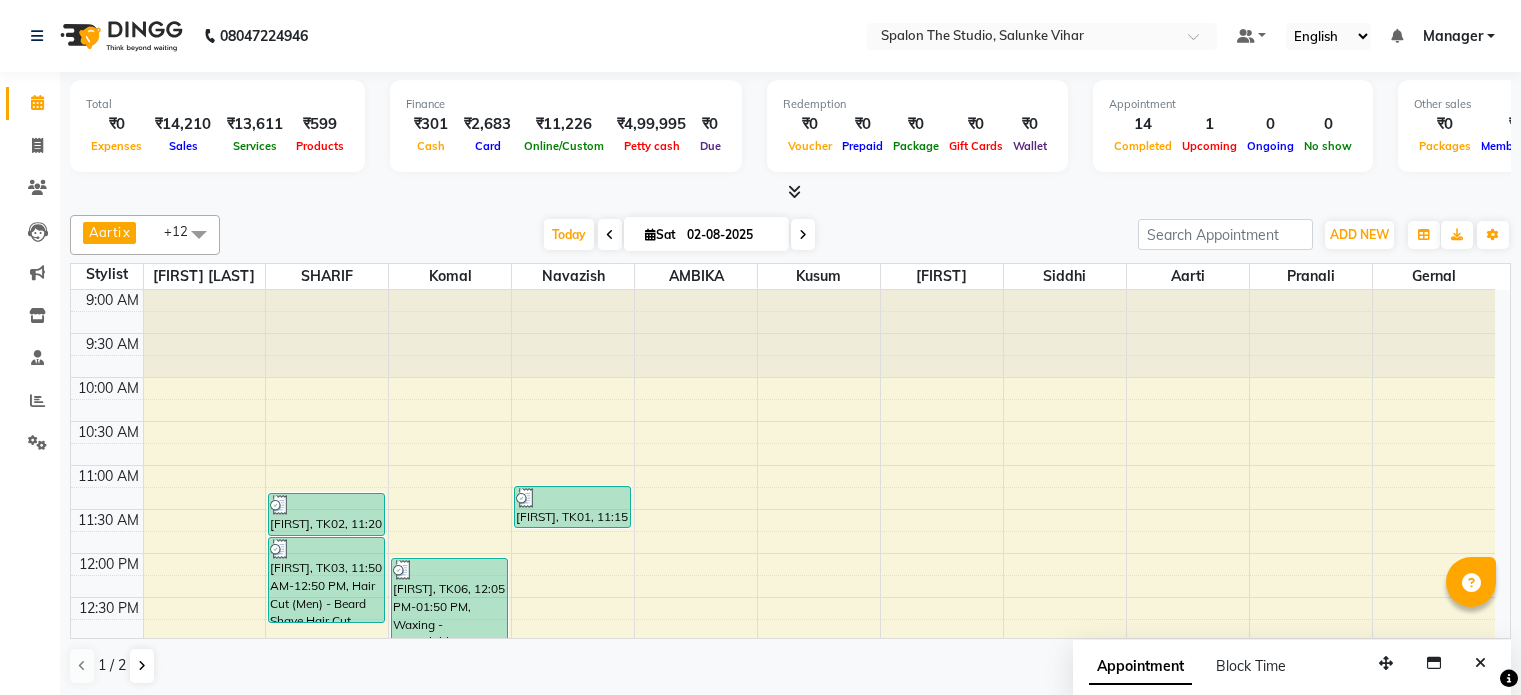 scroll, scrollTop: 0, scrollLeft: 0, axis: both 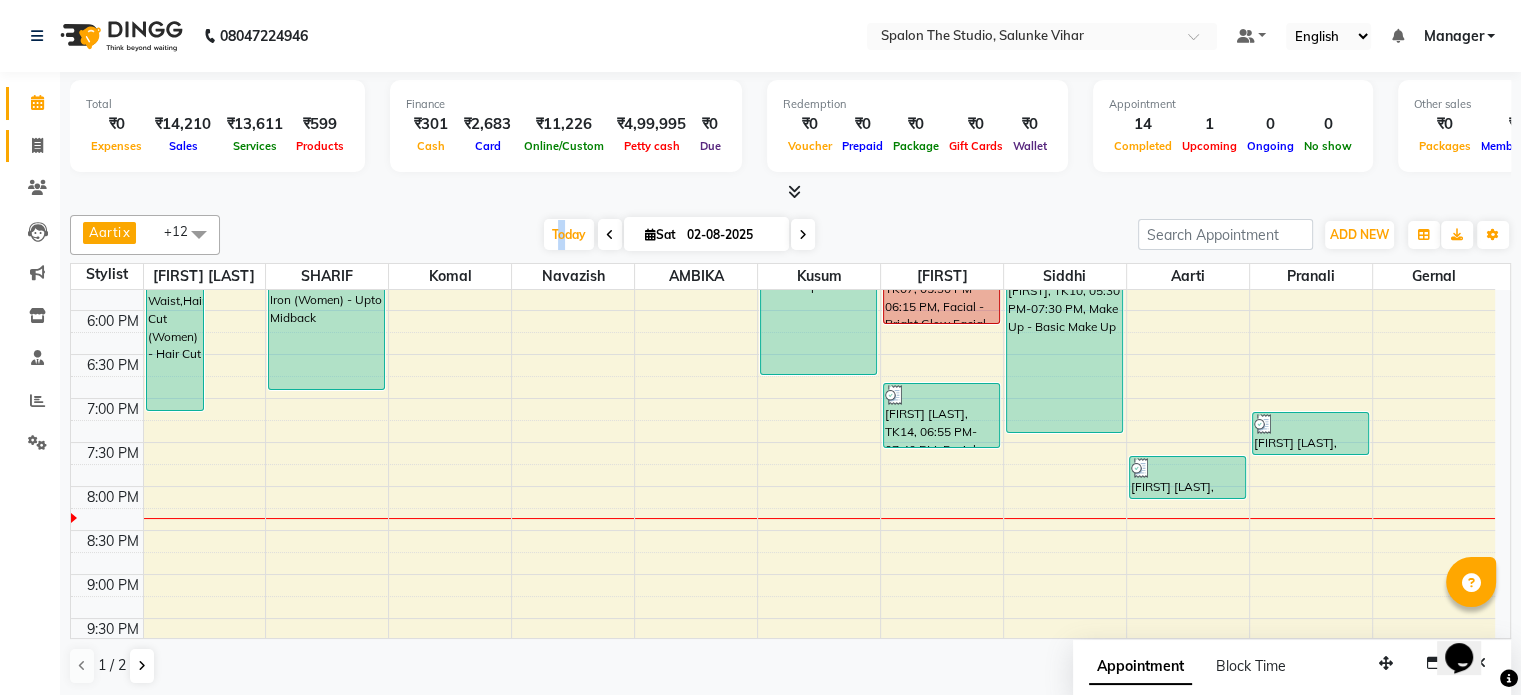 click on "Invoice" 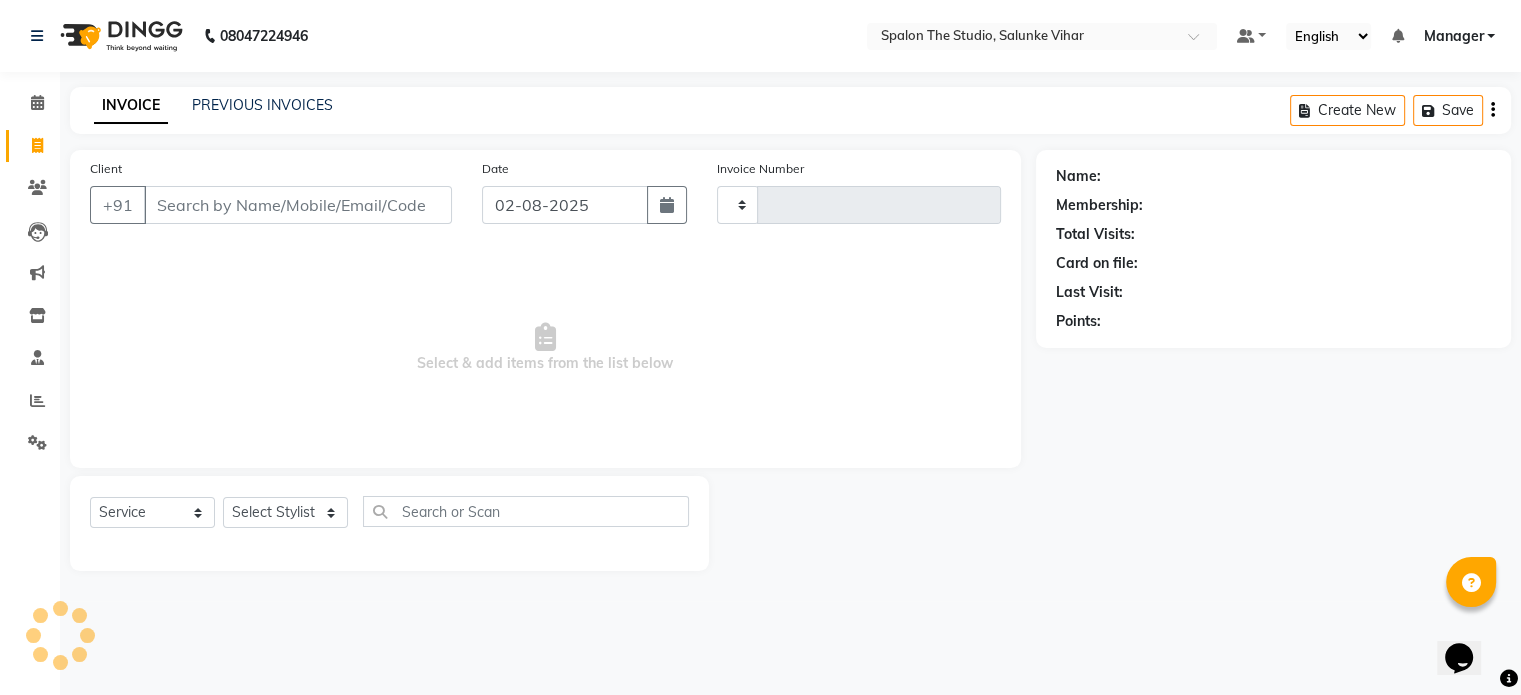 type on "1134" 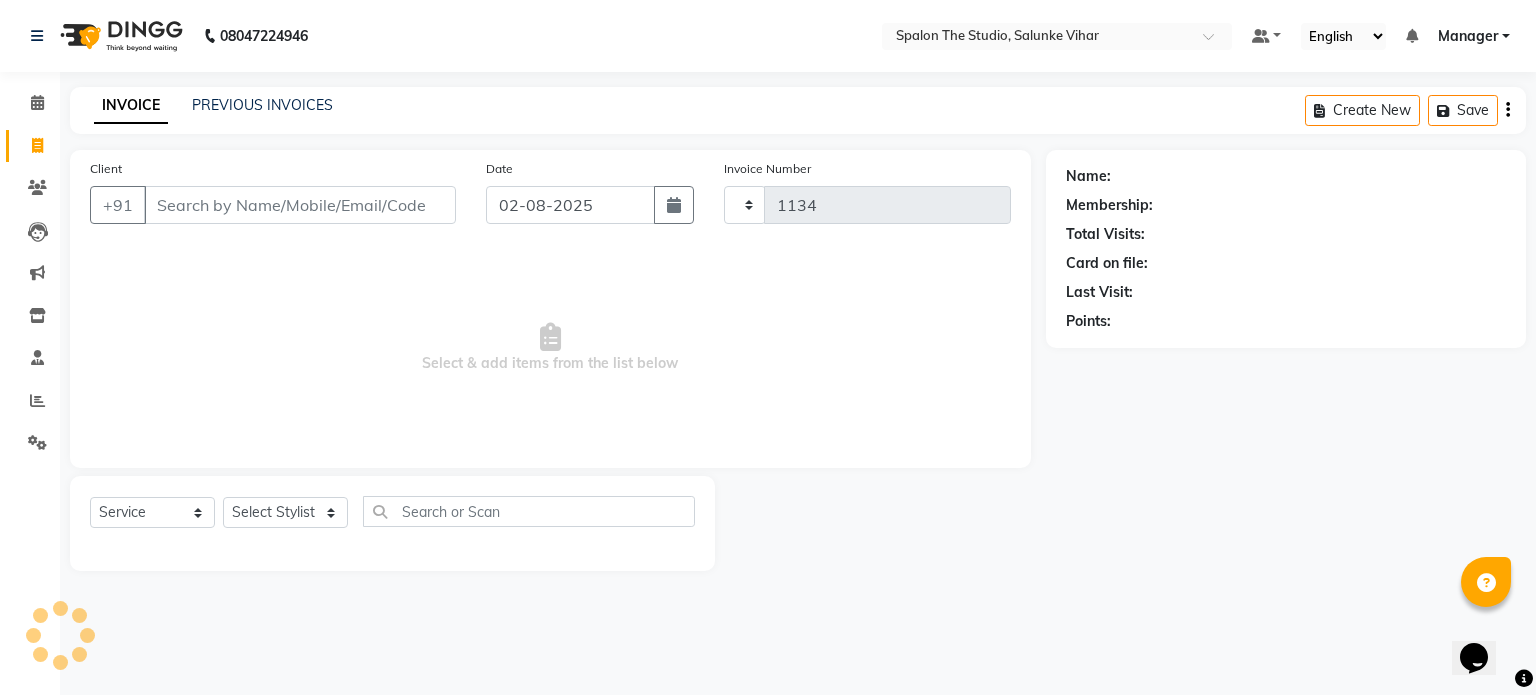 select on "903" 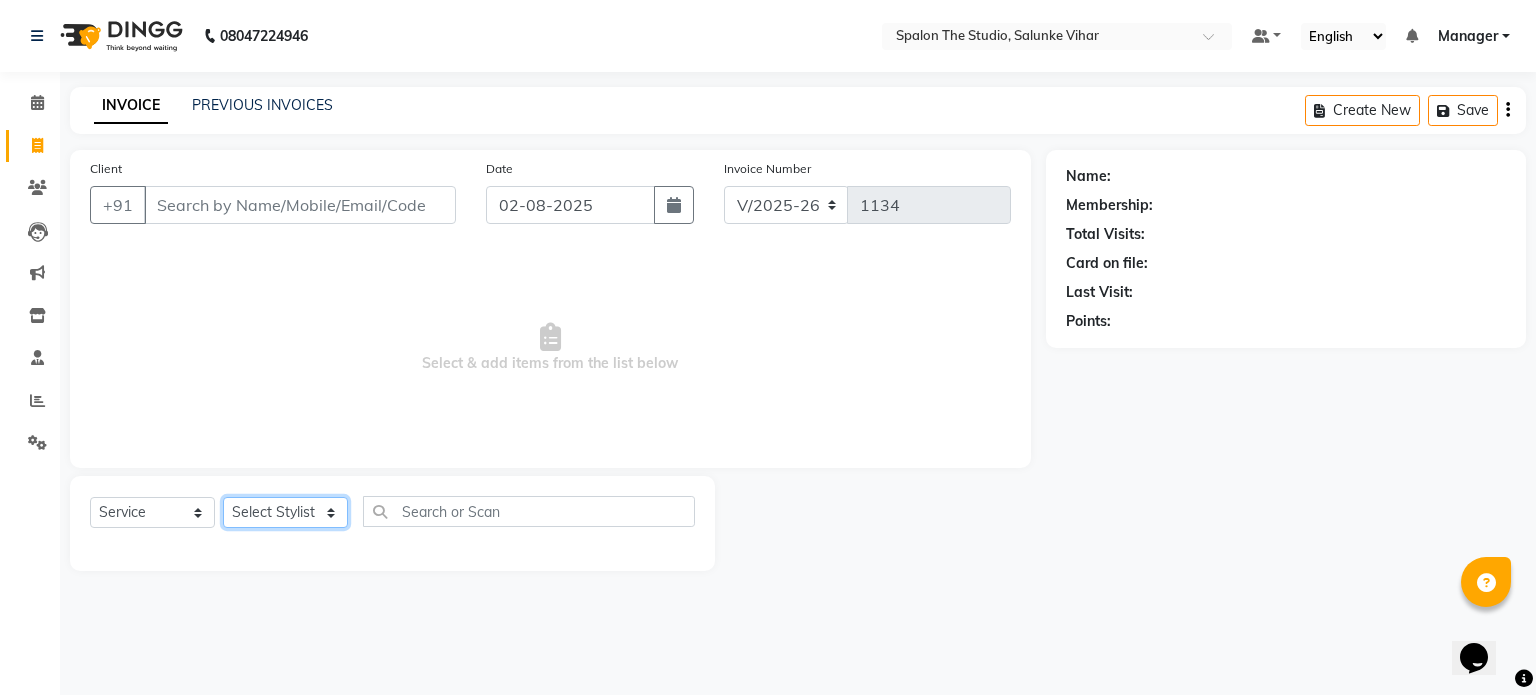 click on "Select Stylist Aarti AMBIKA farheen Gernal komal kusum Manager navazish pranali Riya Shetye Saisha SHARIF Shubham Pawar siddhi sunil Vanshika" 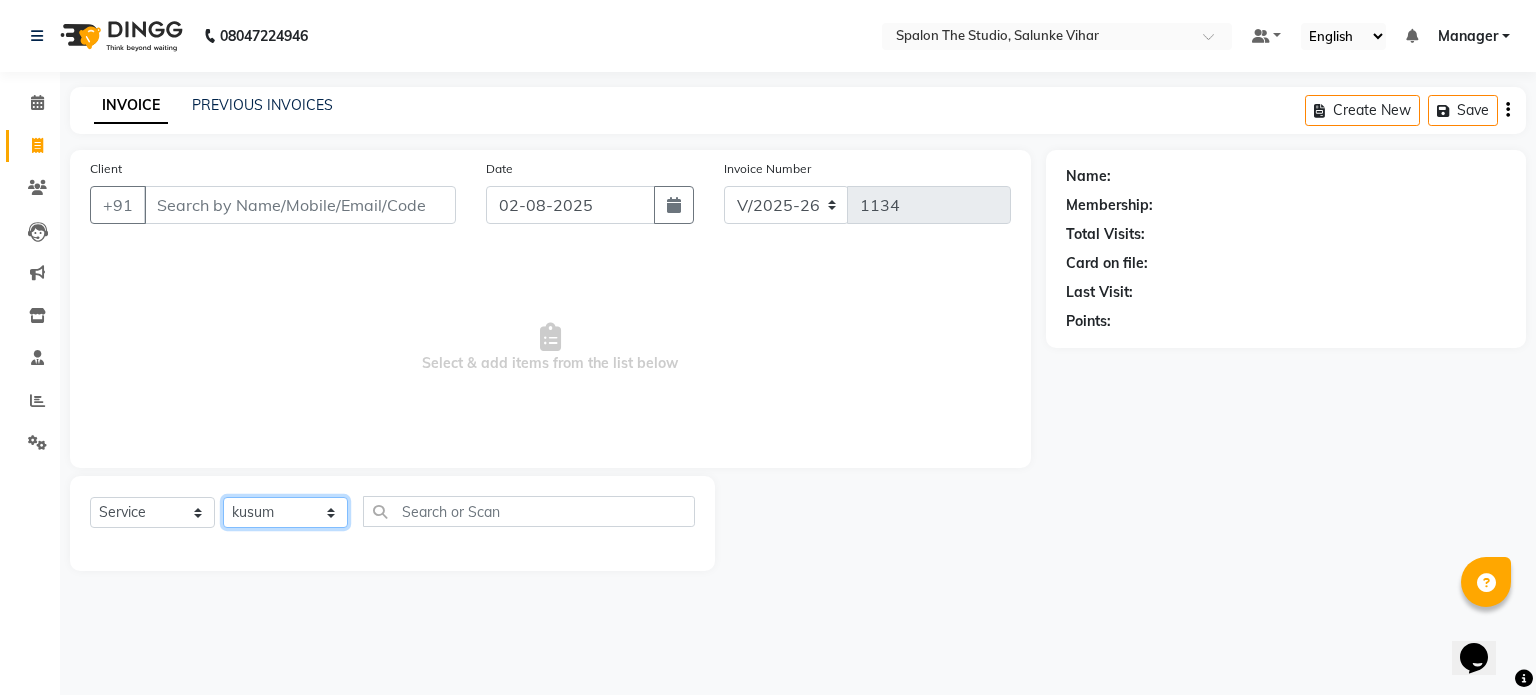 click on "Select Stylist Aarti AMBIKA farheen Gernal komal kusum Manager navazish pranali Riya Shetye Saisha SHARIF Shubham Pawar siddhi sunil Vanshika" 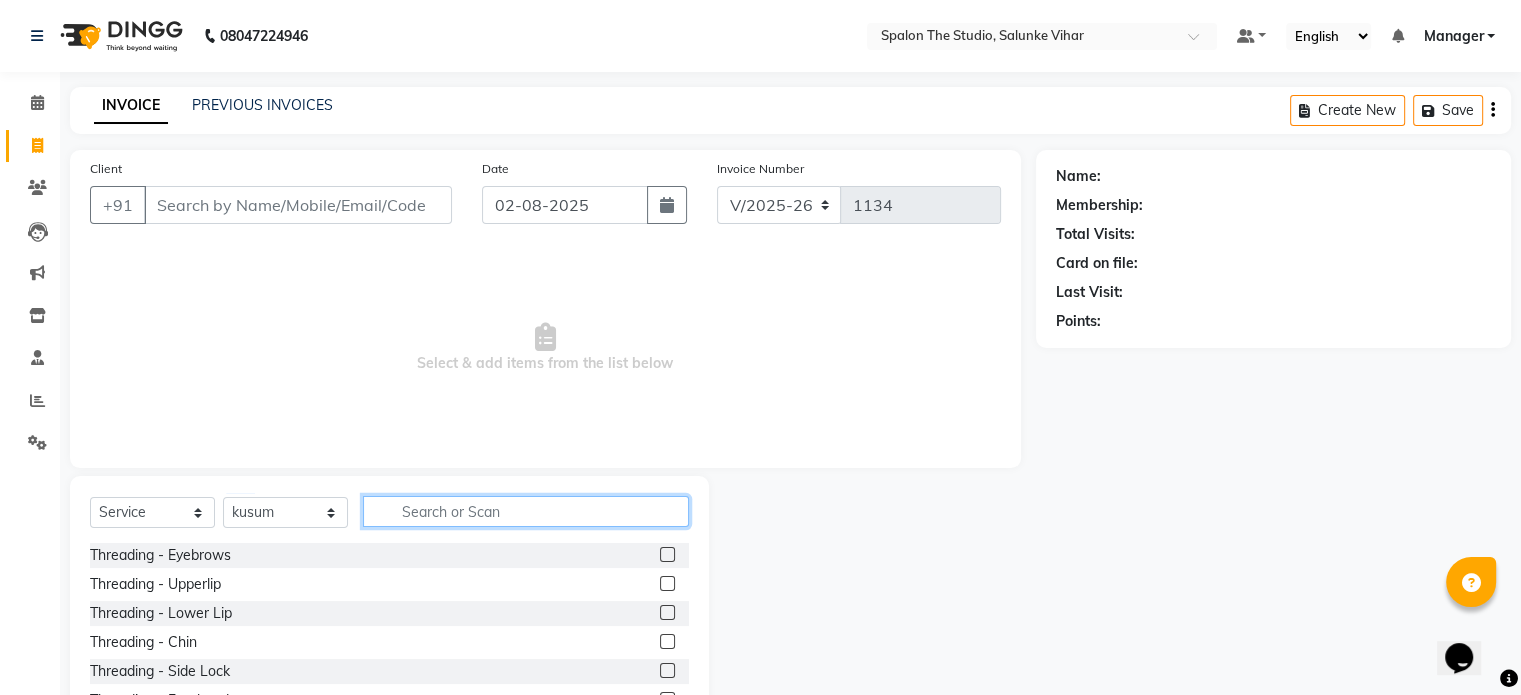 click 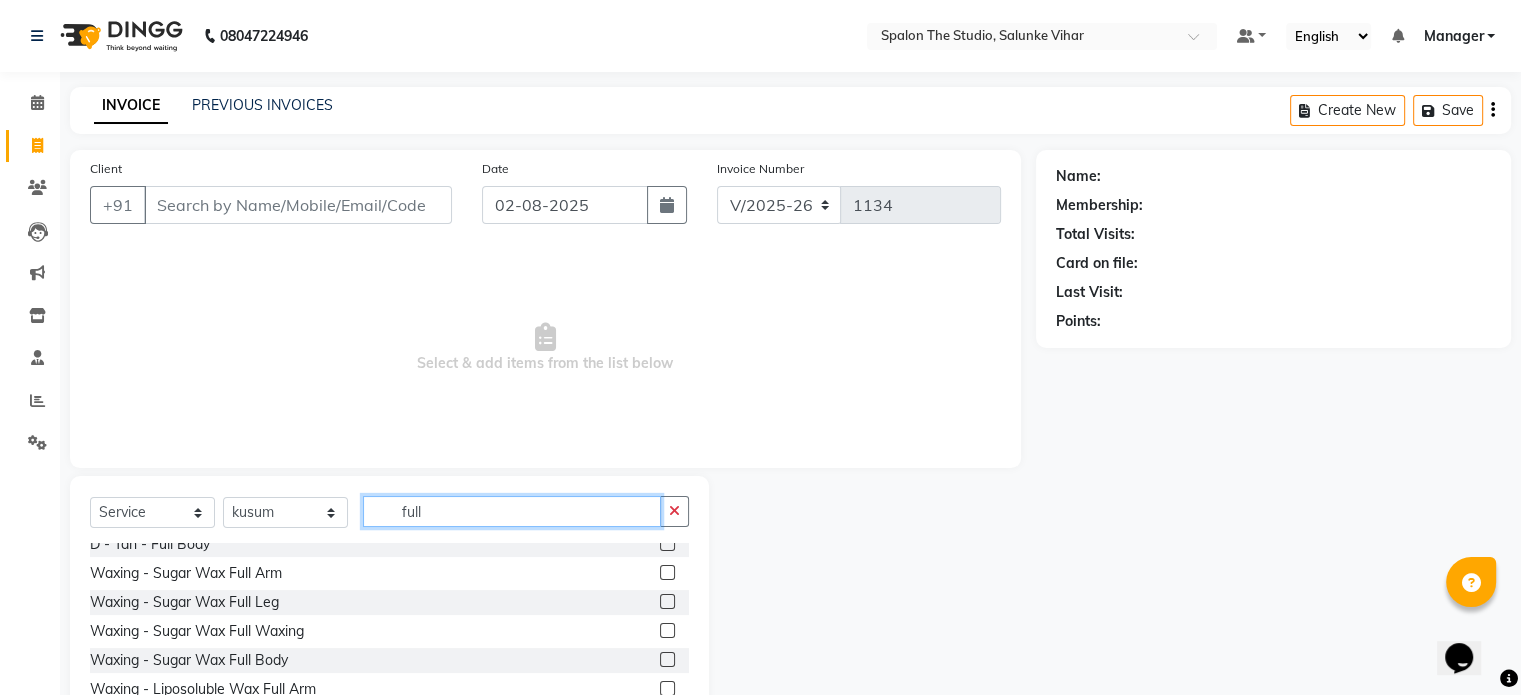 scroll, scrollTop: 200, scrollLeft: 0, axis: vertical 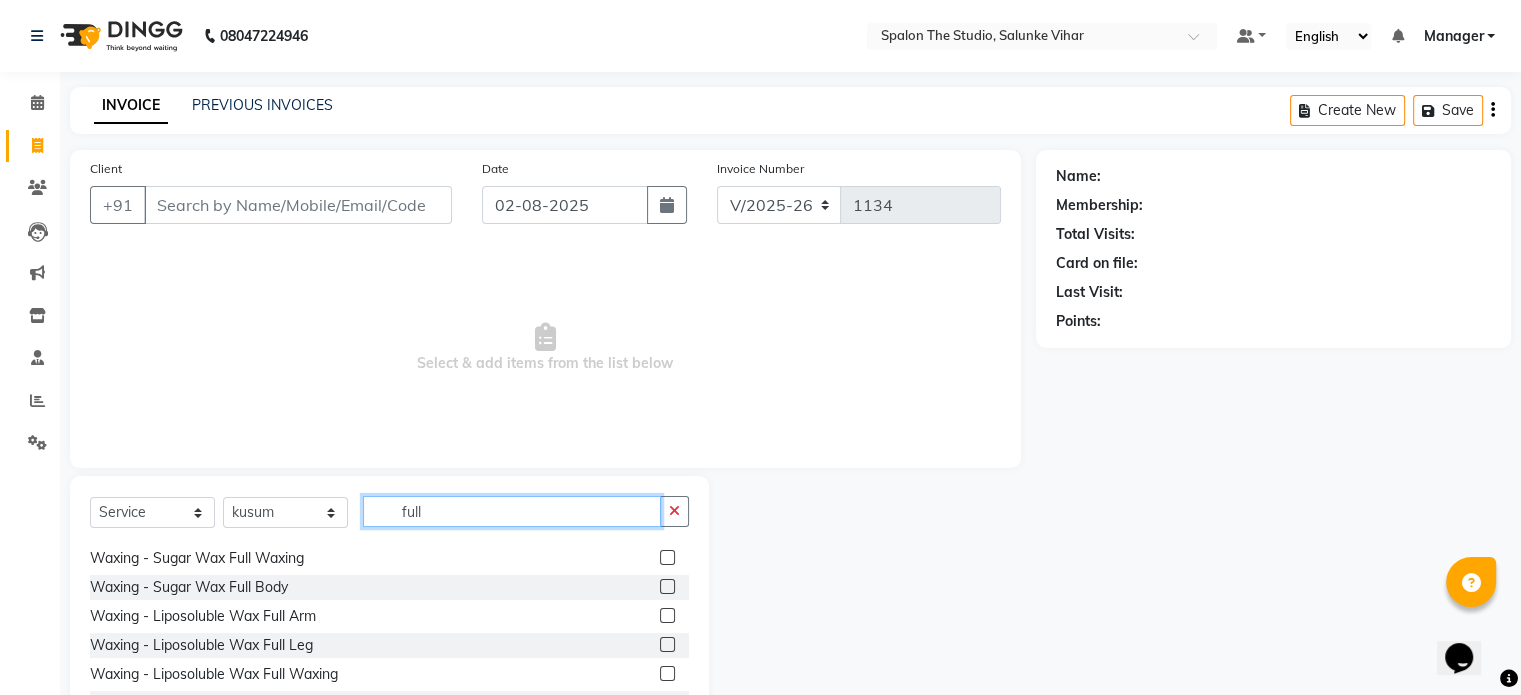type on "full" 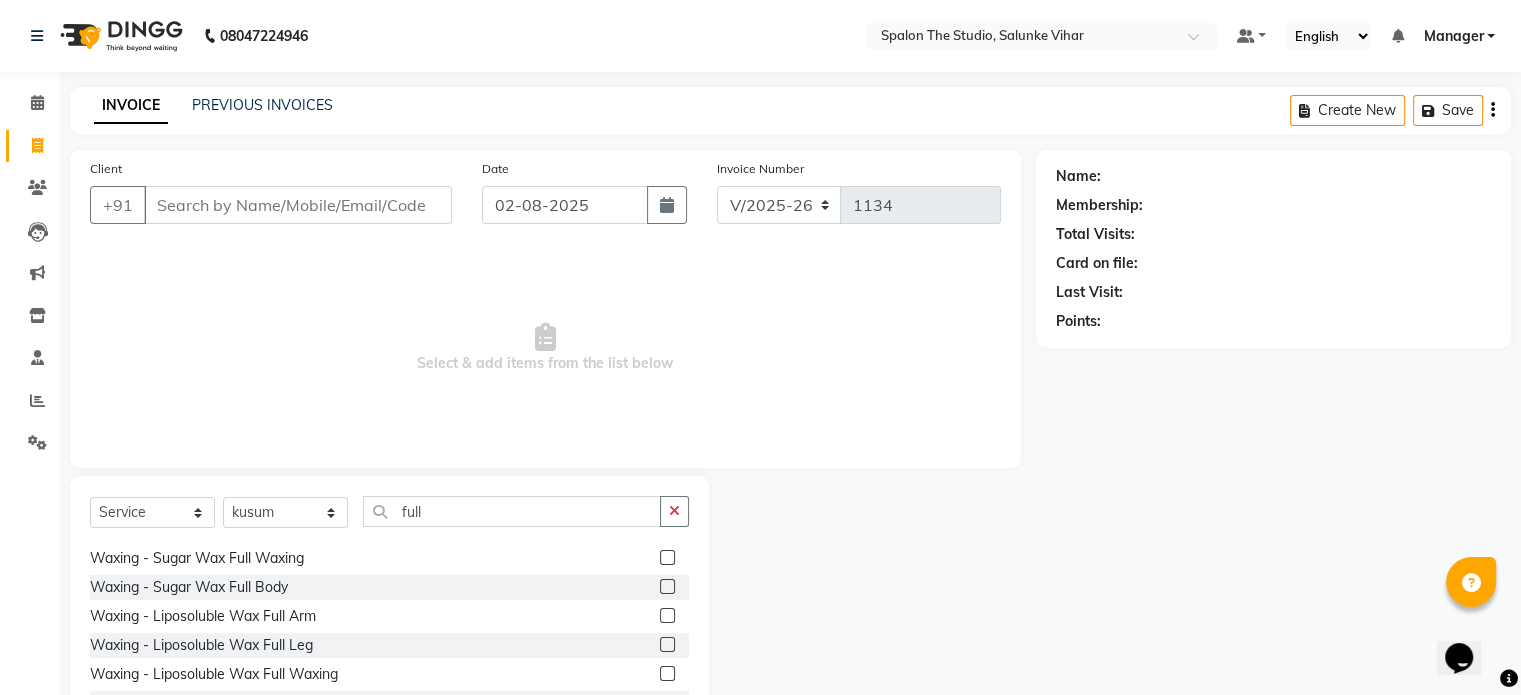 click 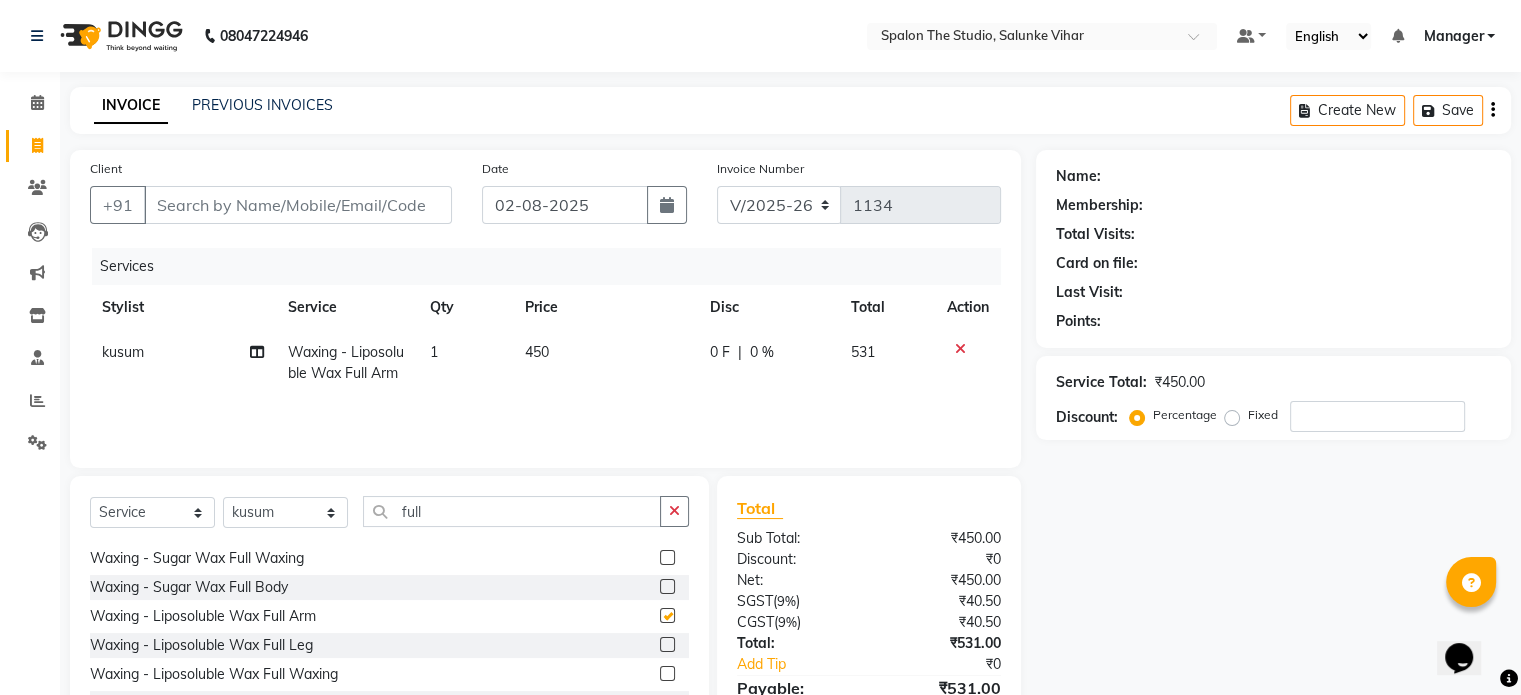 checkbox on "false" 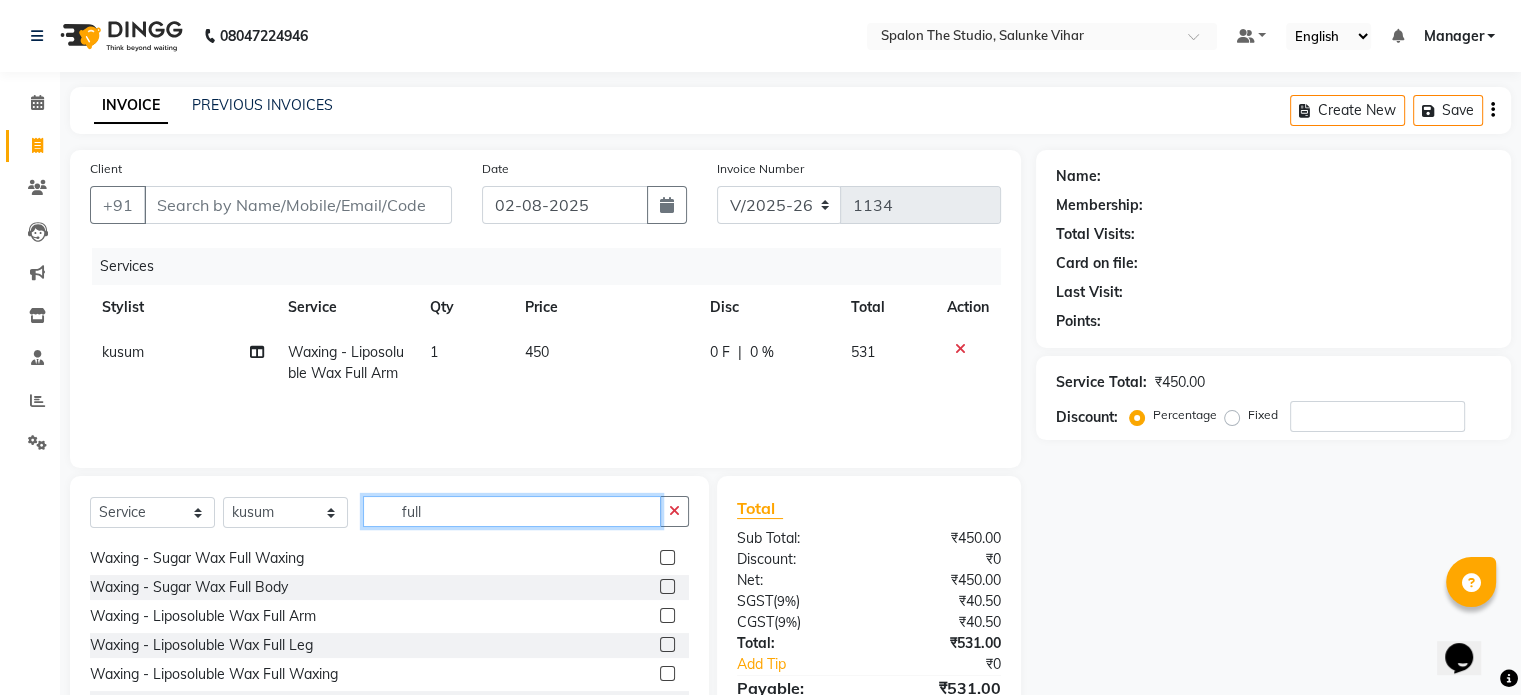 click on "full" 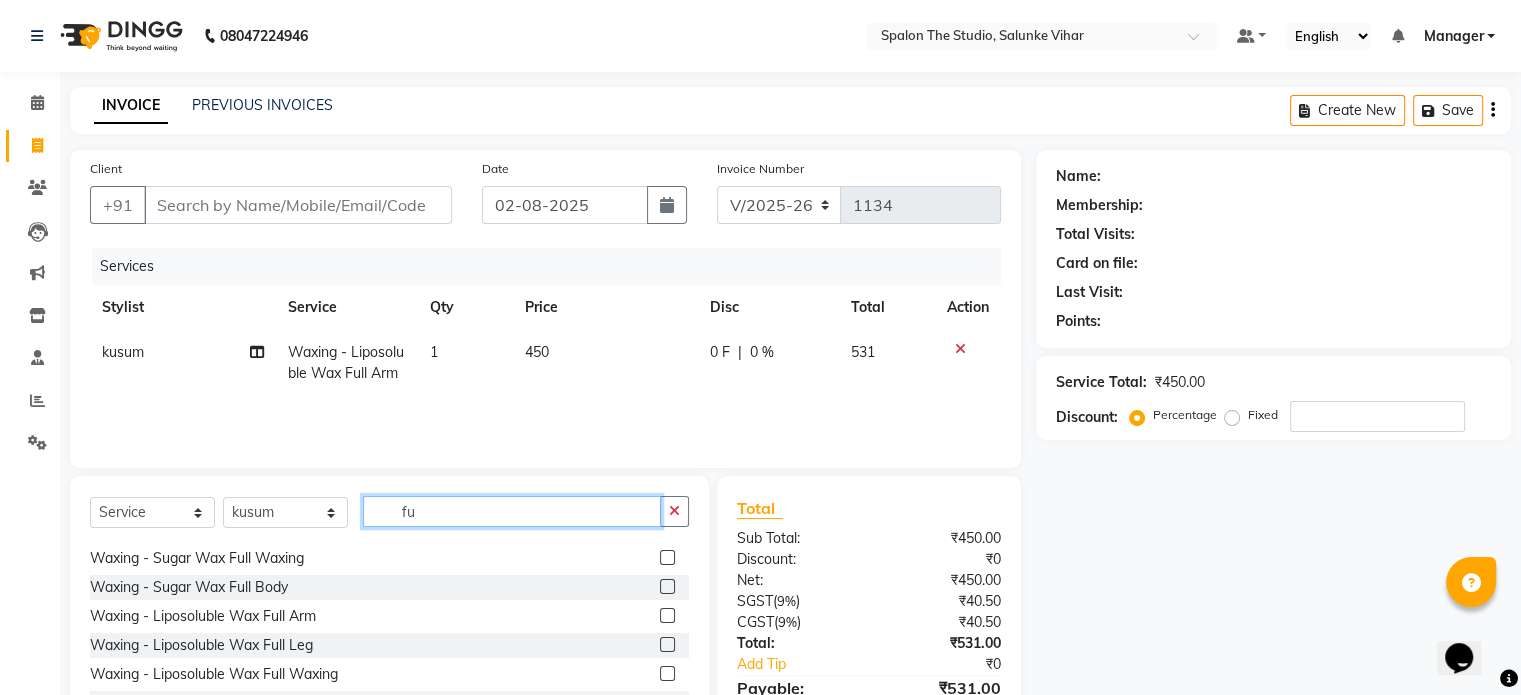 type on "f" 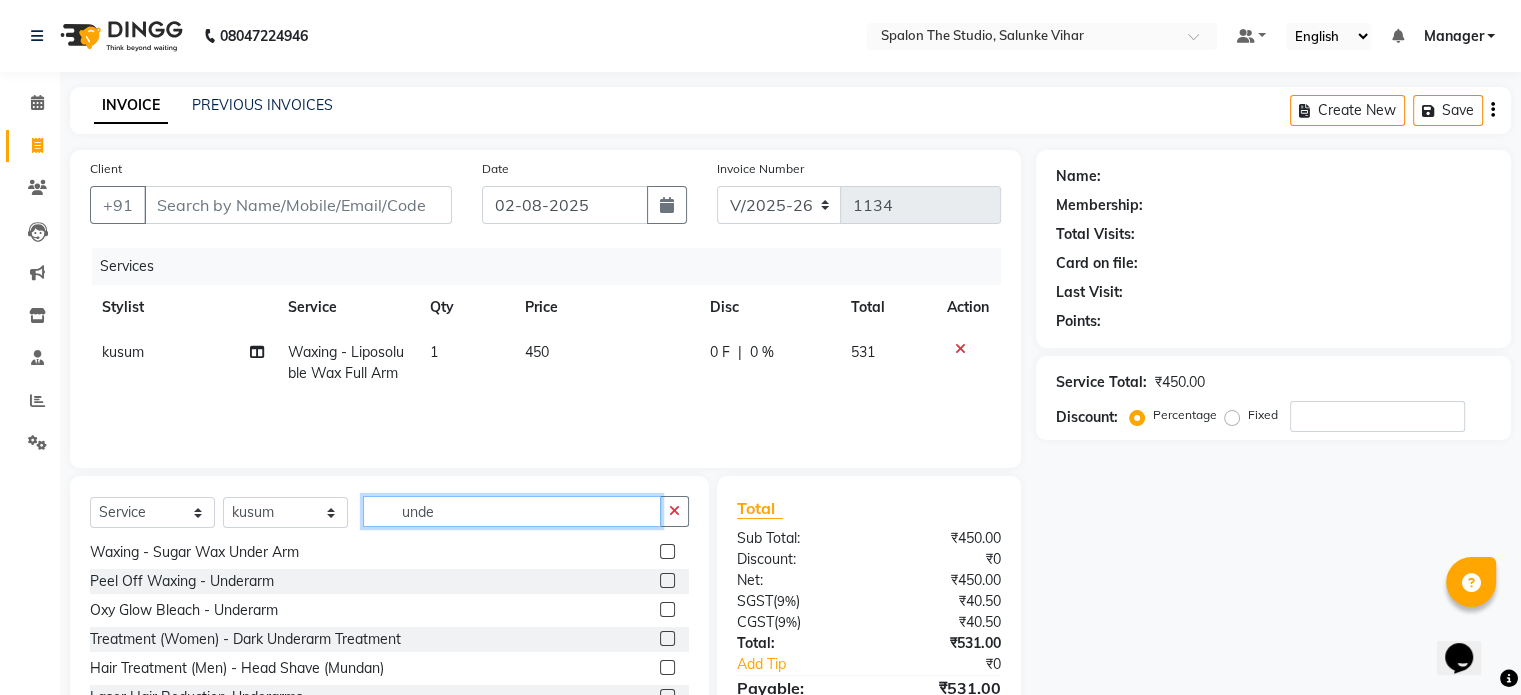 scroll, scrollTop: 3, scrollLeft: 0, axis: vertical 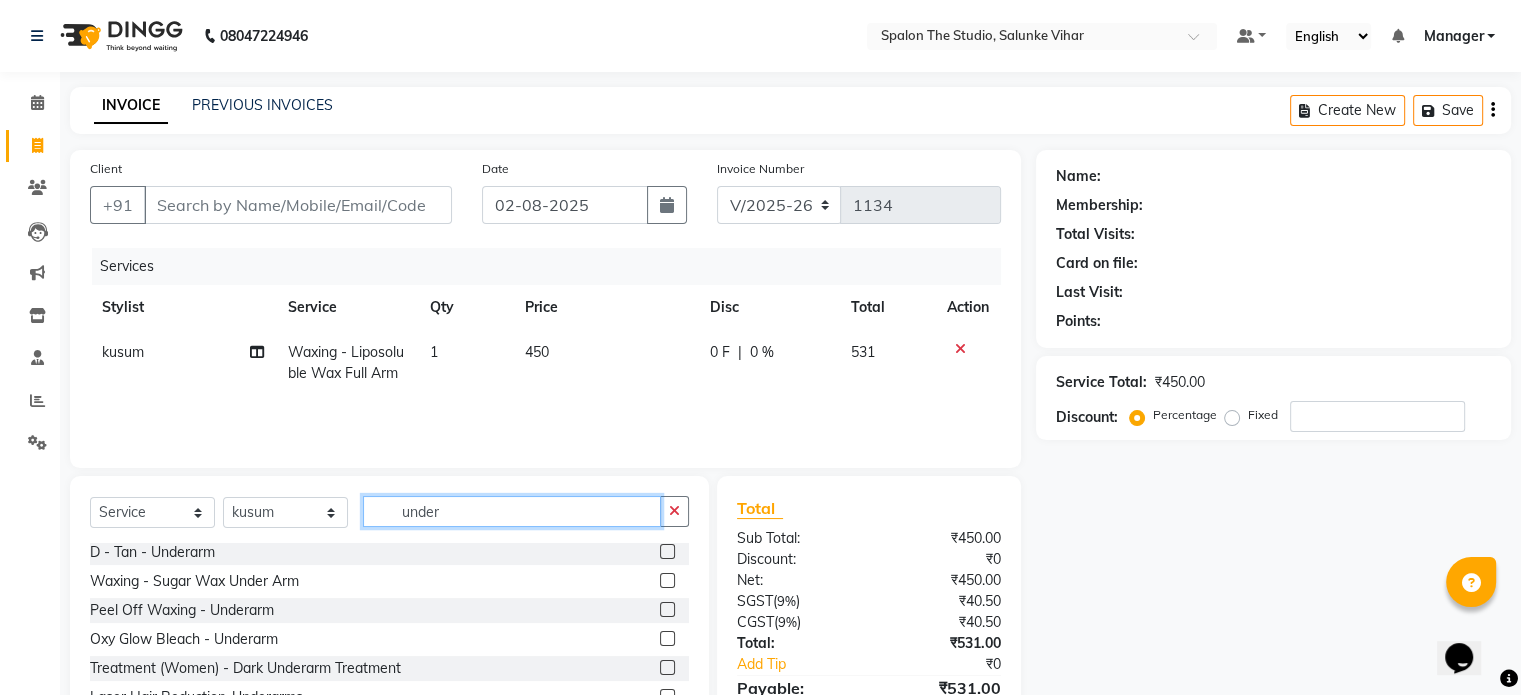 type on "under" 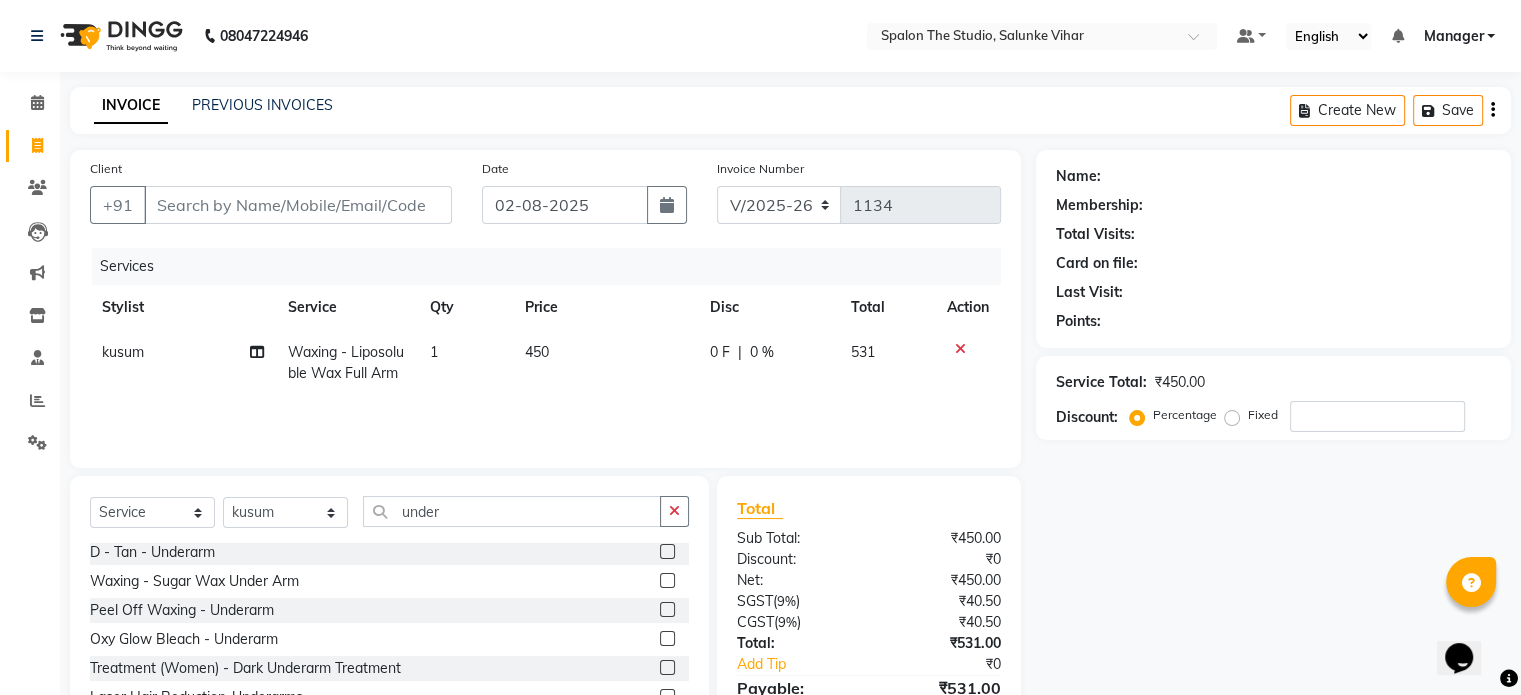 click 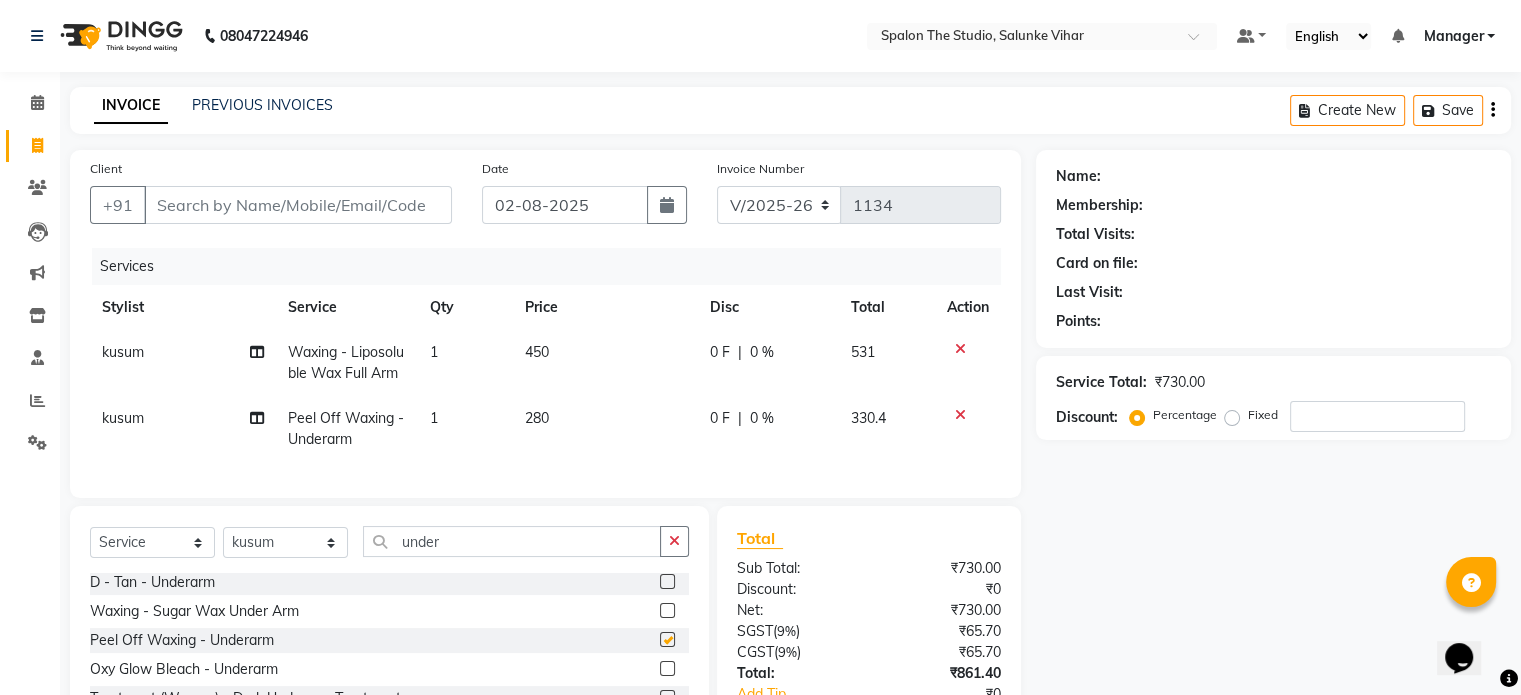 checkbox on "false" 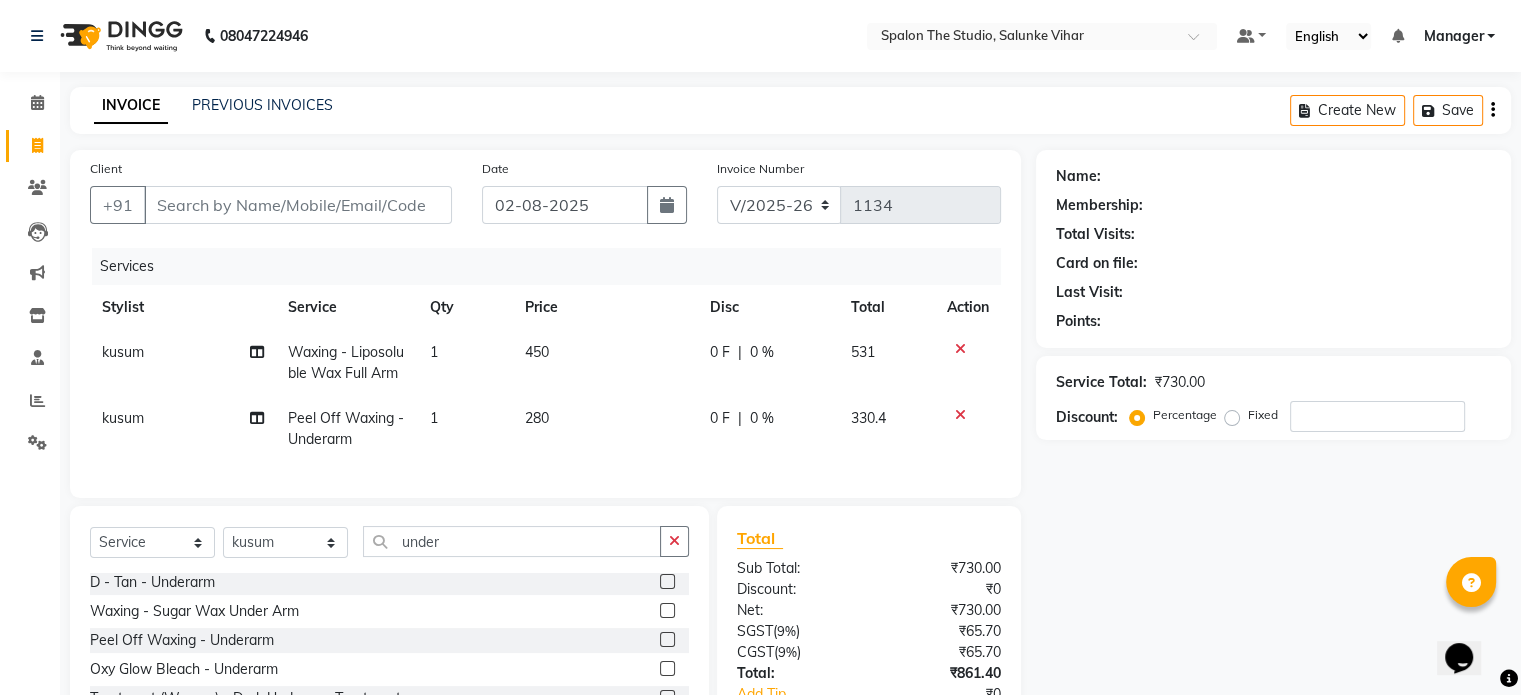 click on "280" 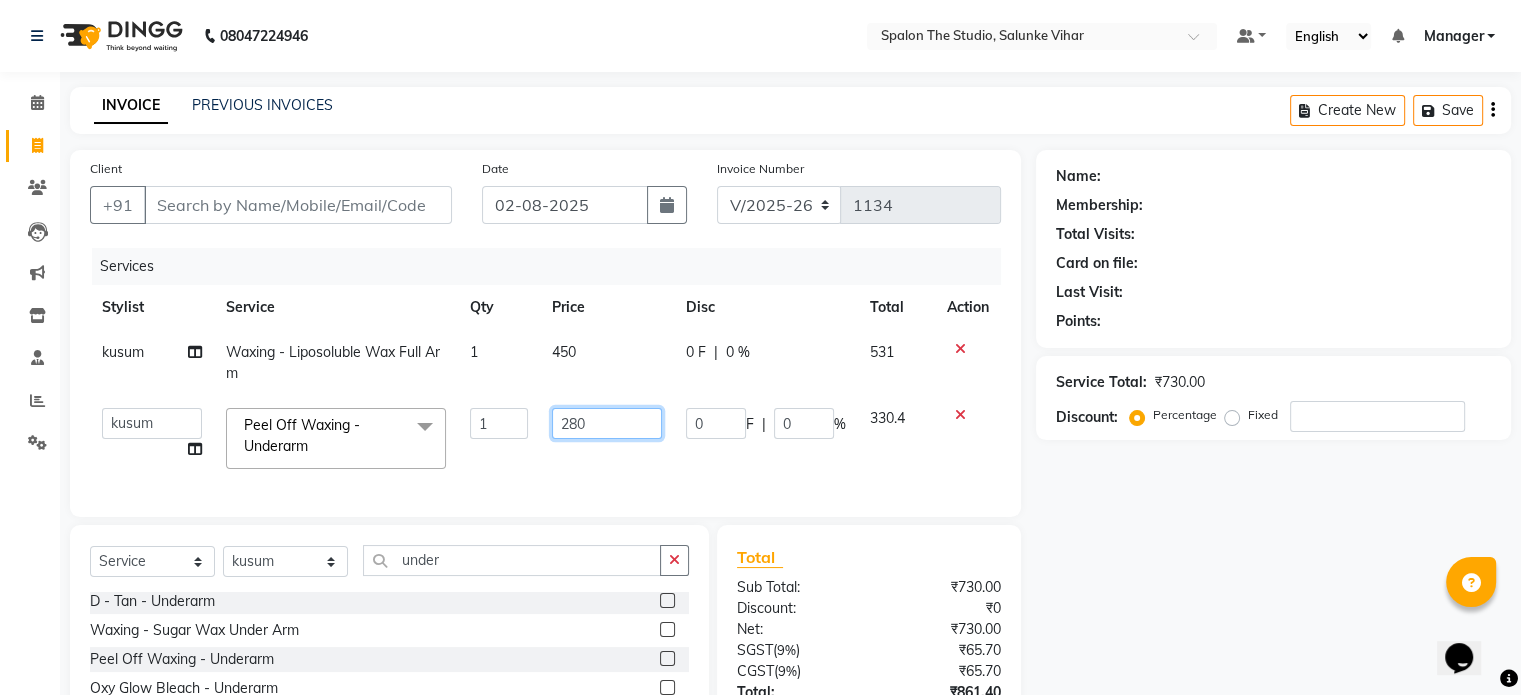 click on "280" 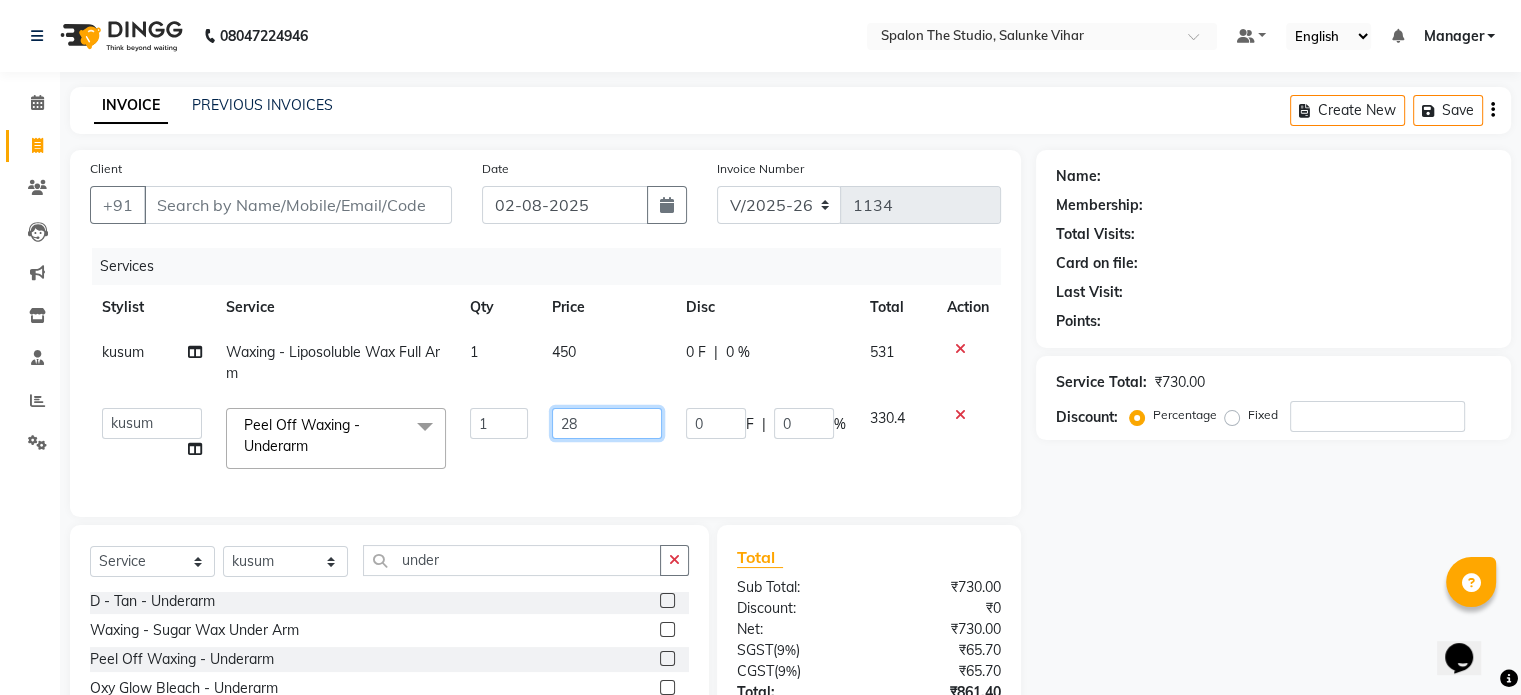 type on "2" 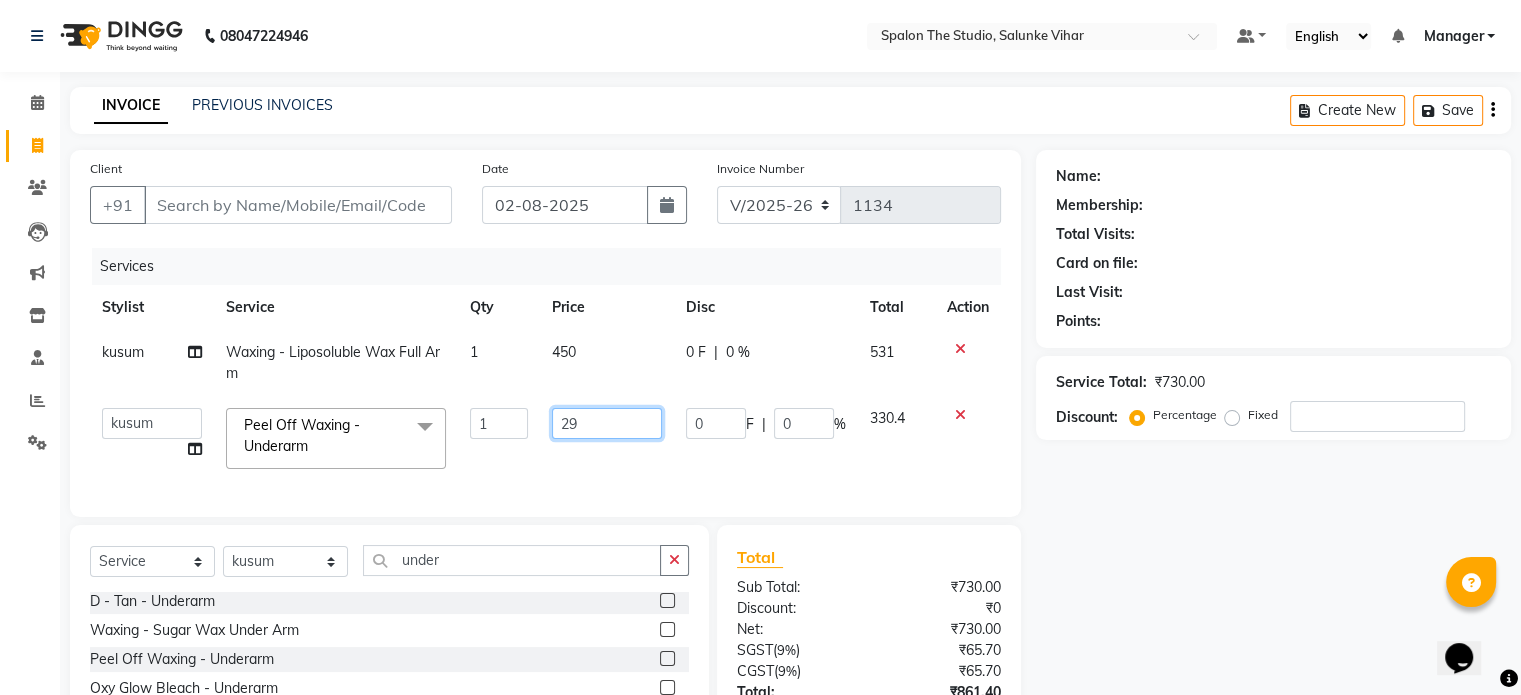 type on "295" 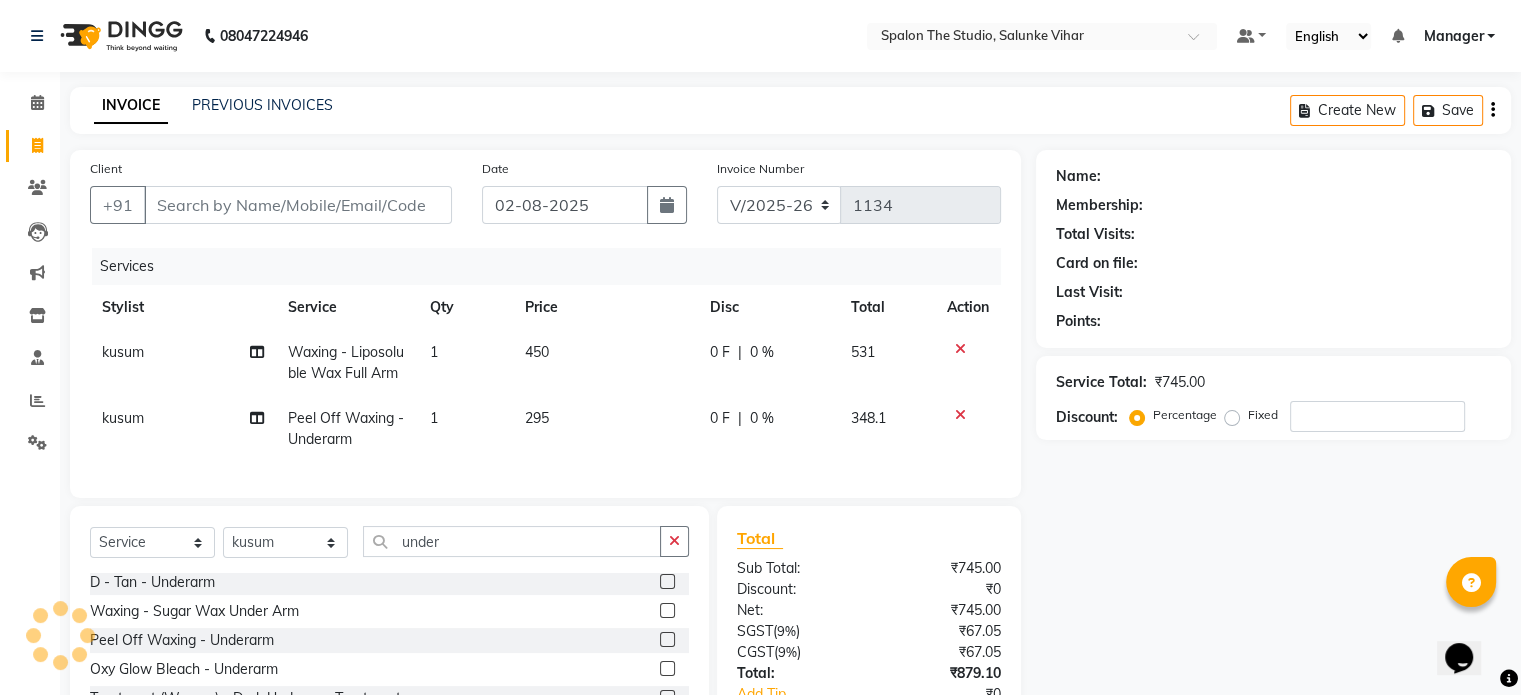 click on "Services Stylist Service Qty Price Disc Total Action kusum Waxing - Liposoluble Wax Full Arm 1 450 0 F | 0 % 531 kusum Peel Off Waxing - Underarm 1 295 0 F | 0 % 348.1" 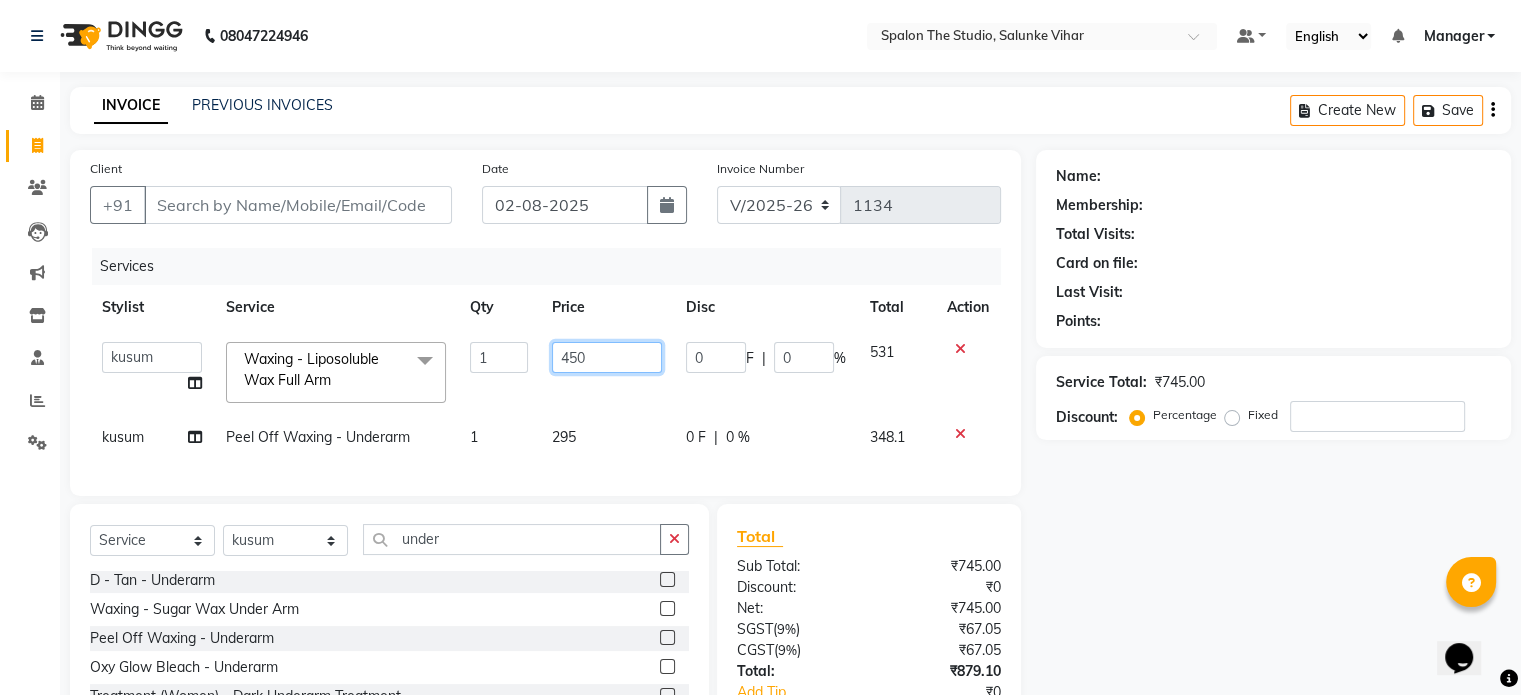click on "450" 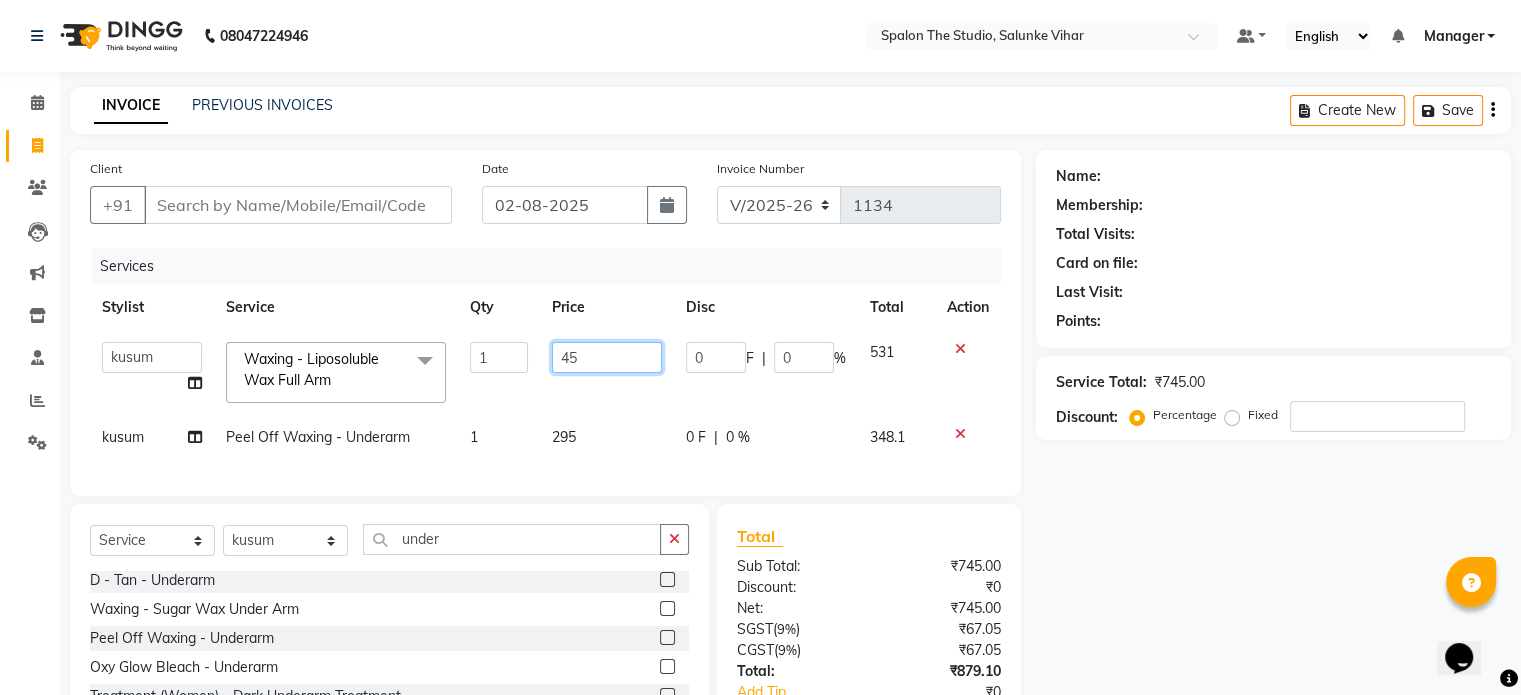 type on "4" 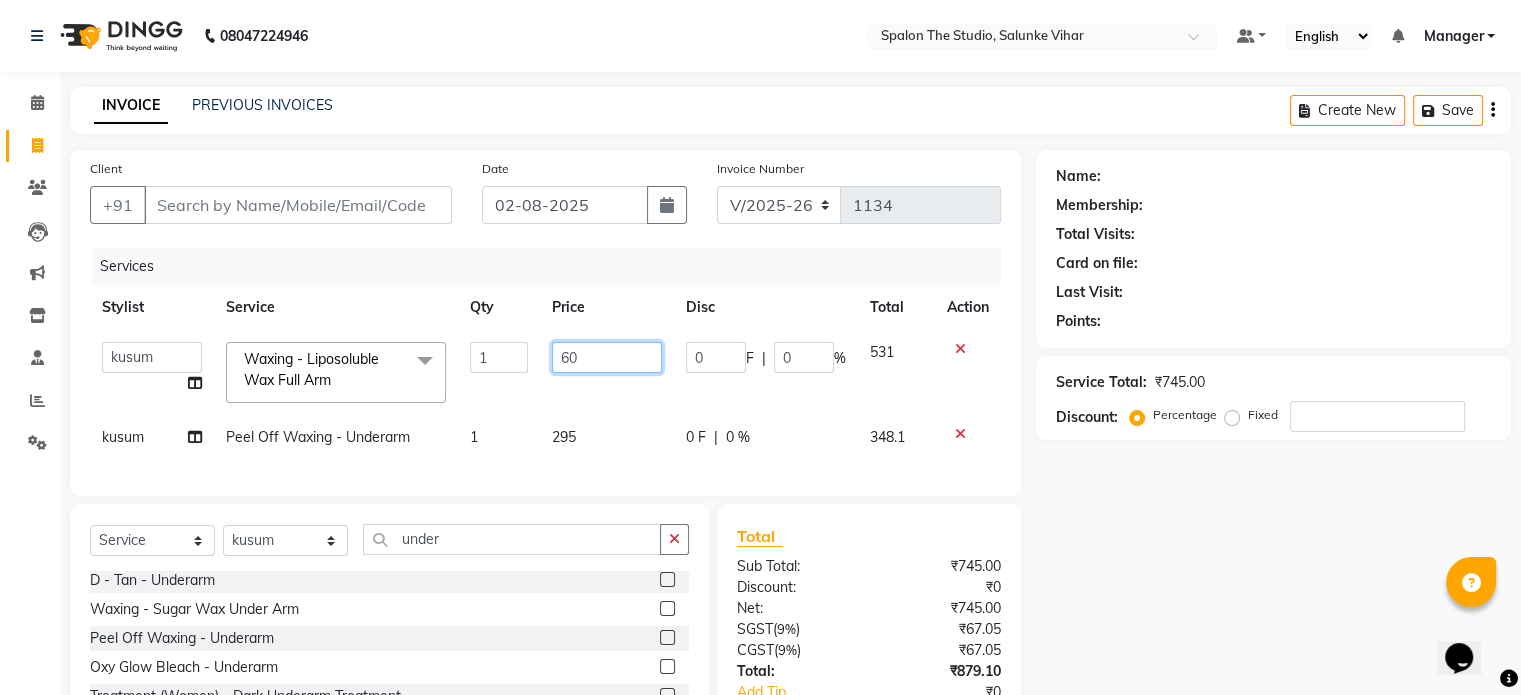 type on "600" 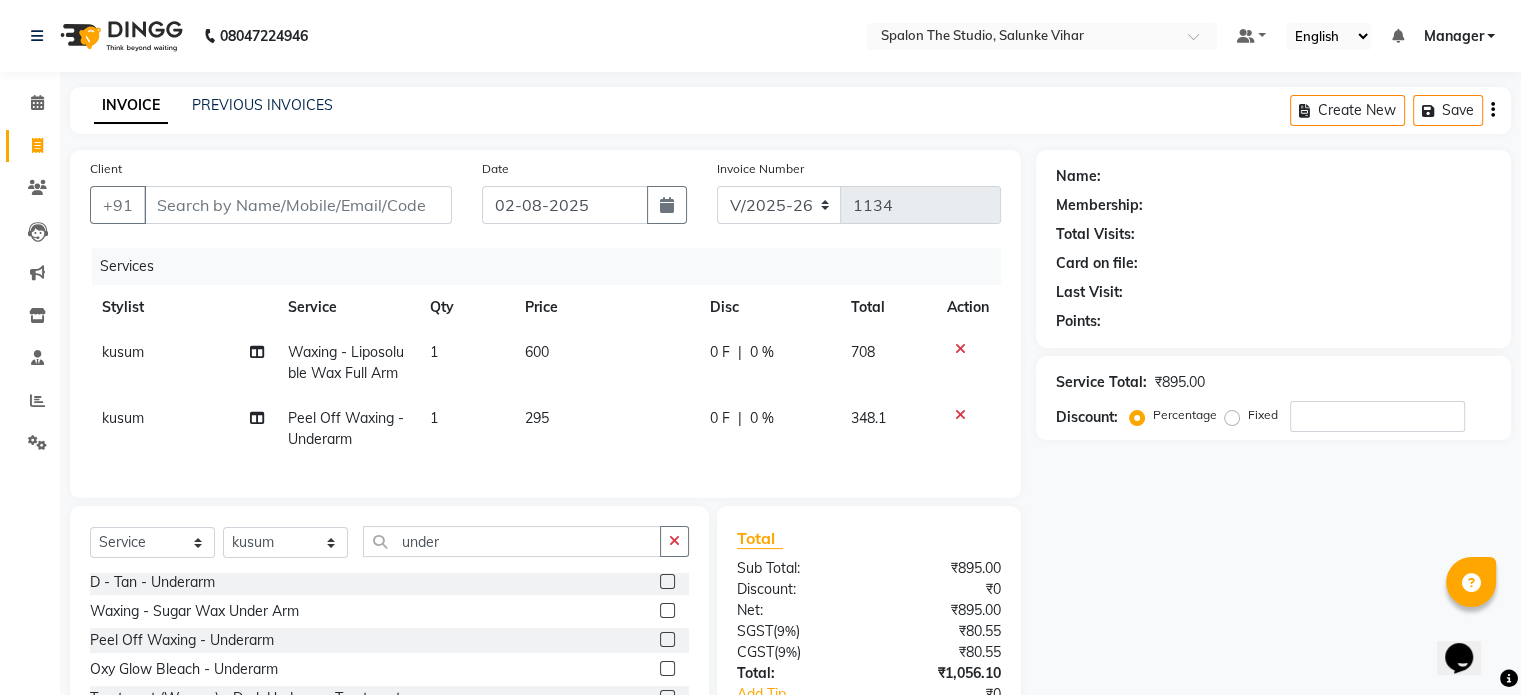 click on "1" 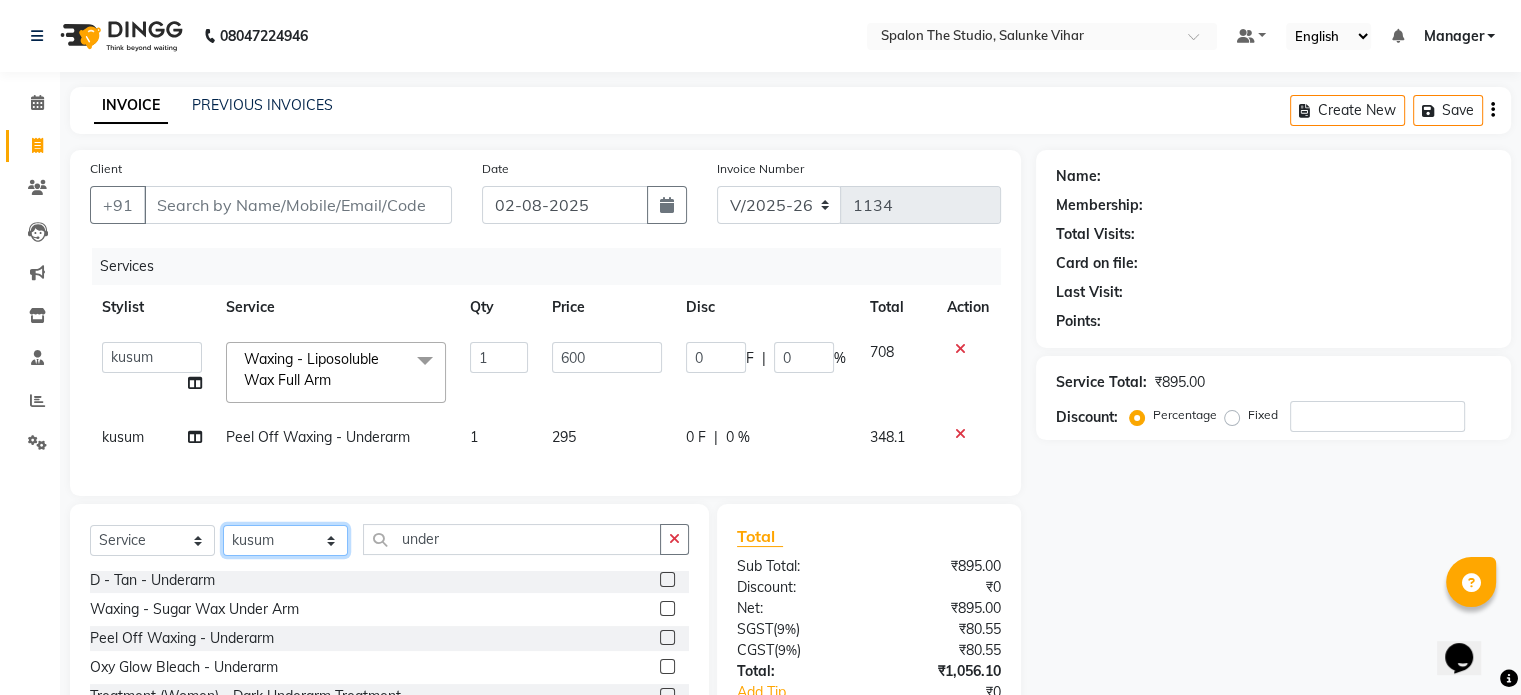 click on "Select Stylist Aarti AMBIKA farheen Gernal komal kusum Manager navazish pranali Riya Shetye Saisha SHARIF Shubham Pawar siddhi sunil Vanshika" 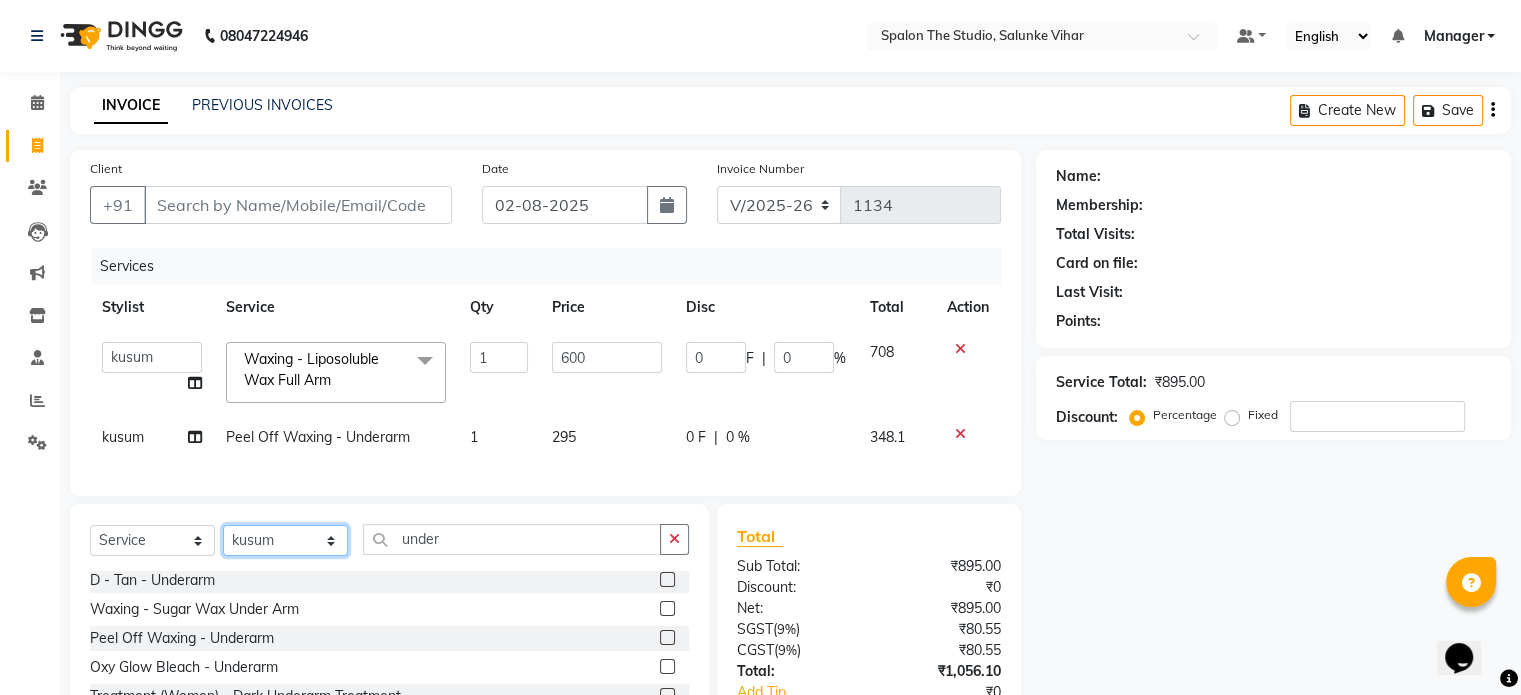 select on "77186" 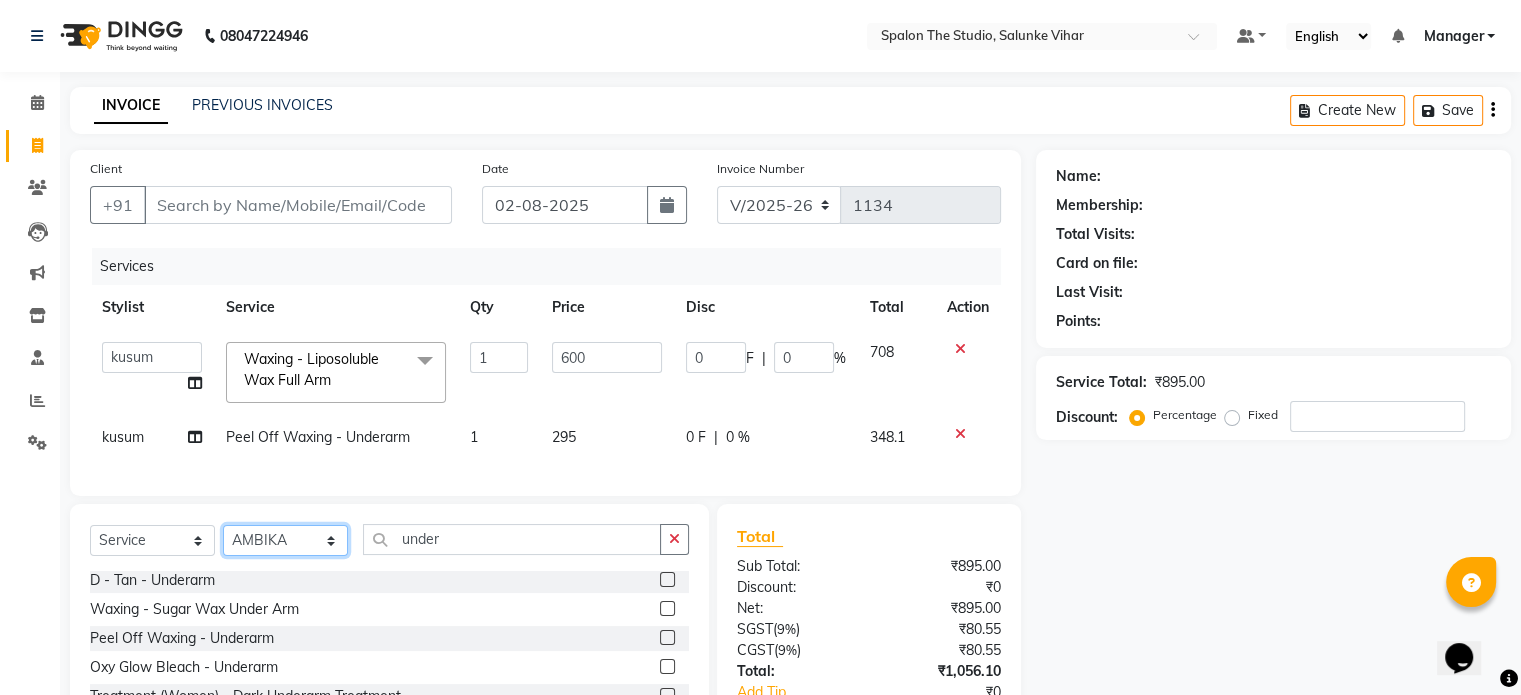 click on "Select Stylist Aarti AMBIKA farheen Gernal komal kusum Manager navazish pranali Riya Shetye Saisha SHARIF Shubham Pawar siddhi sunil Vanshika" 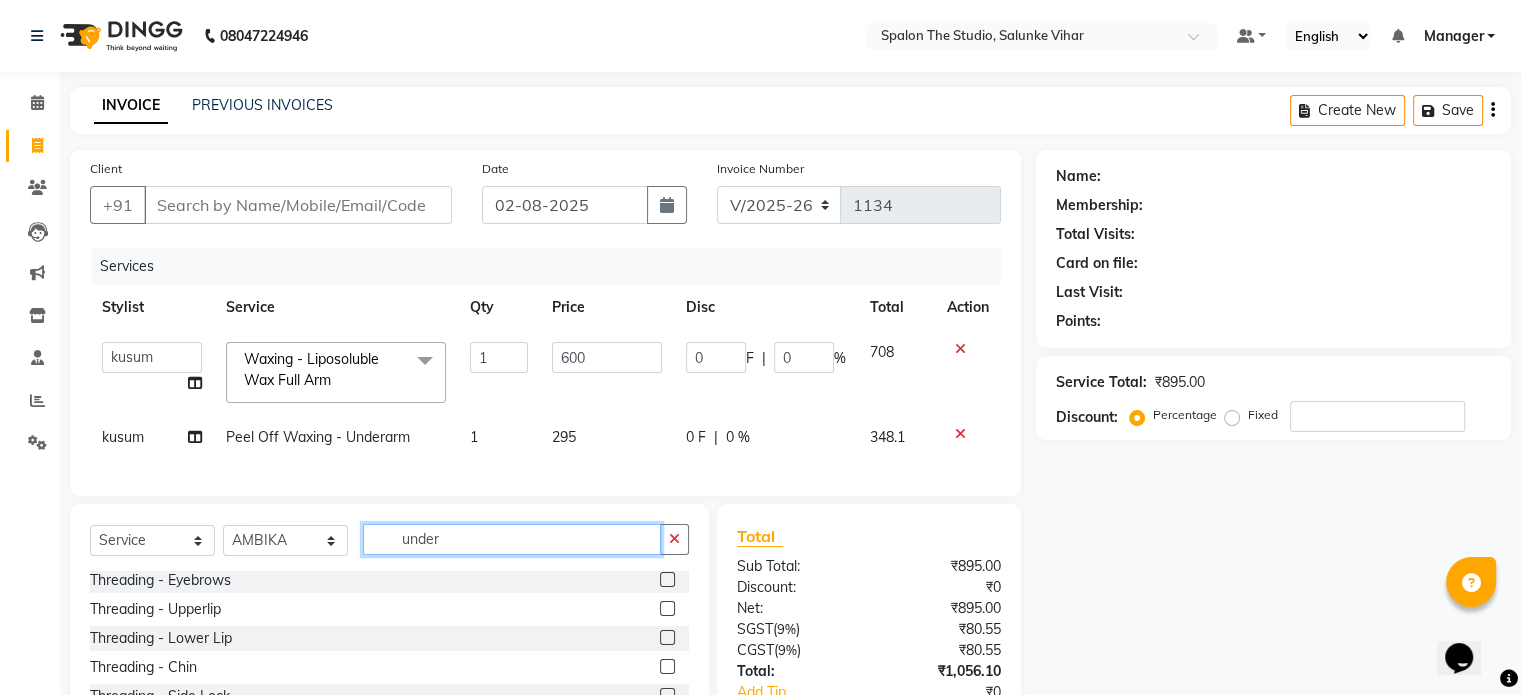 click on "under" 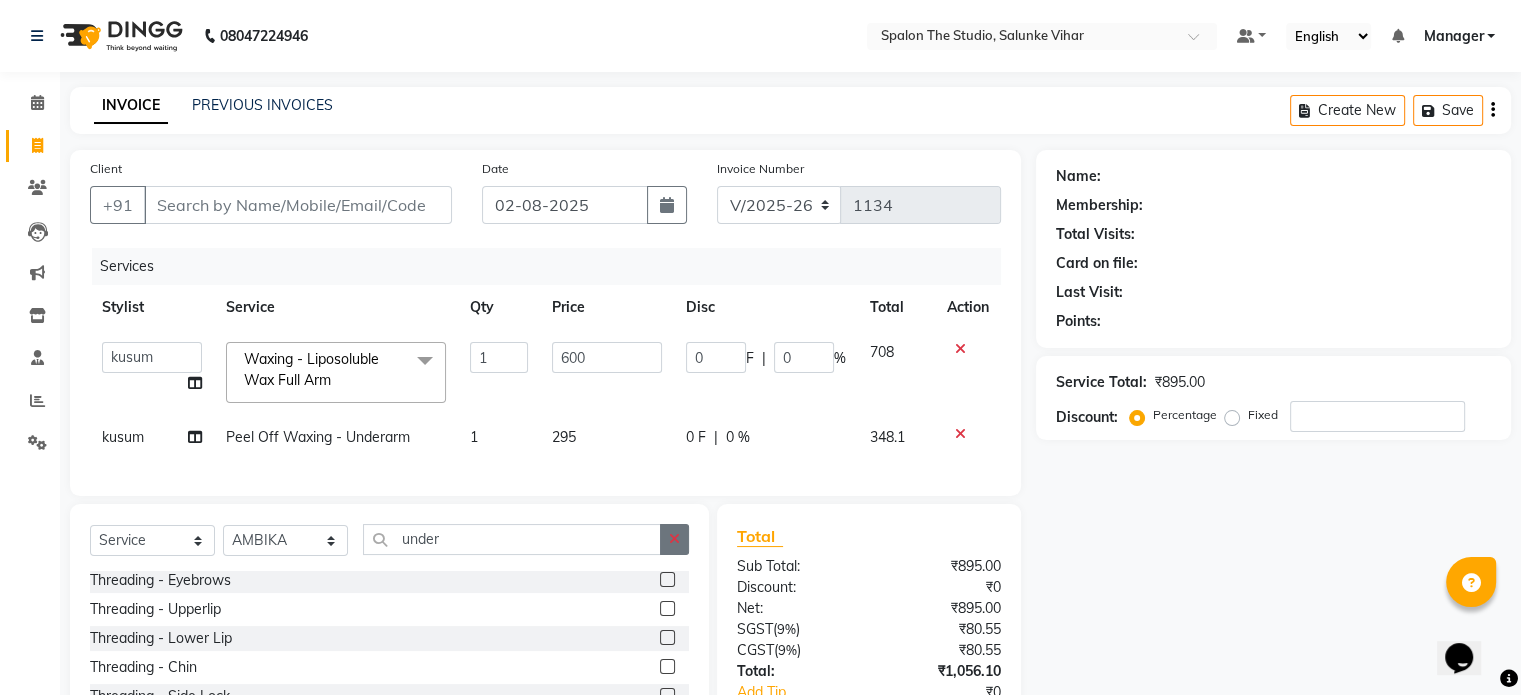 click 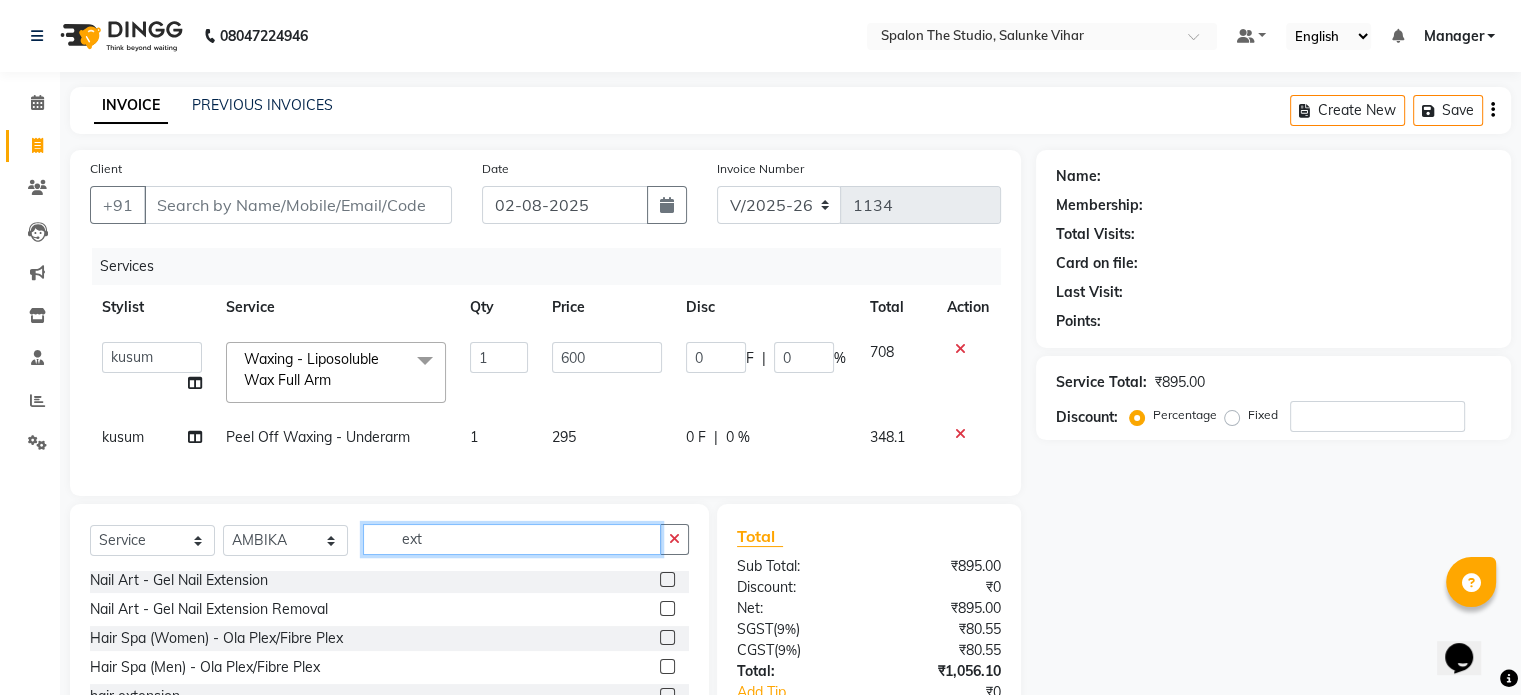 scroll, scrollTop: 0, scrollLeft: 0, axis: both 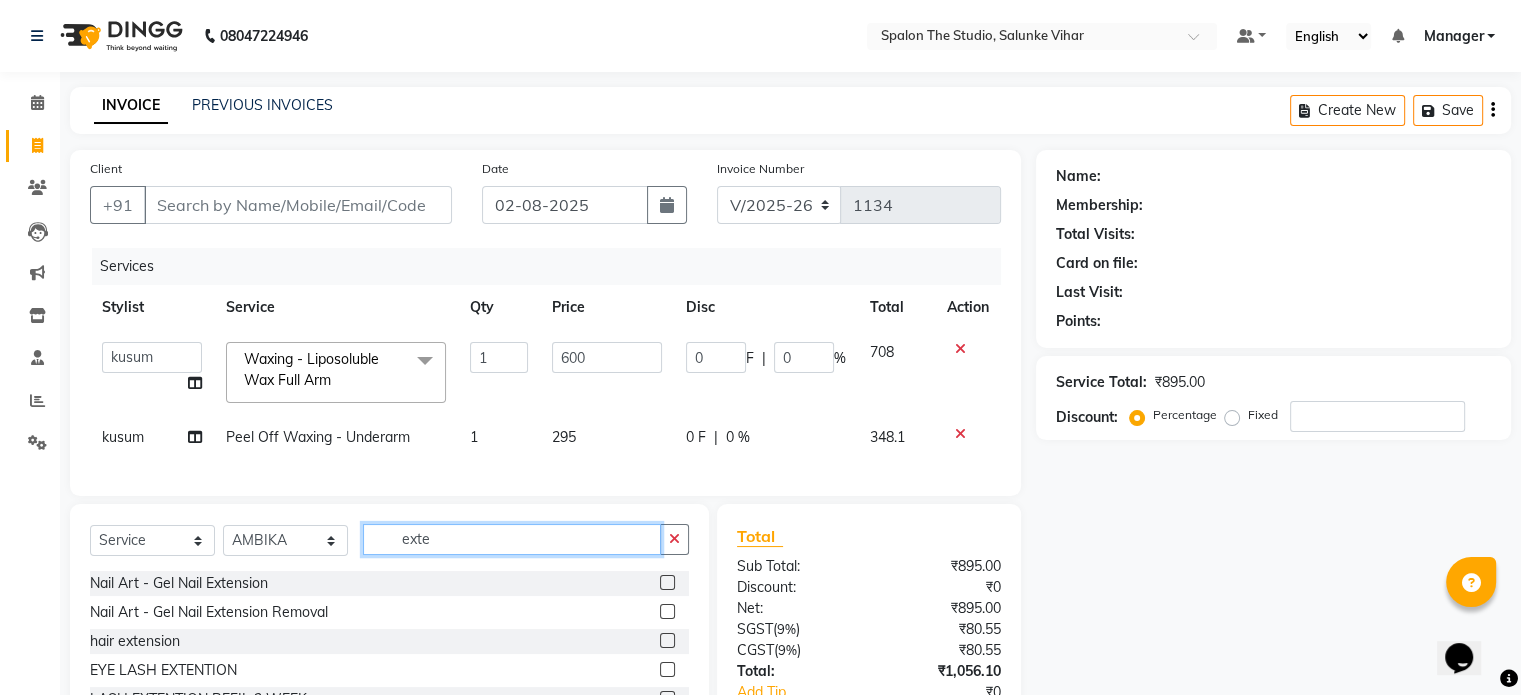 type on "exte" 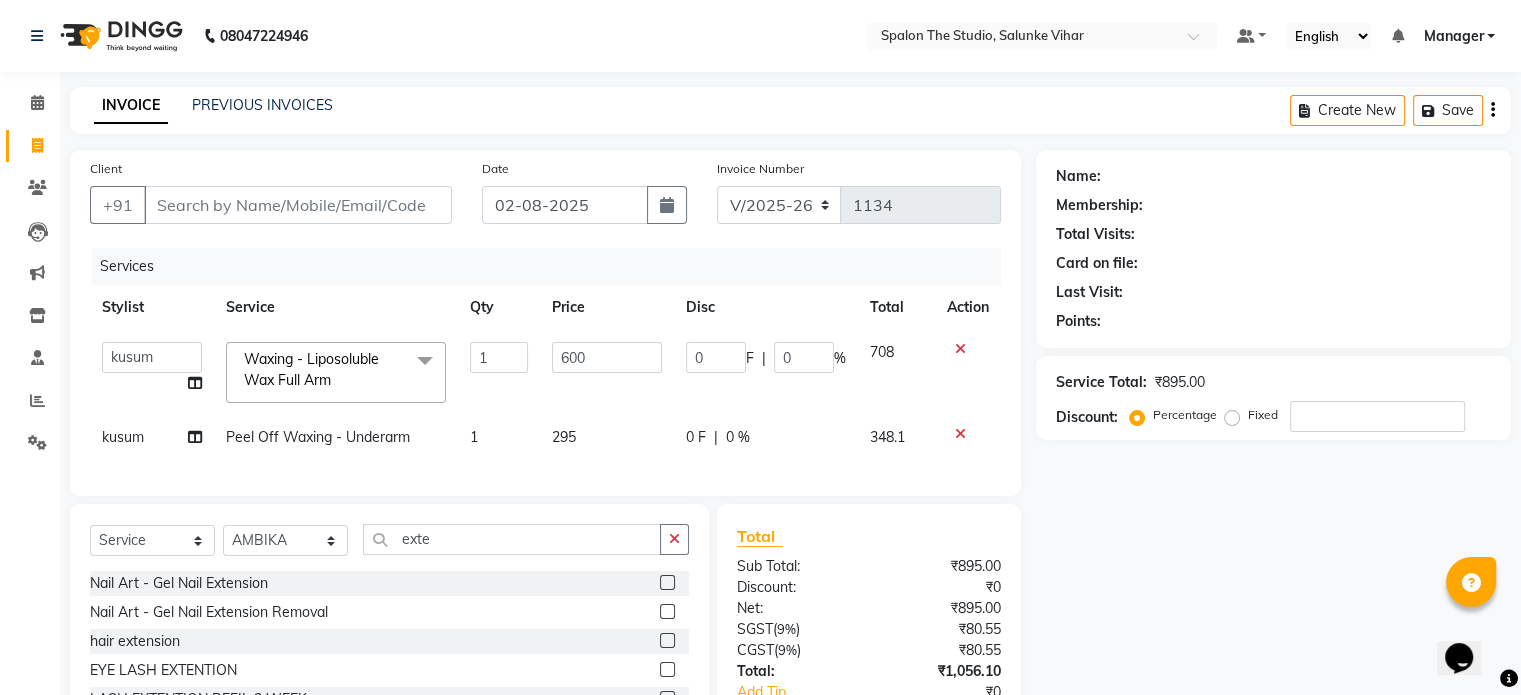 click 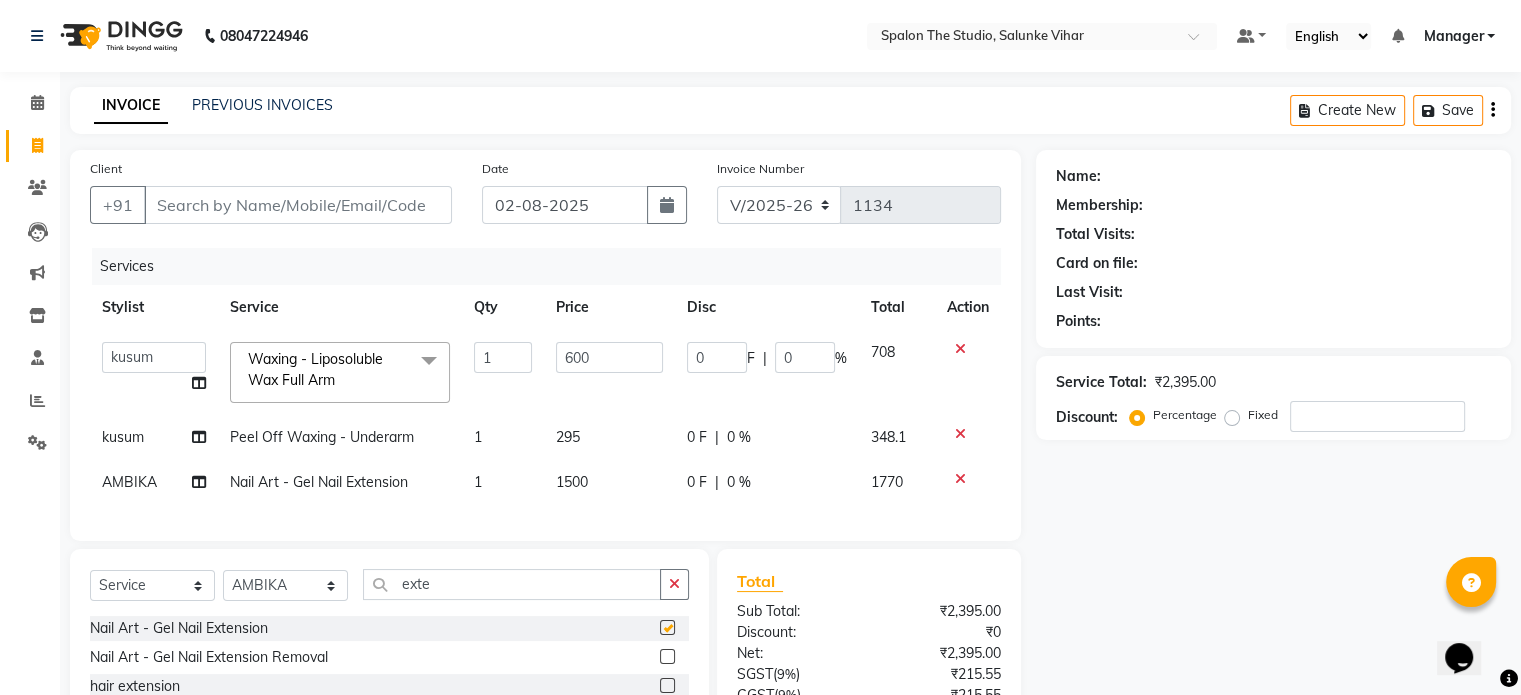 checkbox on "false" 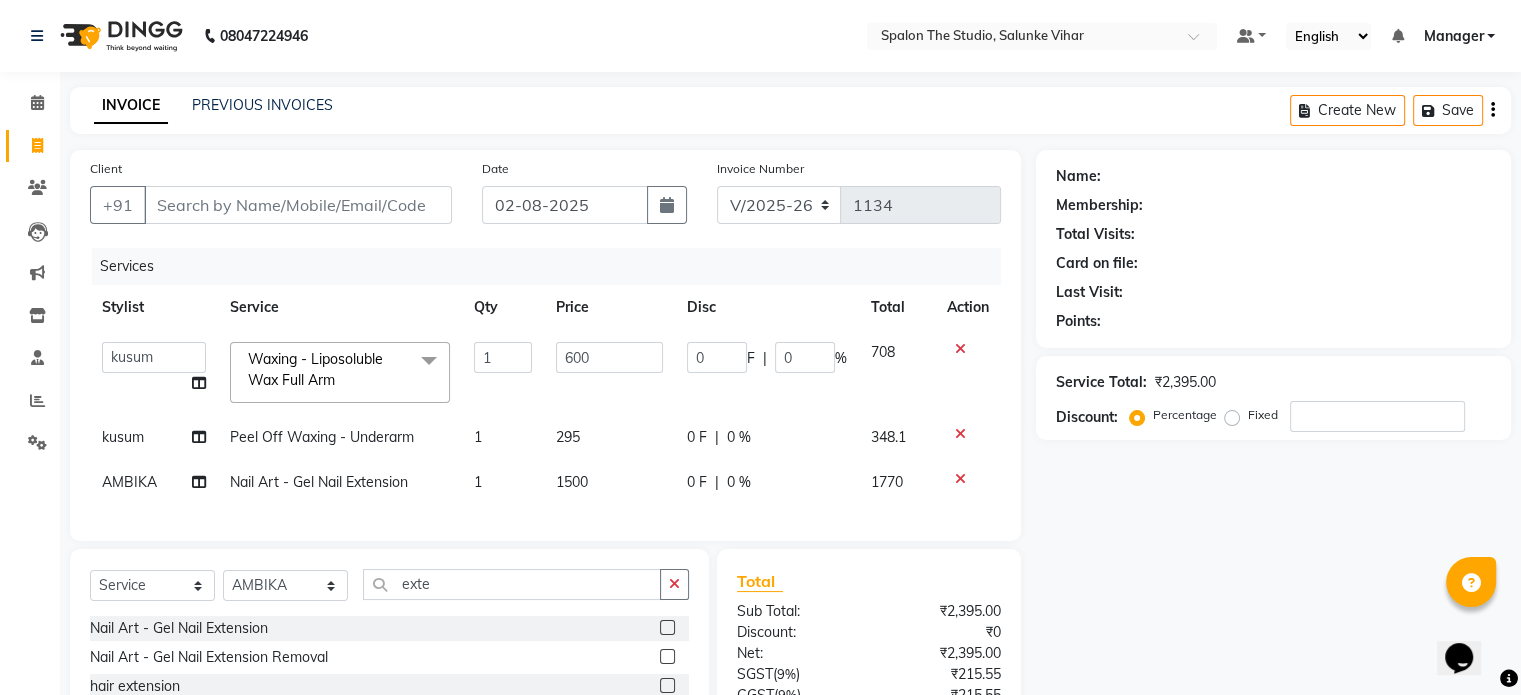 click on "1500" 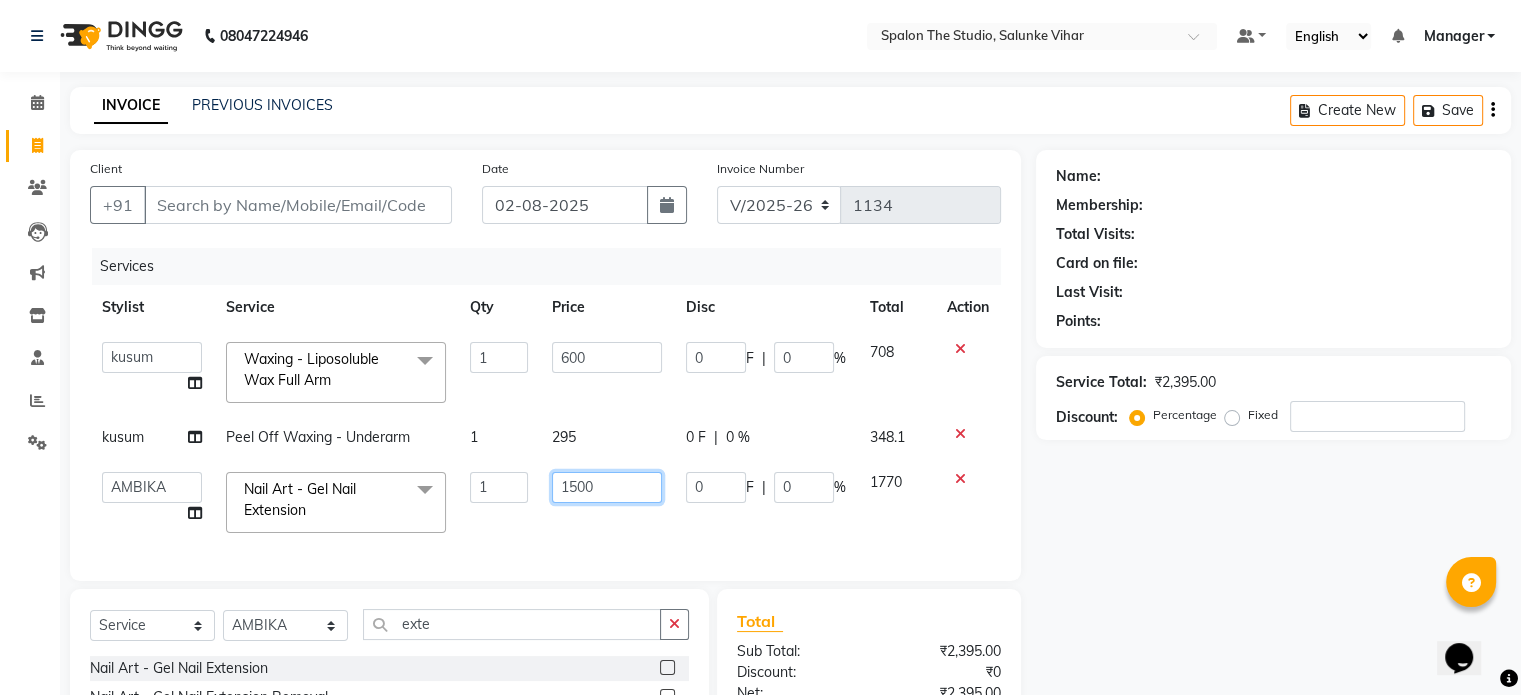 click on "1500" 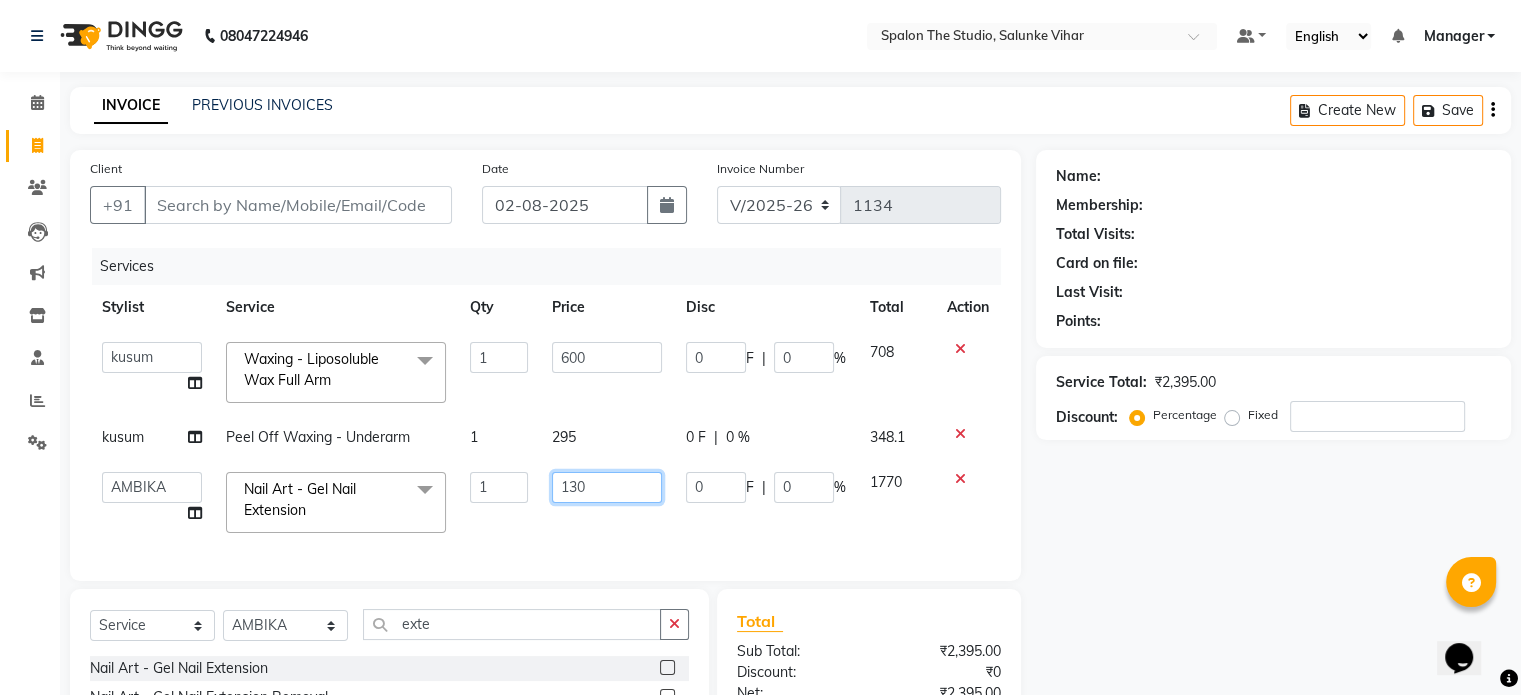 type on "1300" 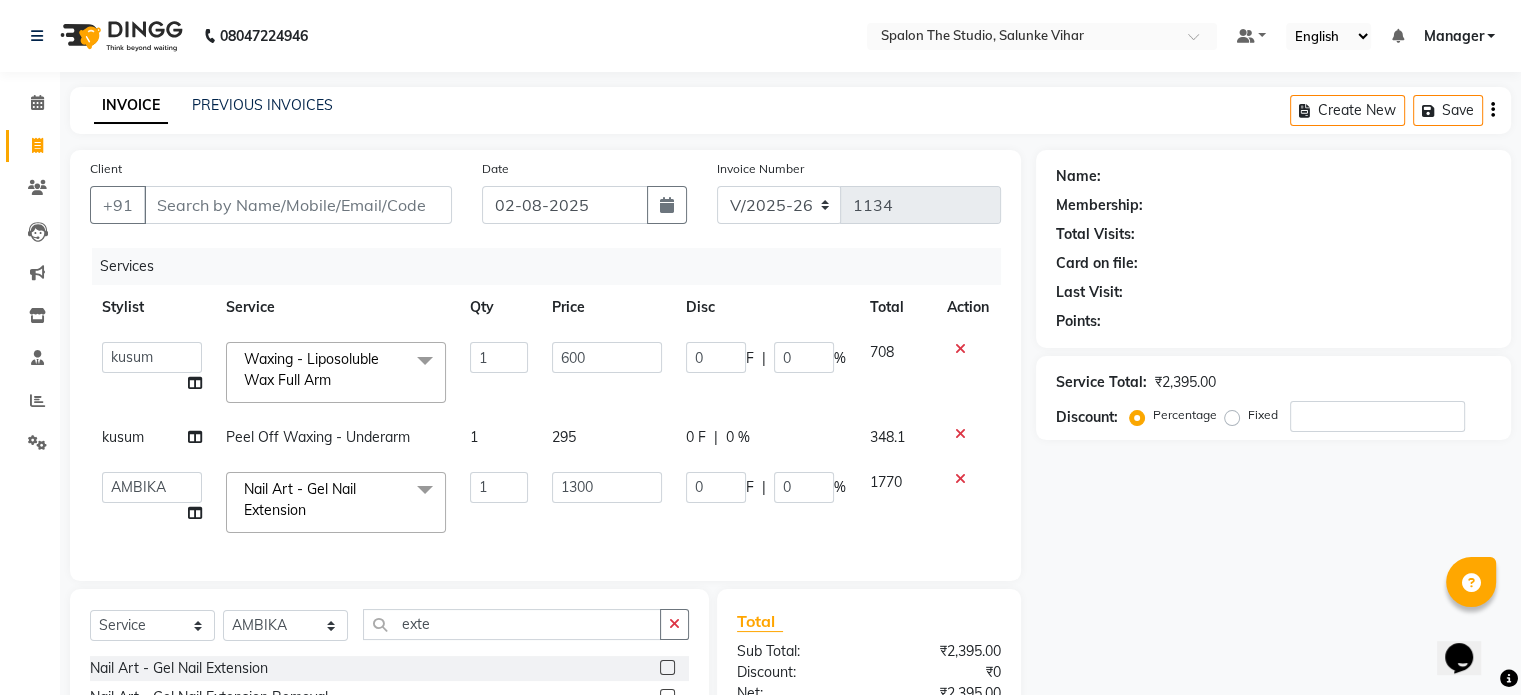 click on "Services Stylist Service Qty Price Disc Total Action Aarti AMBIKA farheen Gernal komal kusum Manager navazish pranali Riya Shetye Saisha SHARIF Shubham Pawar siddhi sunil Vanshika Waxing - Liposoluble Wax Full Arm x Threading - Eyebrows Threading - Upperlip Threading - Lower Lip Threading - Chin Threading - Side Lock Threading - Forehead Threading - Full Face Threading - Jawline Threading - Neck Scieutific Combing green peel DERMA PEELING LHR YELLOW PEEL LE MARINE TREATMENT tatto removal D - Tan - Underarm D - Tan - Feet D - Tan - Face & Neck D - Tan - Full Arm/Half Arm D - Tan - Half Back/Front D - Tan - Midriff D - Tan - Face Neck & Blouse Line D - Tan - Full Back/Front D - Tan - Full Leg/Half Leg D - Tan - Full Body Waxing - Sugar Wax Full Arm Waxing - Sugar Wax Full Leg Waxing - Sugar Wax Half Arm Waxing - Sugar Wax Half Leg Waxing - Sugar Wax Under Arm Waxing - Sugar Wax Chin Waxing - Sugar Wax Upperlip/Lowerlip Waxing - Sugar Wax Side Lock Waxing - Sugar Wax Jawline" 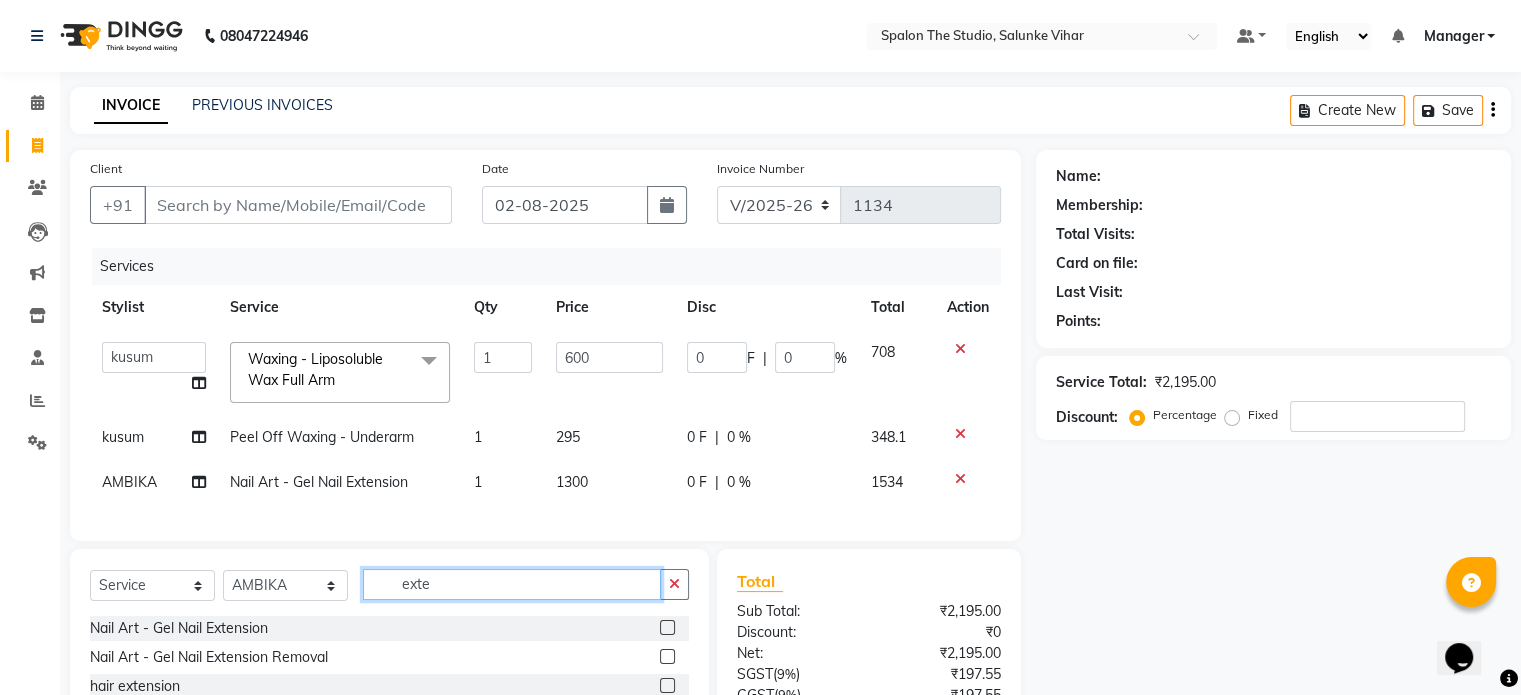 click on "exte" 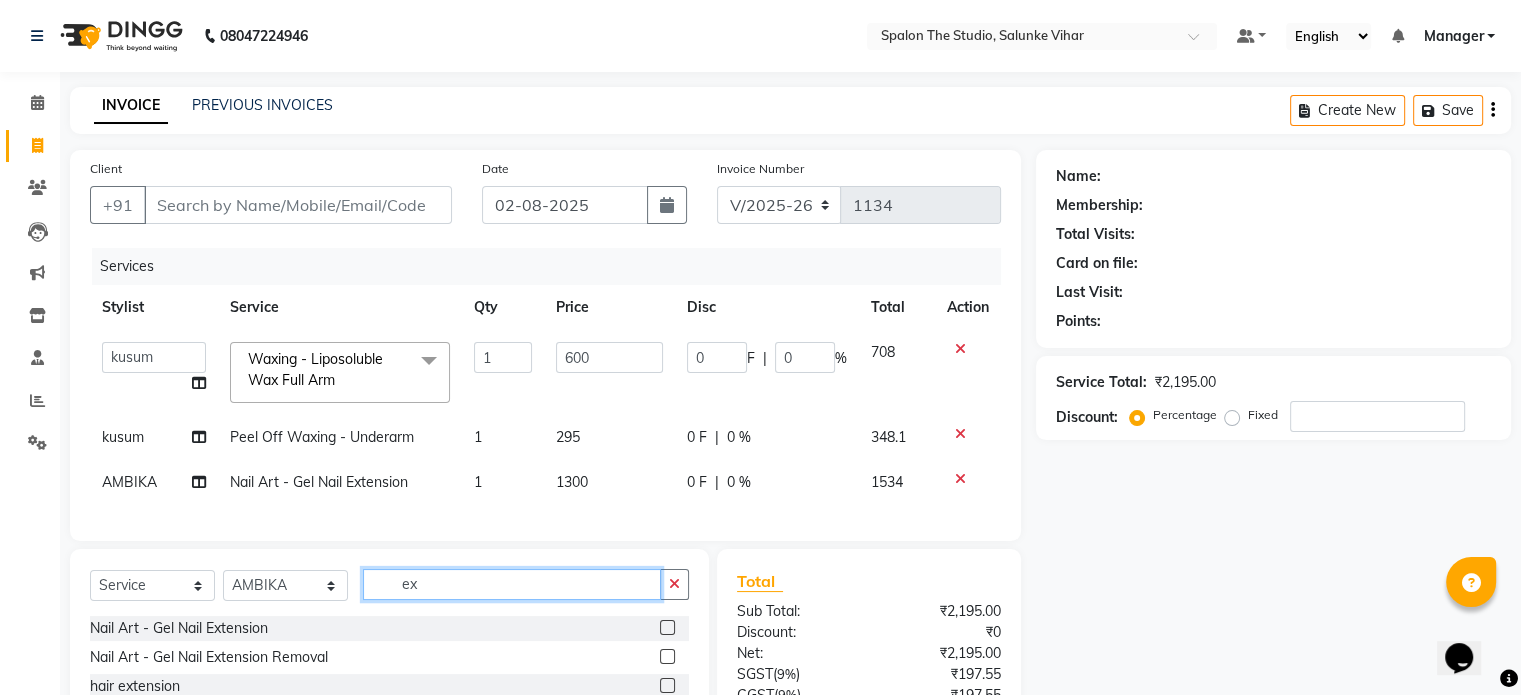 type on "e" 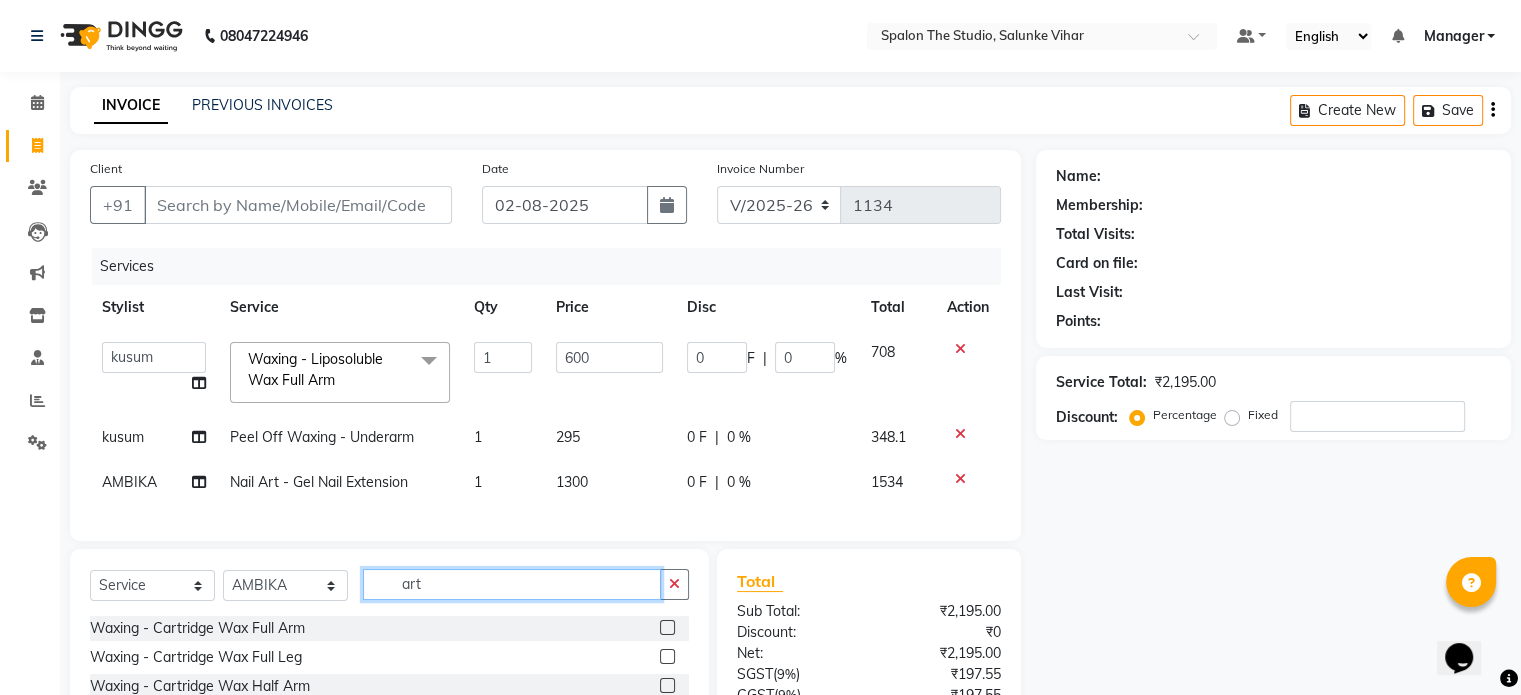 scroll, scrollTop: 194, scrollLeft: 0, axis: vertical 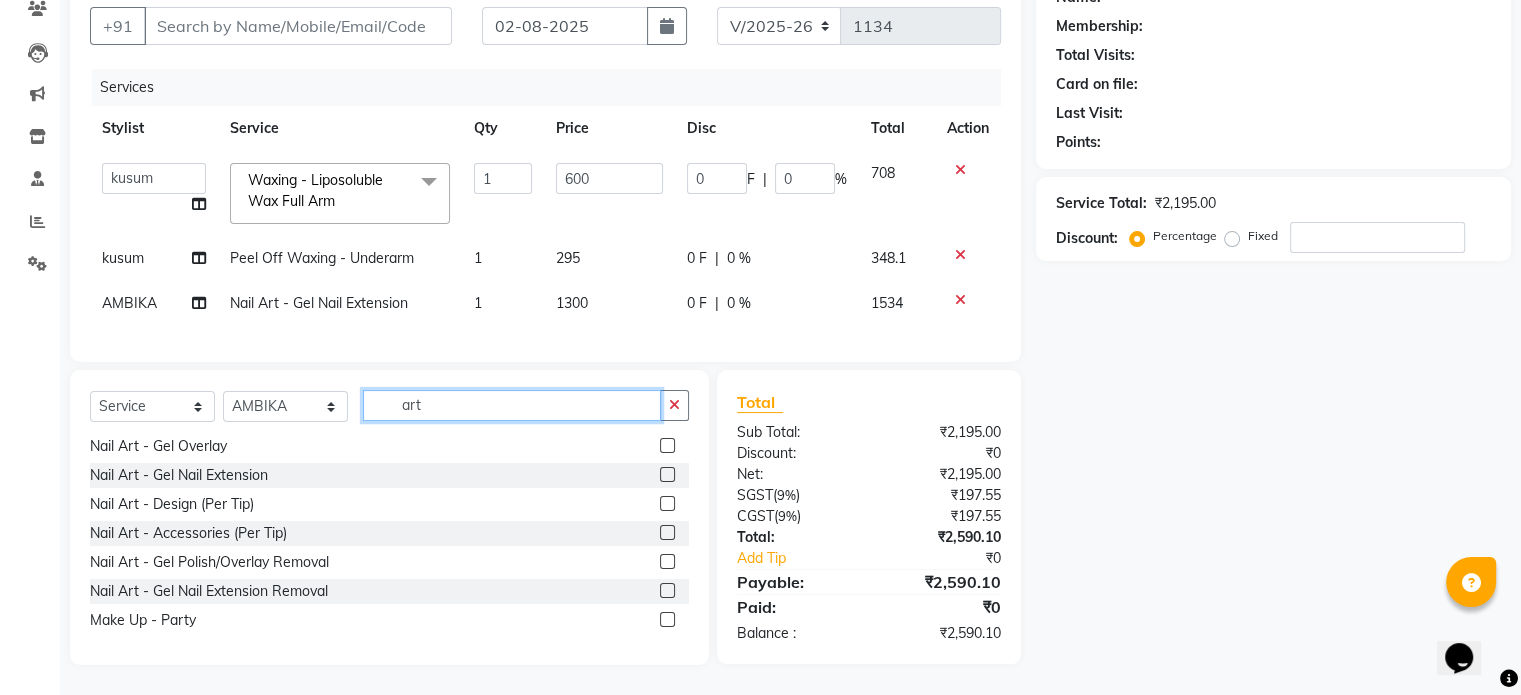 type on "art" 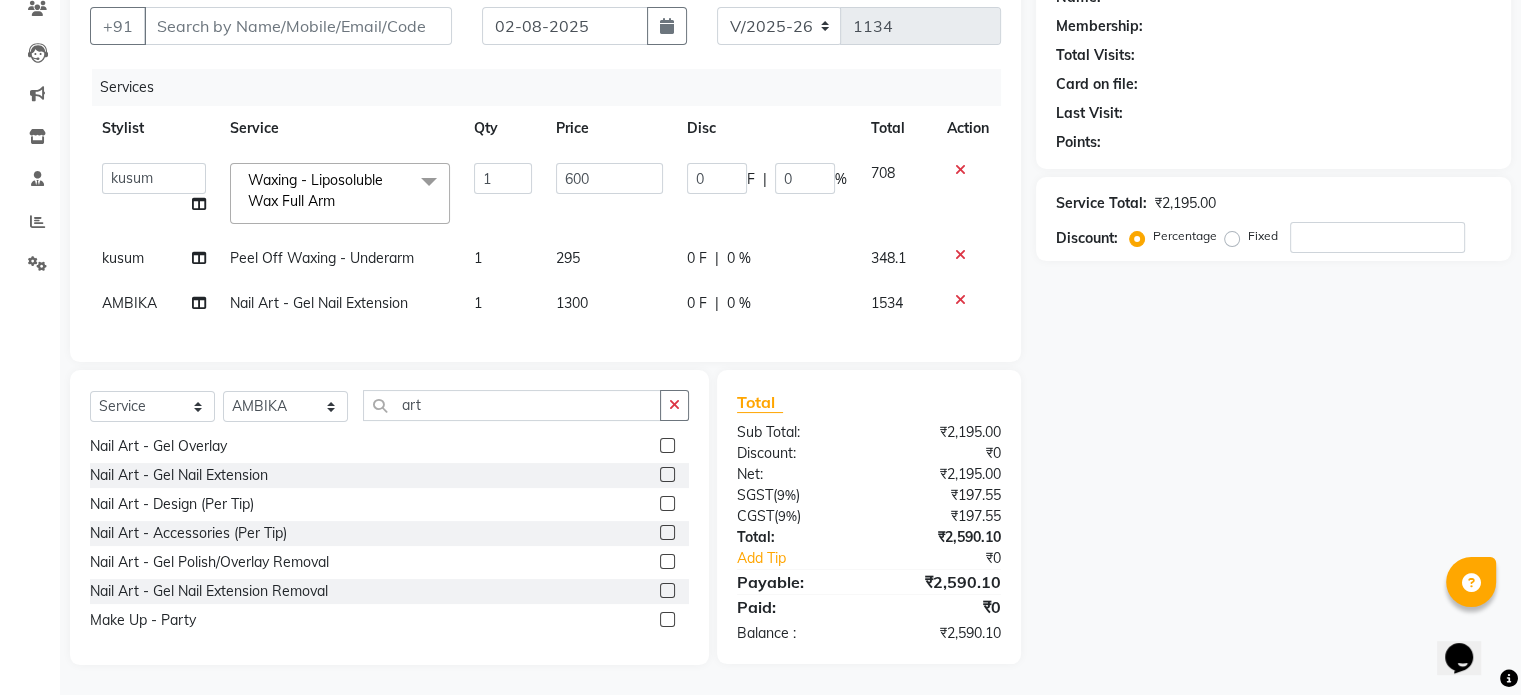 click 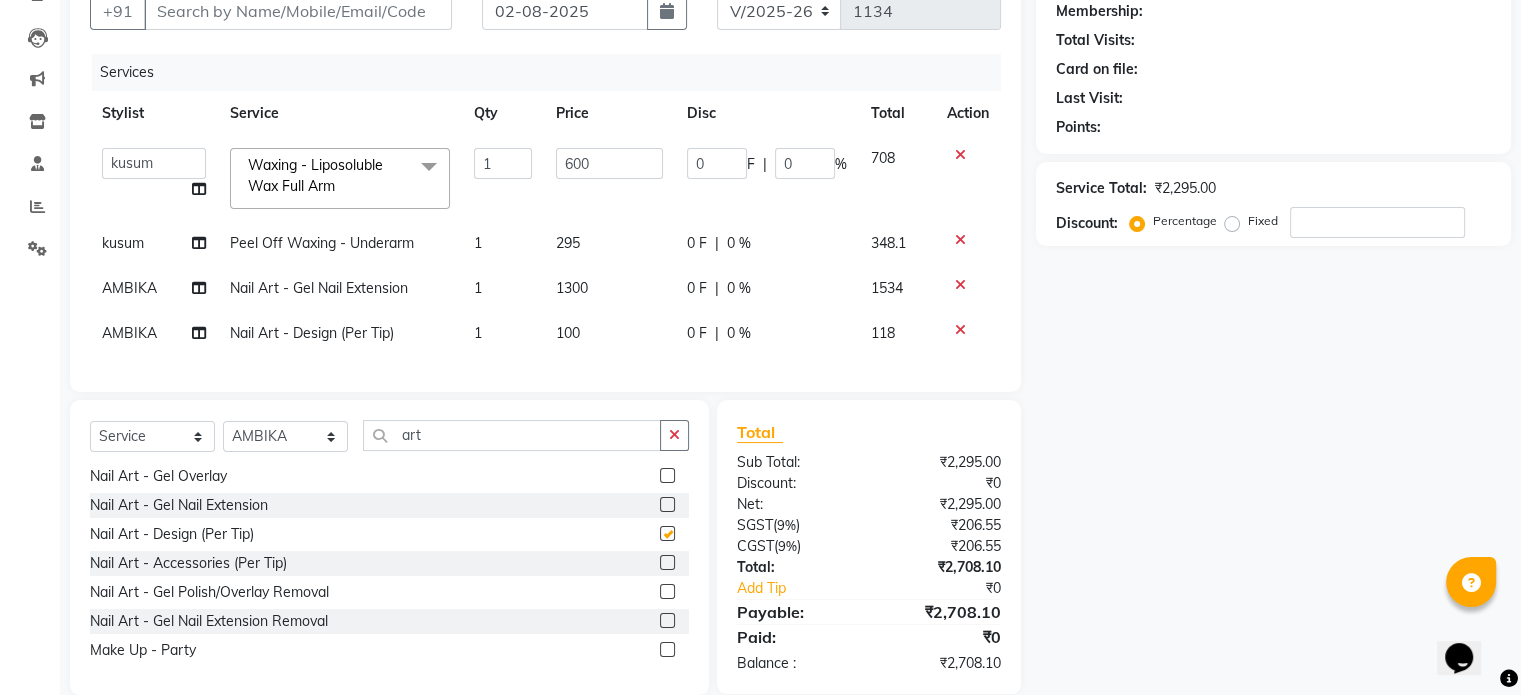 checkbox on "false" 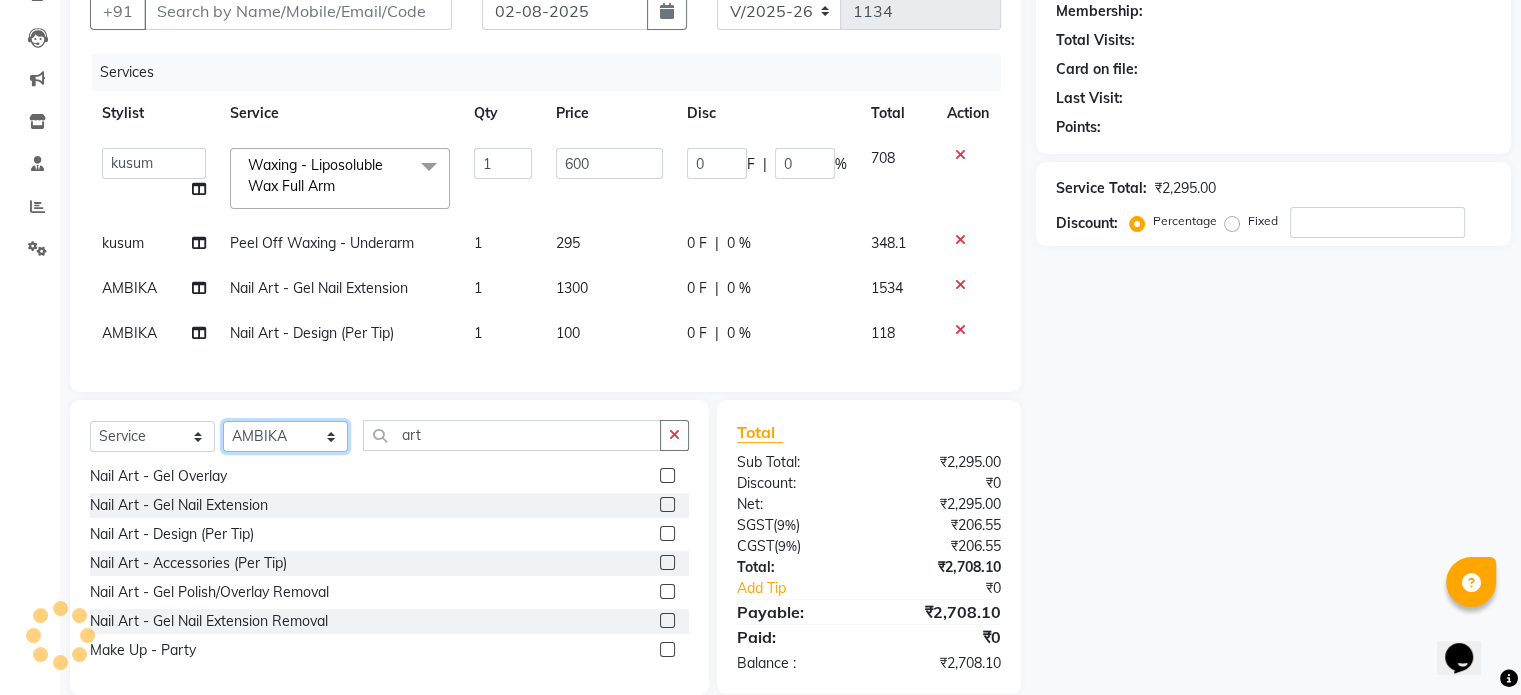 click on "Select Stylist Aarti AMBIKA farheen Gernal komal kusum Manager navazish pranali Riya Shetye Saisha SHARIF Shubham Pawar siddhi sunil Vanshika" 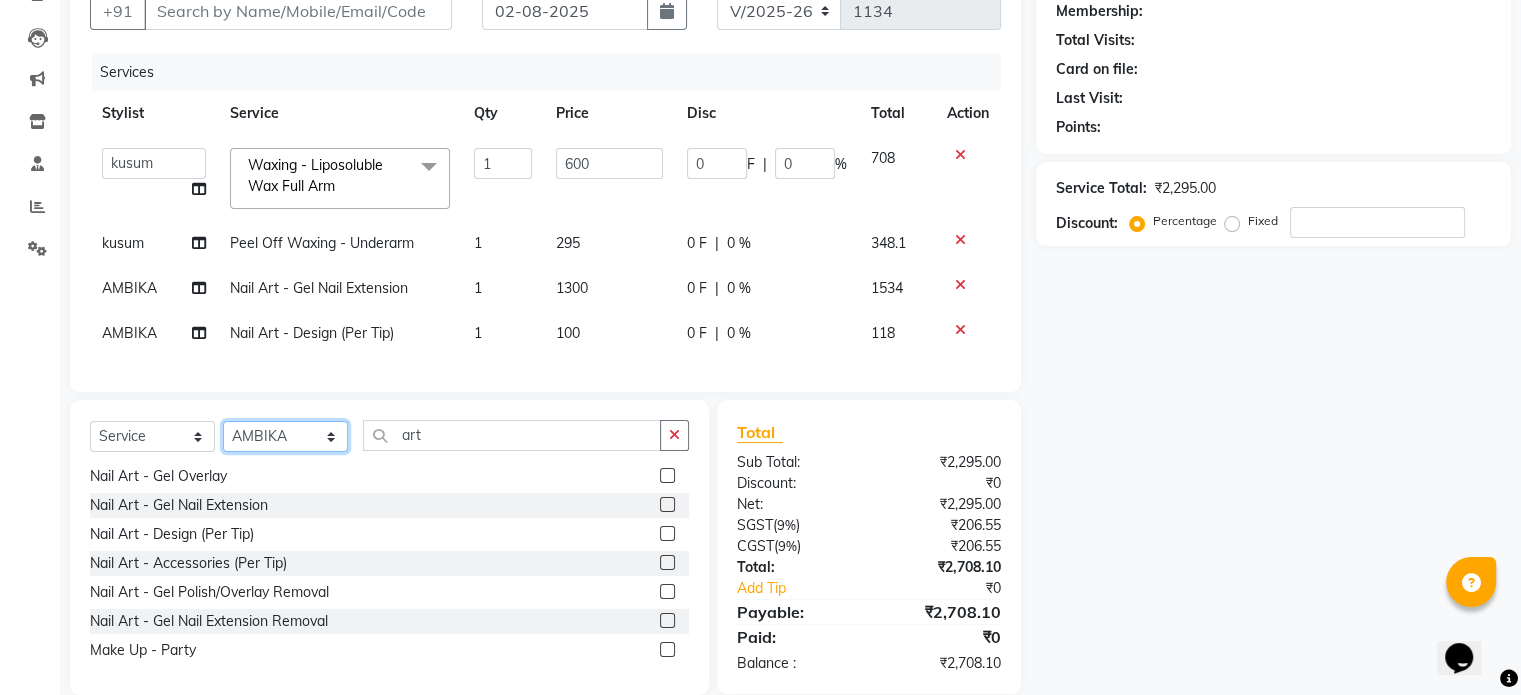 select on "63680" 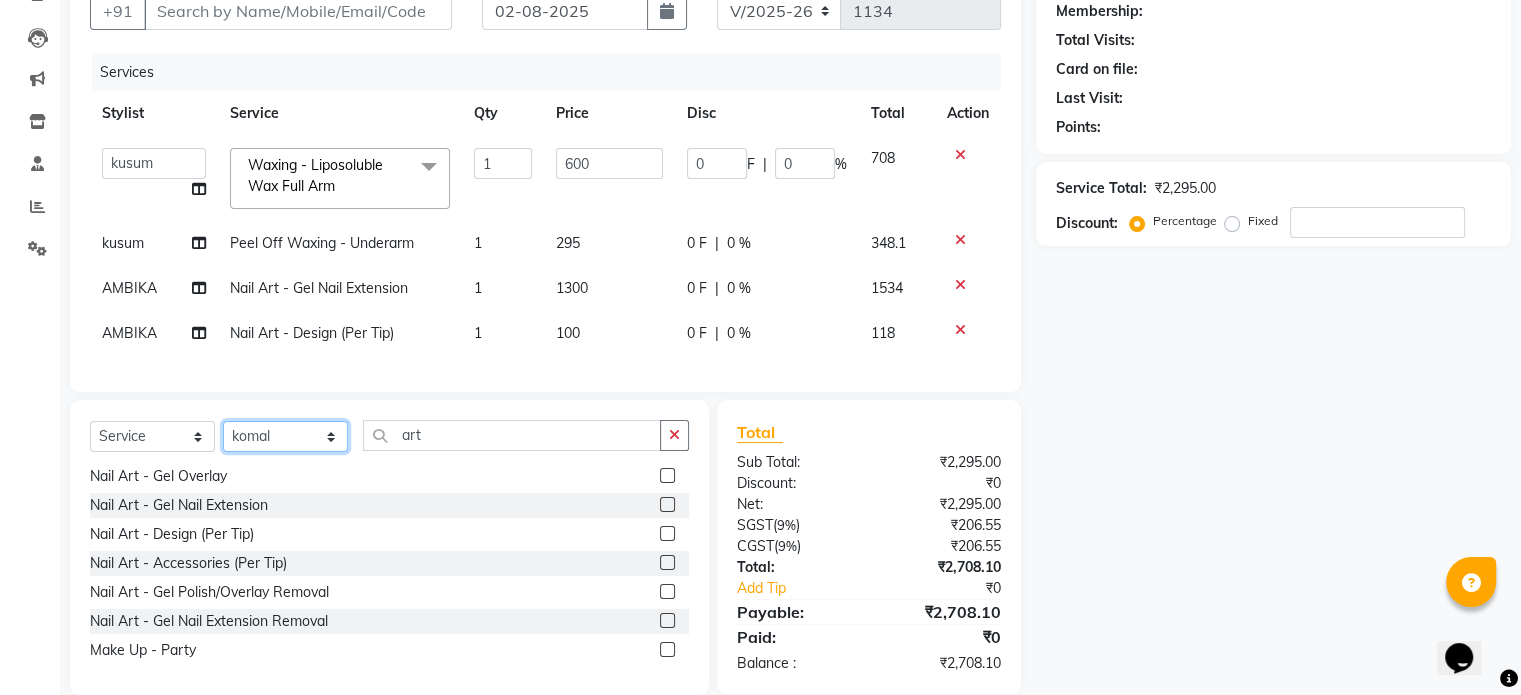 click on "Select Stylist Aarti AMBIKA farheen Gernal komal kusum Manager navazish pranali Riya Shetye Saisha SHARIF Shubham Pawar siddhi sunil Vanshika" 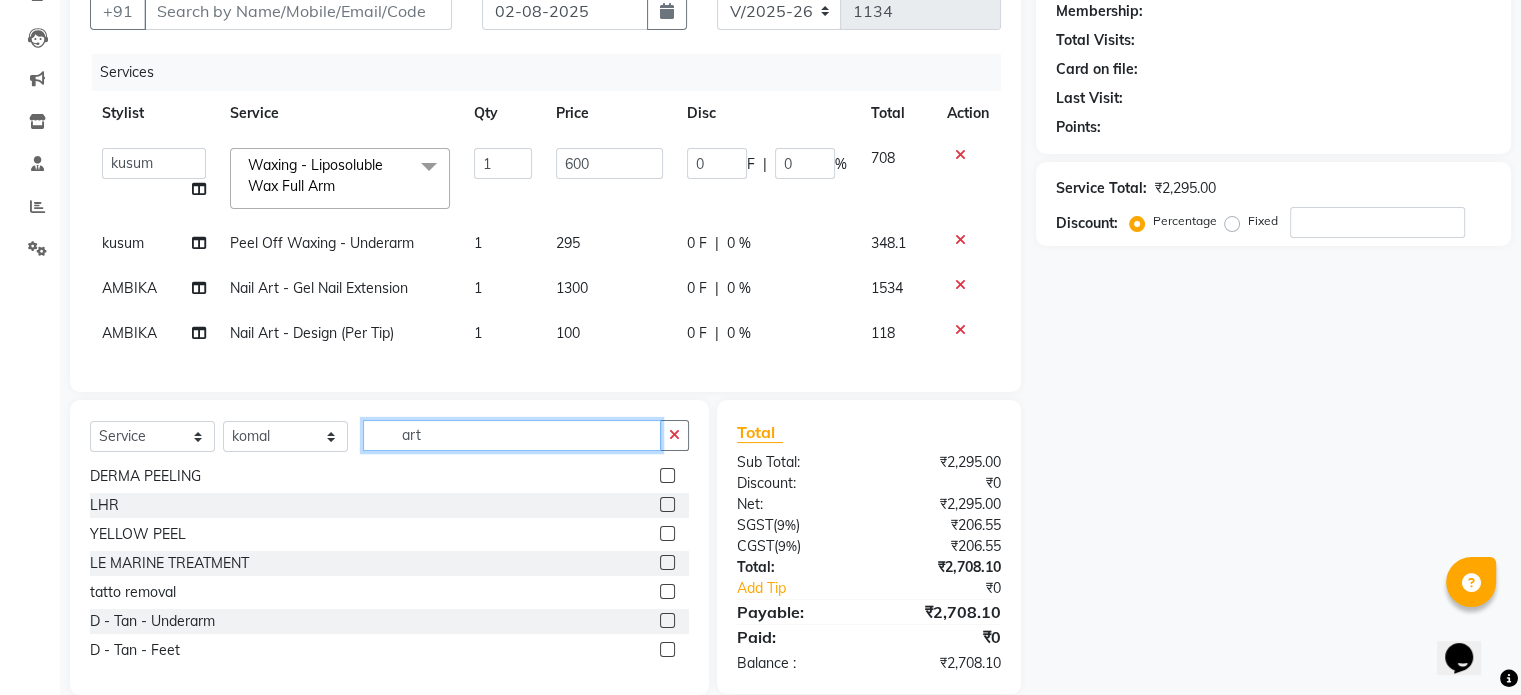 drag, startPoint x: 458, startPoint y: 445, endPoint x: 431, endPoint y: 420, distance: 36.796738 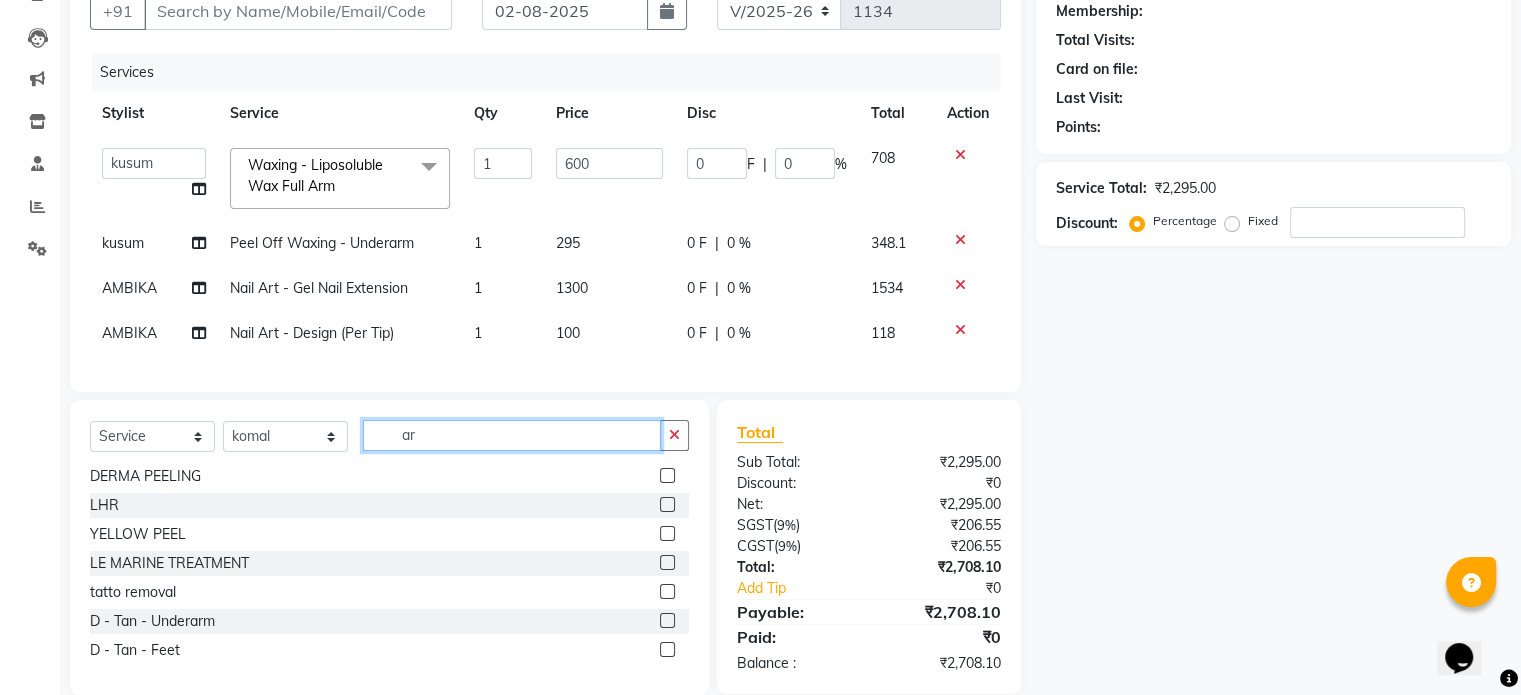 type on "a" 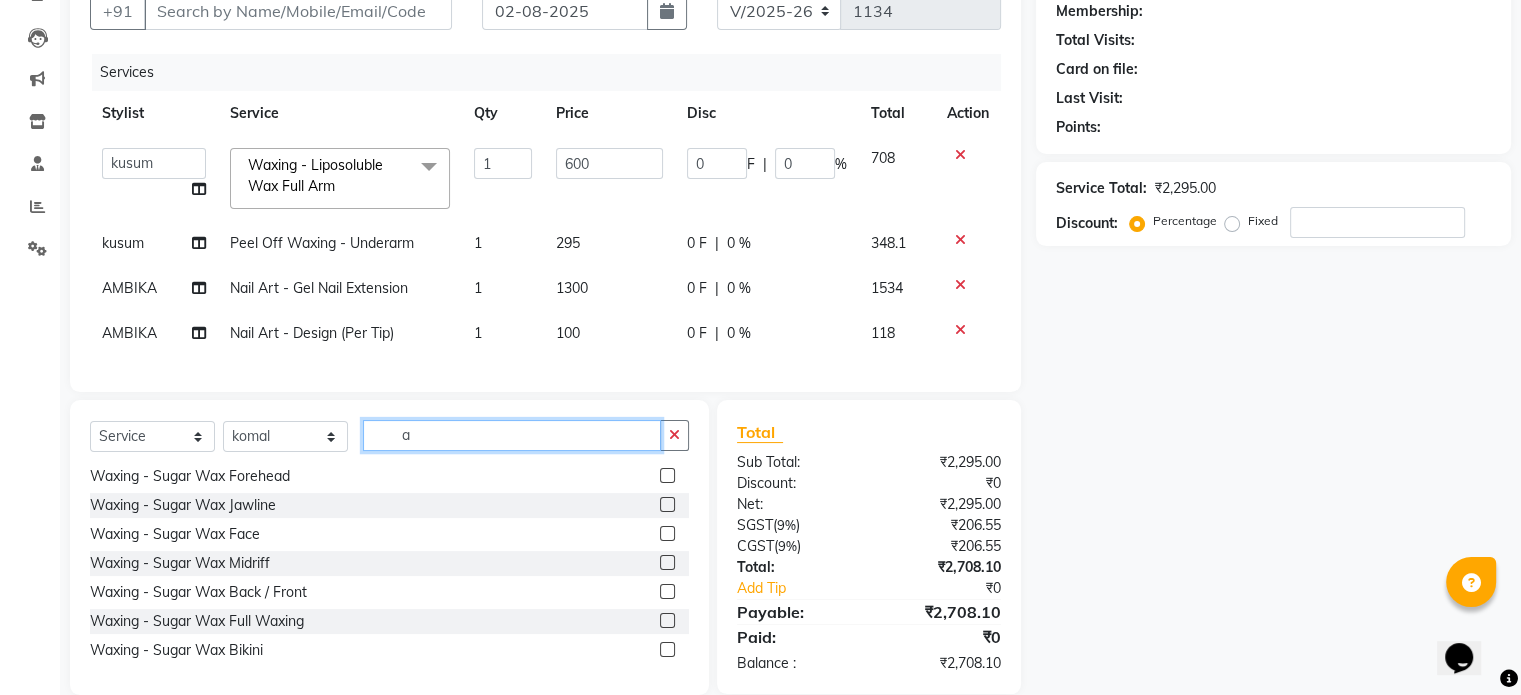scroll, scrollTop: 0, scrollLeft: 0, axis: both 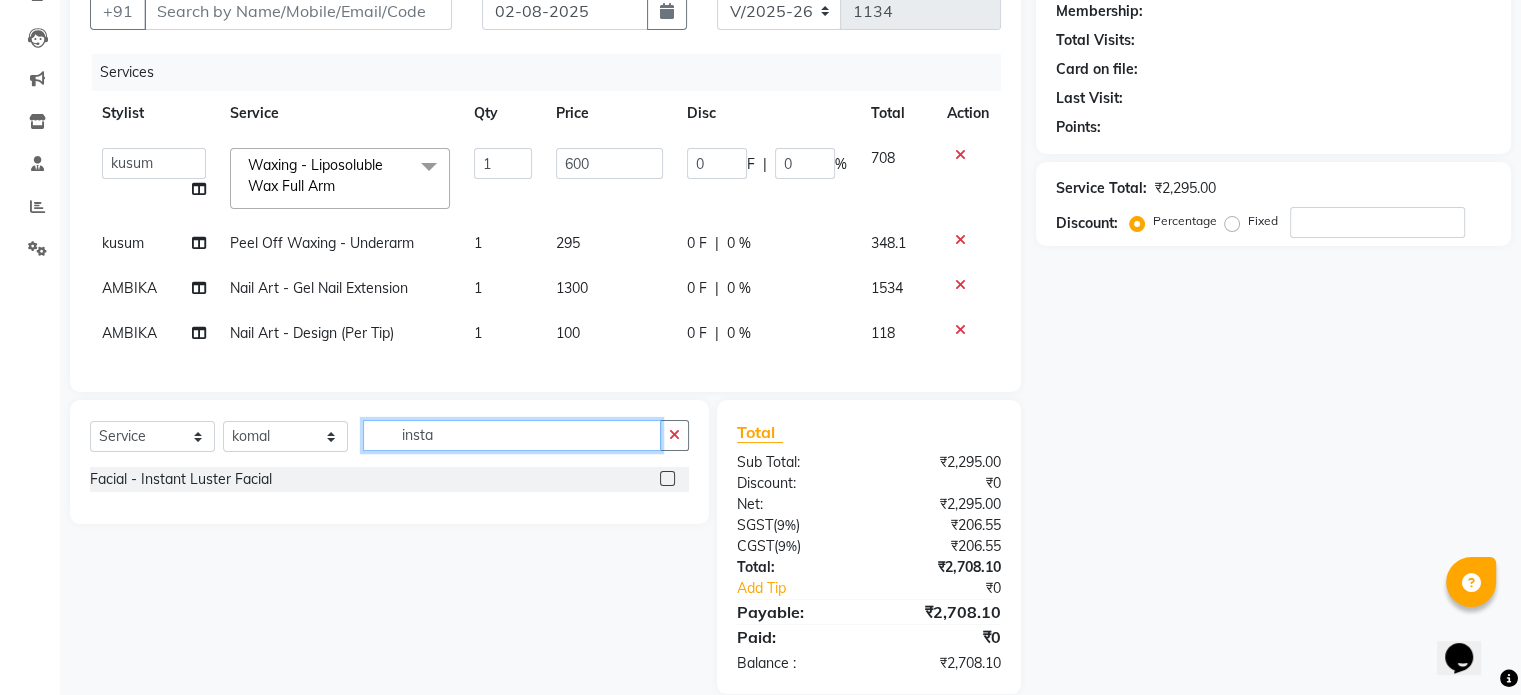 type on "insta" 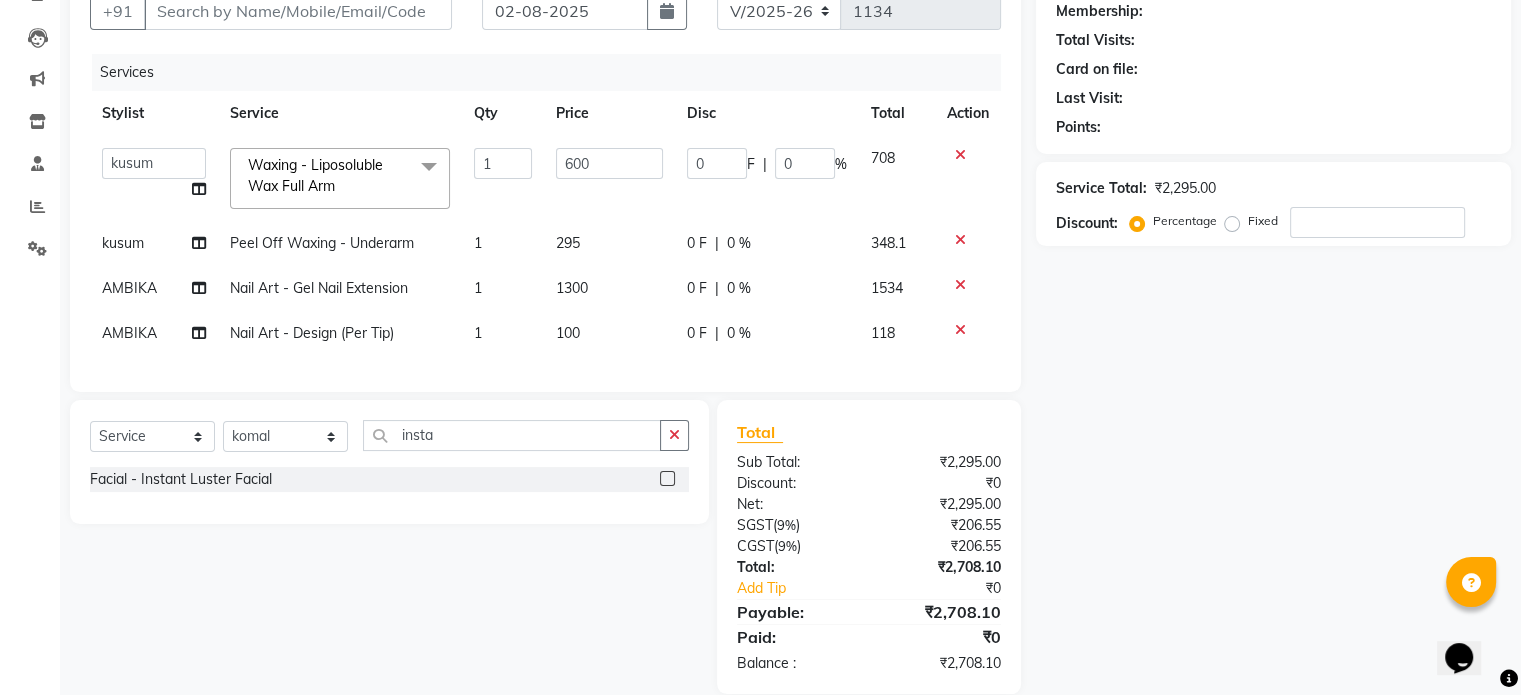 click 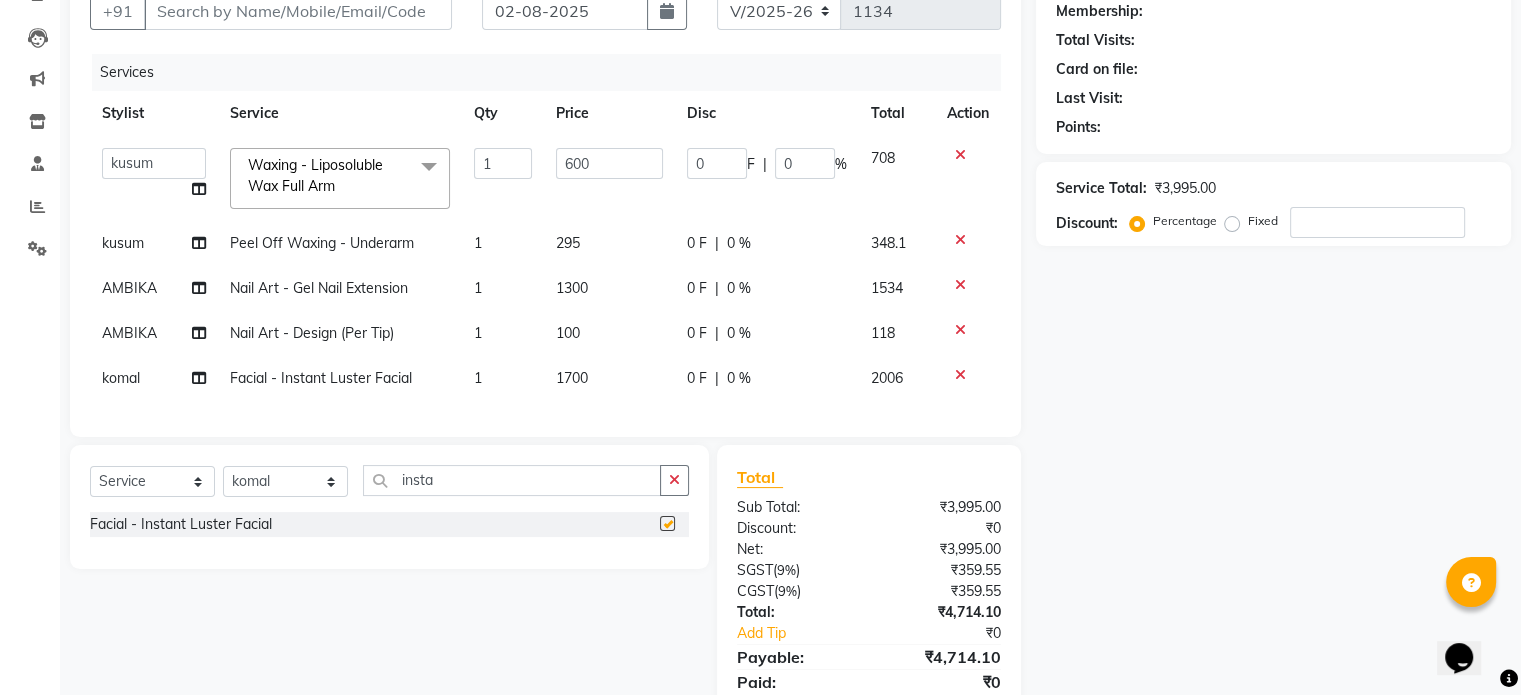 checkbox on "false" 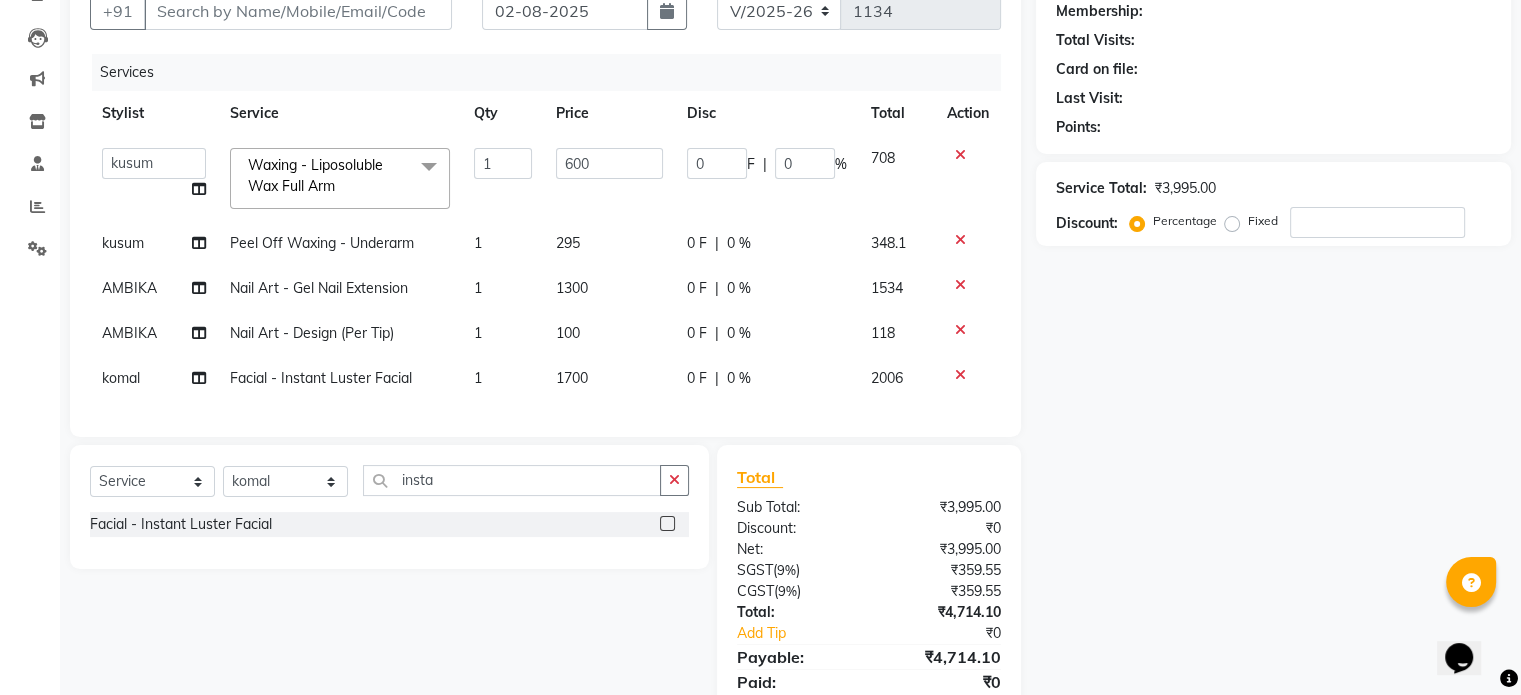 click on "1700" 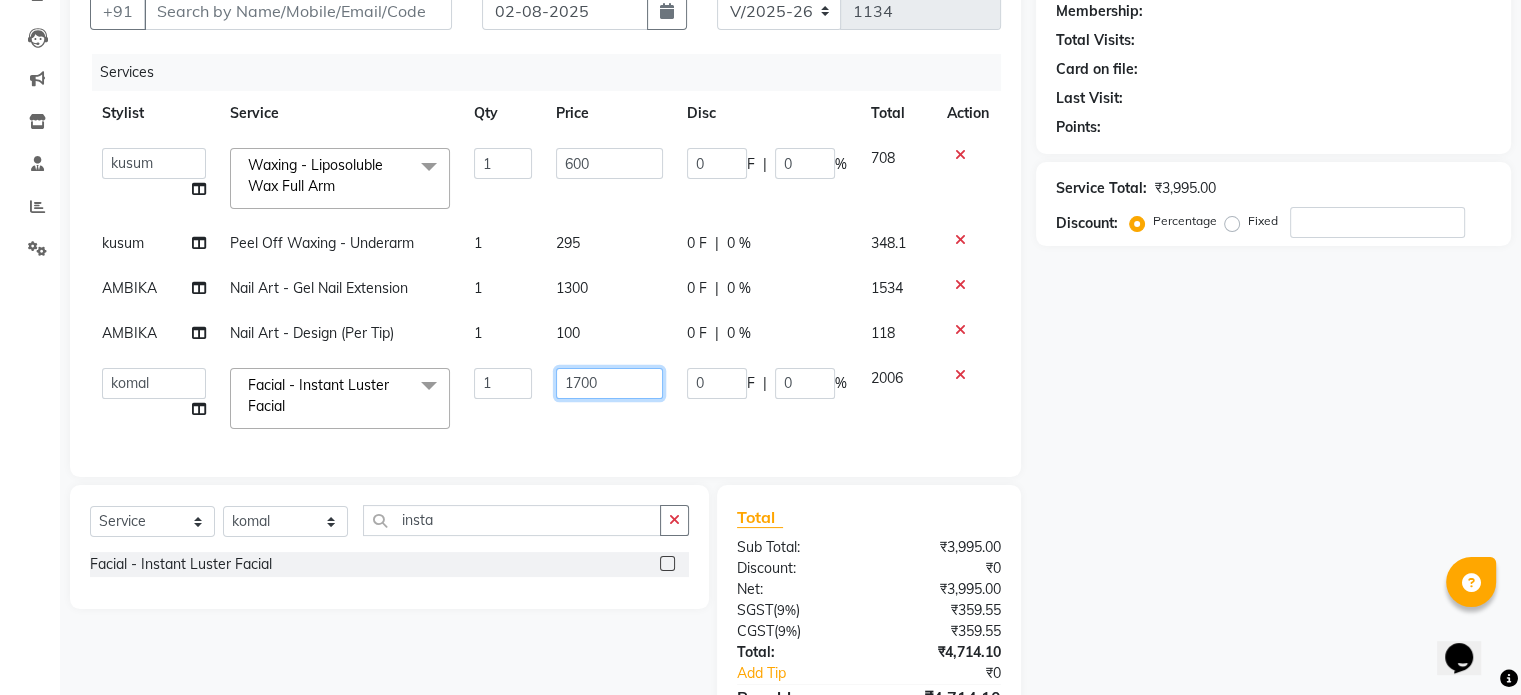 click on "1700" 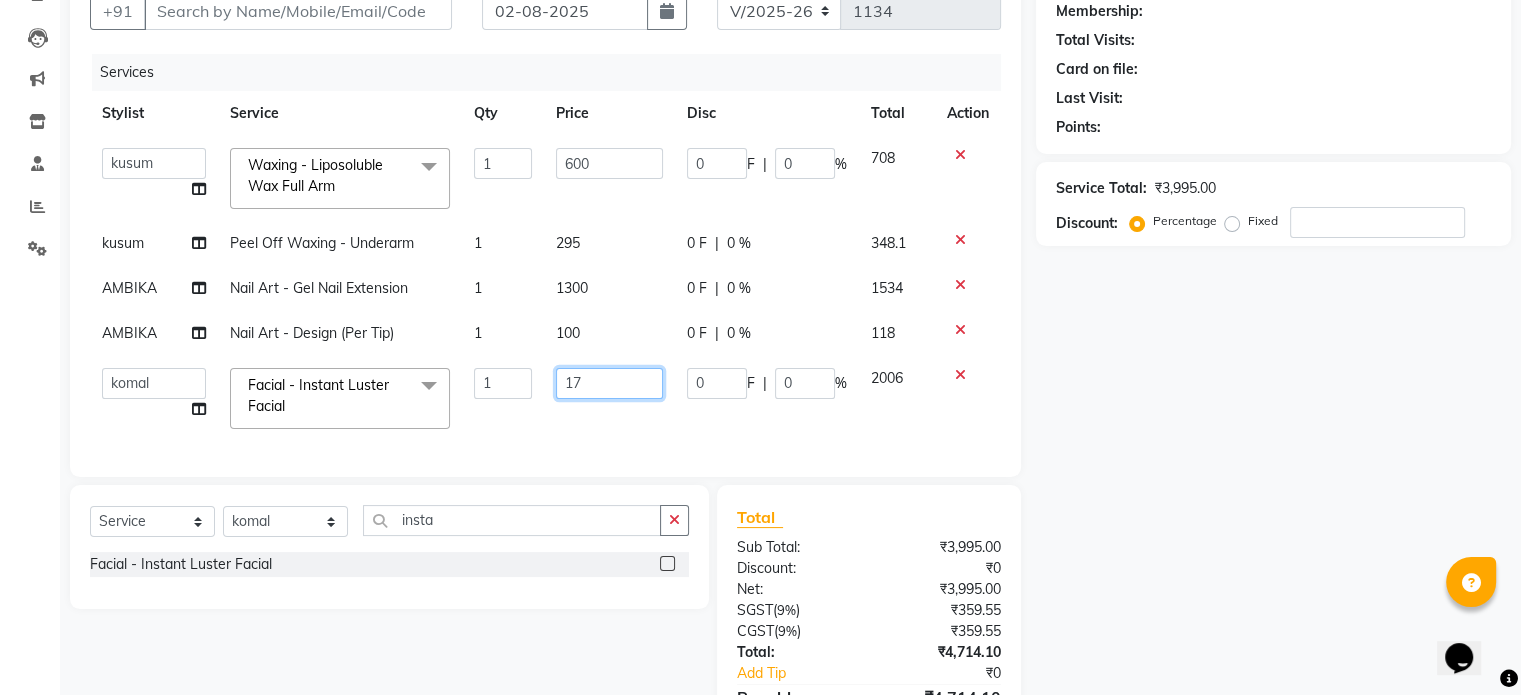 type on "1" 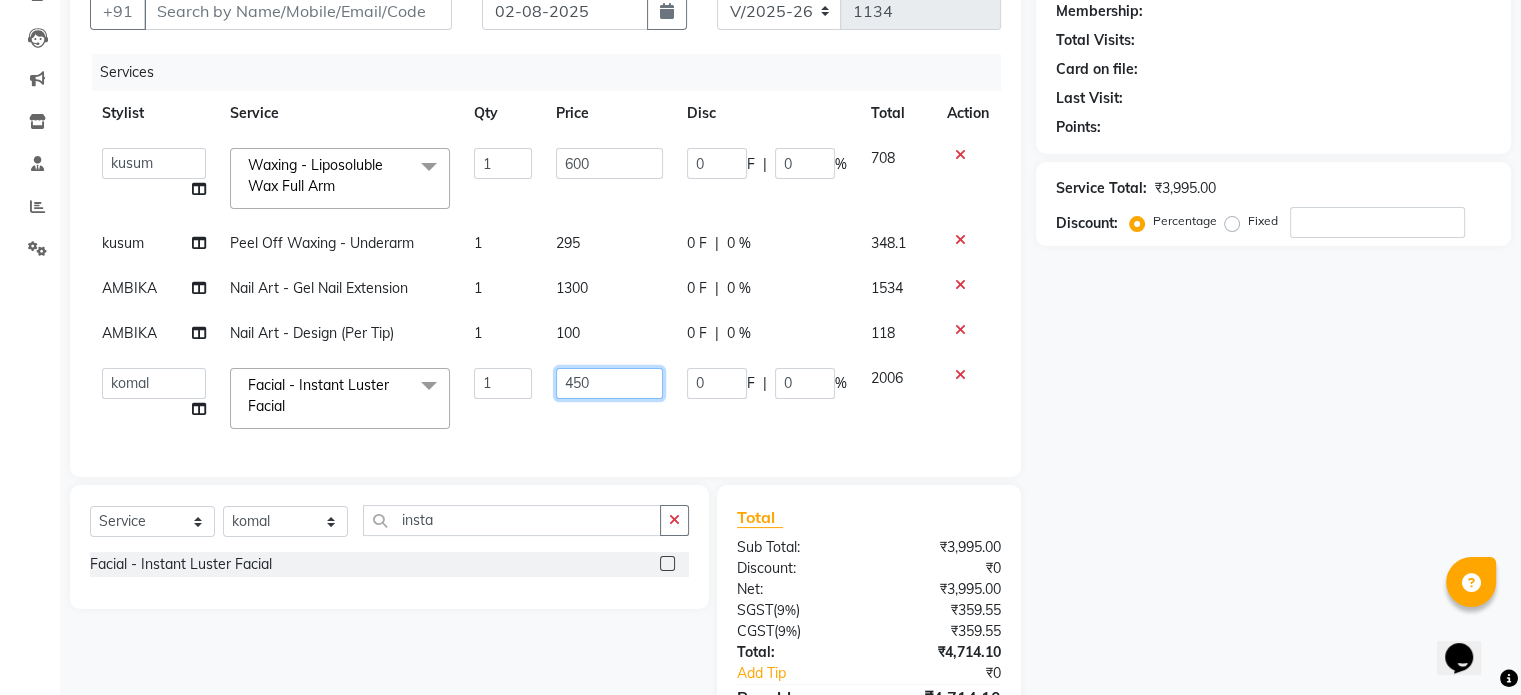 type on "4500" 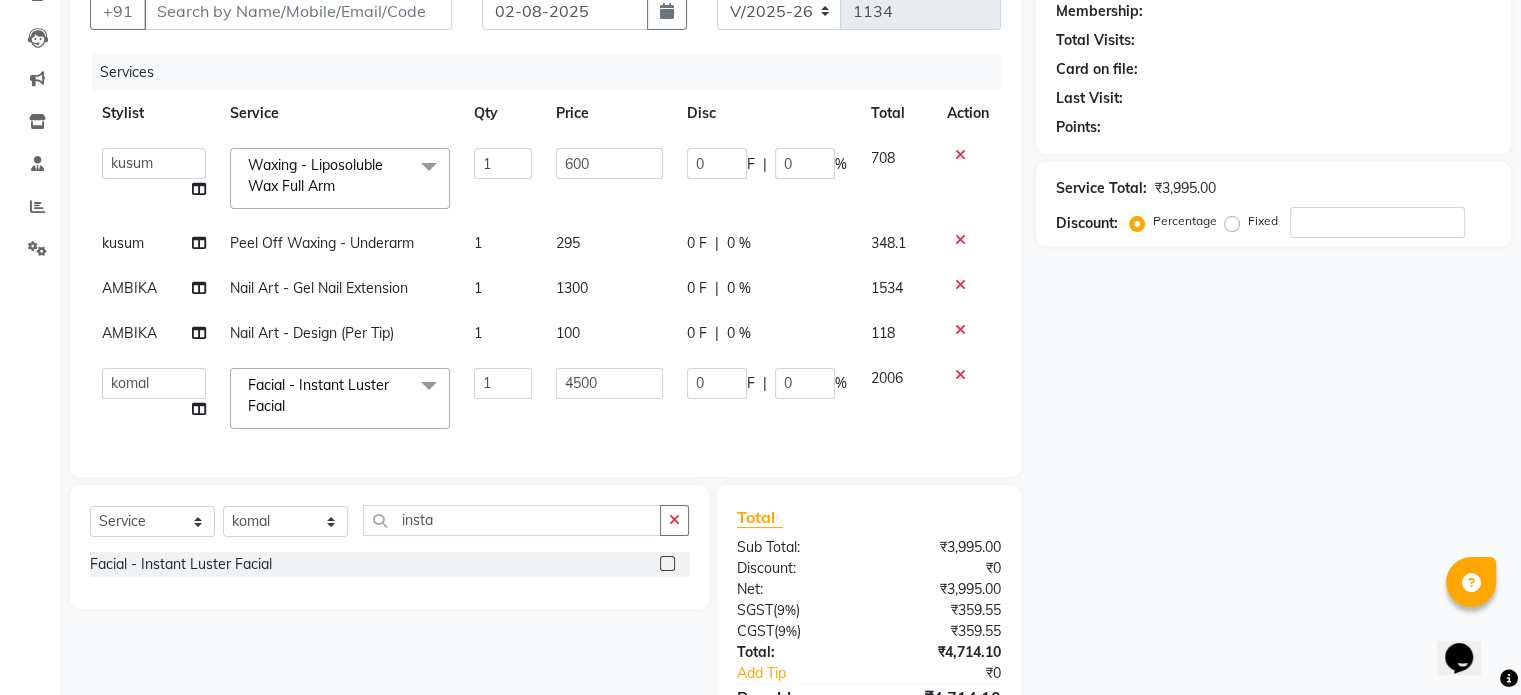 click on "Services Stylist Service Qty Price Disc Total Action Aarti AMBIKA farheen Gernal komal kusum Manager navazish pranali Riya Shetye Saisha SHARIF Shubham Pawar siddhi sunil Vanshika Waxing - Liposoluble Wax Full Arm x Threading - Eyebrows Threading - Upperlip Threading - Lower Lip Threading - Chin Threading - Side Lock Threading - Forehead Threading - Full Face Threading - Jawline Threading - Neck Scieutific Combing green peel DERMA PEELING LHR YELLOW PEEL LE MARINE TREATMENT tatto removal D - Tan - Underarm D - Tan - Feet D - Tan - Face & Neck D - Tan - Full Arm/Half Arm D - Tan - Half Back/Front D - Tan - Midriff D - Tan - Face Neck & Blouse Line D - Tan - Full Back/Front D - Tan - Full Leg/Half Leg D - Tan - Full Body Waxing - Sugar Wax Full Arm Waxing - Sugar Wax Full Leg Waxing - Sugar Wax Half Arm Waxing - Sugar Wax Half Leg Waxing - Sugar Wax Under Arm Waxing - Sugar Wax Chin Waxing - Sugar Wax Upperlip/Lowerlip Waxing - Sugar Wax Side Lock Waxing - Sugar Wax Jawline" 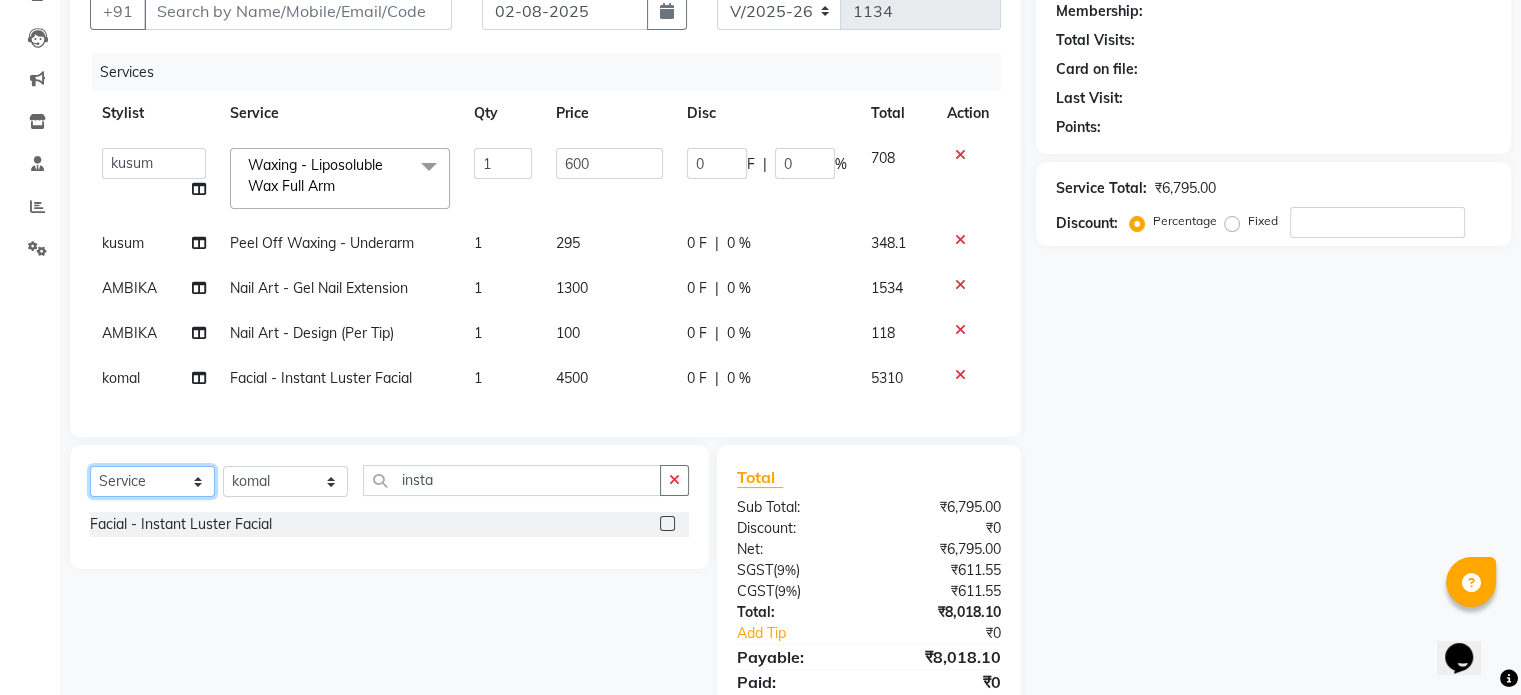 click on "Select  Service  Product  Membership  Package Voucher Prepaid Gift Card" 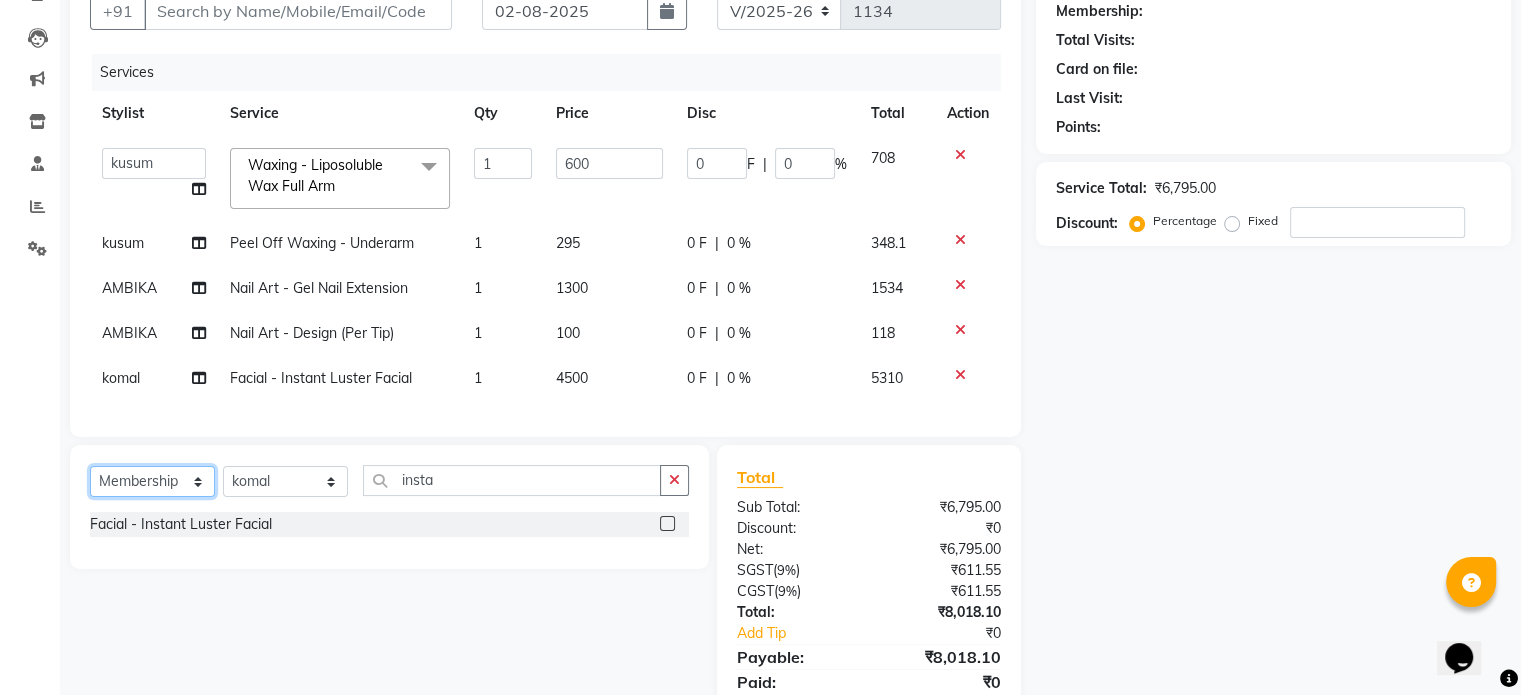click on "Select  Service  Product  Membership  Package Voucher Prepaid Gift Card" 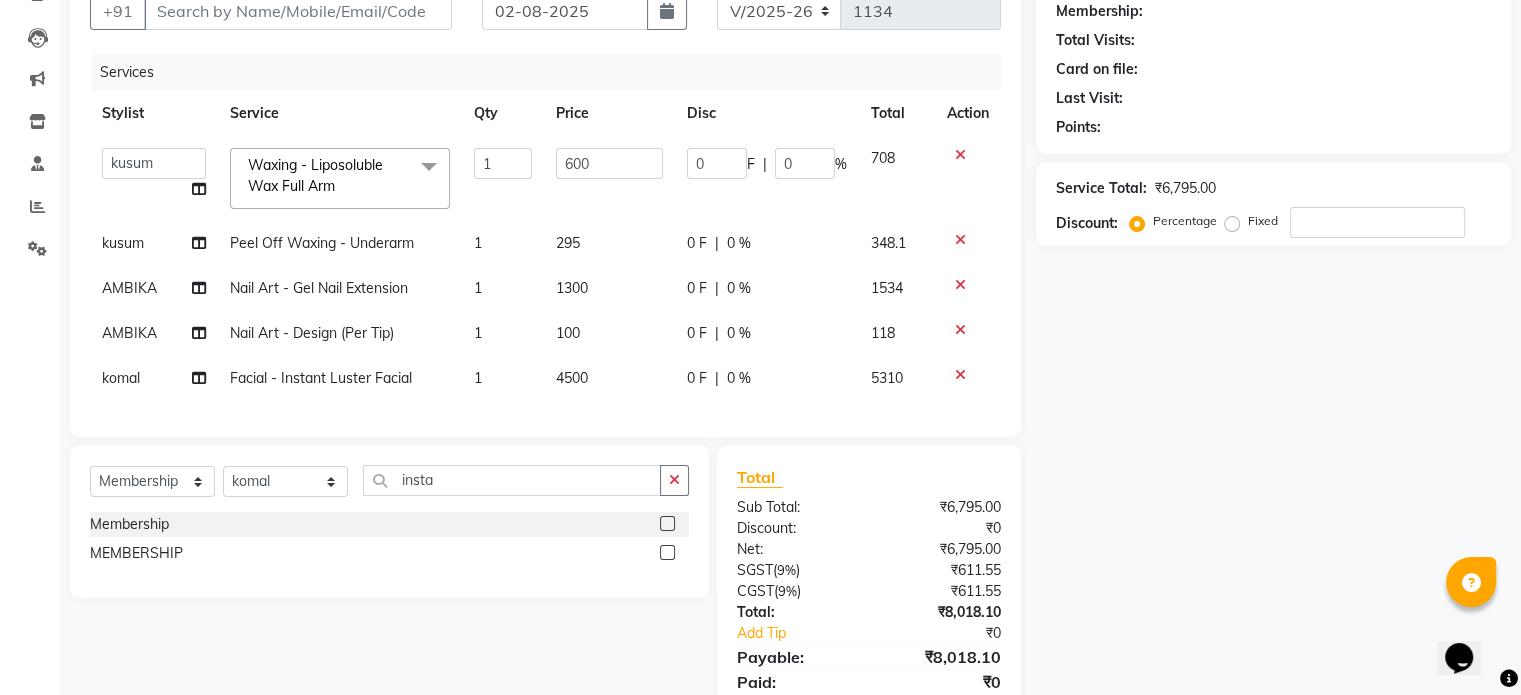 click 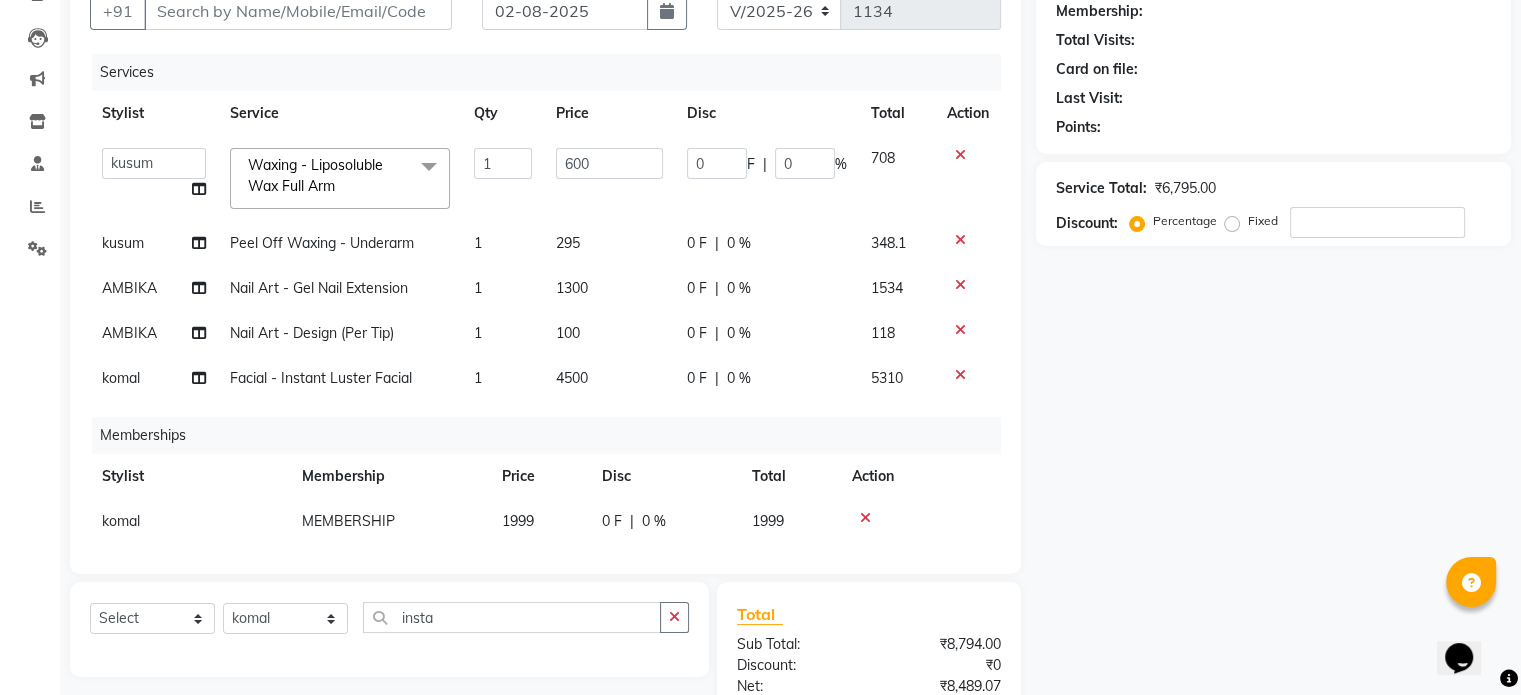 click 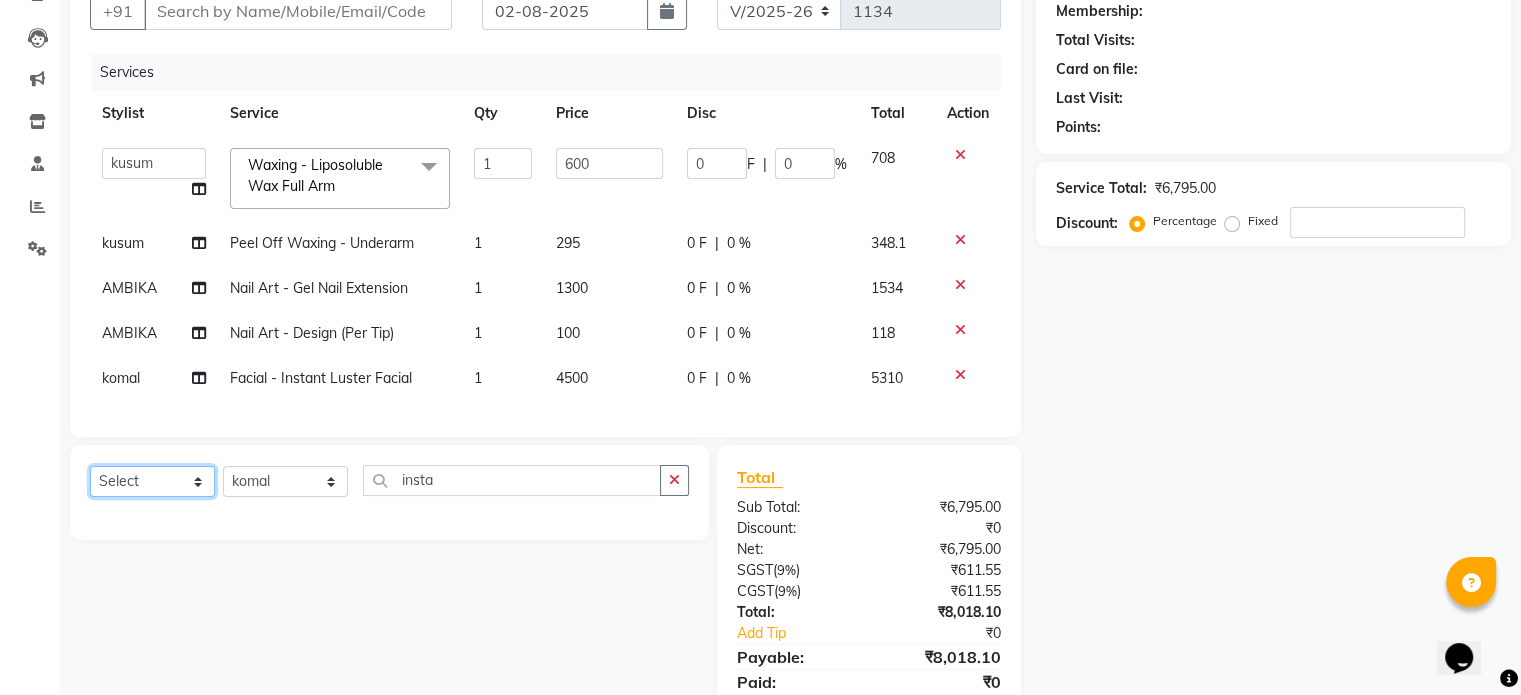click on "Select  Service  Product  Membership  Package Voucher Prepaid Gift Card" 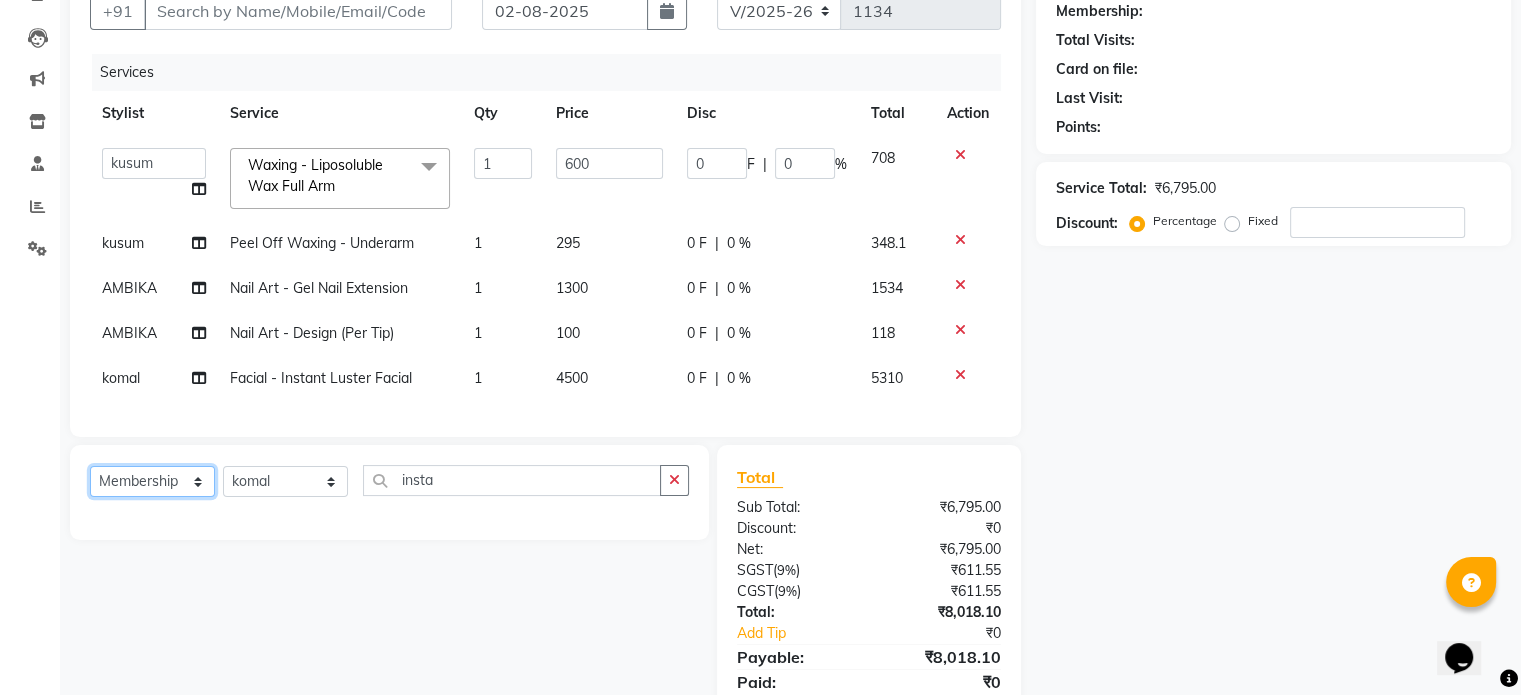 click on "Select  Service  Product  Membership  Package Voucher Prepaid Gift Card" 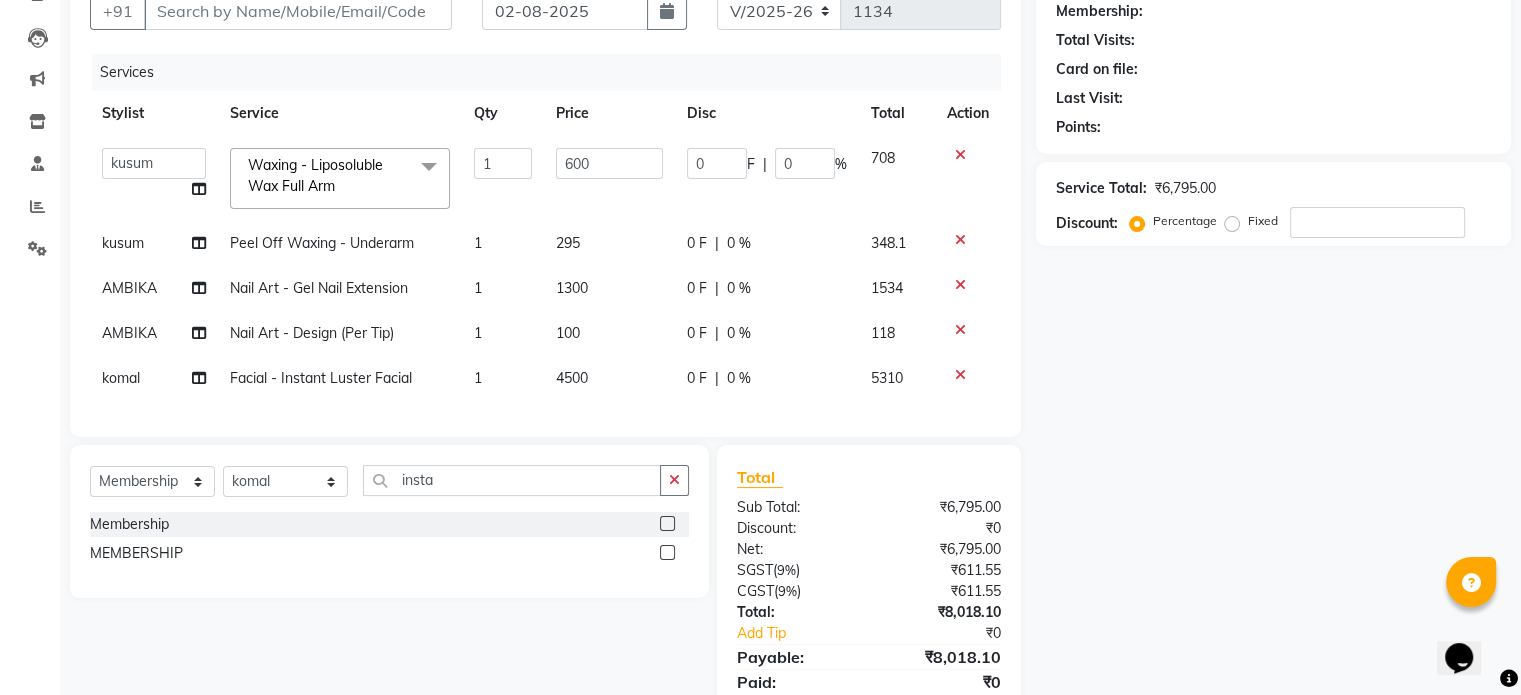 click 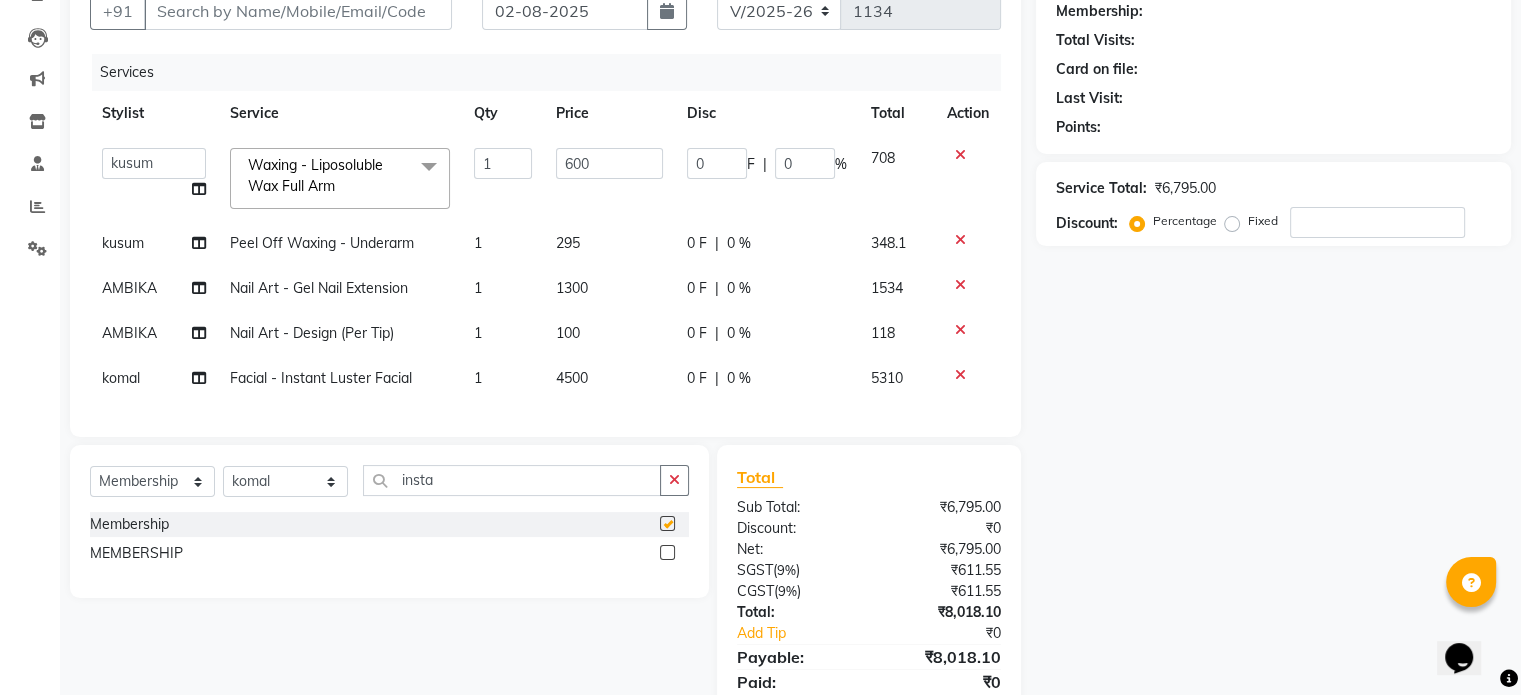 select on "select" 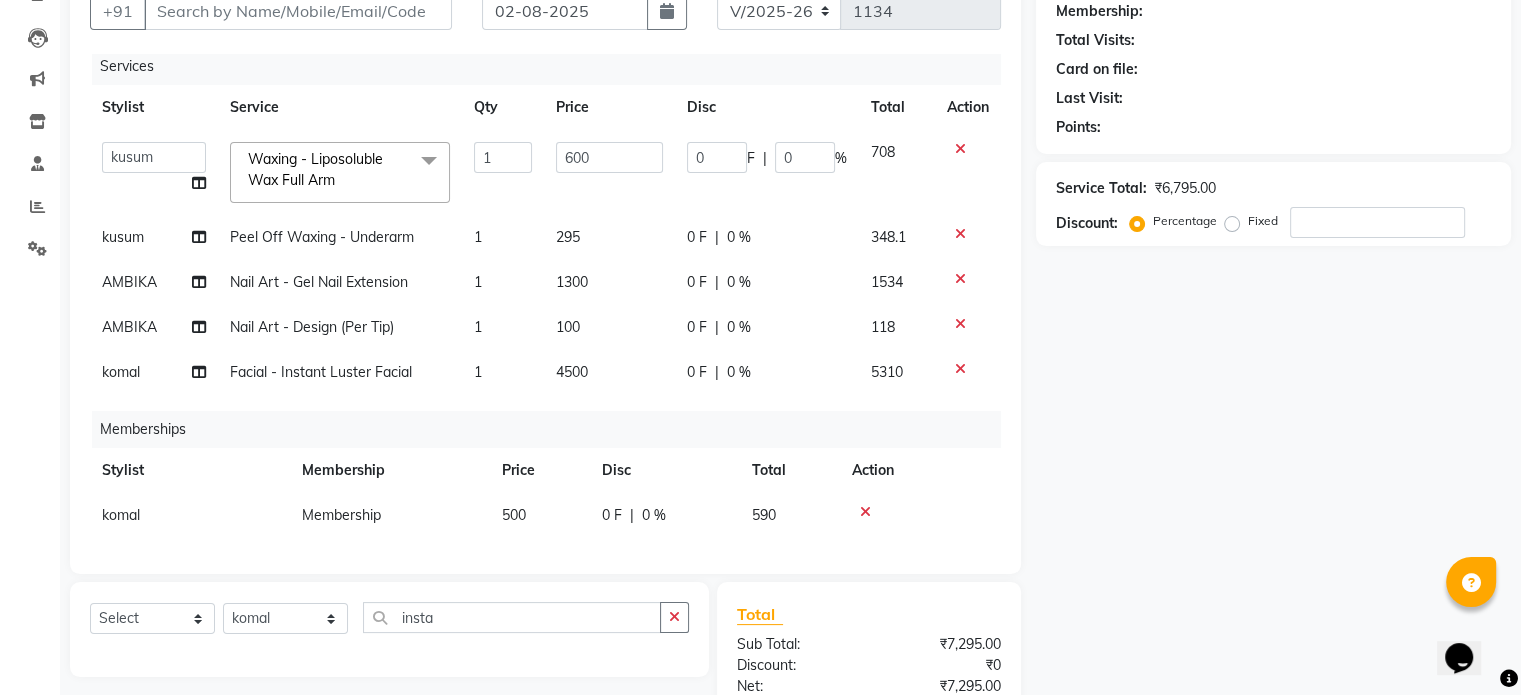 scroll, scrollTop: 20, scrollLeft: 0, axis: vertical 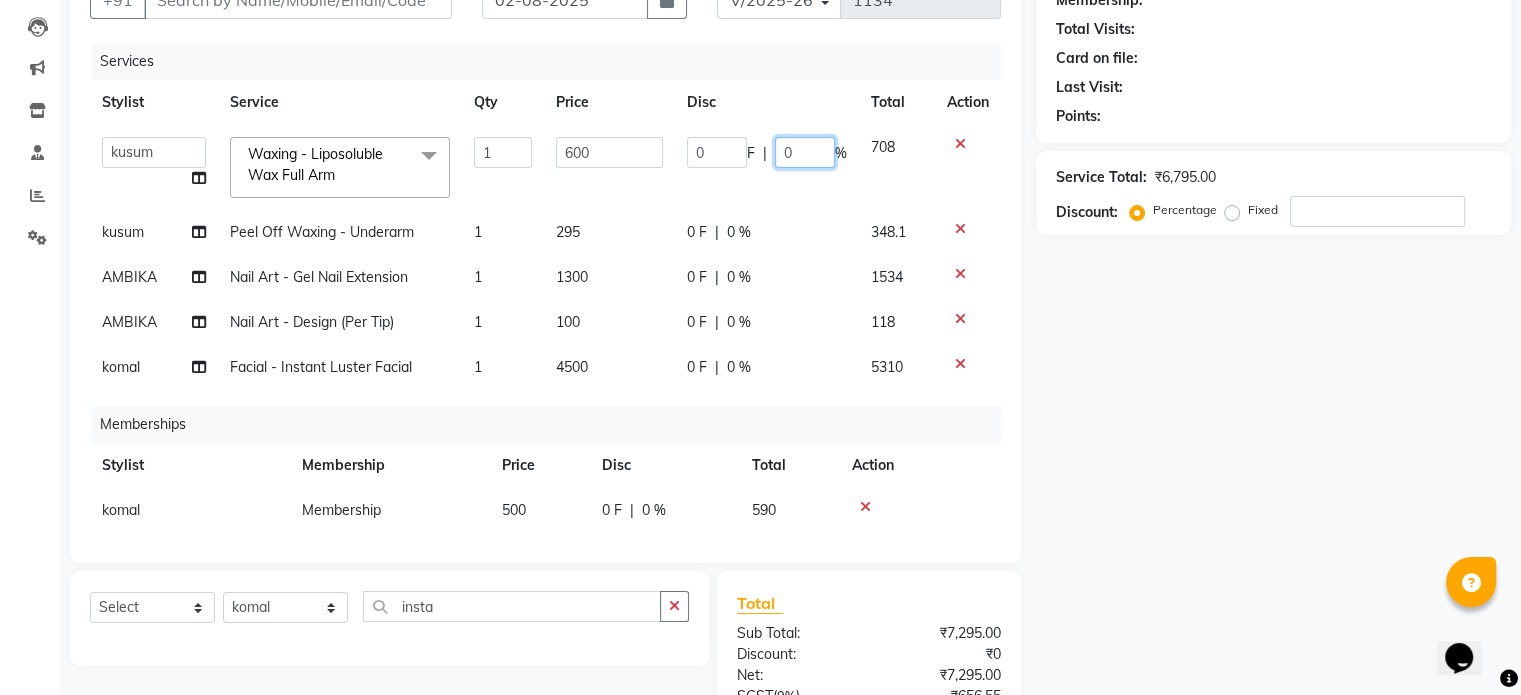 click on "0" 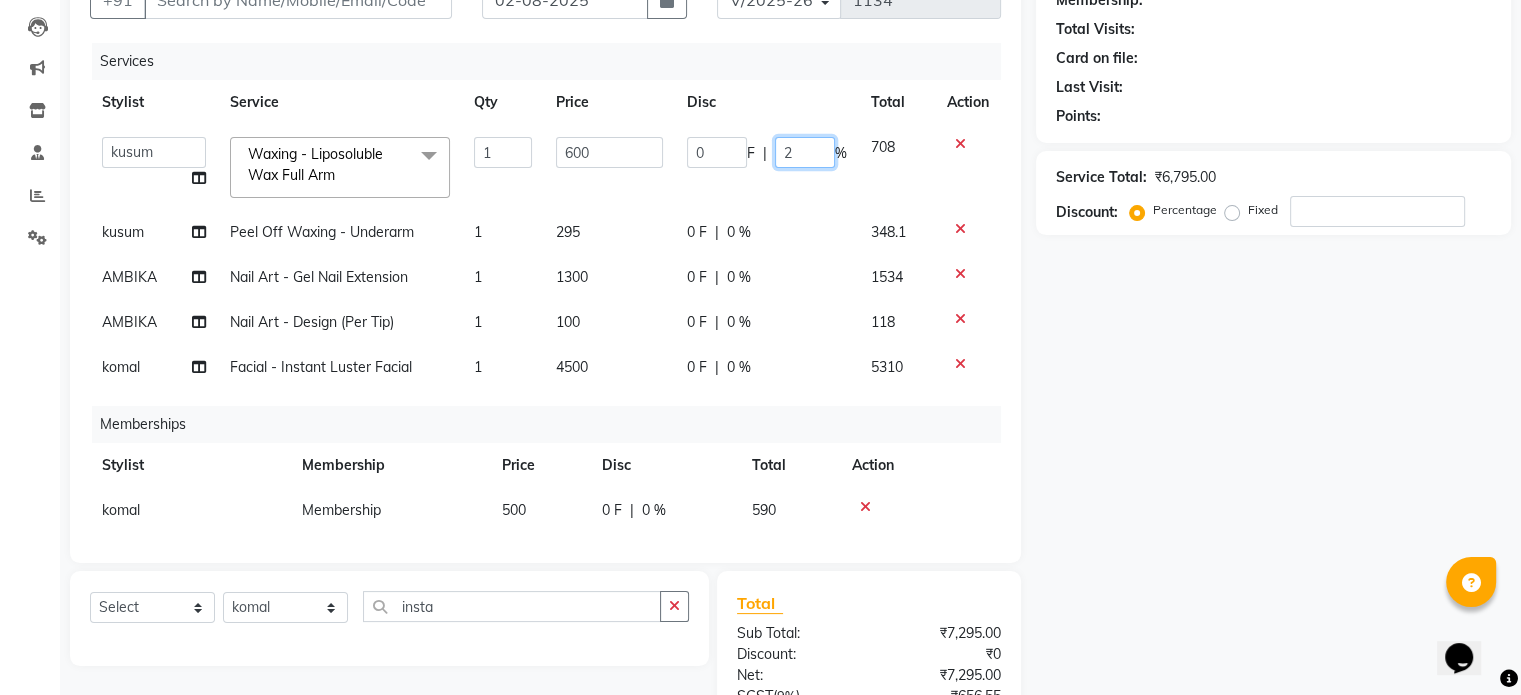 type on "20" 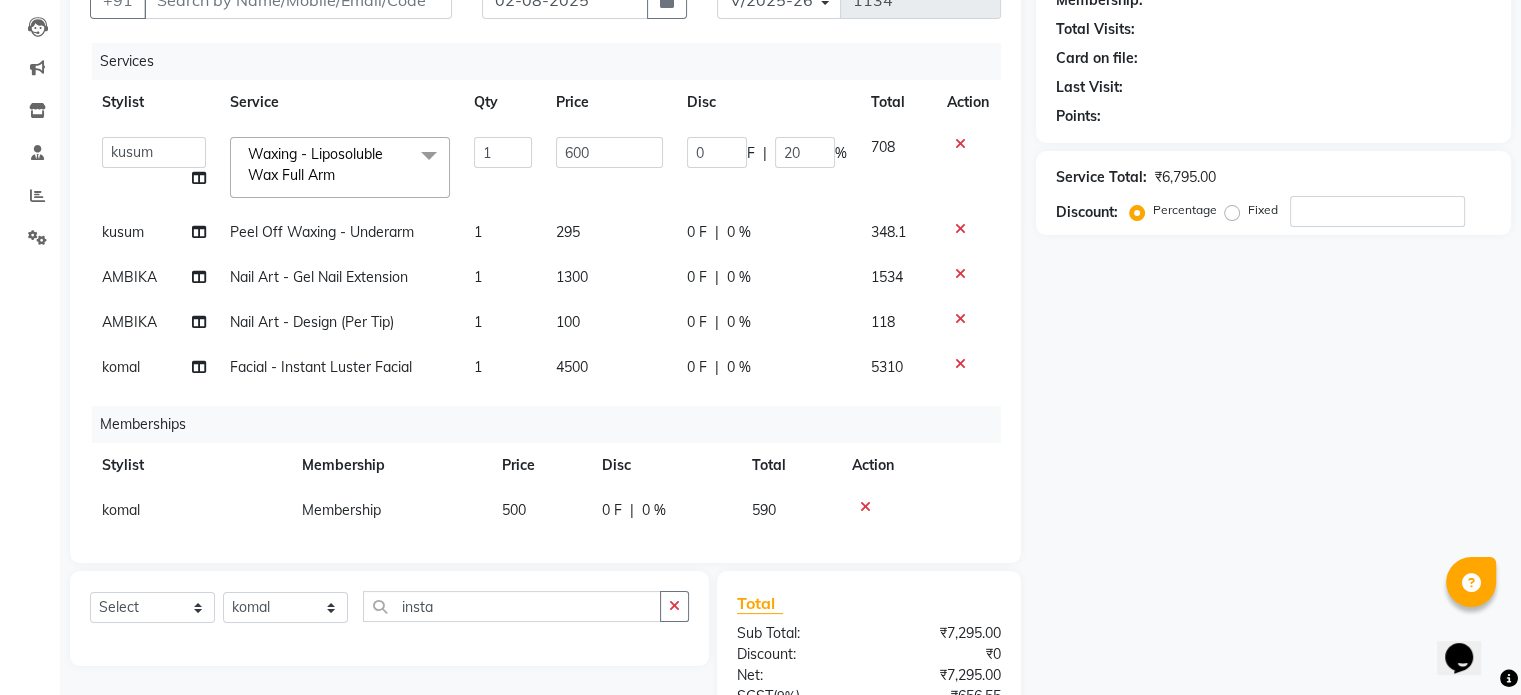 click on "0 F | 0 %" 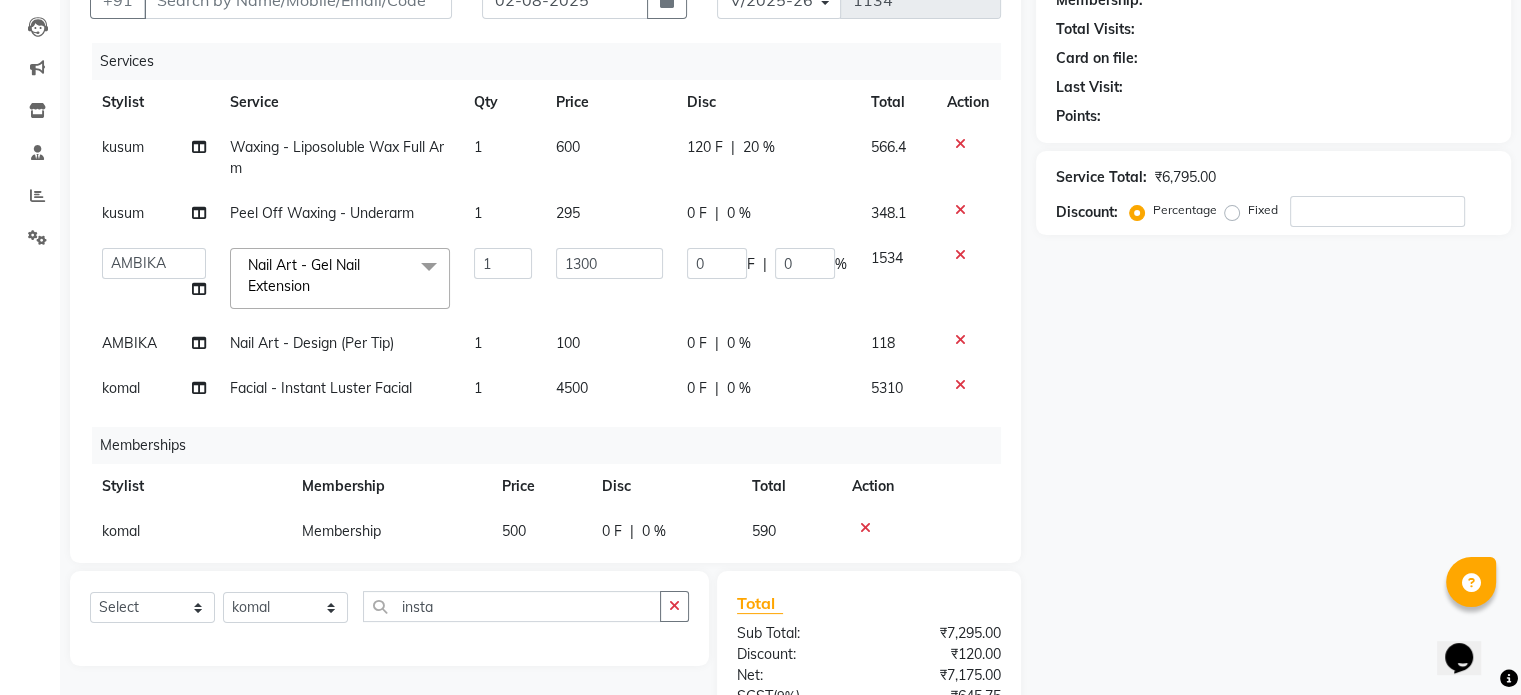 click on "0 %" 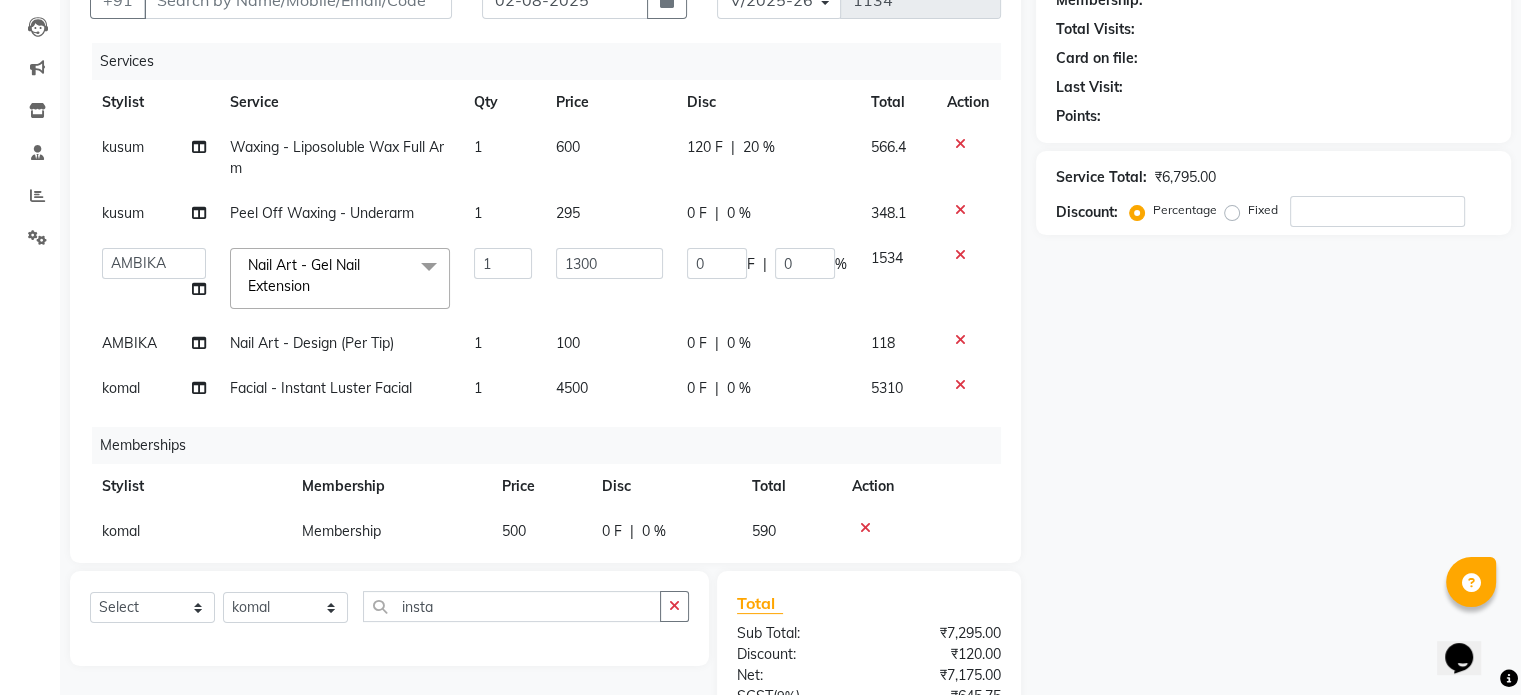 select on "79287" 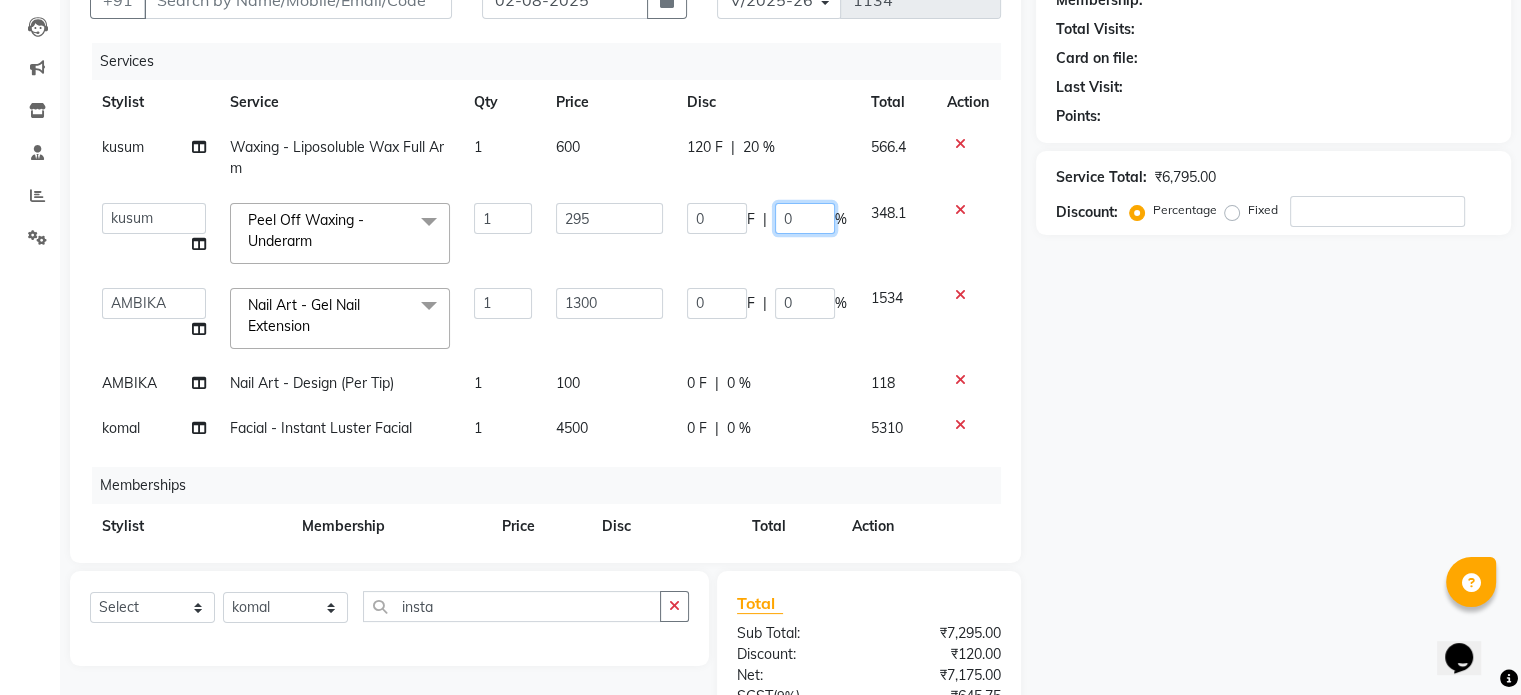 click on "0" 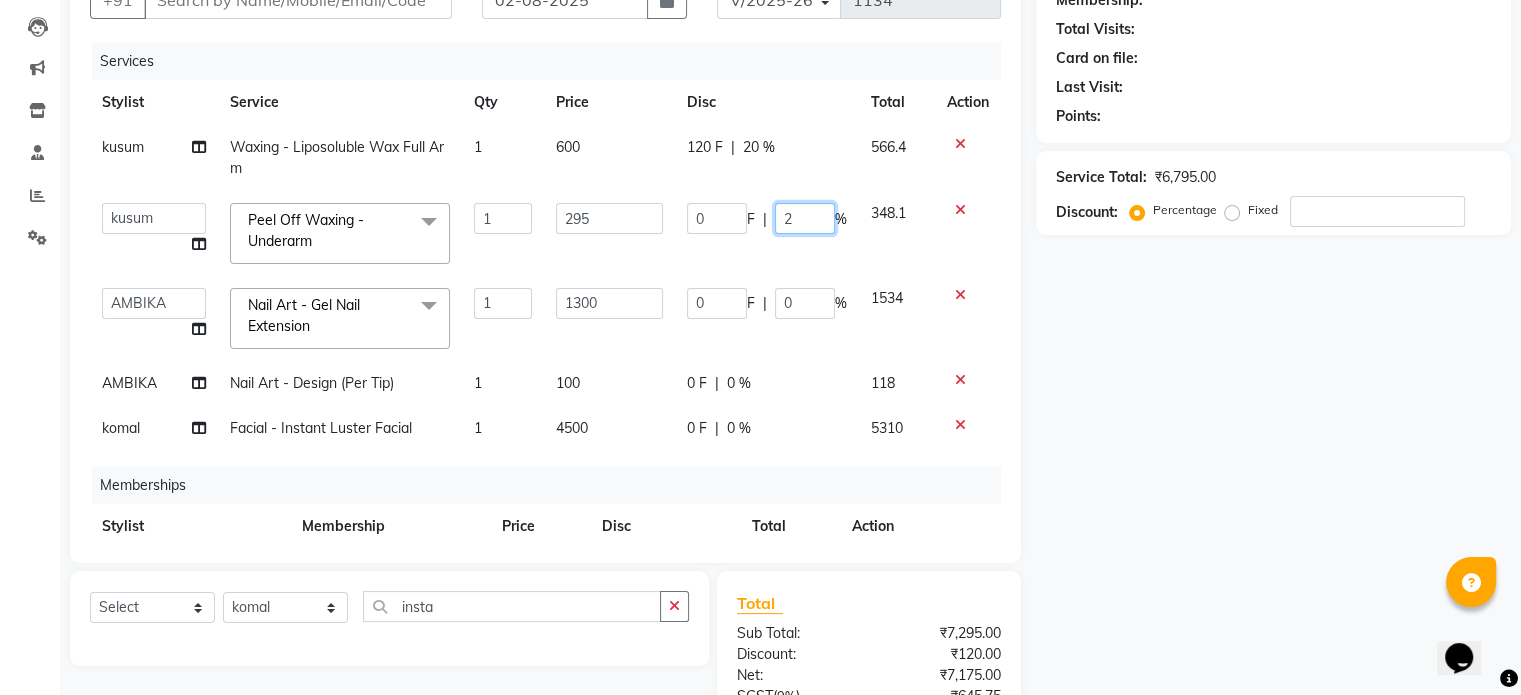 type on "20" 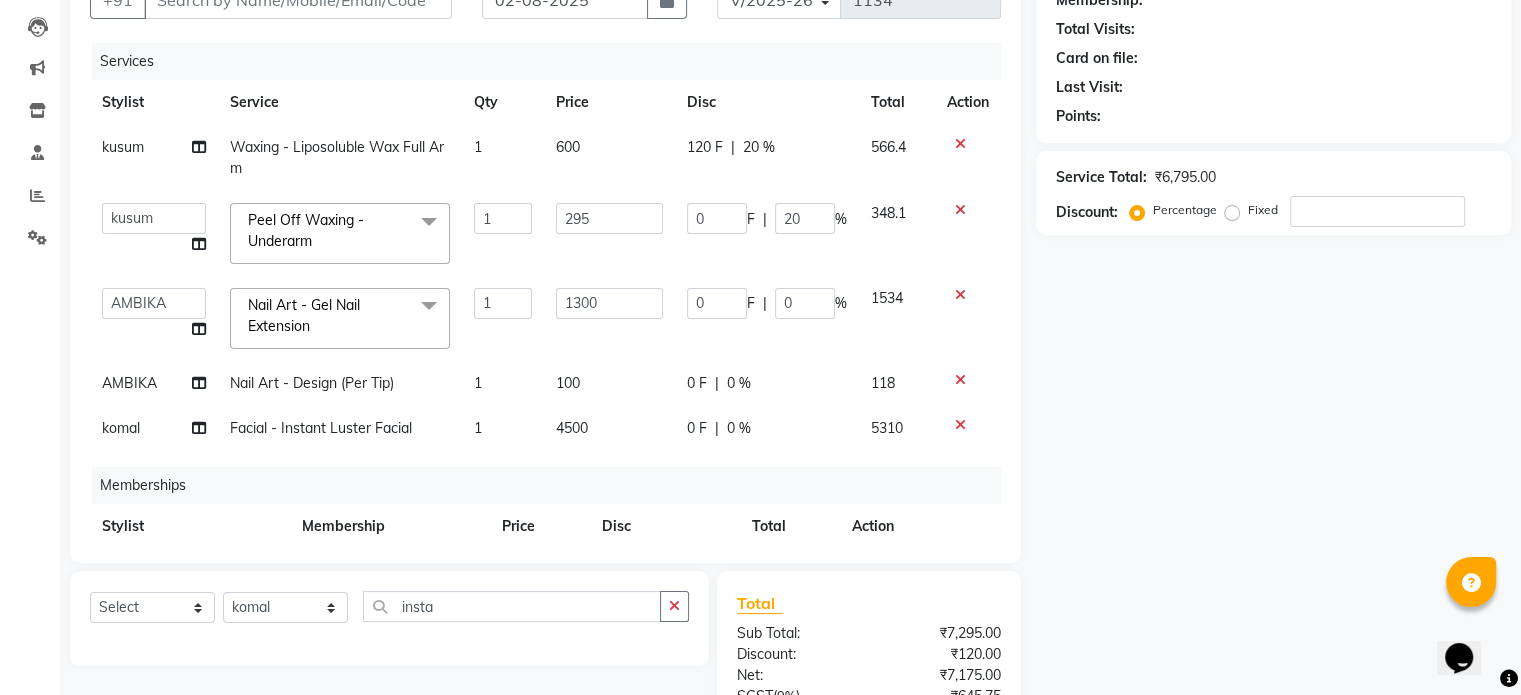 click on "kusum Waxing - Liposoluble Wax Full Arm 1 600 120 F | 20 % 566.4 Aarti AMBIKA farheen Gernal komal kusum Manager navazish pranali Riya Shetye Saisha SHARIF Shubham Pawar siddhi sunil Vanshika Peel Off Waxing - Underarm x Threading - Eyebrows Threading - Upperlip Threading - Lower Lip Threading - Chin Threading - Side Lock Threading - Forehead Threading - Full Face Threading - Jawline Threading - Neck Scieutific Combing green peel DERMA PEELING LHR YELLOW PEEL LE MARINE TREATMENT tatto removal D - Tan - Underarm D - Tan - Feet D - Tan - Face & Neck D - Tan - Full Arm/Half Arm D - Tan - Half Back/Front D - Tan - Midriff D - Tan - Face Neck & Blouse Line D - Tan - Full Back/Front D - Tan - Full Leg/Half Leg D - Tan - Full Body Waxing - Sugar Wax Full Arm Waxing - Sugar Wax Full Leg Waxing - Sugar Wax Half Arm Waxing - Sugar Wax Half Leg Waxing - Sugar Wax Under Arm Waxing - Sugar Wax Chin Waxing - Sugar Wax Upperlip/Lowerlip Waxing - Sugar Wax Side Lock B.B GLOW FACIAL 1 295" 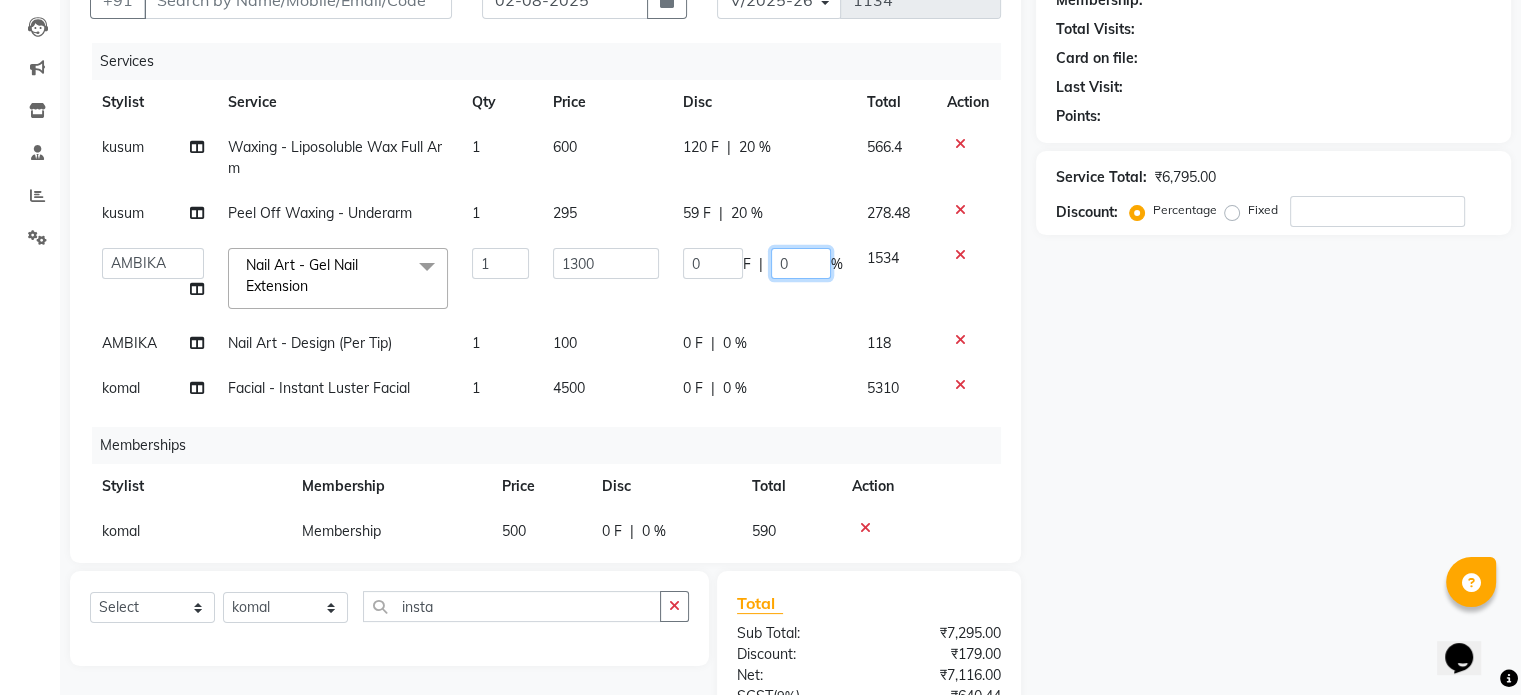 click on "0" 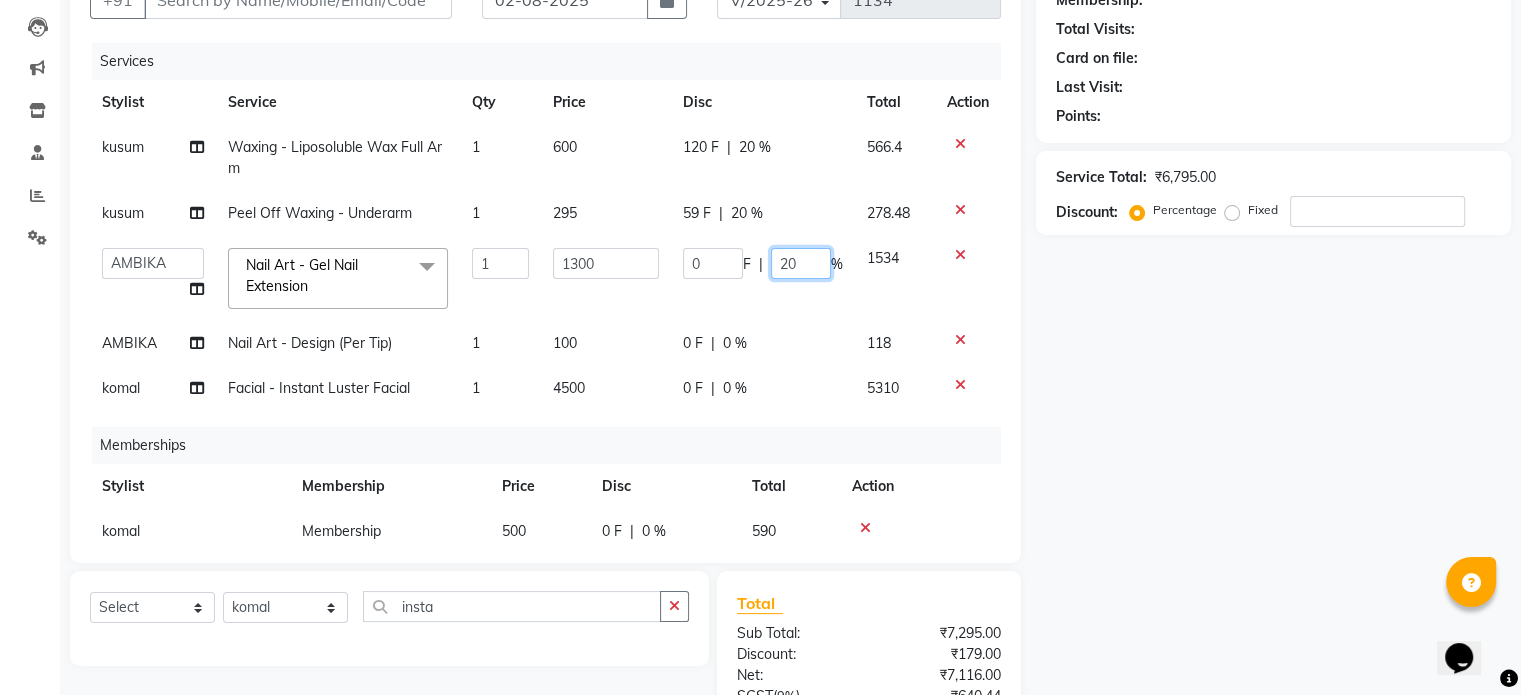 type on "2" 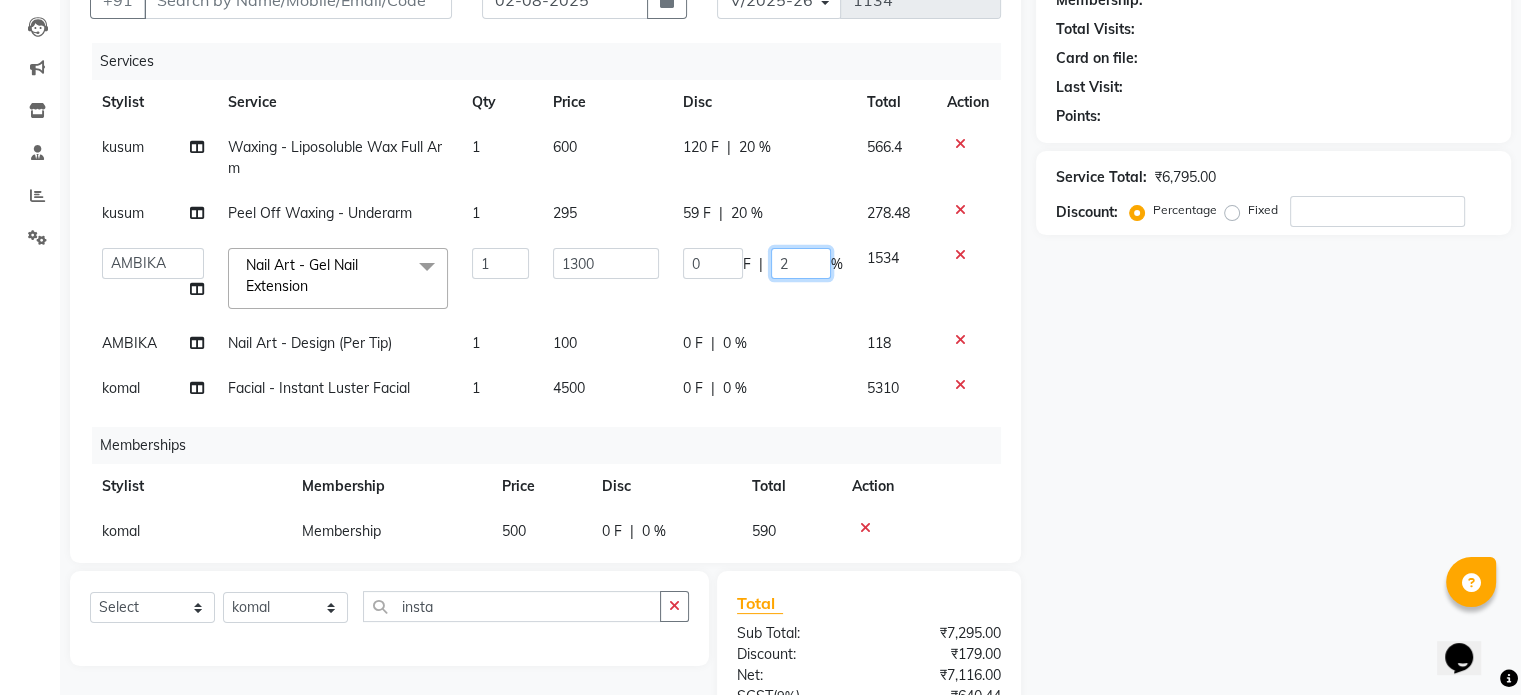 type 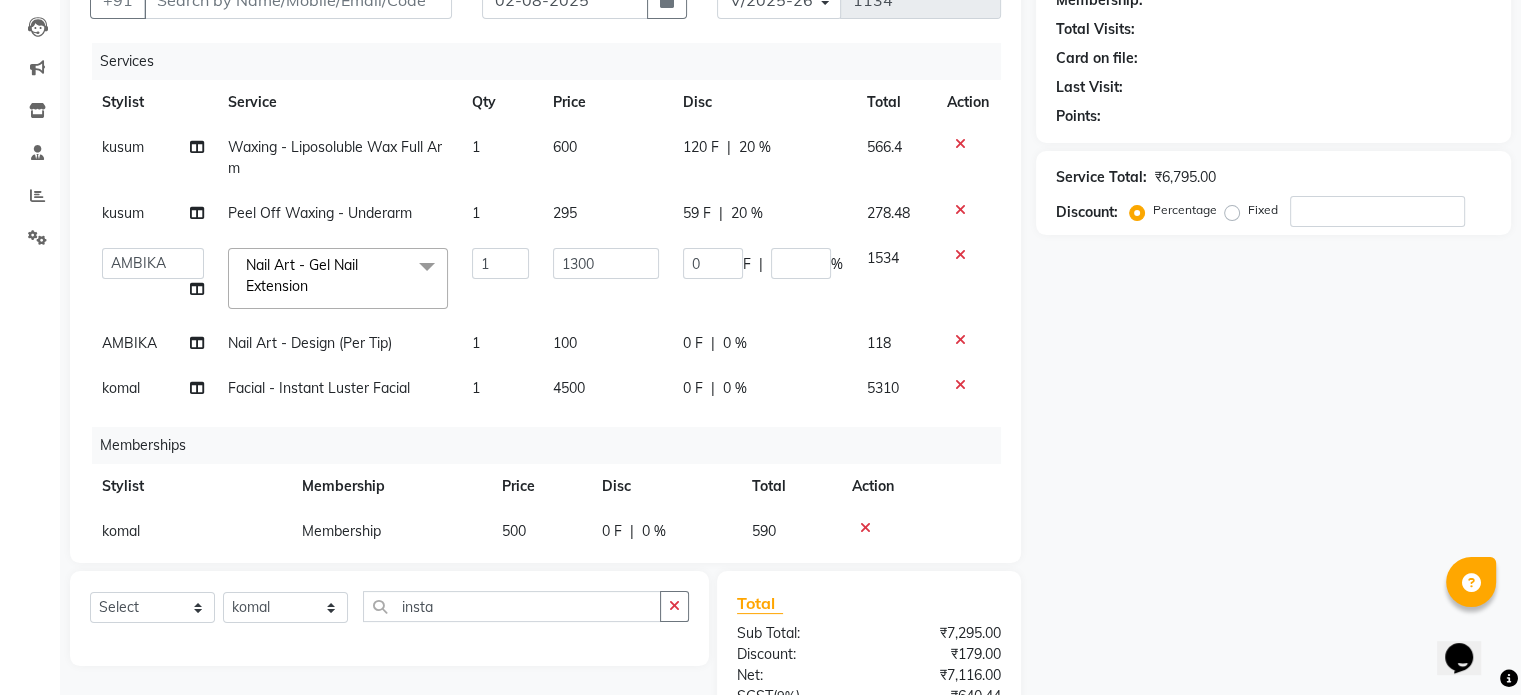 click on "1534" 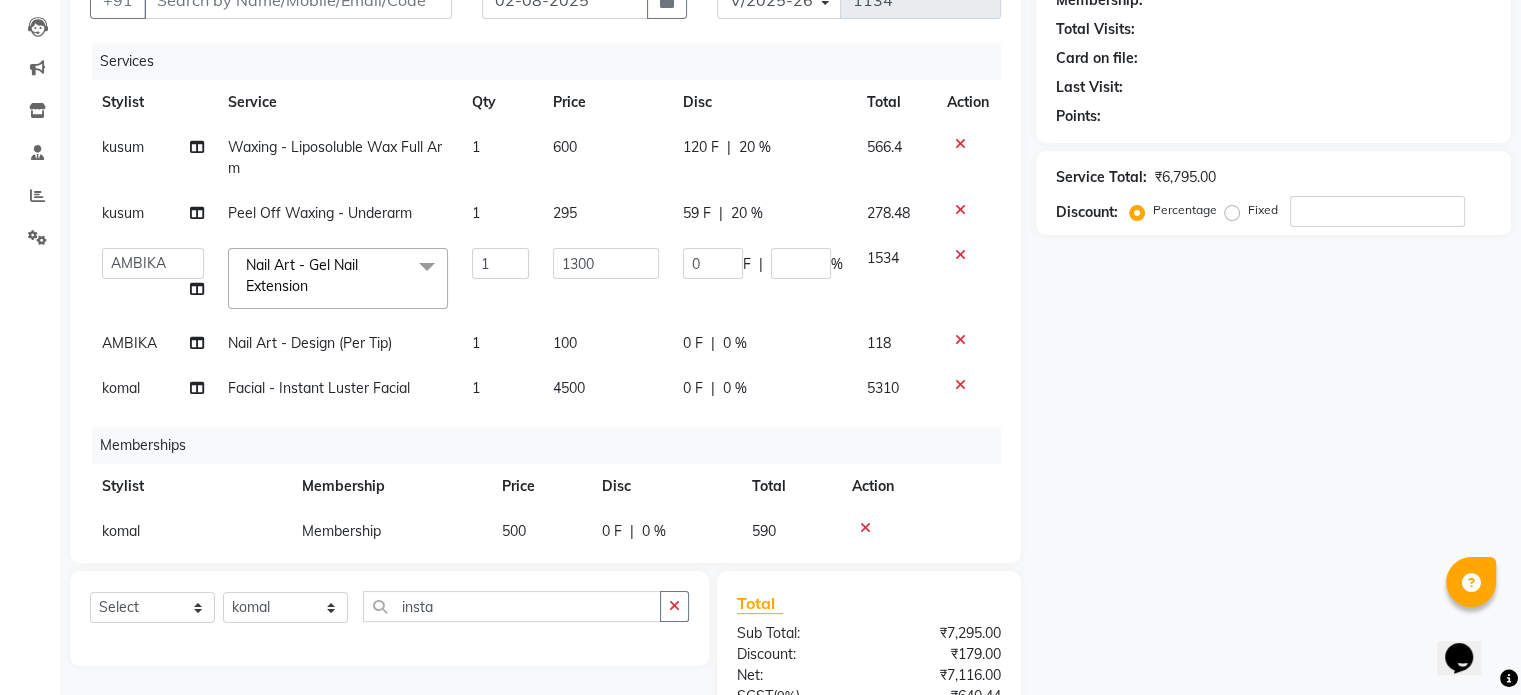 select on "77186" 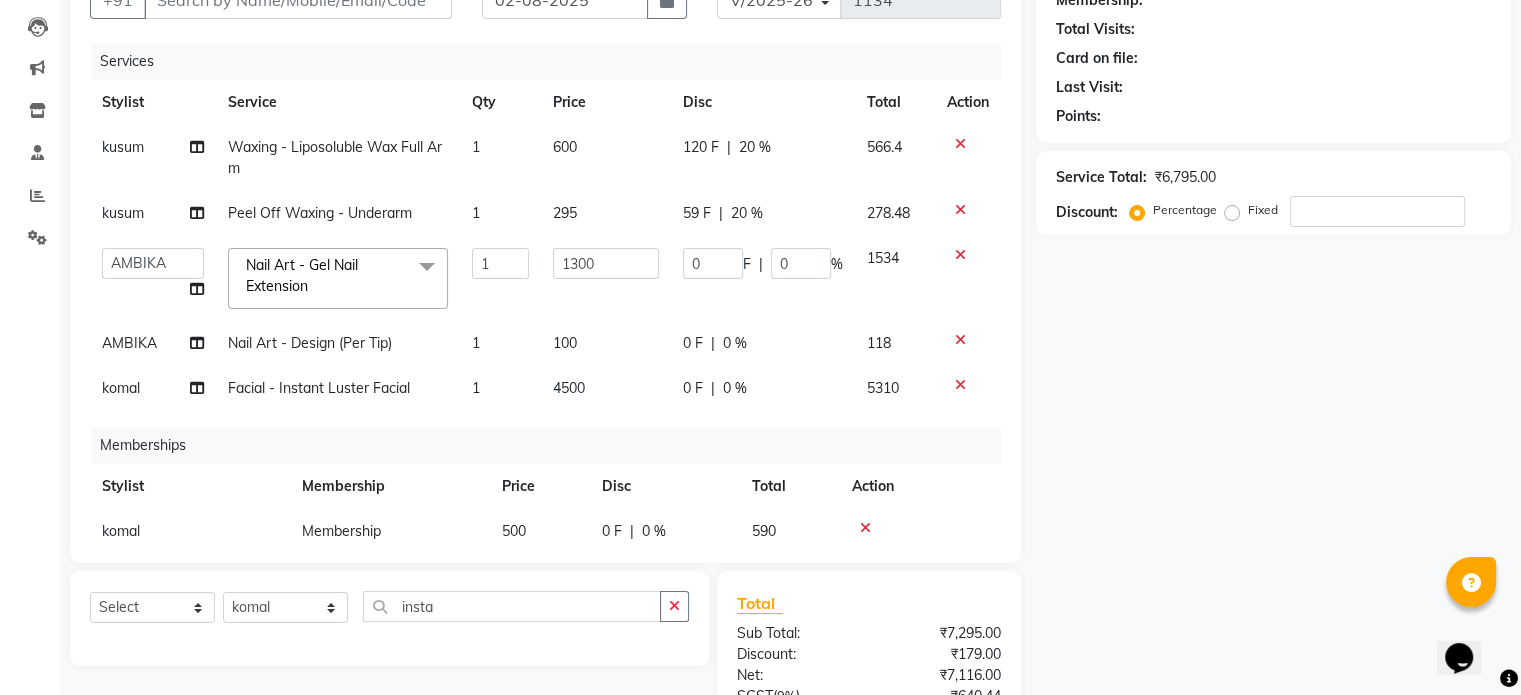 click on "0 %" 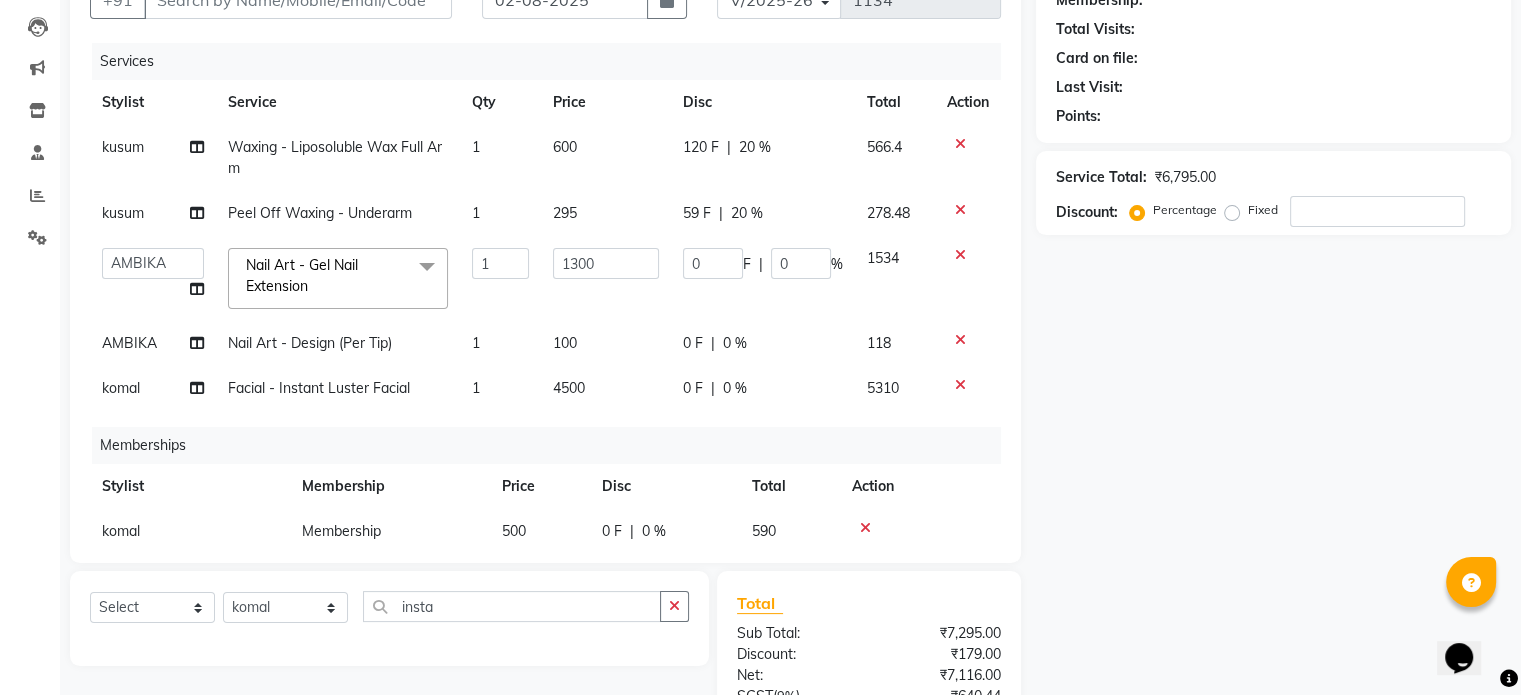 select on "63680" 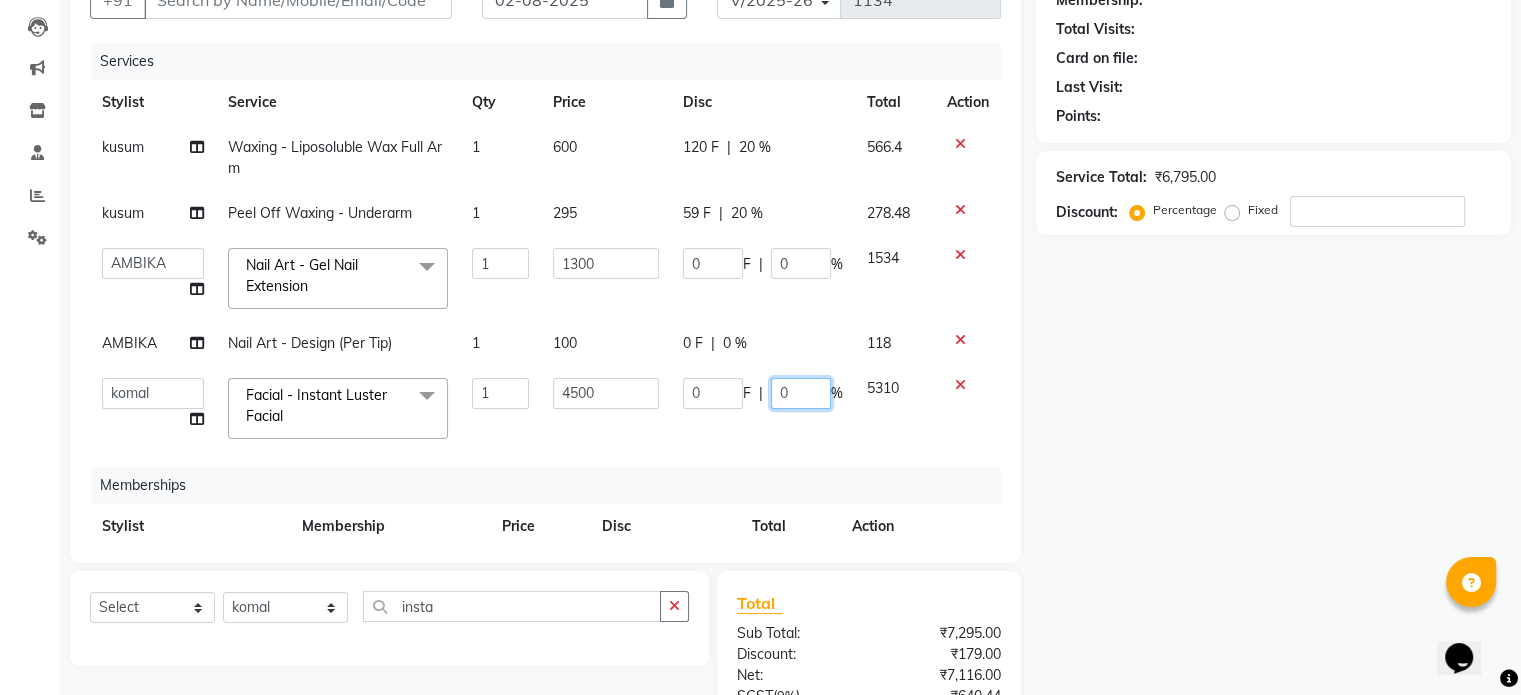 click on "0" 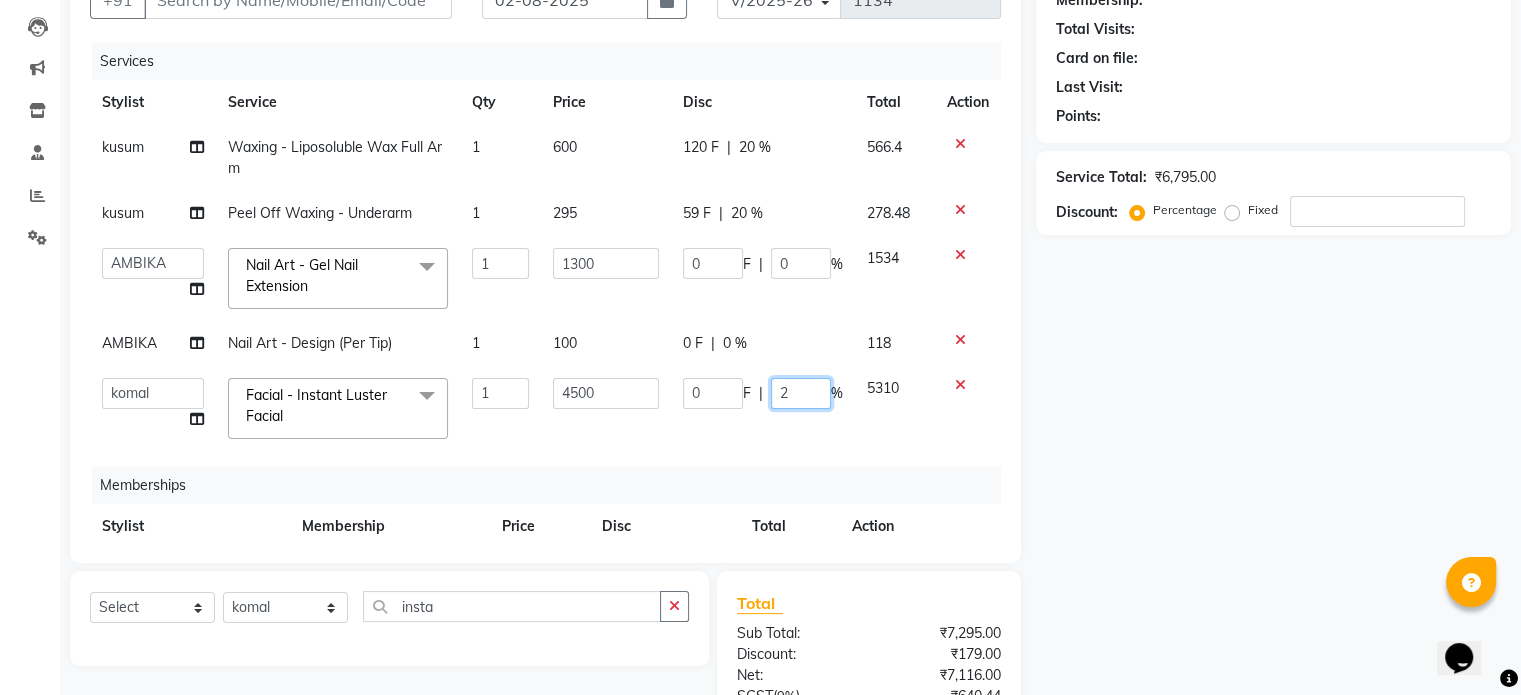 type on "20" 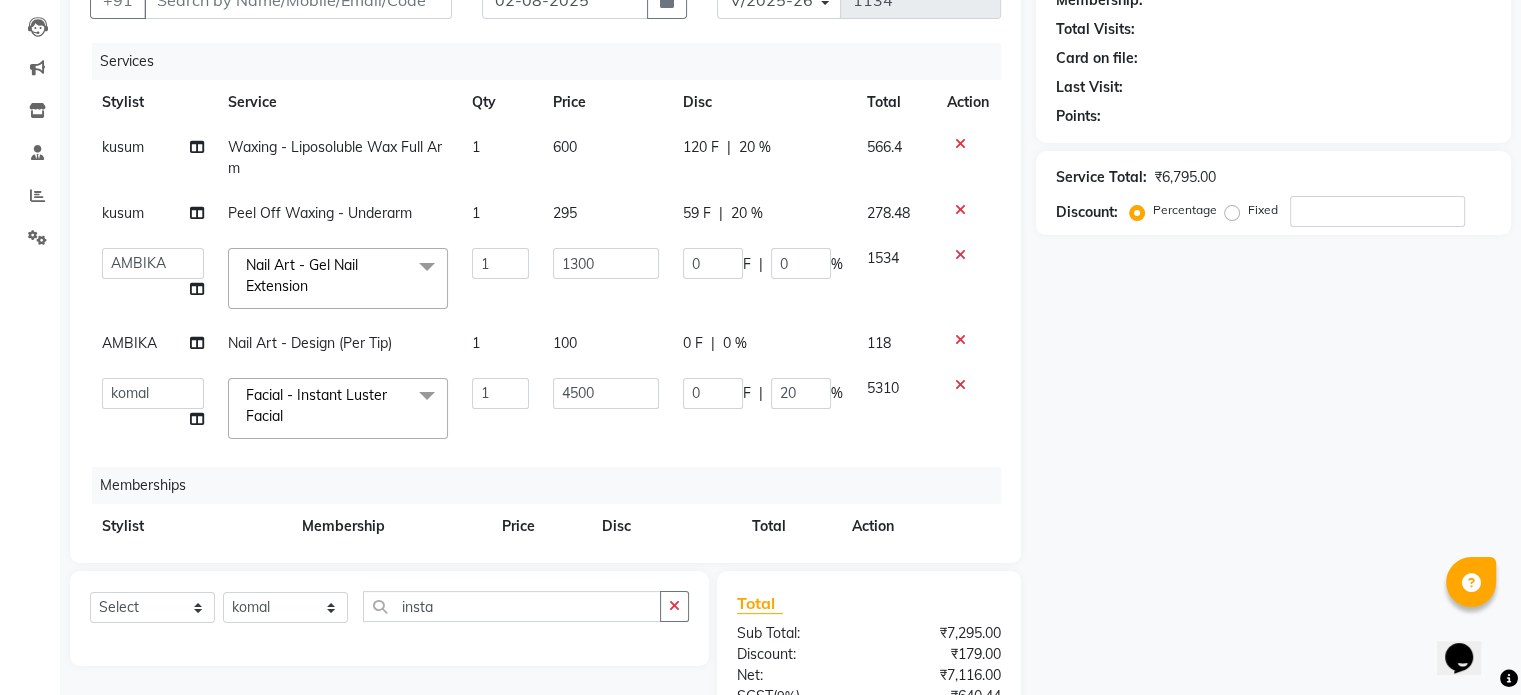 click on "Services Stylist Service Qty Price Disc Total Action kusum Waxing - Liposoluble Wax Full Arm 1 600 120 F | 20 % 566.4 kusum Peel Off Waxing - Underarm 1 295 59 F | 20 % 278.48 Aarti AMBIKA farheen Gernal komal kusum Manager navazish pranali Riya Shetye Saisha SHARIF Shubham Pawar siddhi sunil Vanshika Nail Art - Gel Nail Extension x Threading - Eyebrows Threading - Upperlip Threading - Lower Lip Threading - Chin Threading - Side Lock Threading - Forehead Threading - Full Face Threading - Jawline Threading - Neck Scieutific Combing green peel DERMA PEELING LHR YELLOW PEEL LE MARINE TREATMENT tatto removal D - Tan - Underarm D - Tan - Feet D - Tan - Face & Neck D - Tan - Full Arm/Half Arm D - Tan - Half Back/Front D - Tan - Midriff D - Tan - Face Neck & Blouse Line D - Tan - Full Back/Front D - Tan - Full Leg/Half Leg D - Tan - Full Body Waxing - Sugar Wax Full Arm Waxing - Sugar Wax Full Leg Waxing - Sugar Wax Half Arm Waxing - Sugar Wax Half Leg Waxing - Sugar Wax Chin 1" 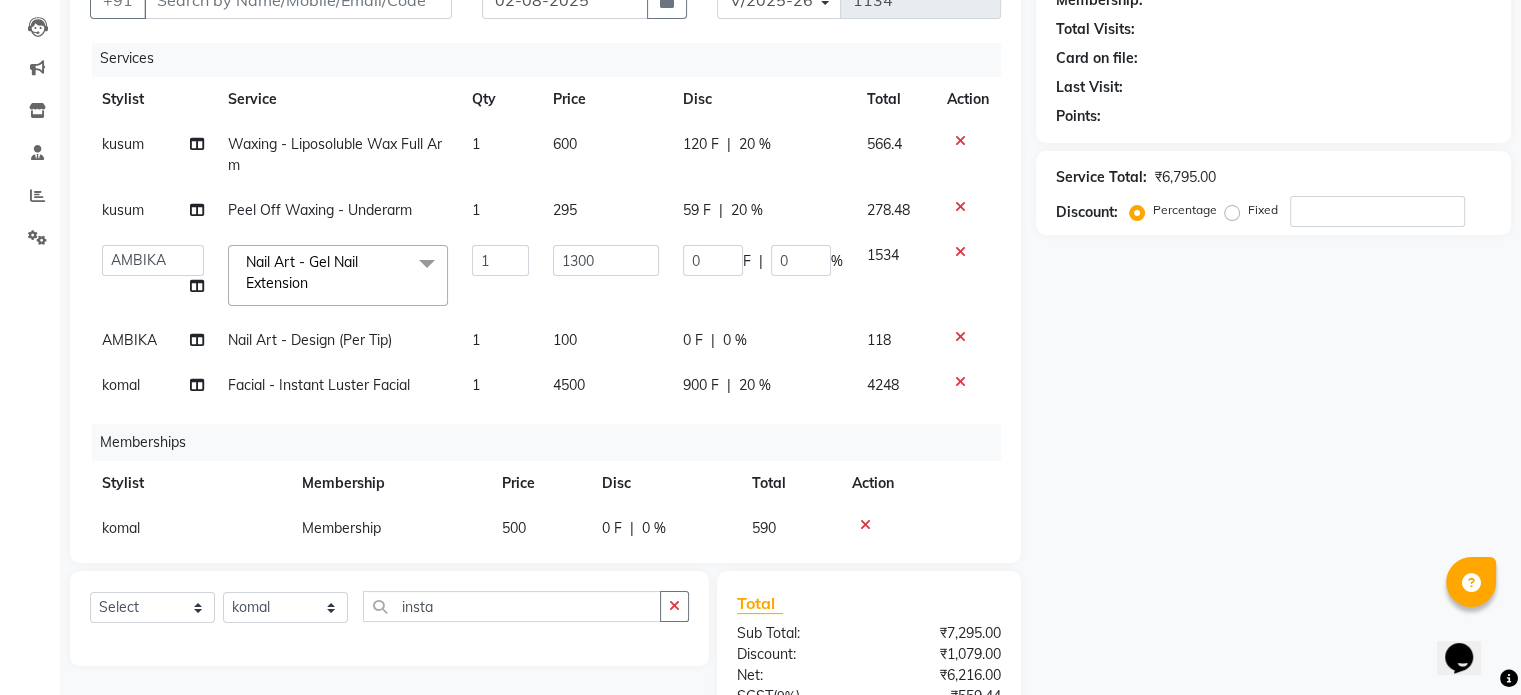 scroll, scrollTop: 0, scrollLeft: 0, axis: both 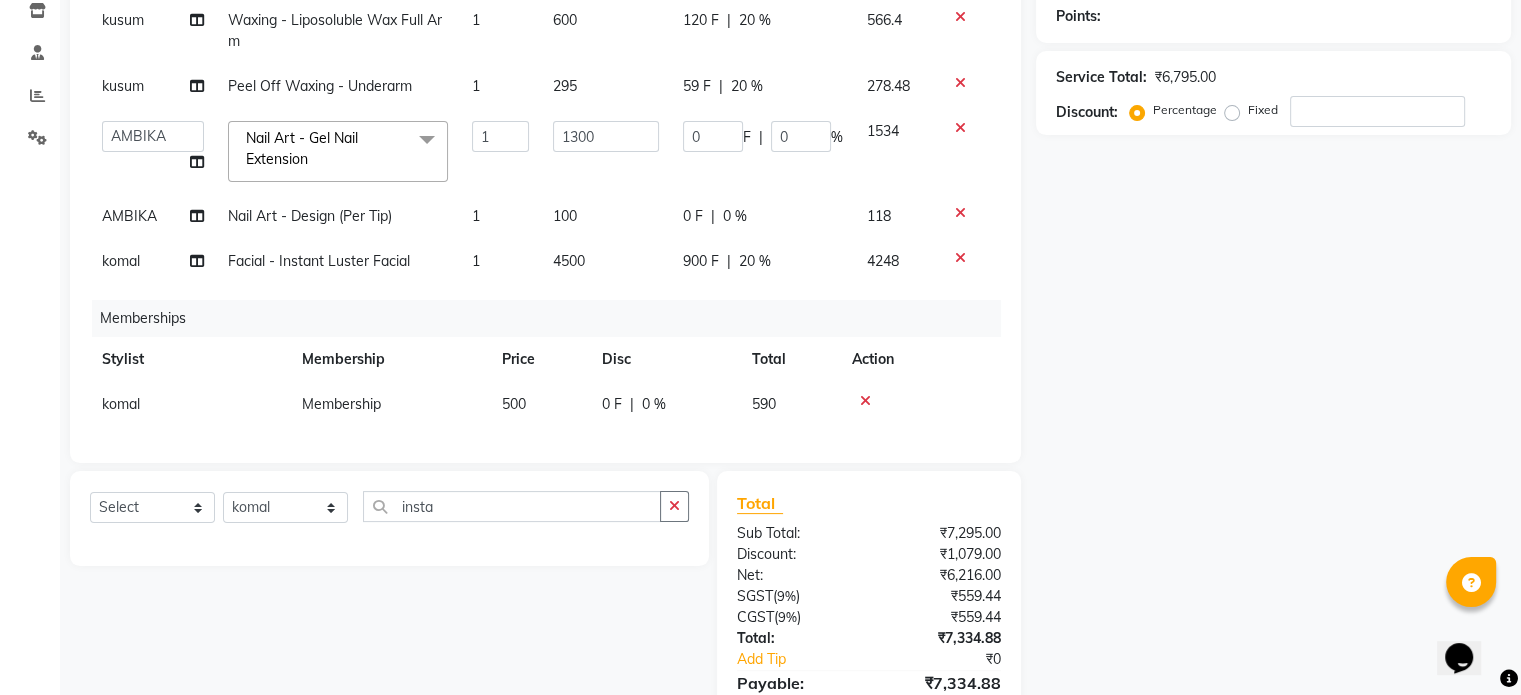 click on "100" 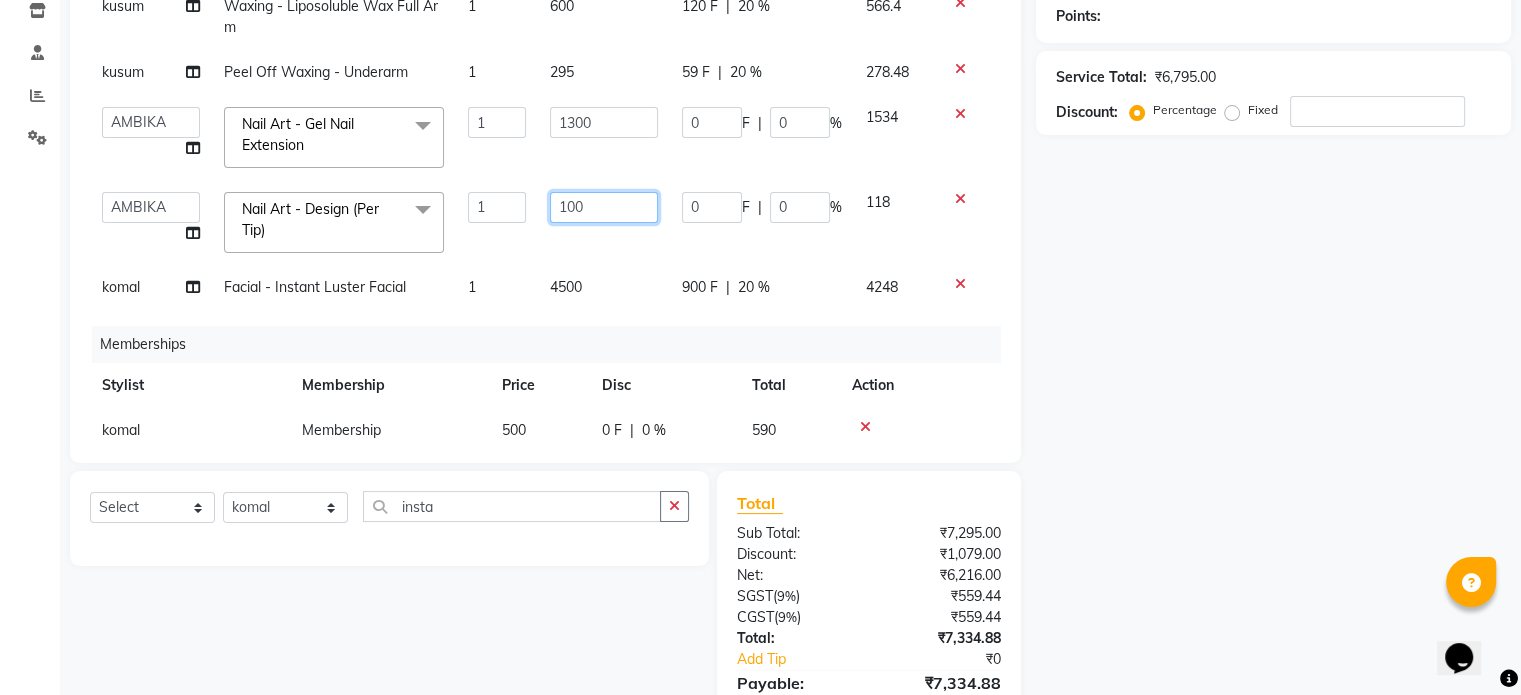 click on "100" 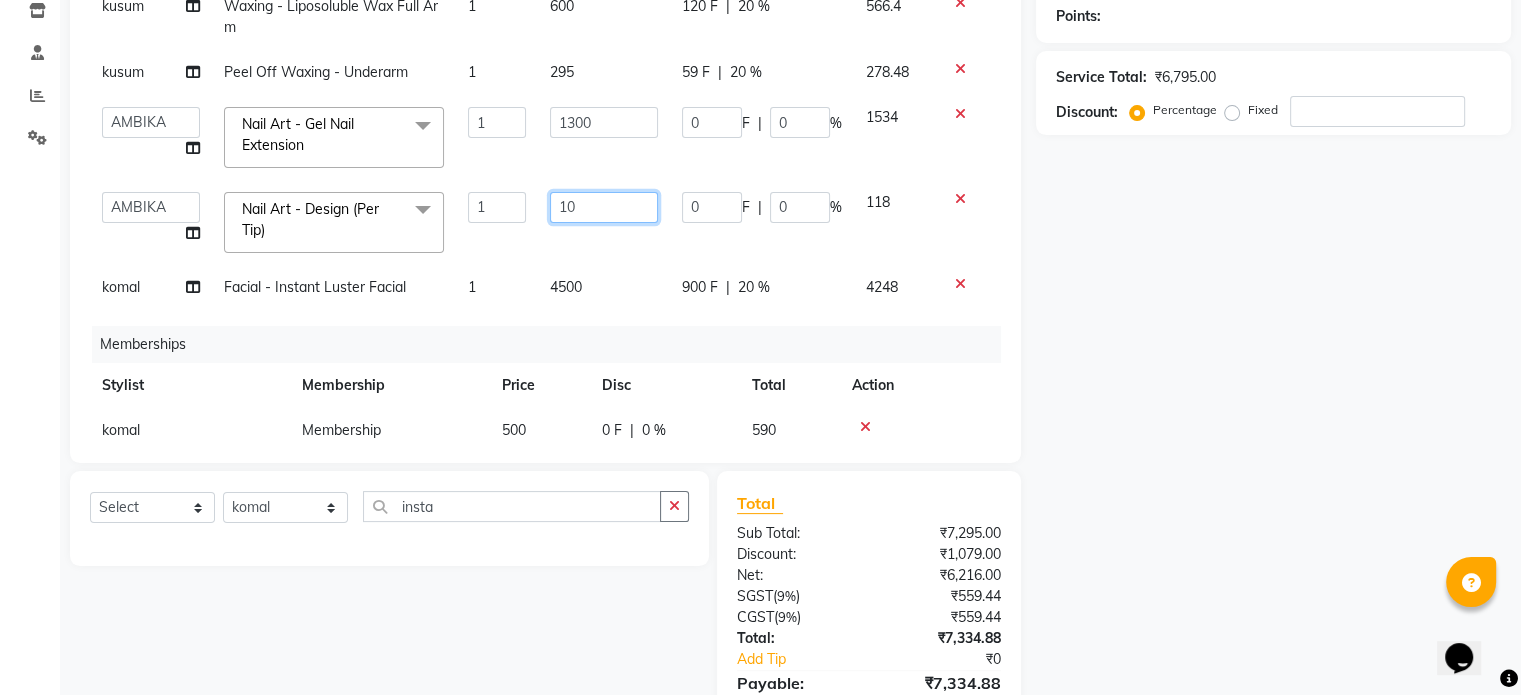 type on "1" 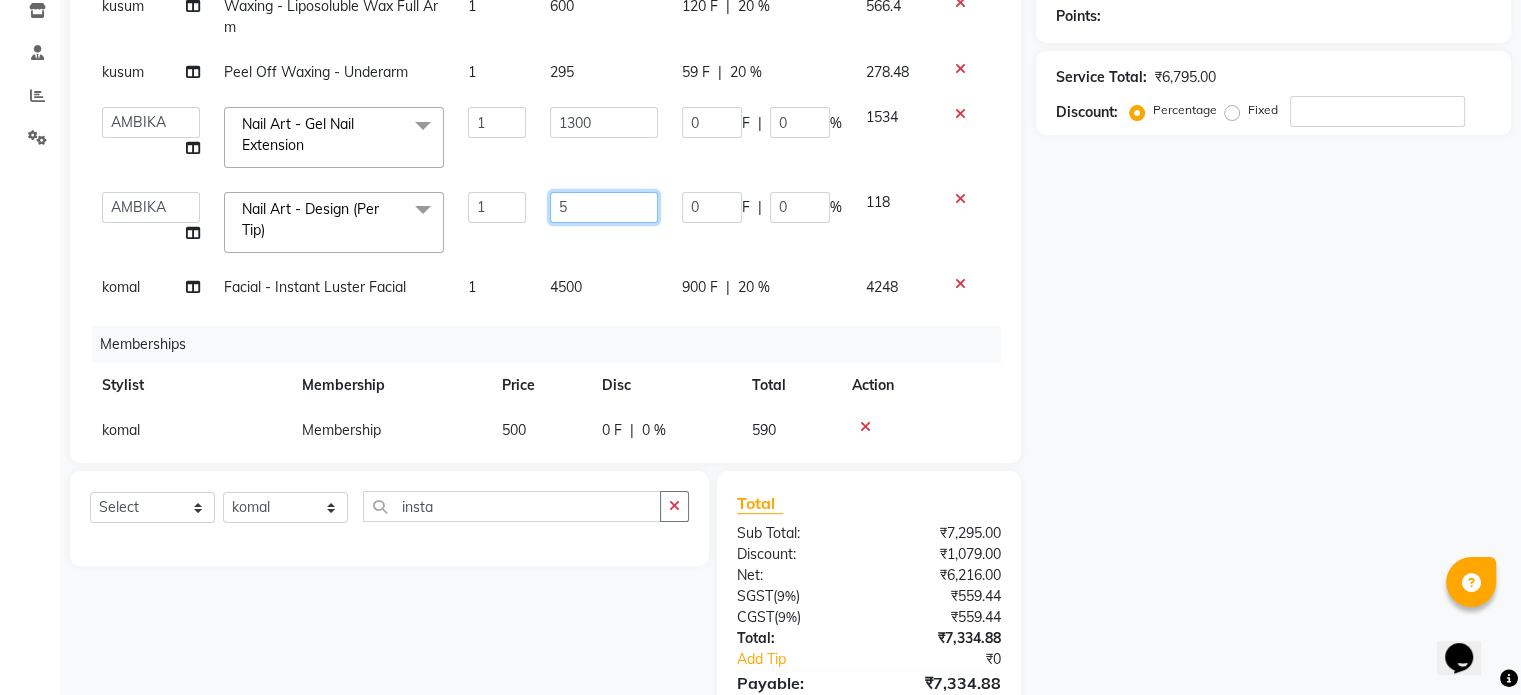 type on "50" 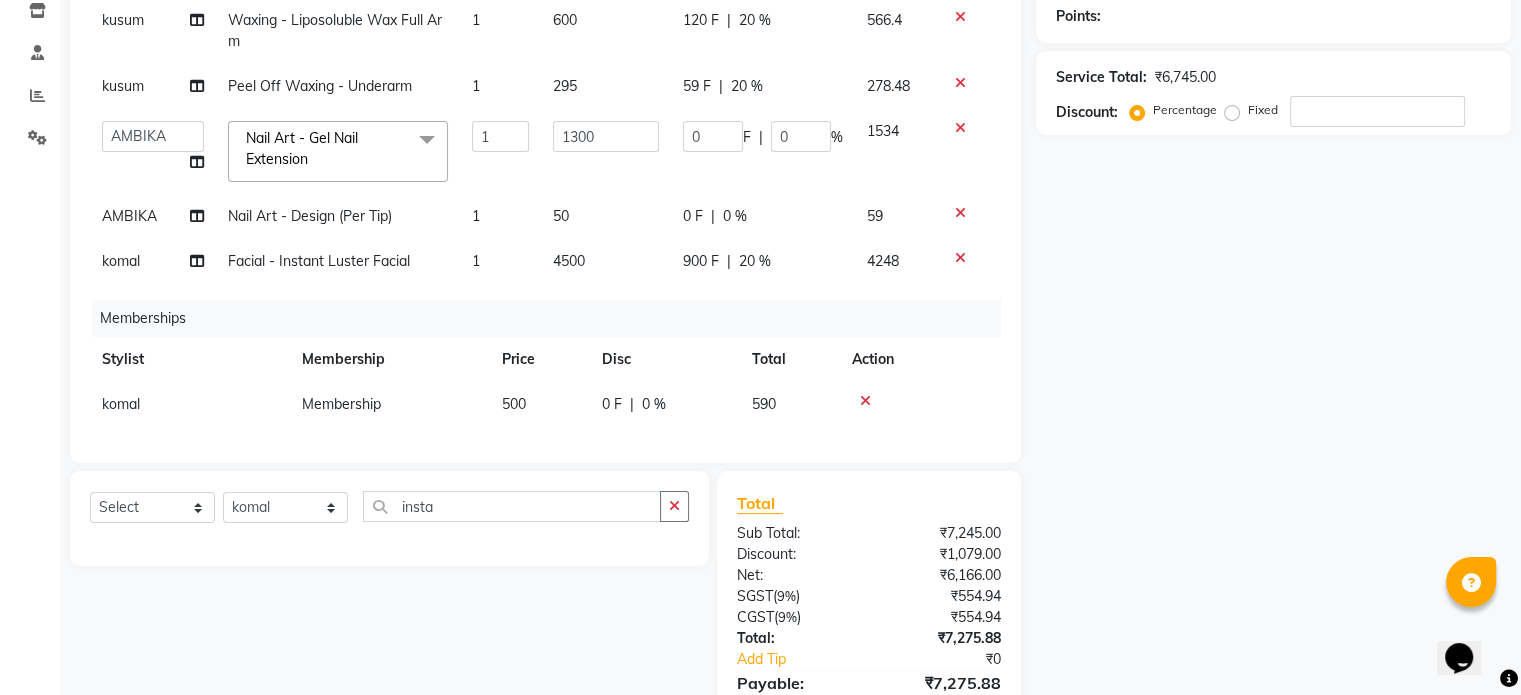 click on "1" 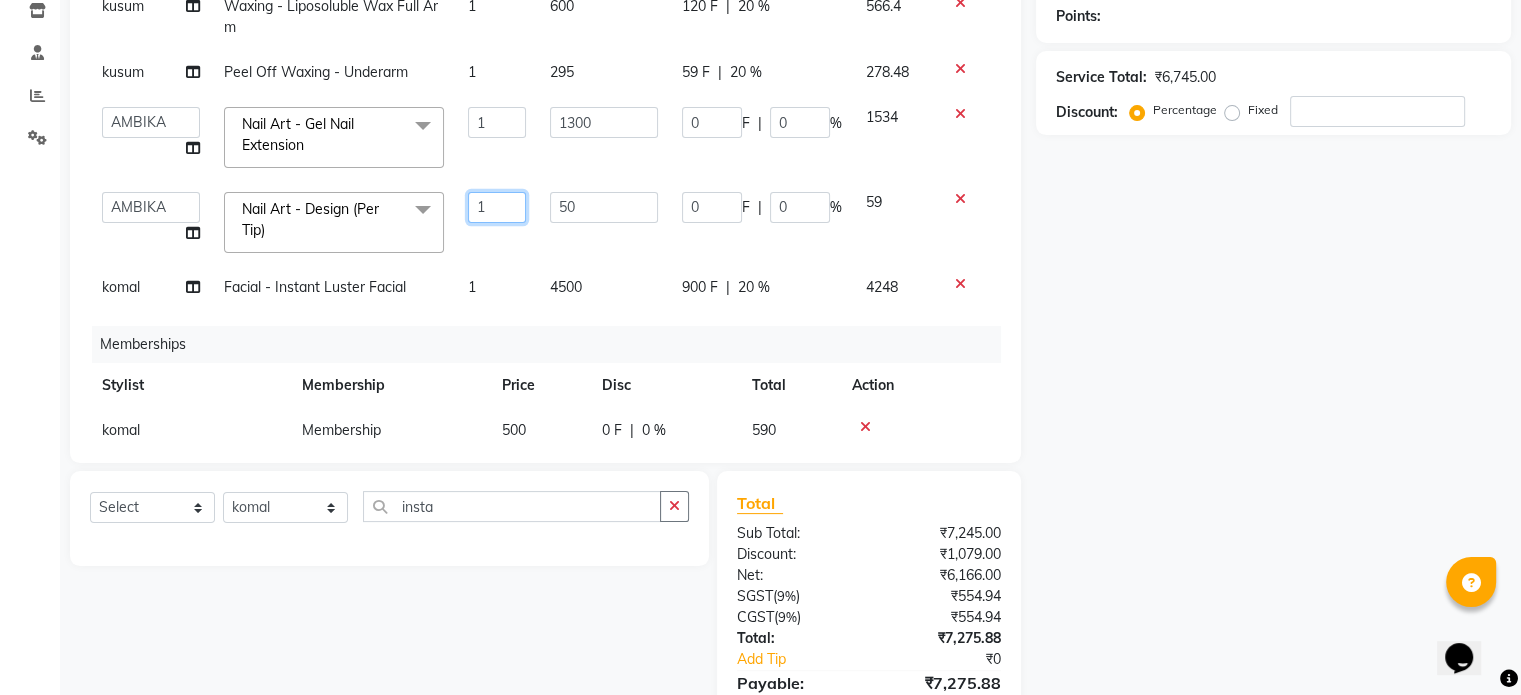 click on "1" 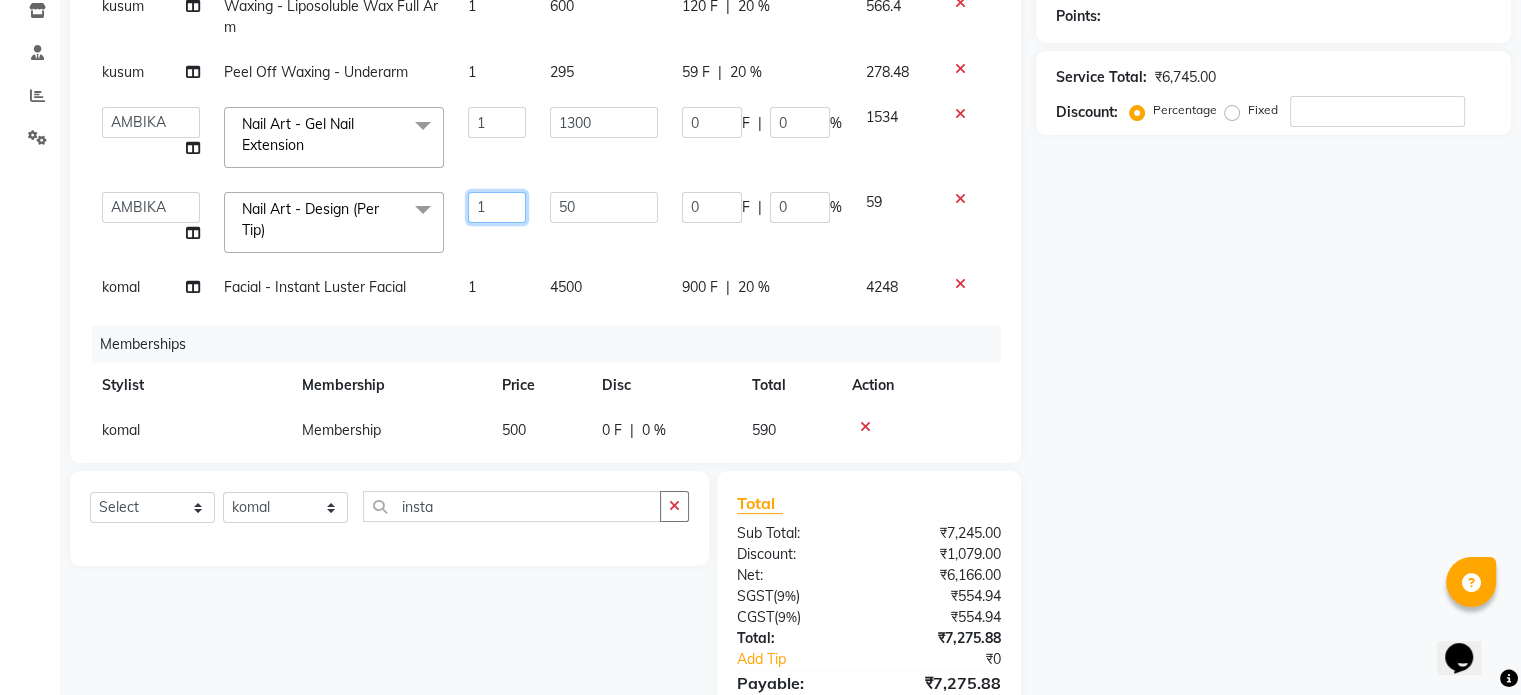 type on "10" 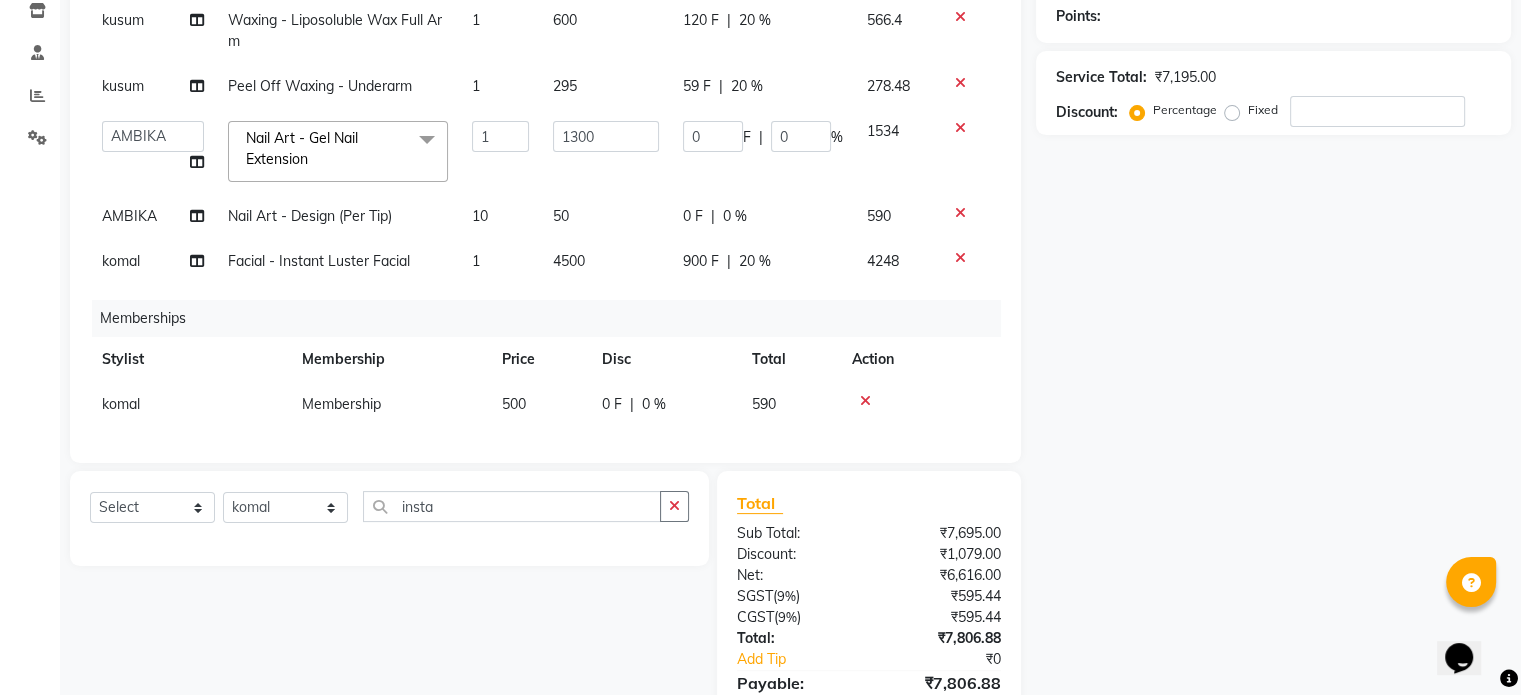 click on "[FIRST] Waxing - Liposoluble Wax Full Arm 1 600 120 F | 20 % 566.4 [FIRST] Peel Off Waxing - Underarm 1 295 59 F | 20 % 278.48  [FIRST]   [FIRST]   [FIRST]    [FIRST]   [FIRST]    [FIRST]   Manager   [FIRST]   [FIRST]   [FIRST]  [FIRST]   [FIRST]   [FIRST]   [FIRST]  [FIRST]   [FIRST]   [FIRST]  [FIRST]  Nail Art - Gel Nail Extension  x Threading - Eyebrows Threading - Upperlip Threading - Lower Lip Threading - Chin Threading - Side Lock Threading - Forehead Threading - Full Face Threading - Jawline Threading - Neck Scieutific Combing green peel DERMA PEELING  LHR YELLOW PEEL LE MARINE TREATMENT tatto removal D - Tan - Underarm D - Tan - Feet D - Tan - Face & Neck D - Tan - Full Arm/Half Arm D - Tan - Half Back/Front D - Tan - Midriff D - Tan - Face Neck & Blouse Line D - Tan - Full Back/Front D - Tan - Full Leg/Half Leg D - Tan - Full Body Waxing - Sugar Wax Full Arm Waxing - Sugar Wax Full Leg Waxing - Sugar Wax Chin" 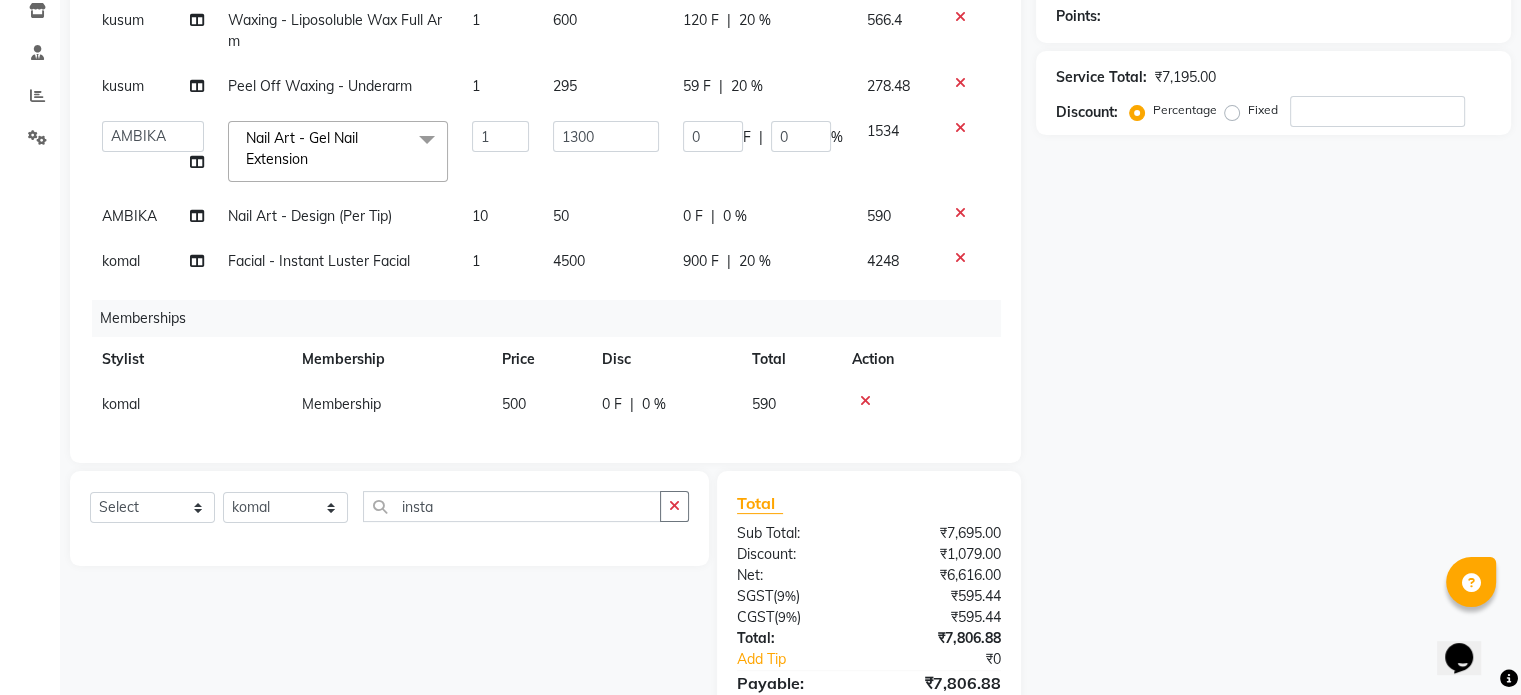 scroll, scrollTop: 41, scrollLeft: 0, axis: vertical 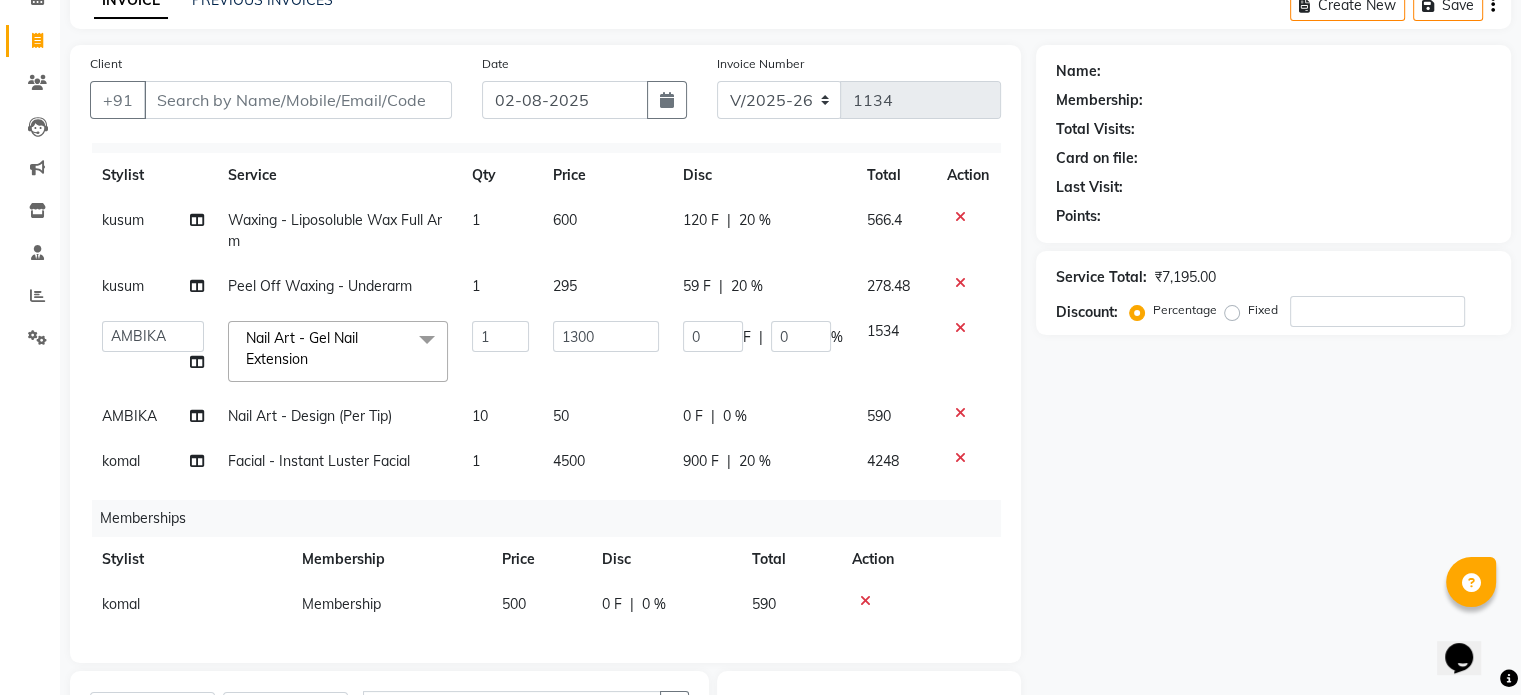 click on "Create New   Save" 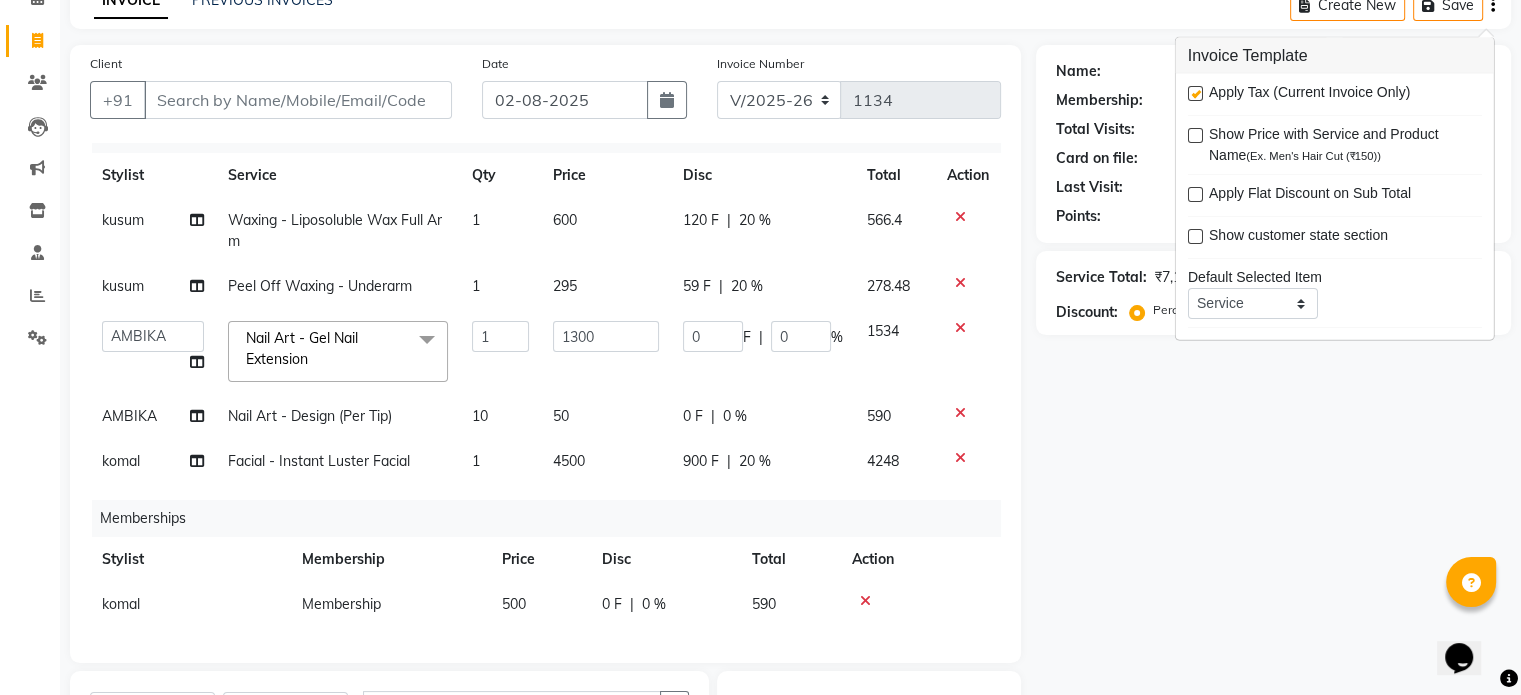 click at bounding box center [1195, 93] 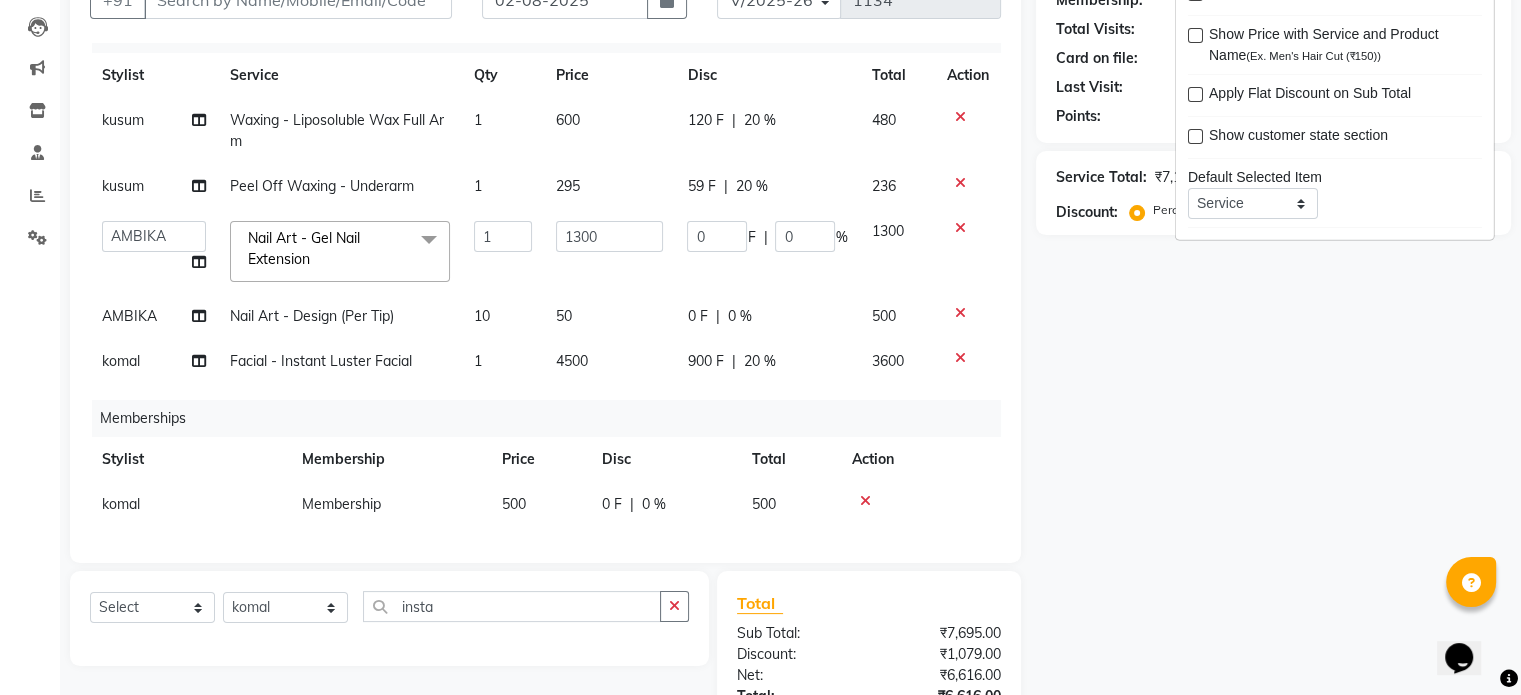 scroll, scrollTop: 363, scrollLeft: 0, axis: vertical 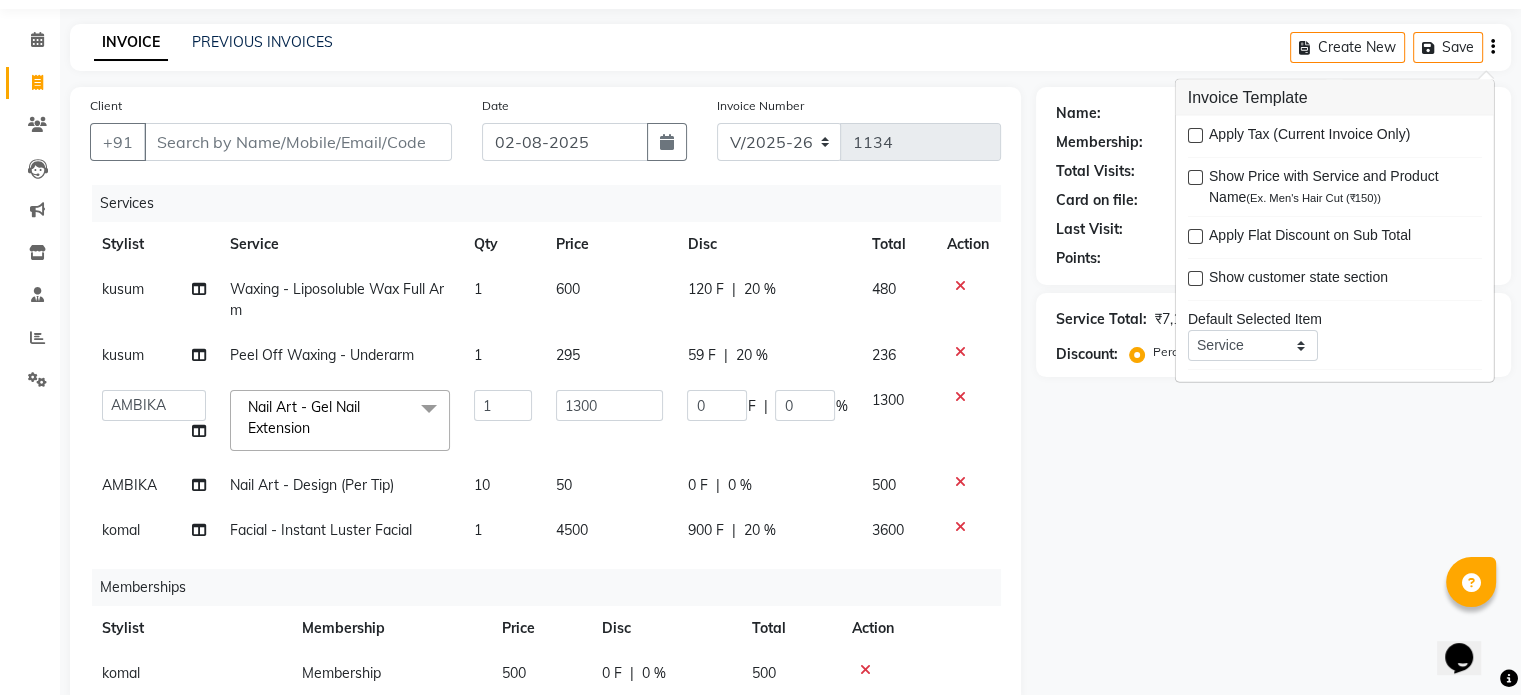 click on "Name: Membership: Total Visits: Card on file: Last Visit: Points: Service Total: ₹7,195.00 Discount: Percentage Fixed" 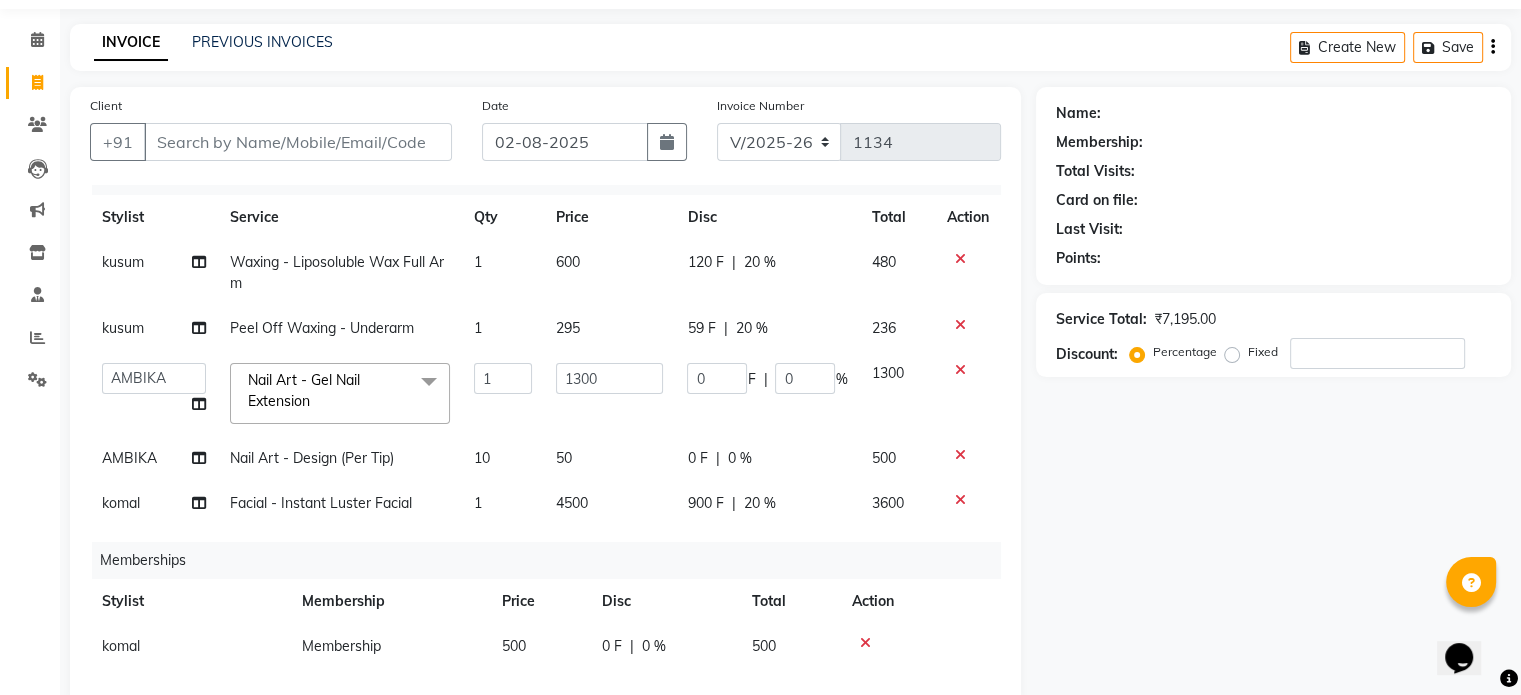 scroll, scrollTop: 41, scrollLeft: 0, axis: vertical 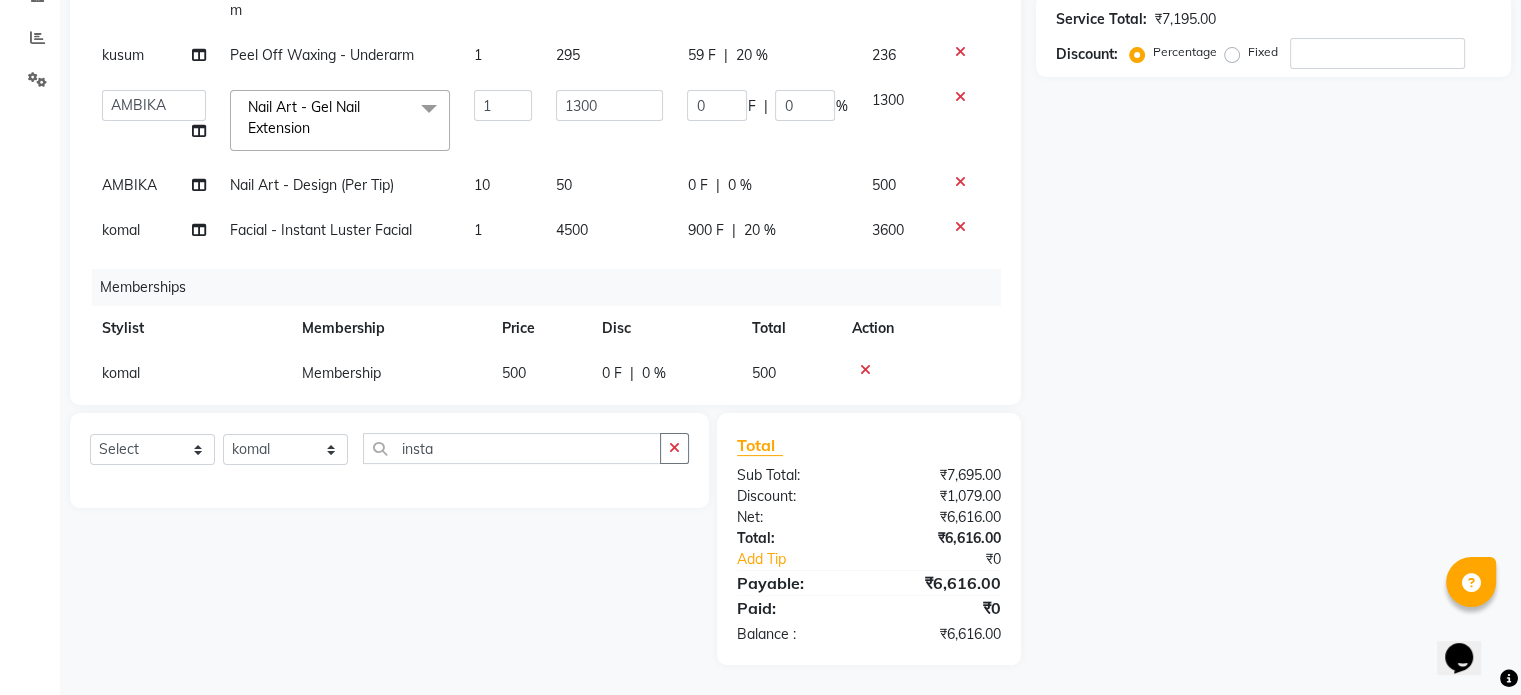 click on "0 %" 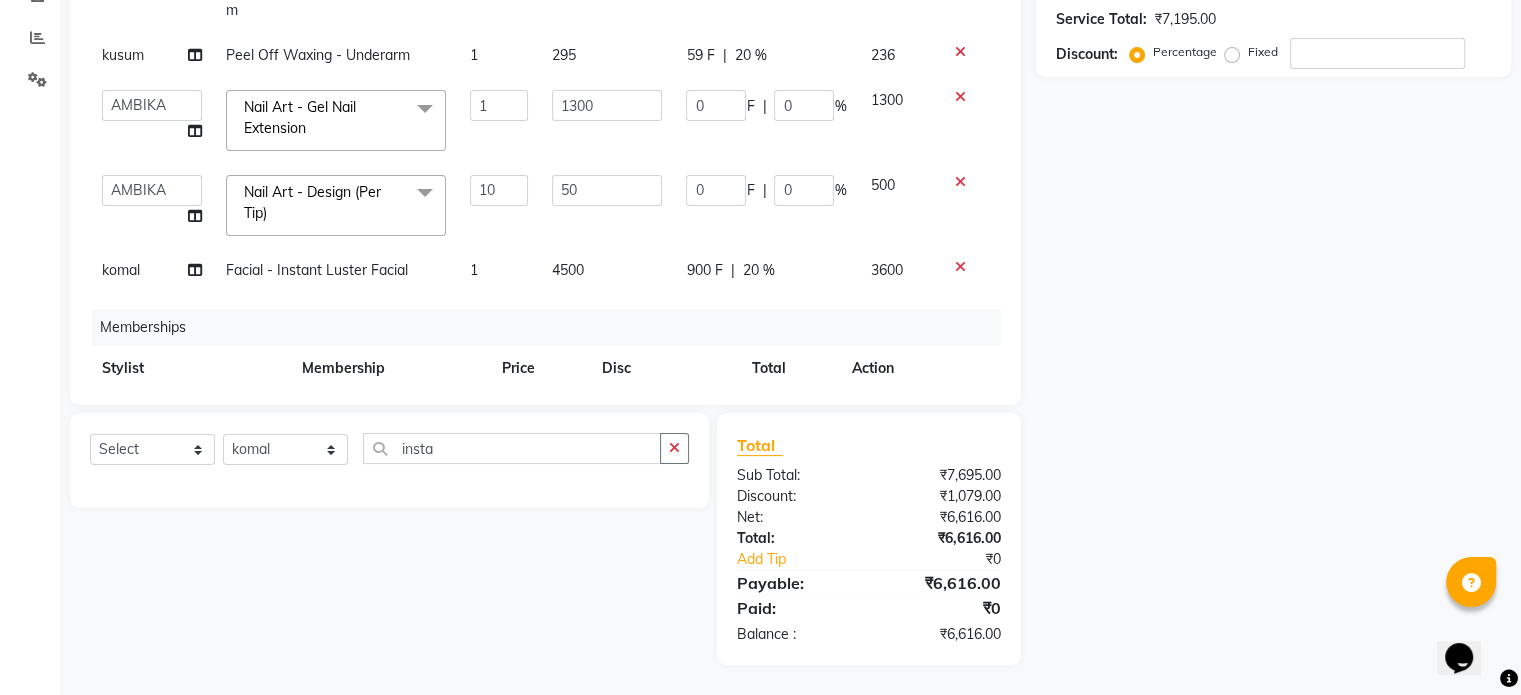 click on "0 F | 0 %" 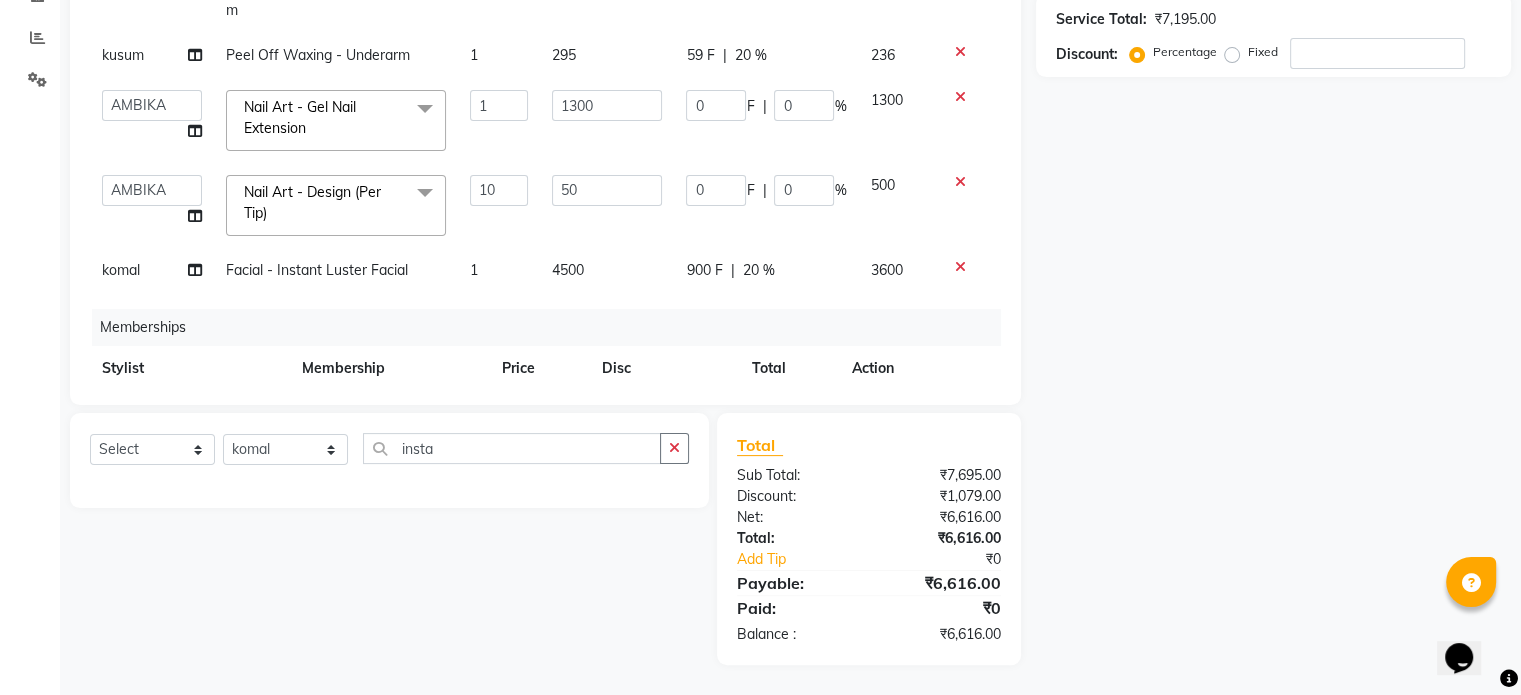 scroll, scrollTop: 263, scrollLeft: 0, axis: vertical 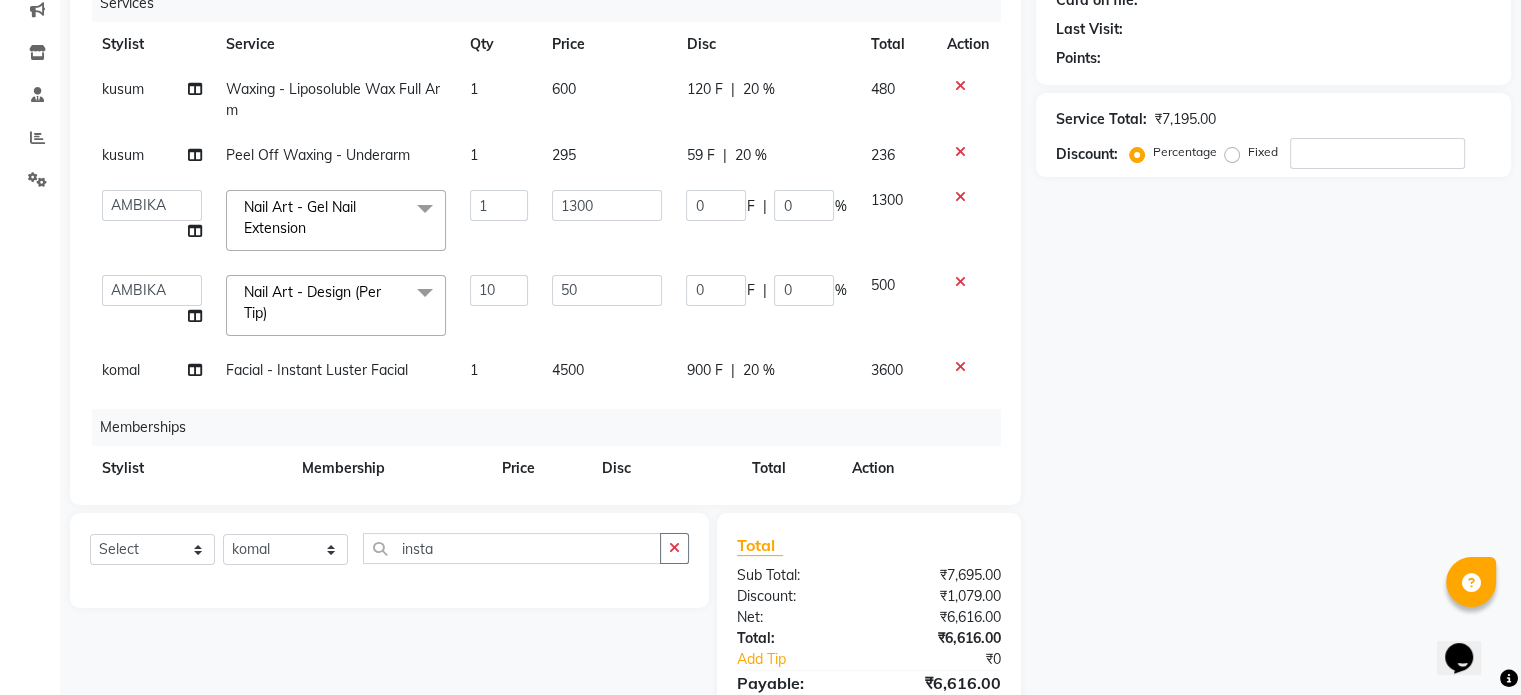 click on "4500" 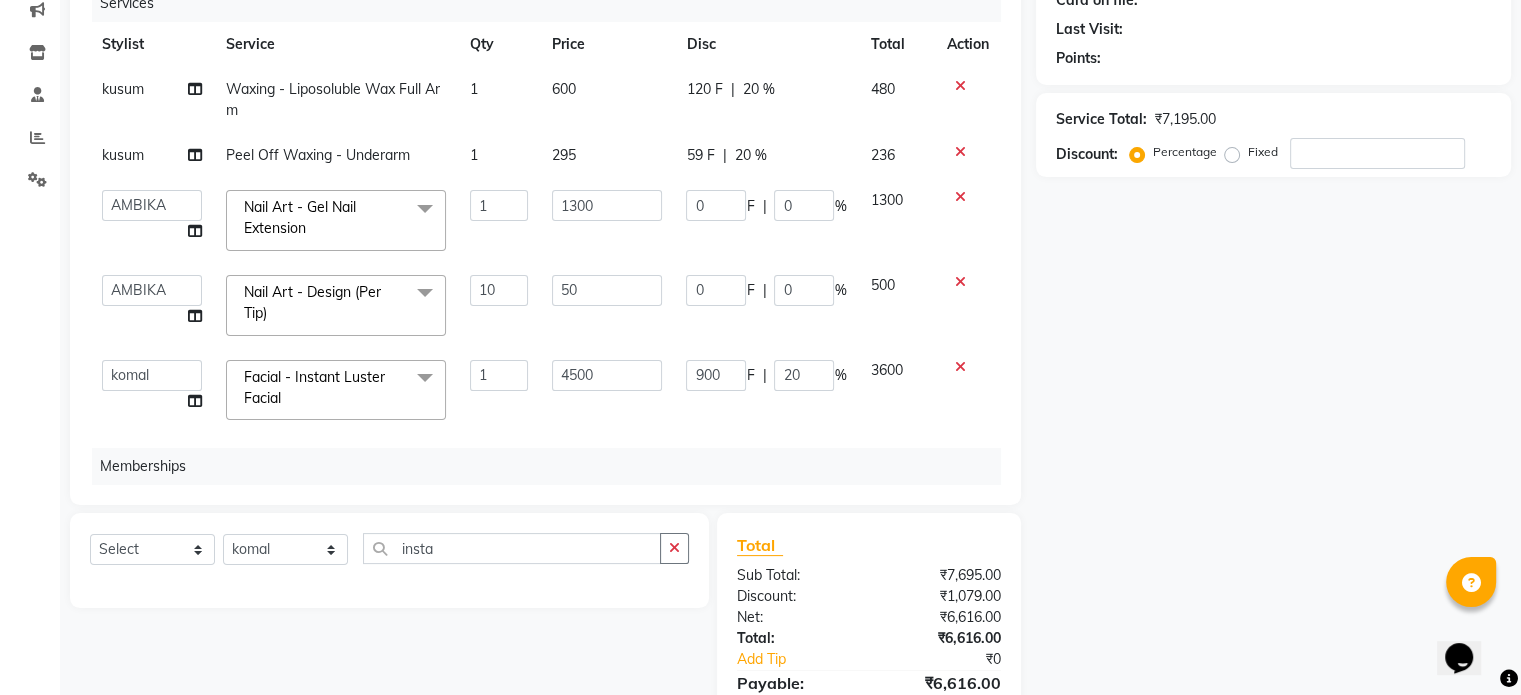 click on "Name: Membership: Total Visits: Card on file: Last Visit: Points: Service Total: ₹7,195.00 Discount: Percentage Fixed" 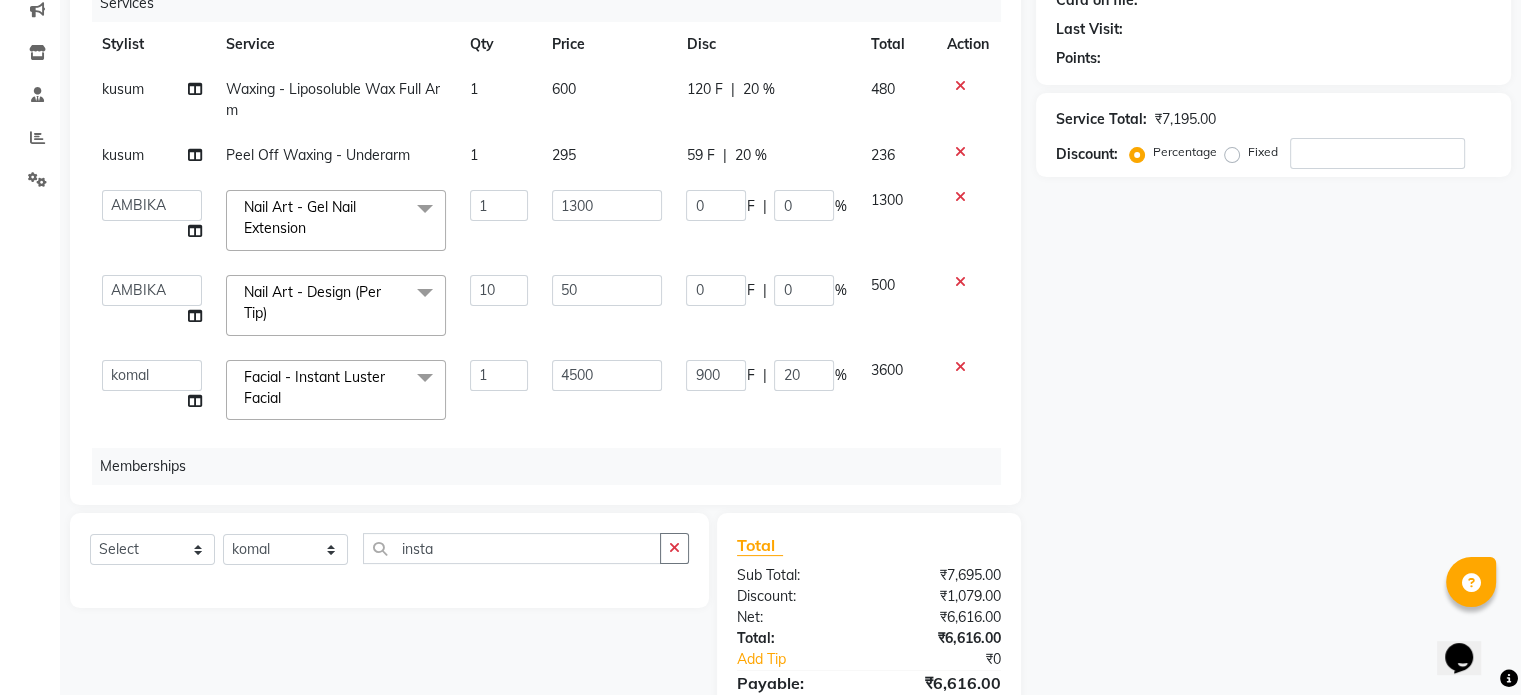 scroll, scrollTop: 163, scrollLeft: 0, axis: vertical 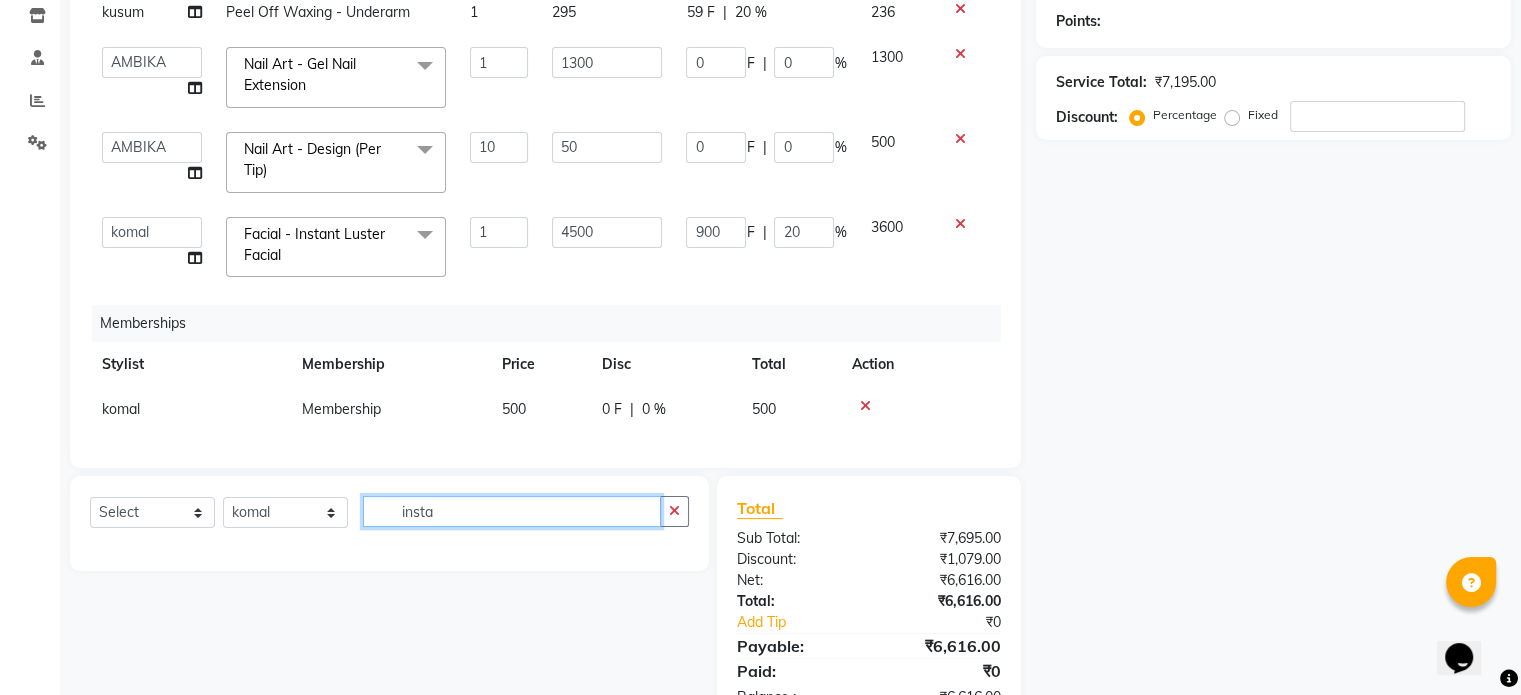 click on "insta" 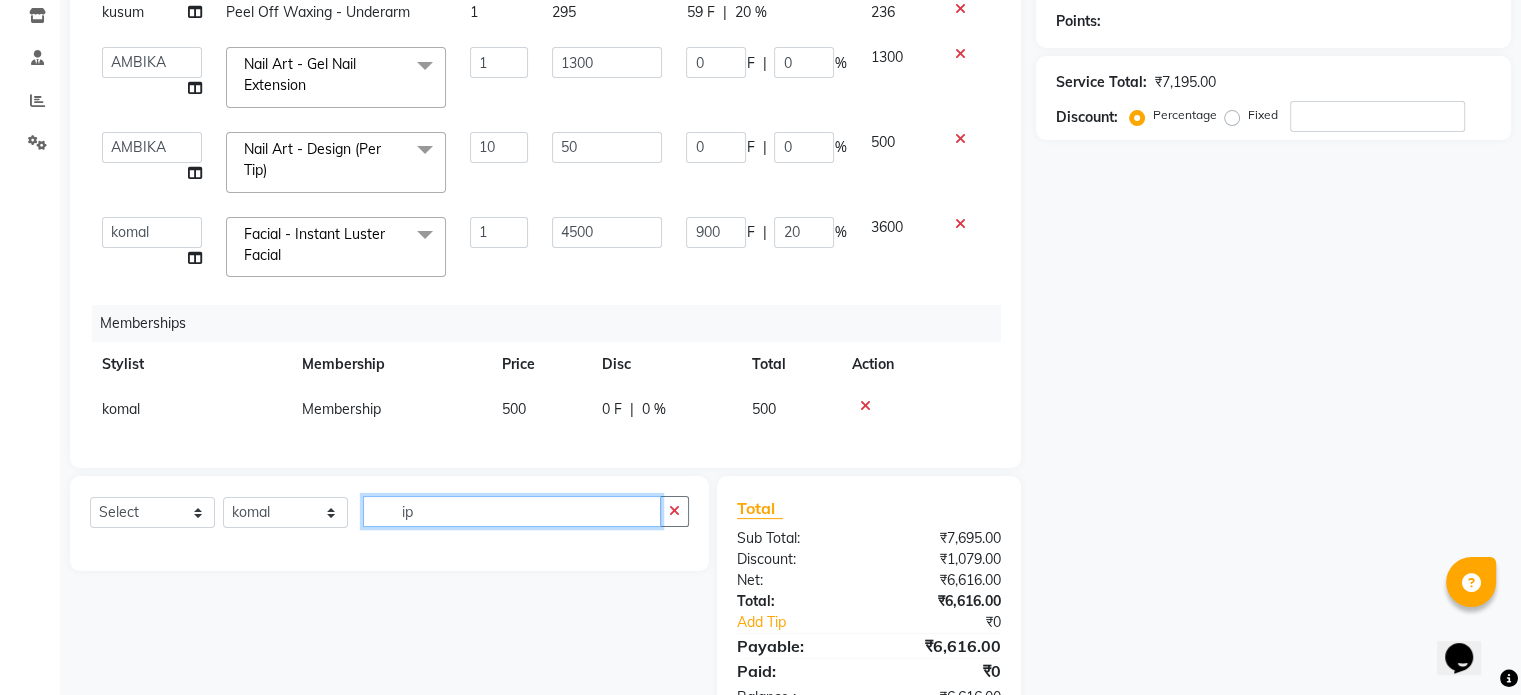 type on "i" 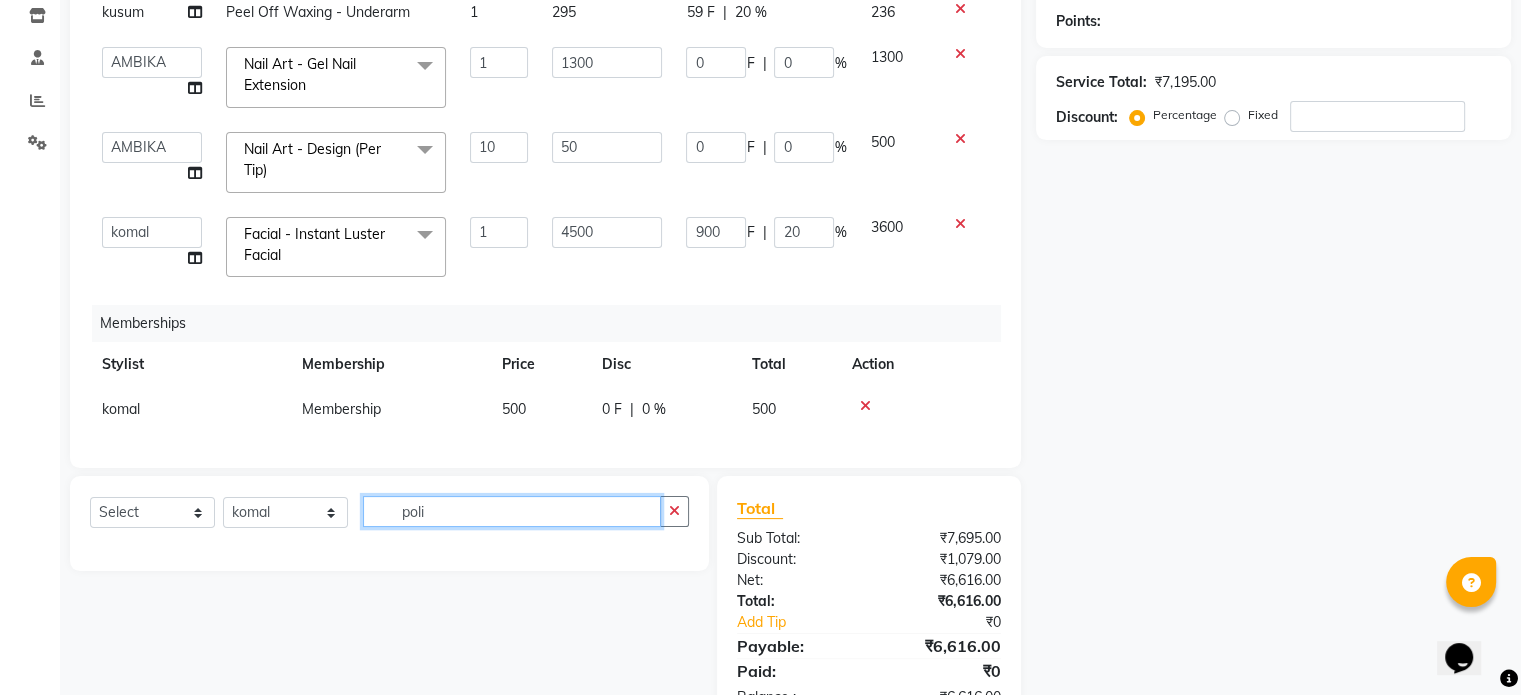 scroll, scrollTop: 363, scrollLeft: 0, axis: vertical 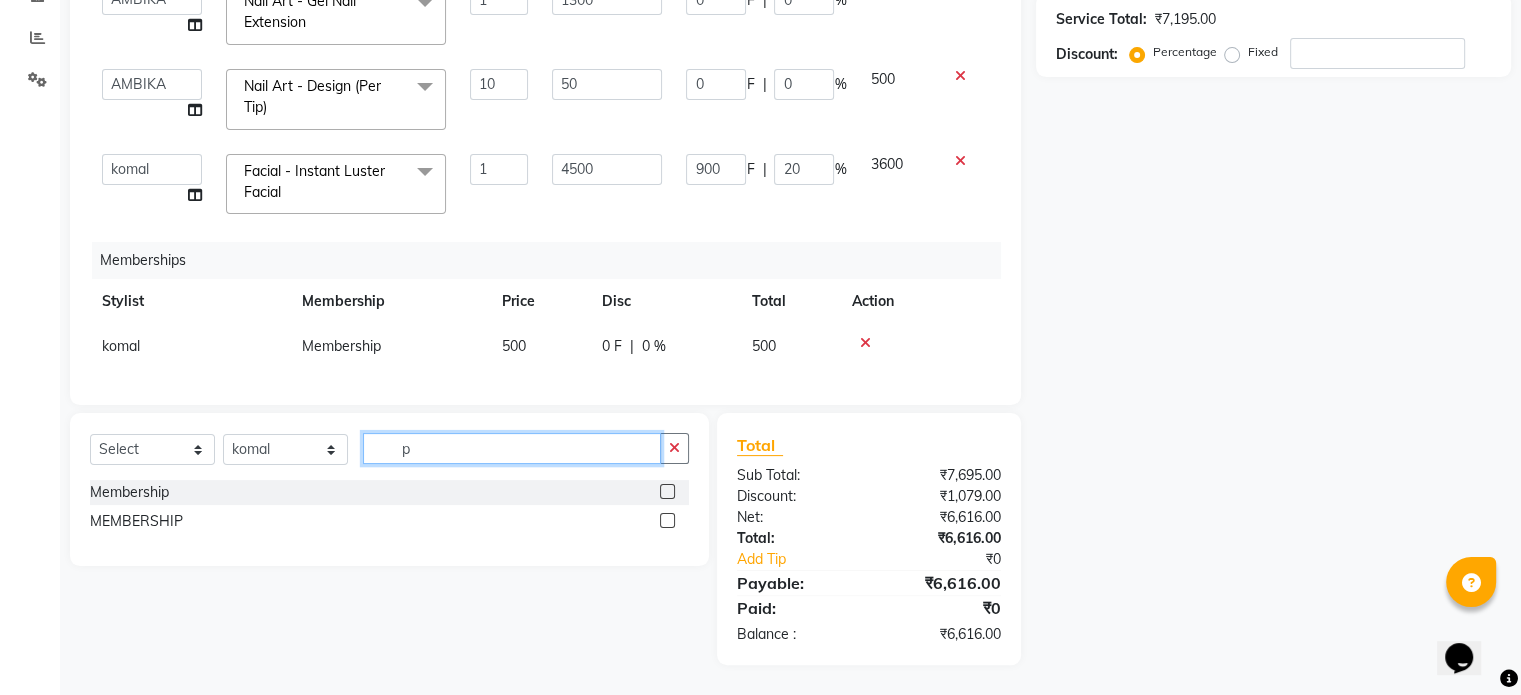 type on "p" 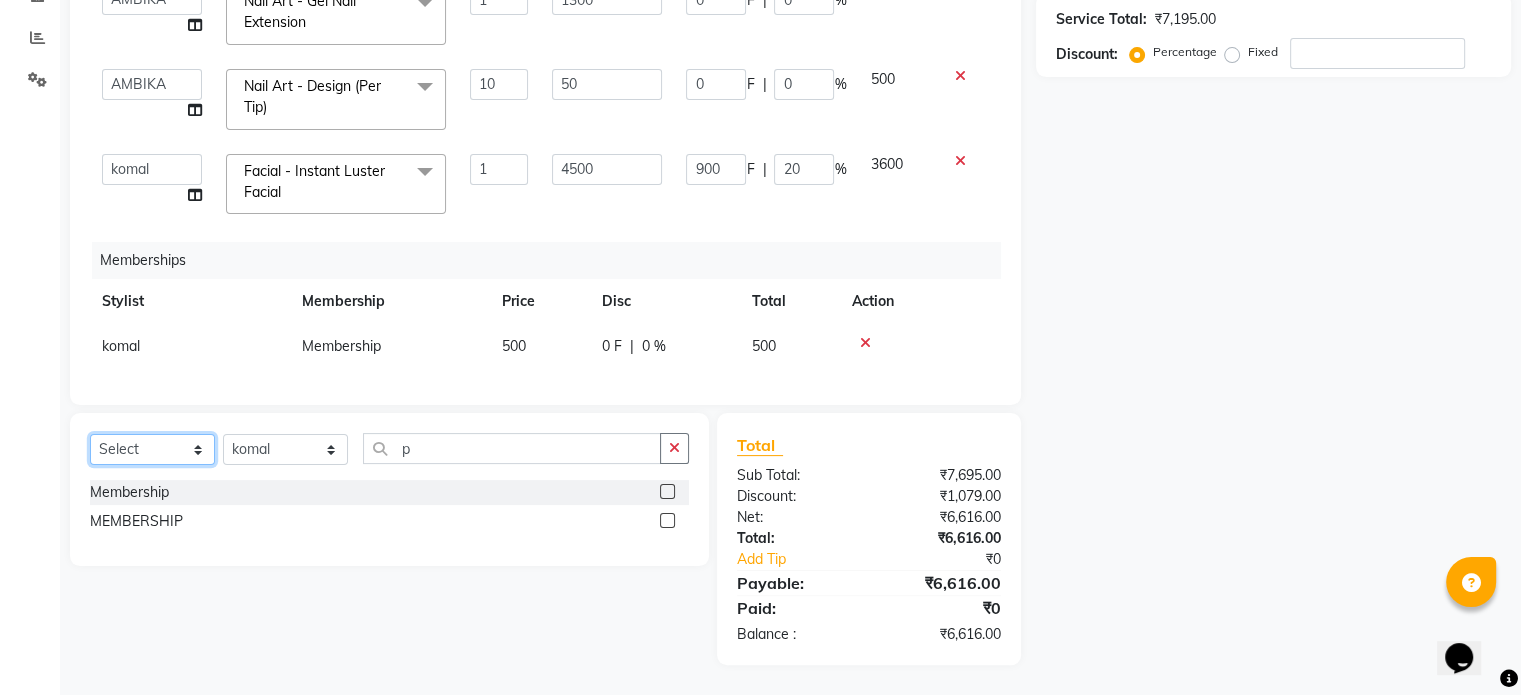 click on "Select  Service  Product  Package Voucher Prepaid Gift Card" 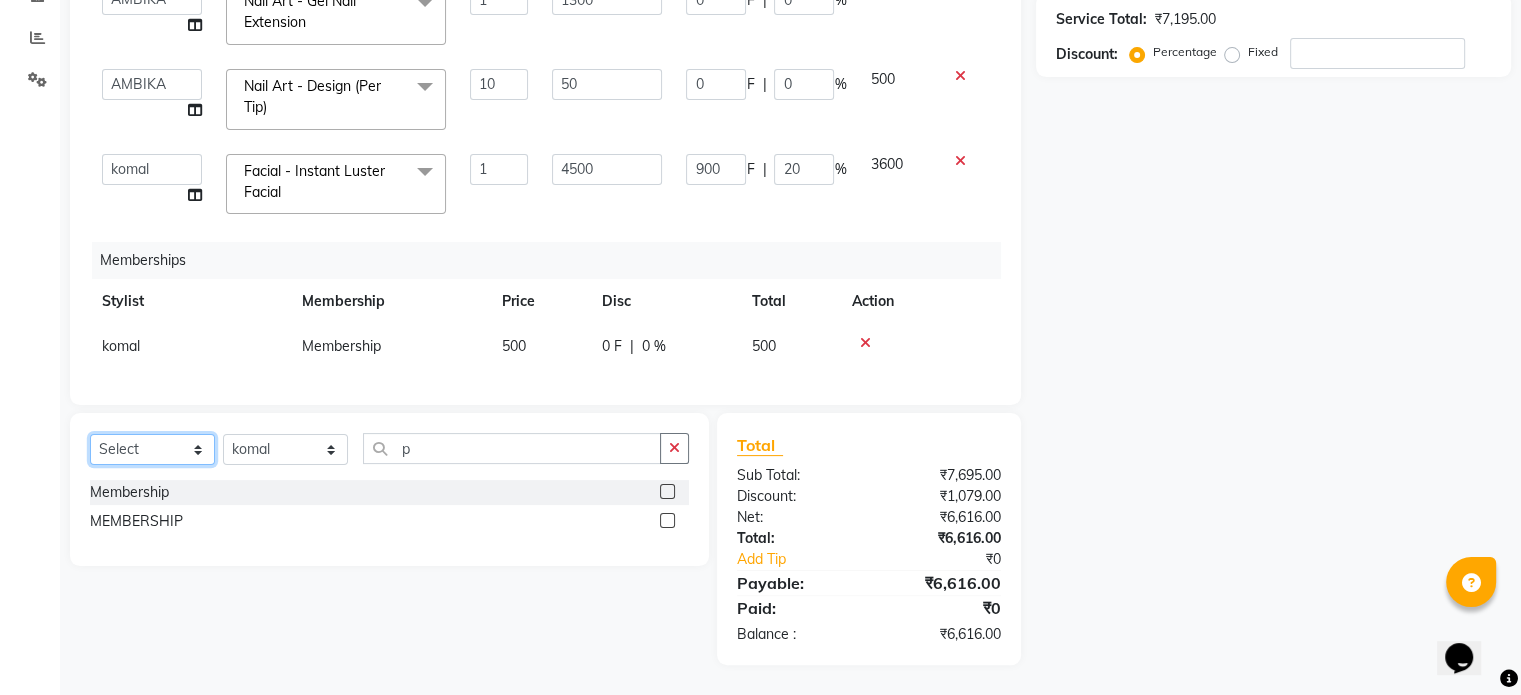 select on "service" 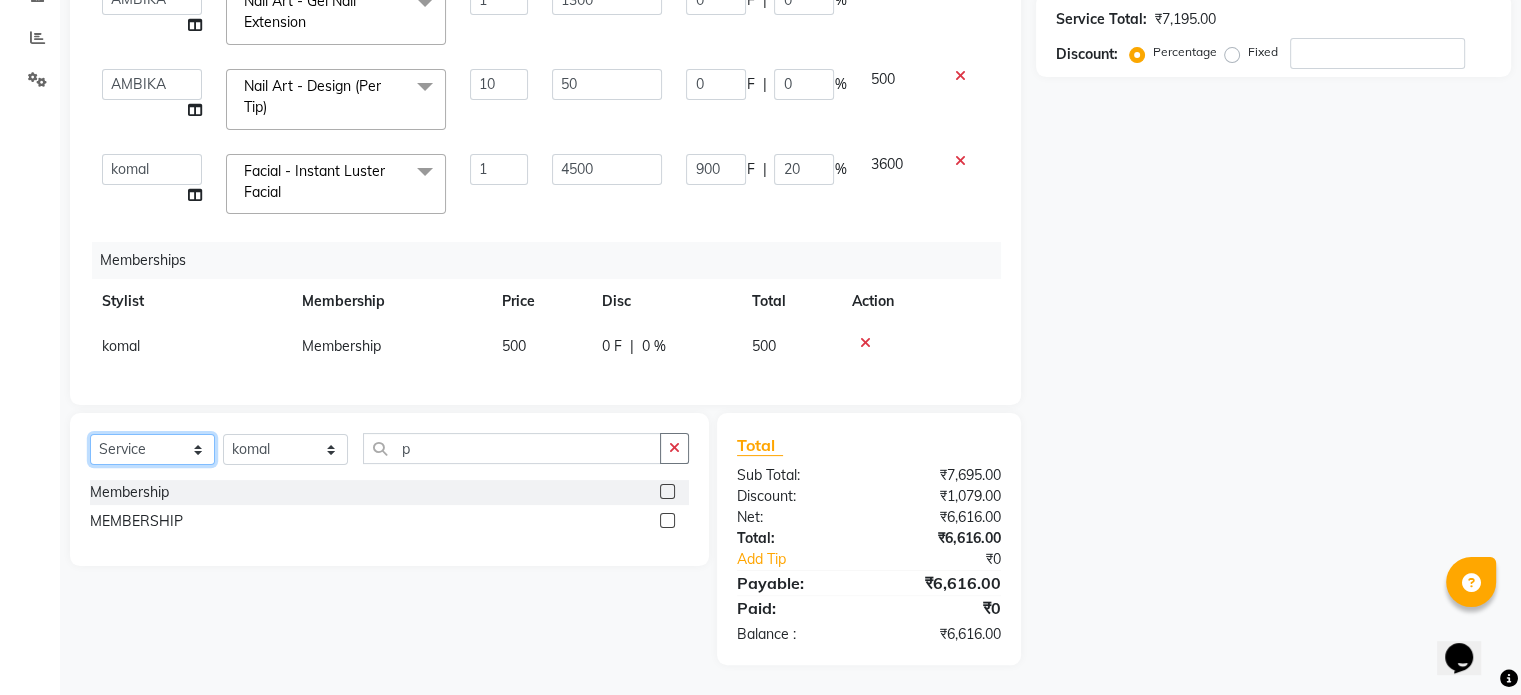click on "Select  Service  Product  Package Voucher Prepaid Gift Card" 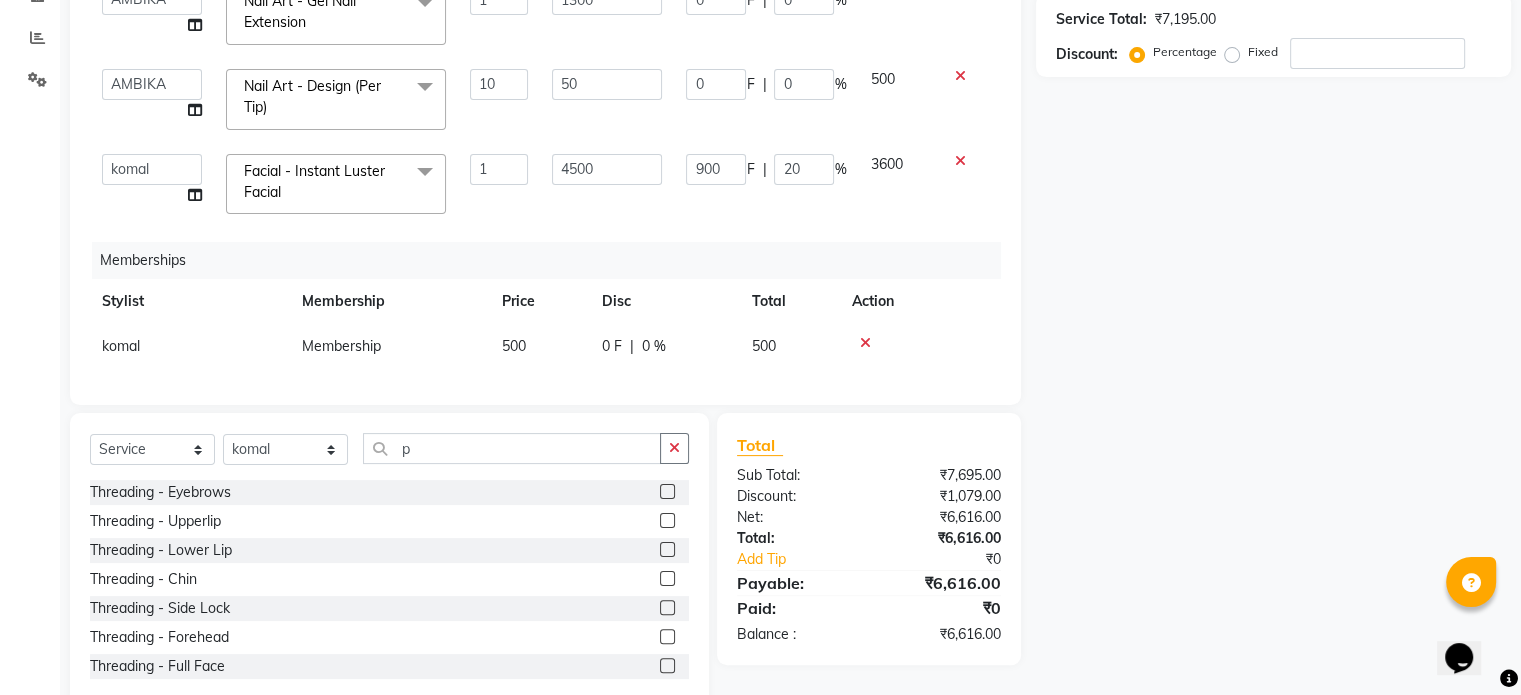 click on "Select Service Product Package Voucher Prepaid Gift Card Select Stylist Aarti AMBIKA farheen Gernal komal kusum Manager navazish pranali Riya Shetye Saisha SHARIF Shubham Pawar siddhi sunil Vanshika p" 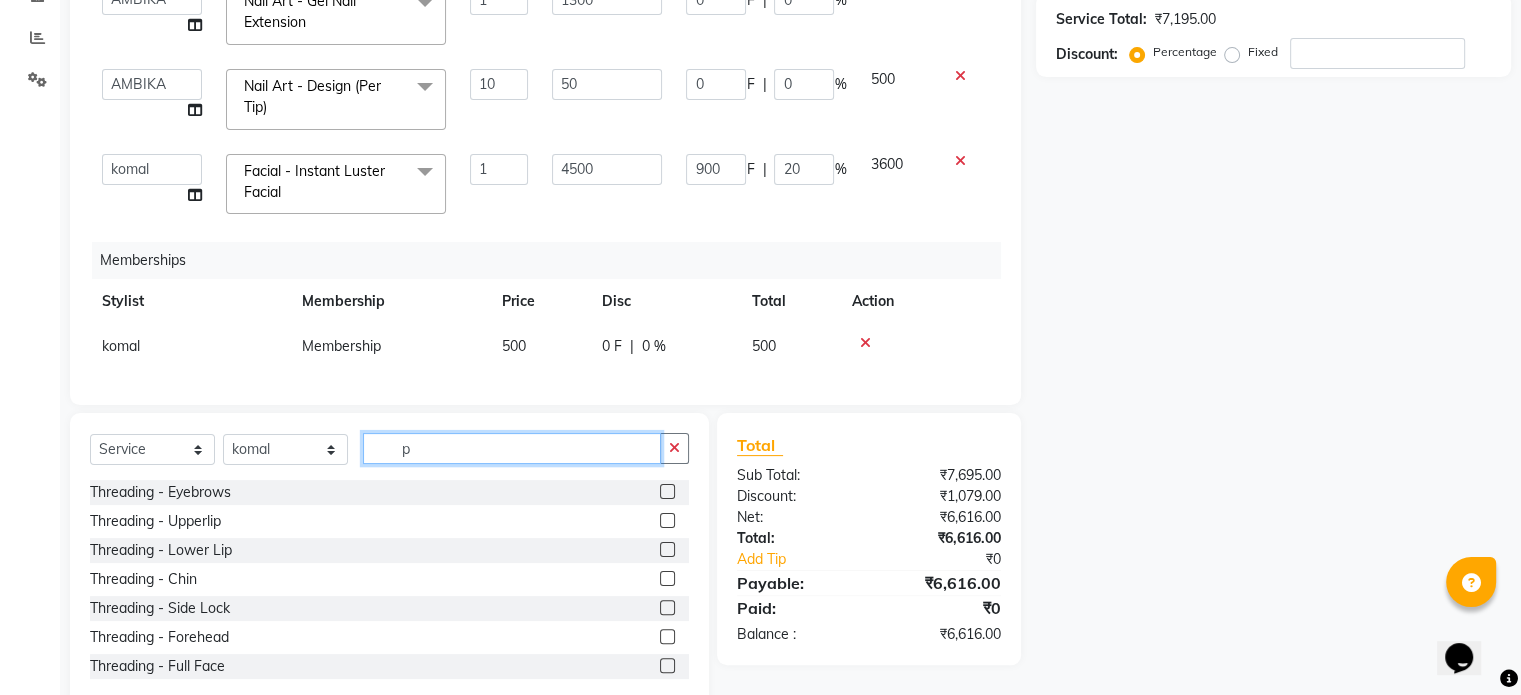 click on "p" 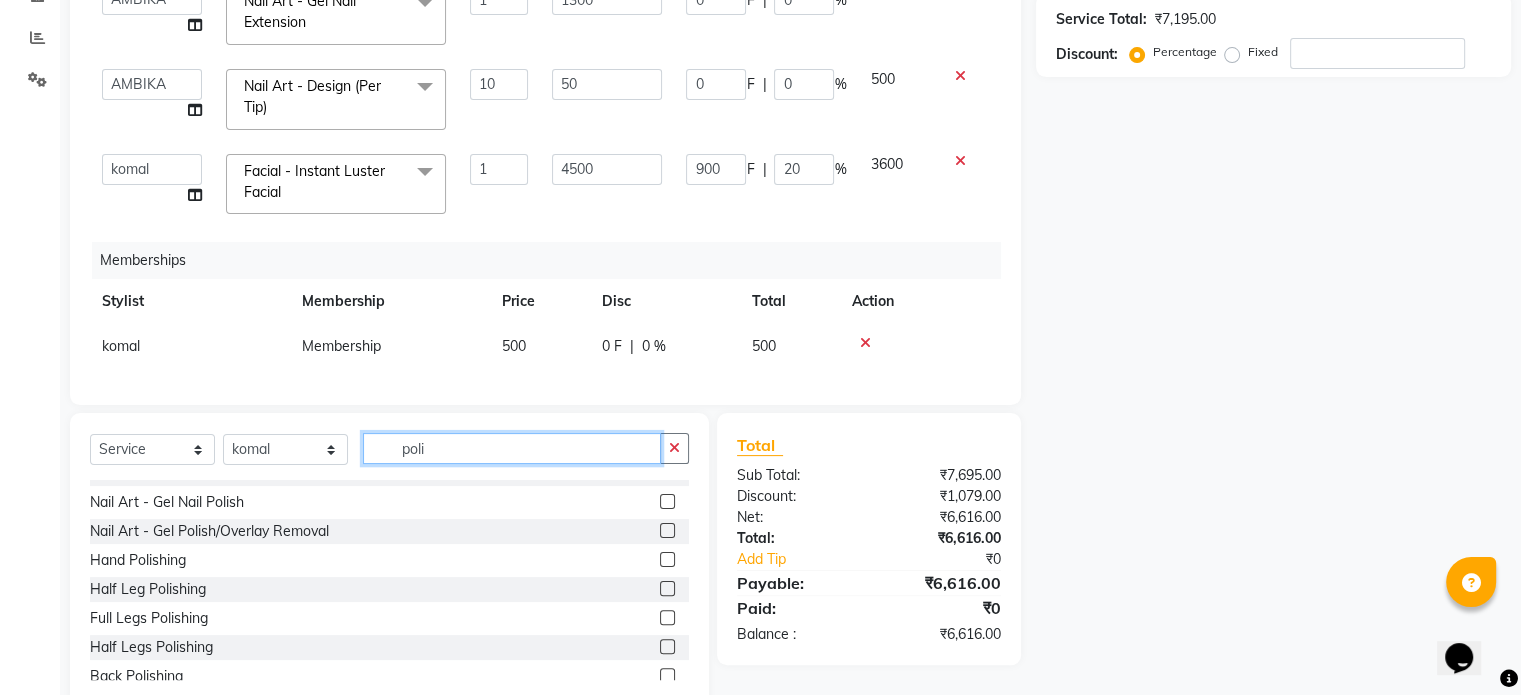 scroll, scrollTop: 0, scrollLeft: 0, axis: both 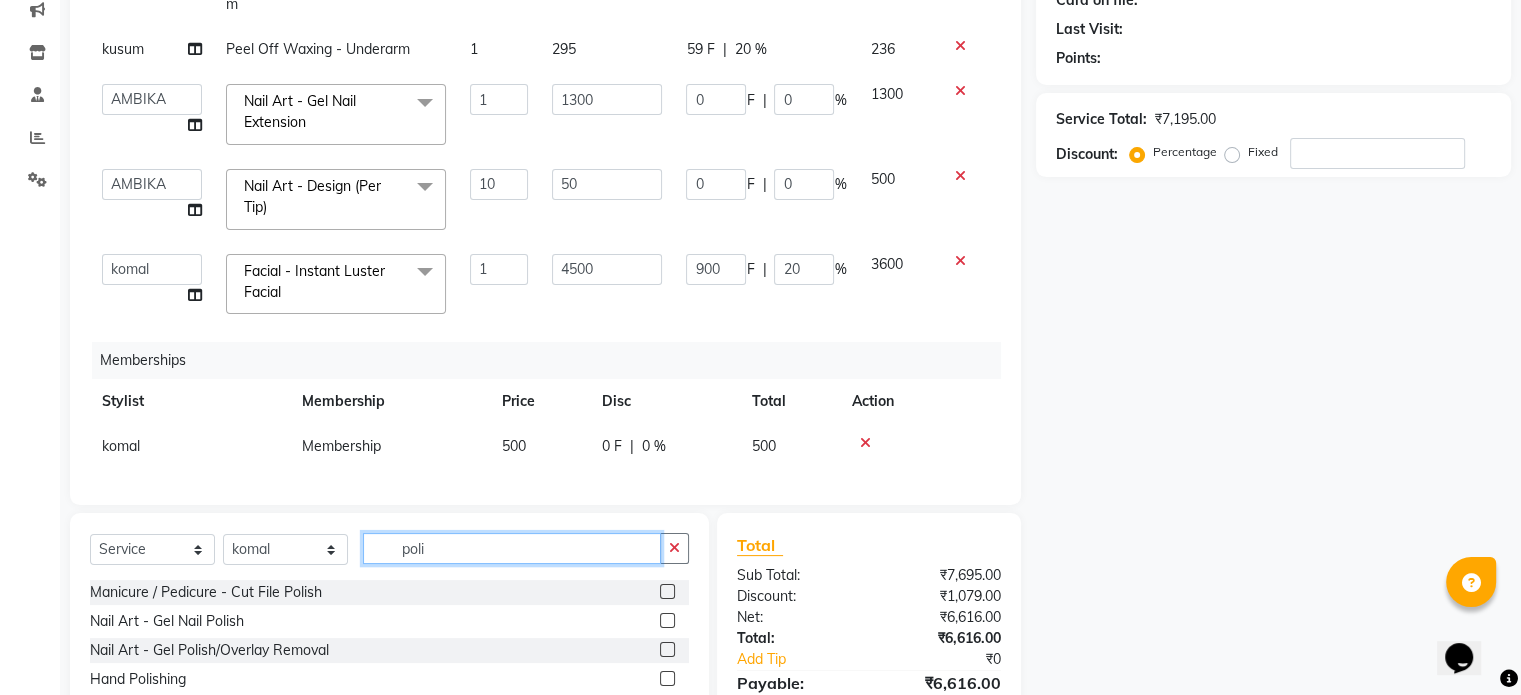 type on "poli" 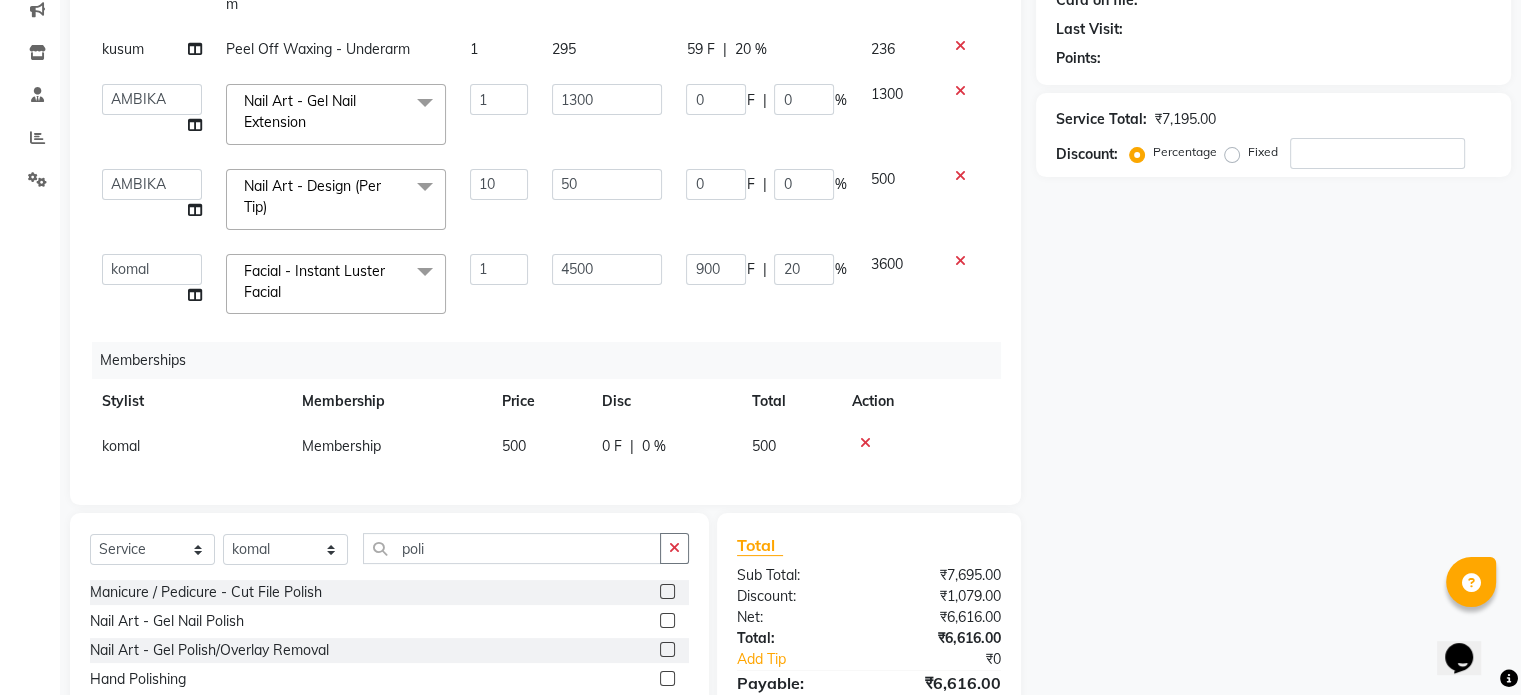 click 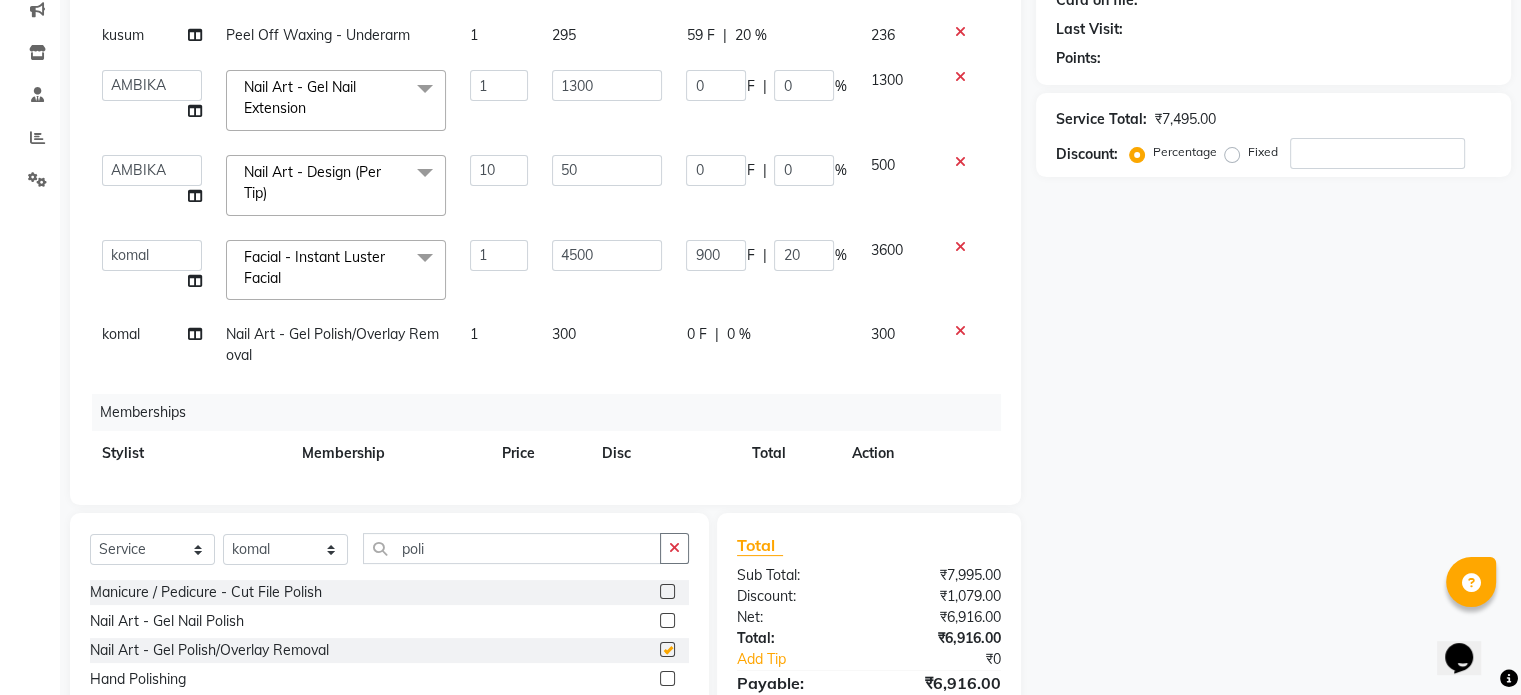 checkbox on "false" 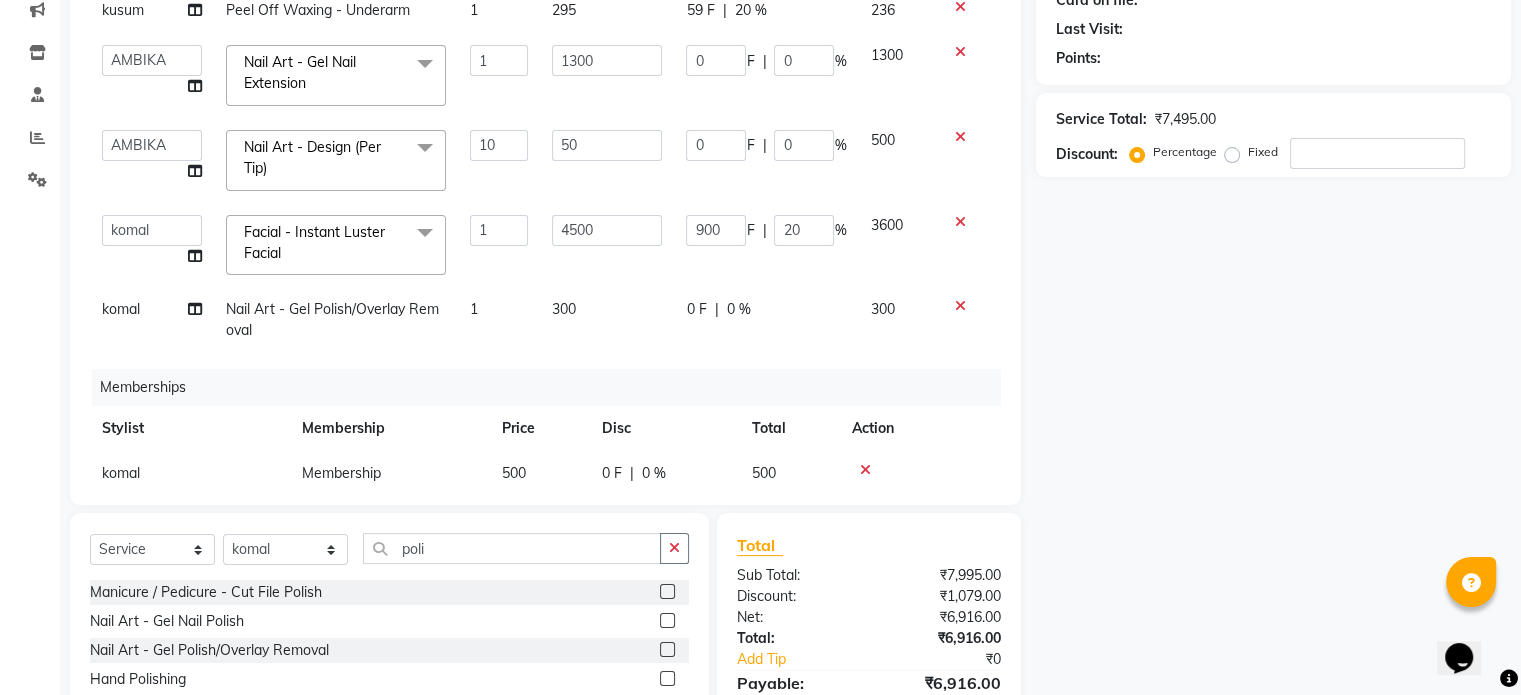 scroll, scrollTop: 186, scrollLeft: 0, axis: vertical 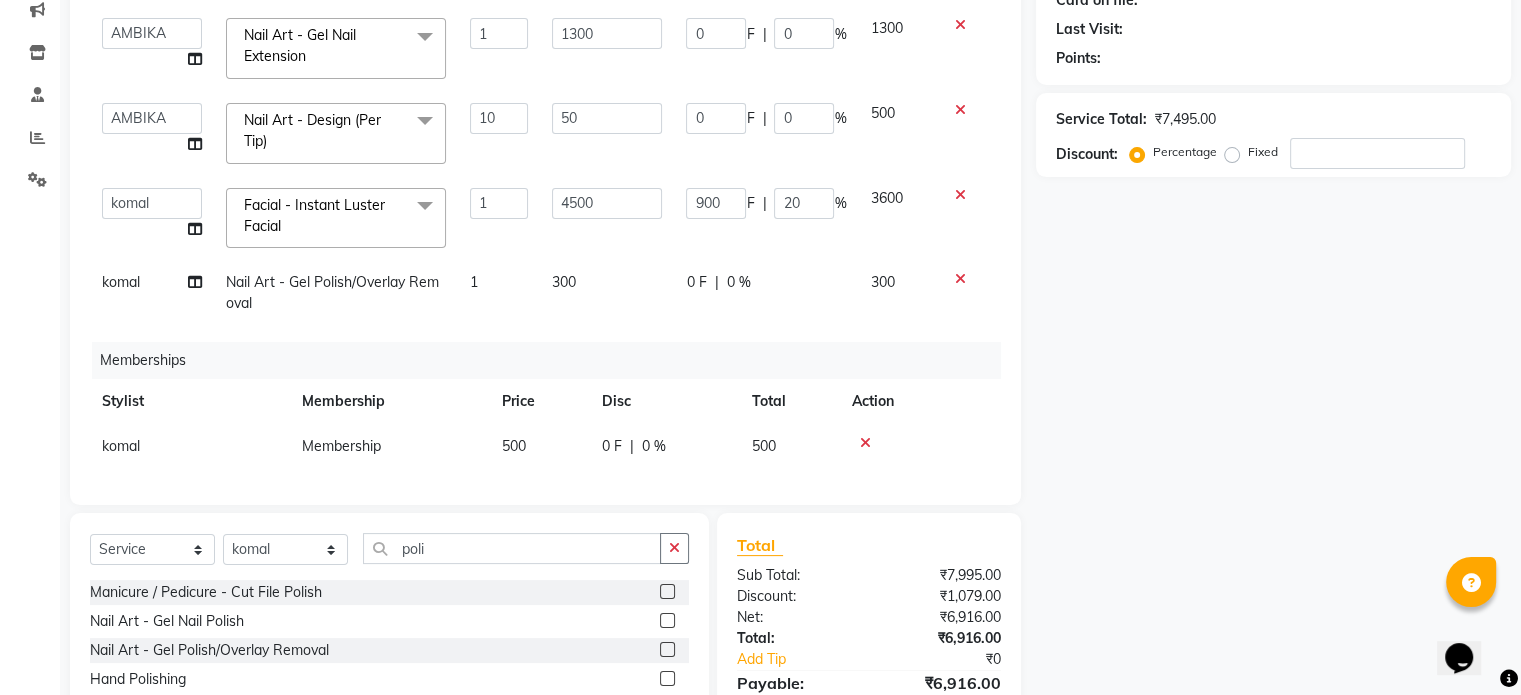 click on "300" 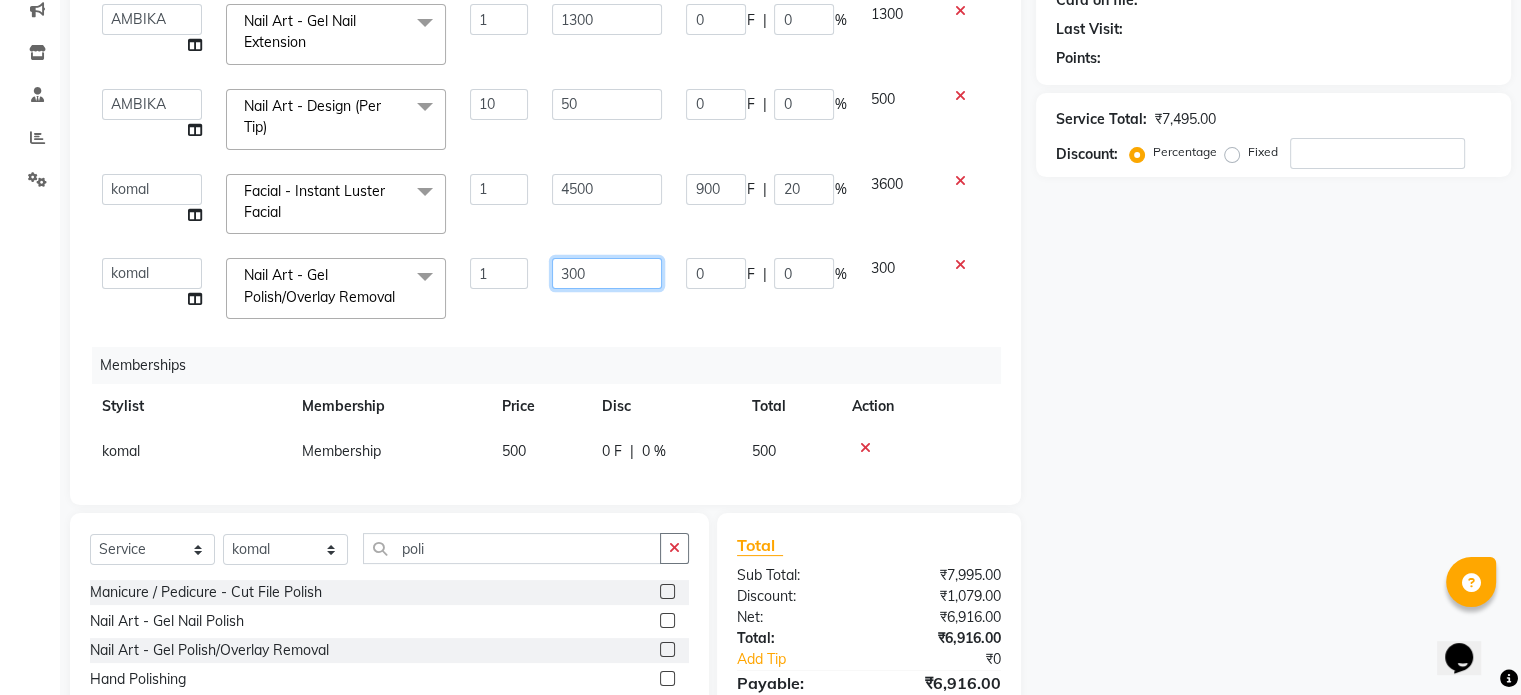 click on "300" 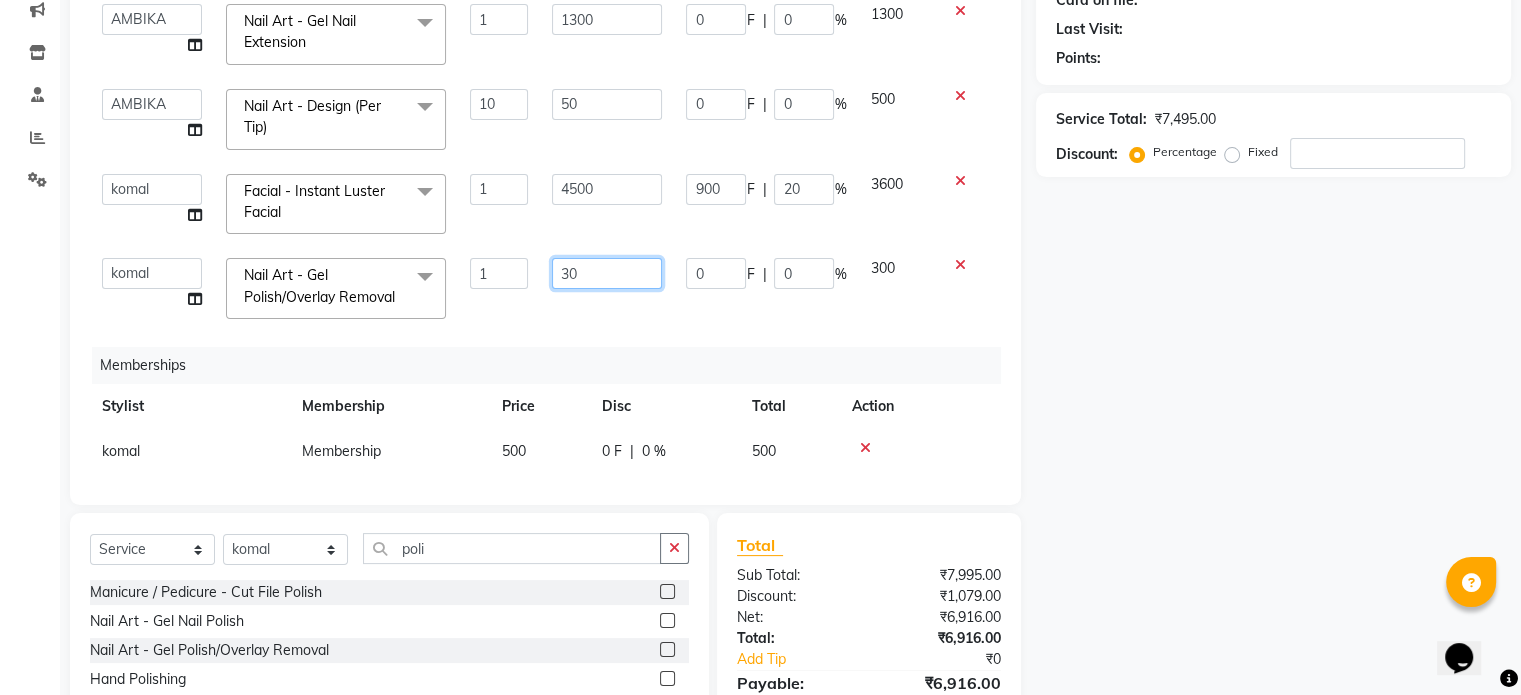 type on "3" 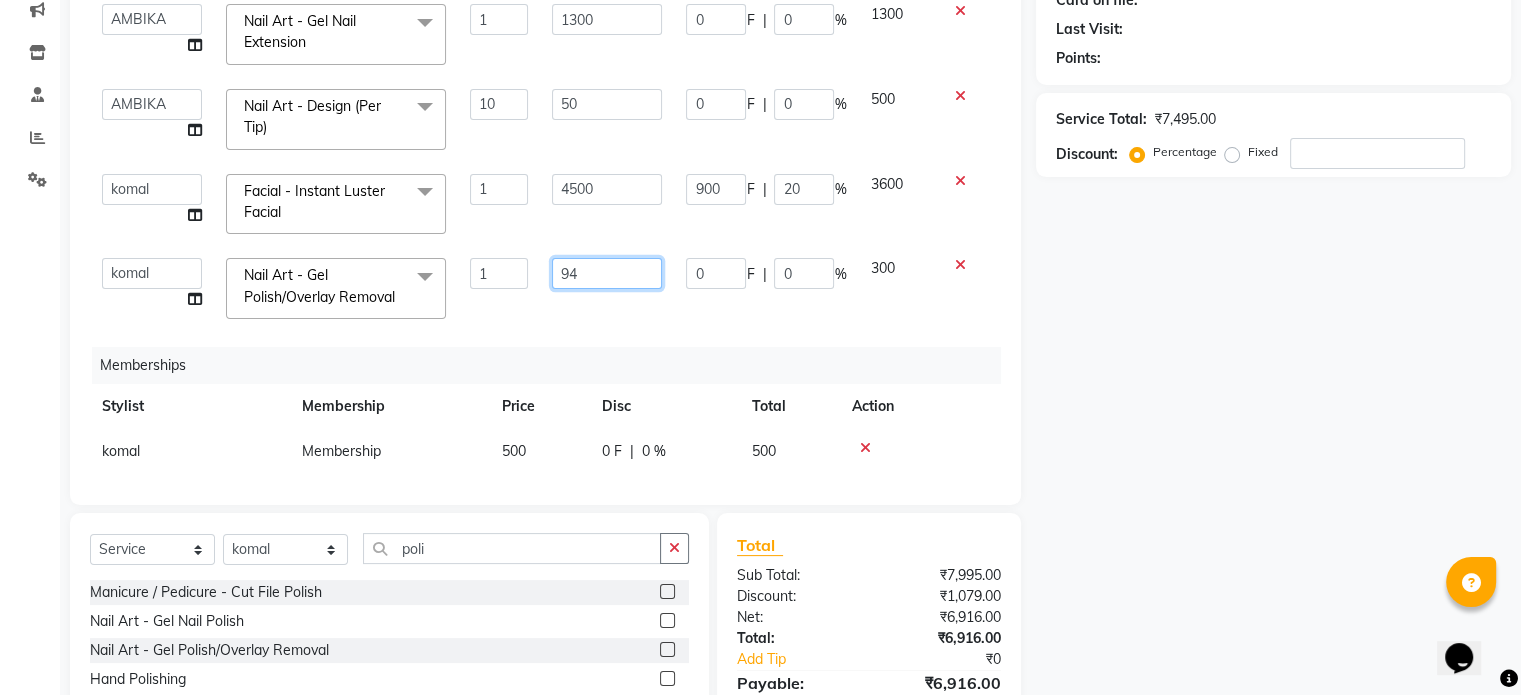 type on "944" 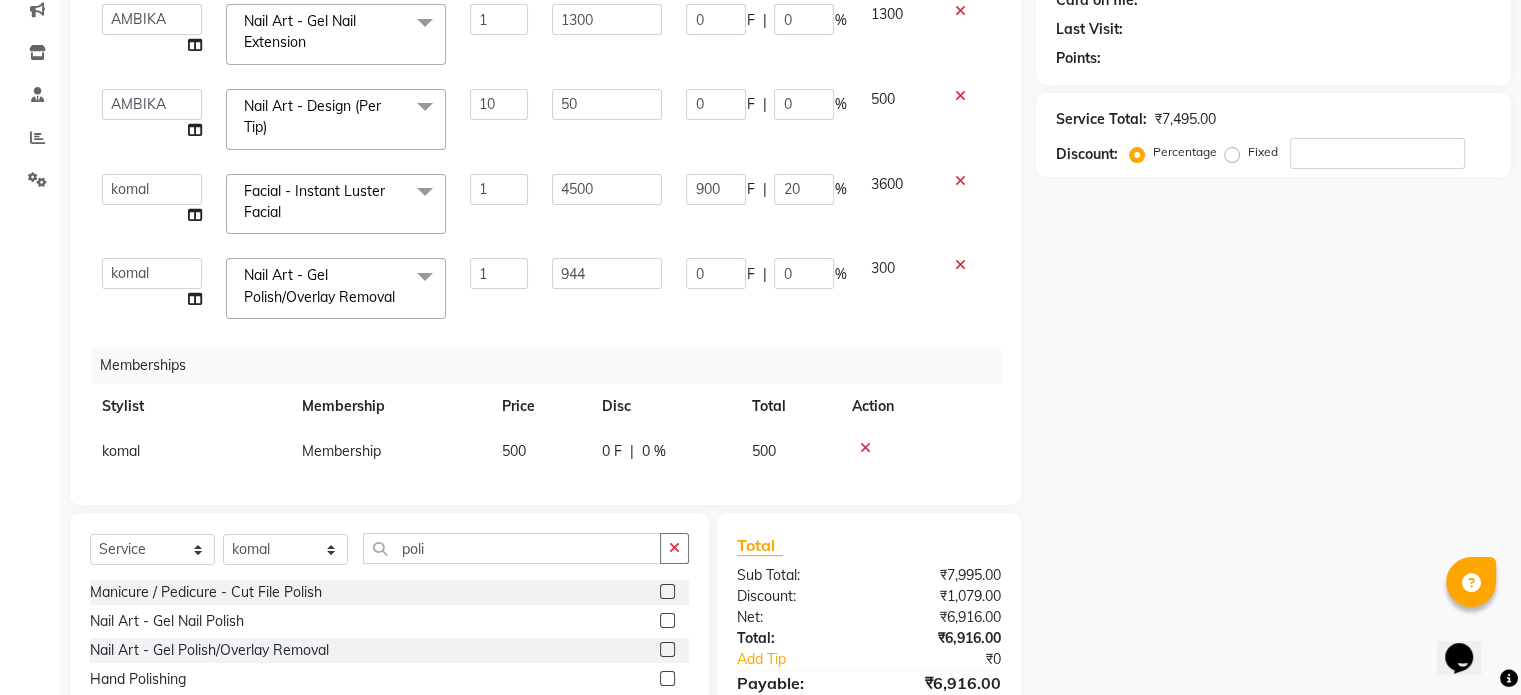 click on "Services Stylist Service Qty Price Disc Total Action kusum Waxing - Liposoluble Wax Full Arm 1 600 120 F | 20 % 480 kusum Peel Off Waxing - Underarm 1 295 59 F | 20 % 236 Aarti AMBIKA farheen Gernal komal kusum Manager navazish pranali Riya Shetye Saisha SHARIF Shubham Pawar siddhi sunil Vanshika Nail Art - Gel Nail Extension x Threading - Eyebrows Threading - Upperlip Threading - Lower Lip Threading - Chin Threading - Side Lock Threading - Forehead Threading - Full Face Threading - Jawline Threading - Neck Scieutific Combing green peel DERMA PEELING LHR YELLOW PEEL LE MARINE TREATMENT tatto removal D - Tan - Underarm D - Tan - Feet D - Tan - Face & Neck D - Tan - Full Arm/Half Arm D - Tan - Half Back/Front D - Tan - Midriff D - Tan - Face Neck & Blouse Line D - Tan - Full Back/Front D - Tan - Full Leg/Half Leg D - Tan - Full Body Waxing - Sugar Wax Full Arm Waxing - Sugar Wax Full Leg Waxing - Sugar Wax Half Arm Waxing - Sugar Wax Half Leg Waxing - Sugar Wax Under Arm 1" 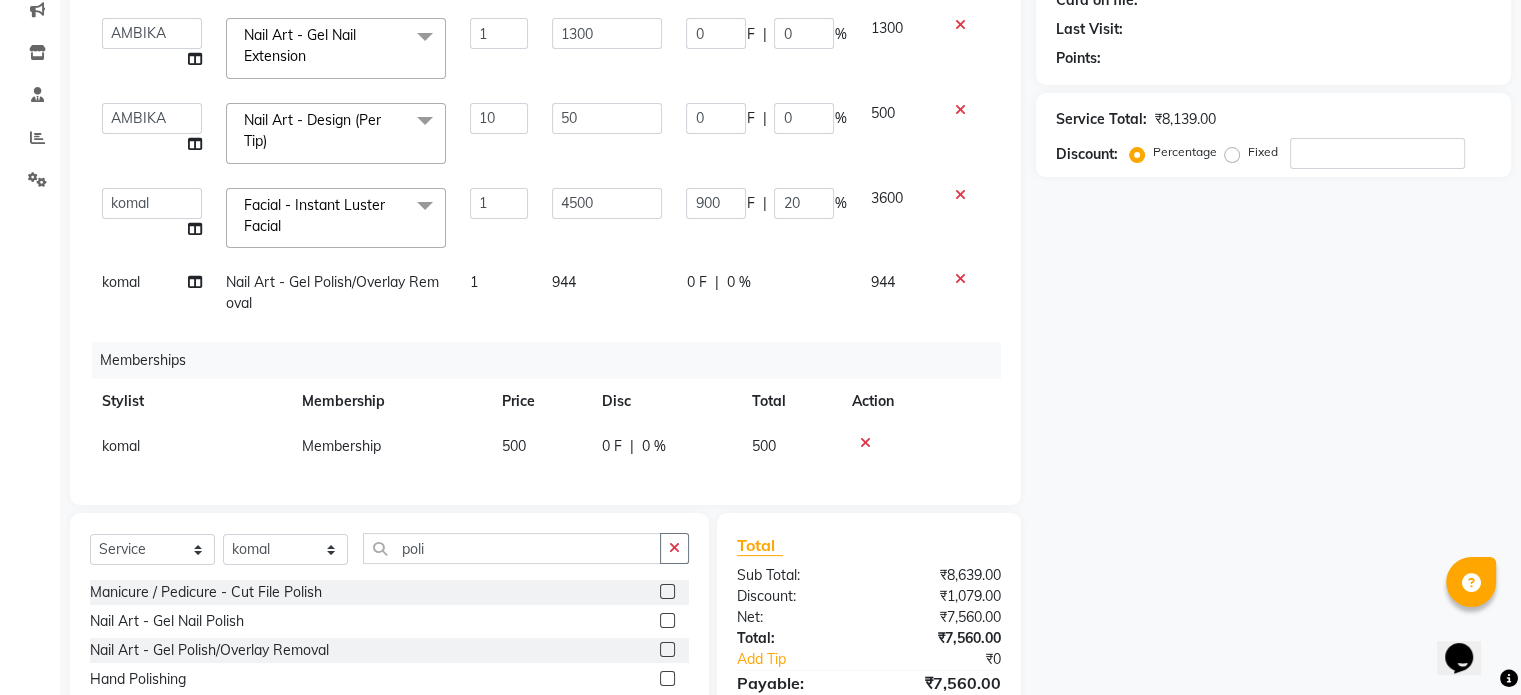 scroll, scrollTop: 406, scrollLeft: 0, axis: vertical 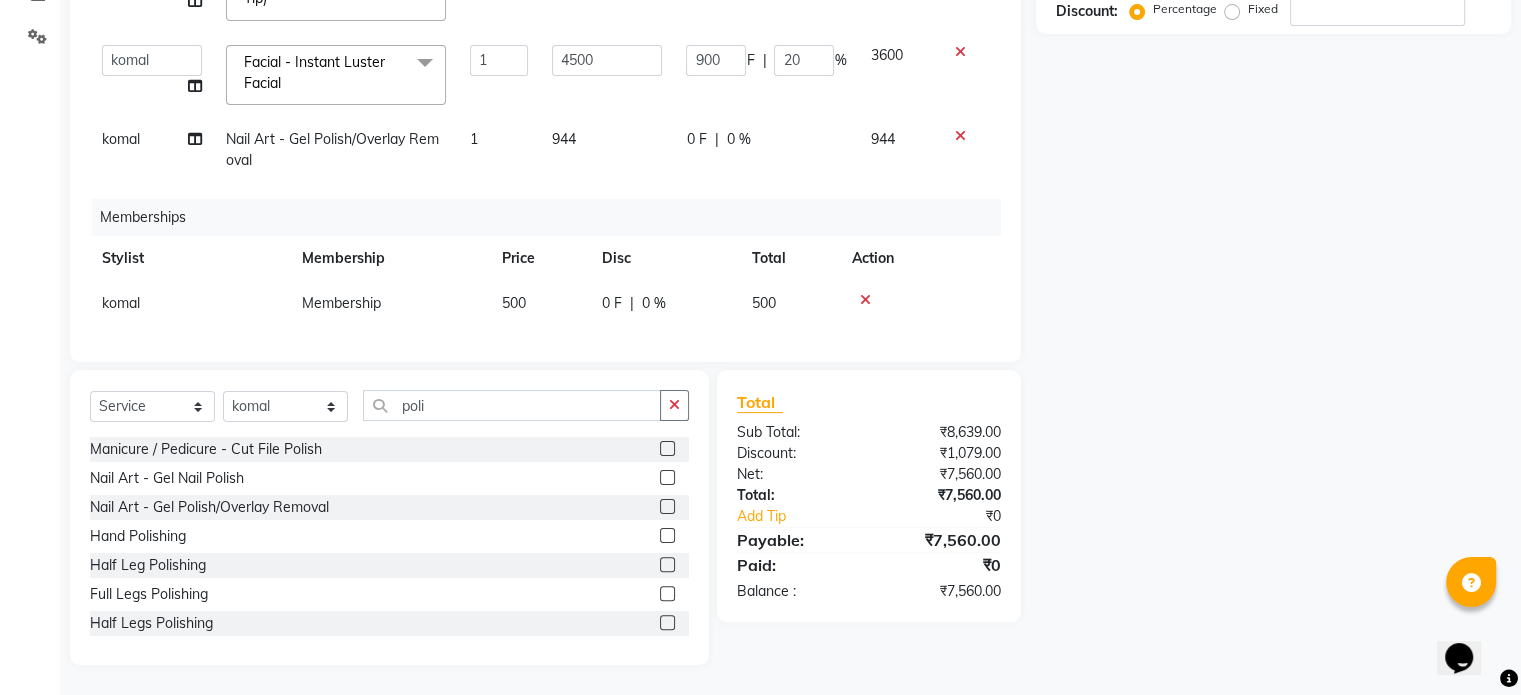 click on "0 F | 0 %" 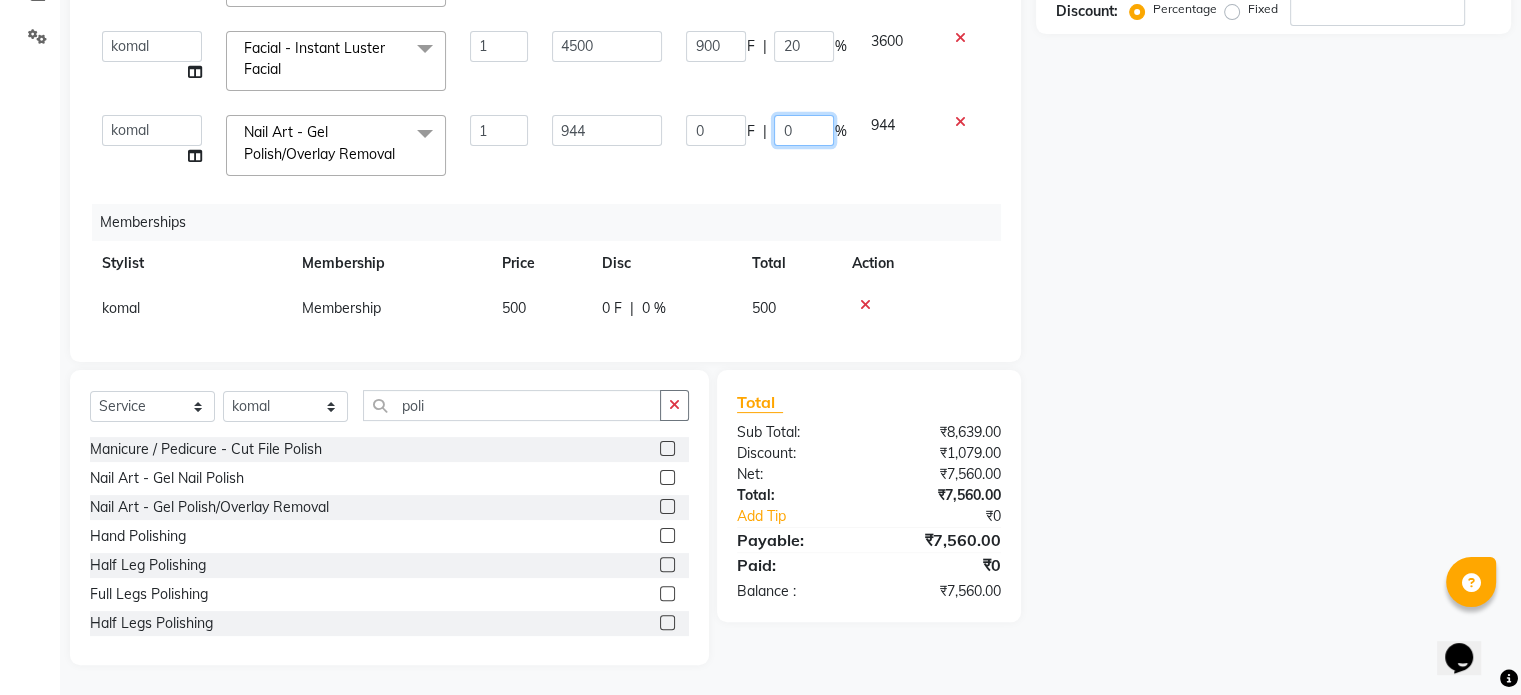 click on "0" 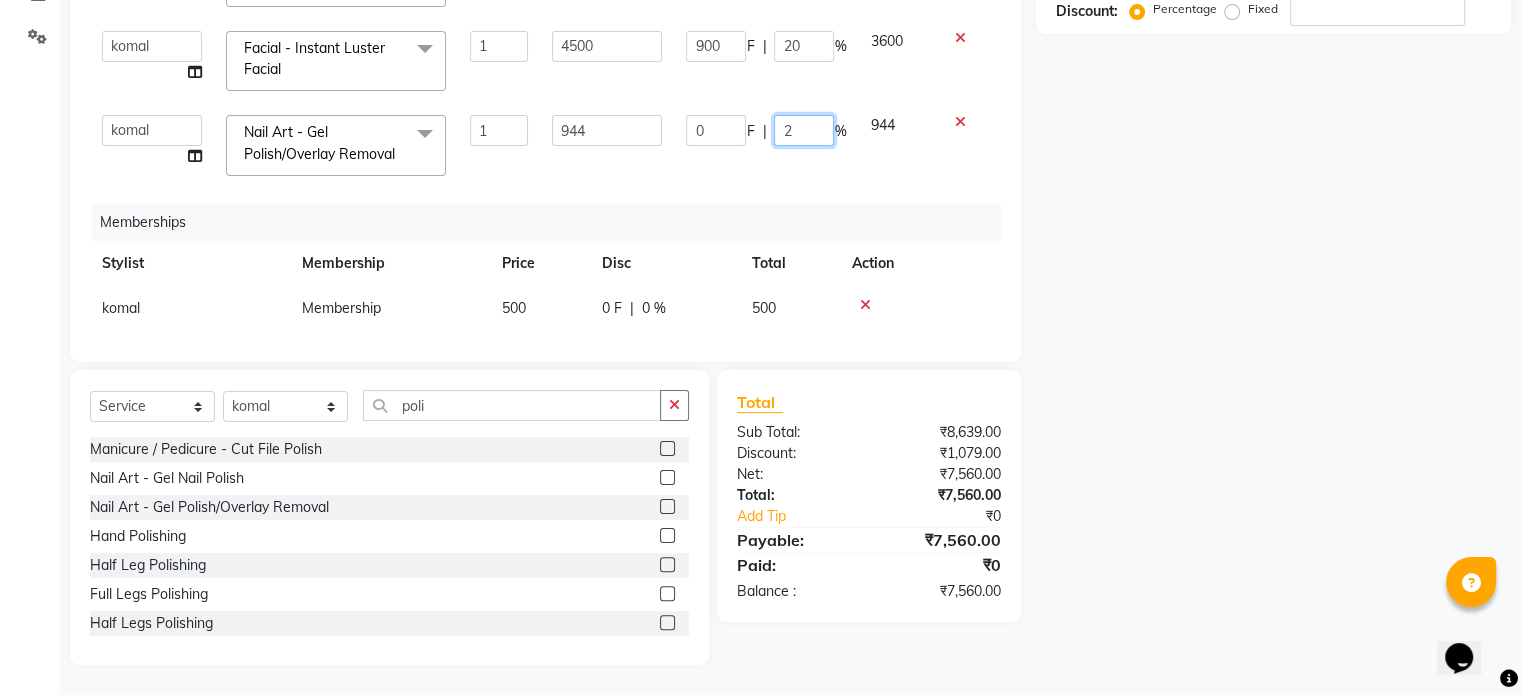 type on "20" 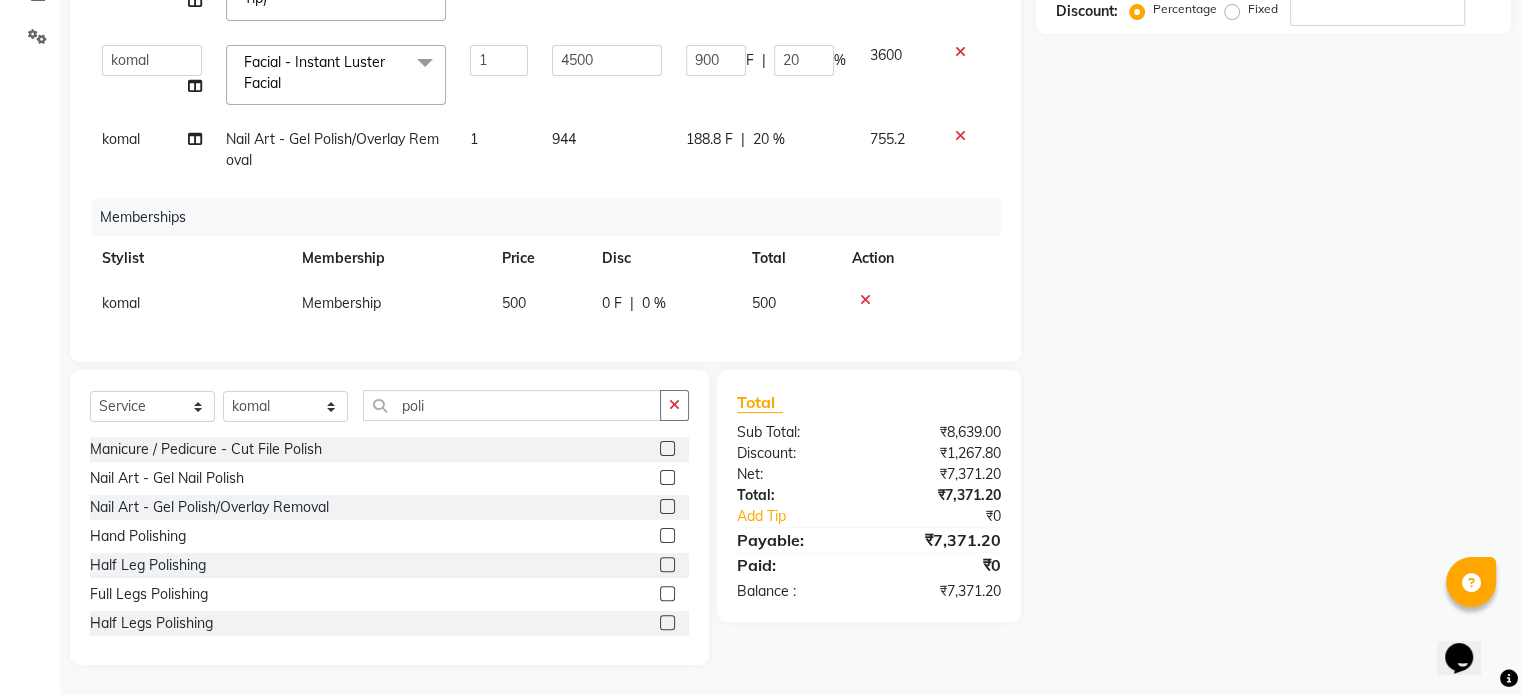 drag, startPoint x: 961, startPoint y: 195, endPoint x: 961, endPoint y: 155, distance: 40 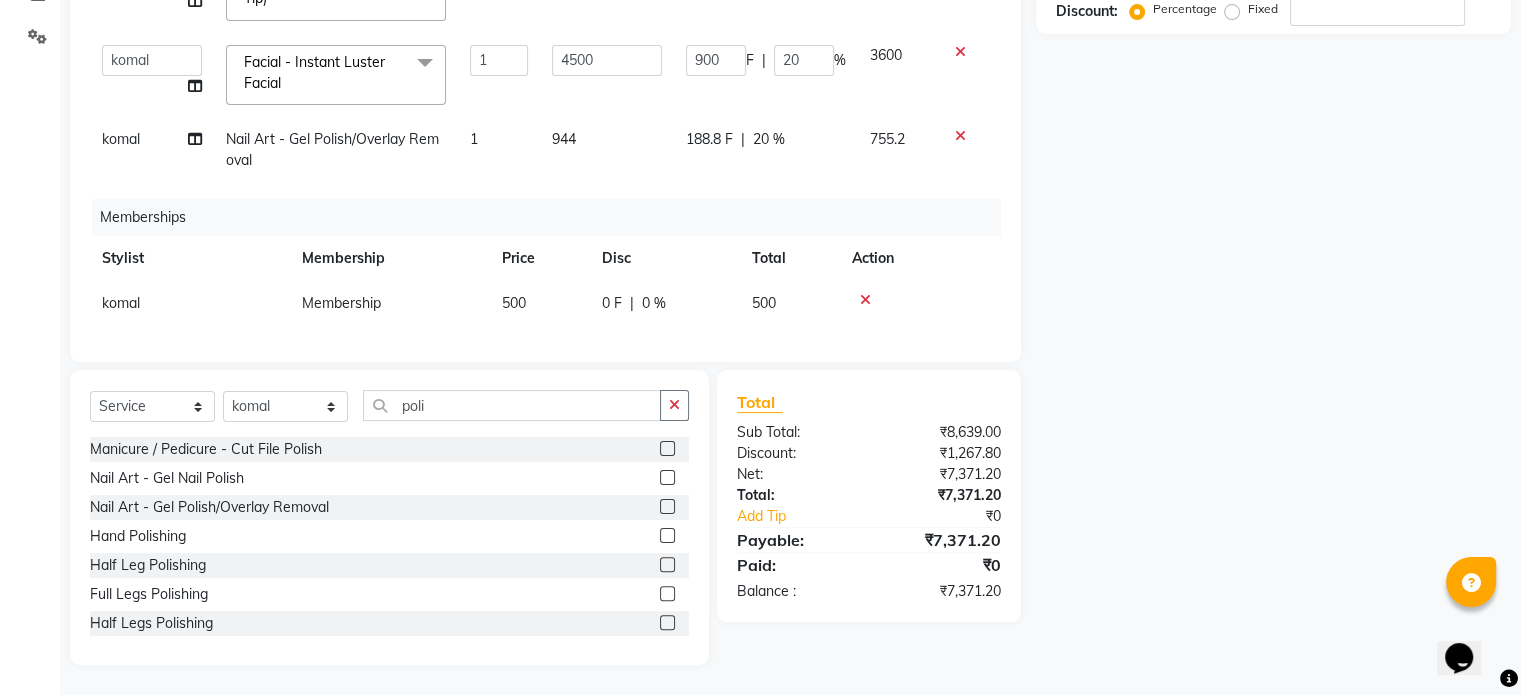 click on "Services Stylist Service Qty Price Disc Total Action kusum Waxing - Liposoluble Wax Full Arm 1 600 120 F | 20 % 480 kusum Peel Off Waxing - Underarm 1 295 59 F | 20 % 236 Aarti AMBIKA farheen Gernal komal kusum Manager navazish pranali Riya Shetye Saisha SHARIF Shubham Pawar siddhi sunil Vanshika Nail Art - Gel Nail Extension x Threading - Eyebrows Threading - Upperlip Threading - Lower Lip Threading - Chin Threading - Side Lock Threading - Forehead Threading - Full Face Threading - Jawline Threading - Neck Scieutific Combing green peel DERMA PEELING LHR YELLOW PEEL LE MARINE TREATMENT tatto removal D - Tan - Underarm D - Tan - Feet D - Tan - Face & Neck D - Tan - Full Arm/Half Arm D - Tan - Half Back/Front D - Tan - Midriff D - Tan - Face Neck & Blouse Line D - Tan - Full Back/Front D - Tan - Full Leg/Half Leg D - Tan - Full Body Waxing - Sugar Wax Full Arm Waxing - Sugar Wax Full Leg Waxing - Sugar Wax Half Arm Waxing - Sugar Wax Half Leg Waxing - Sugar Wax Under Arm 1" 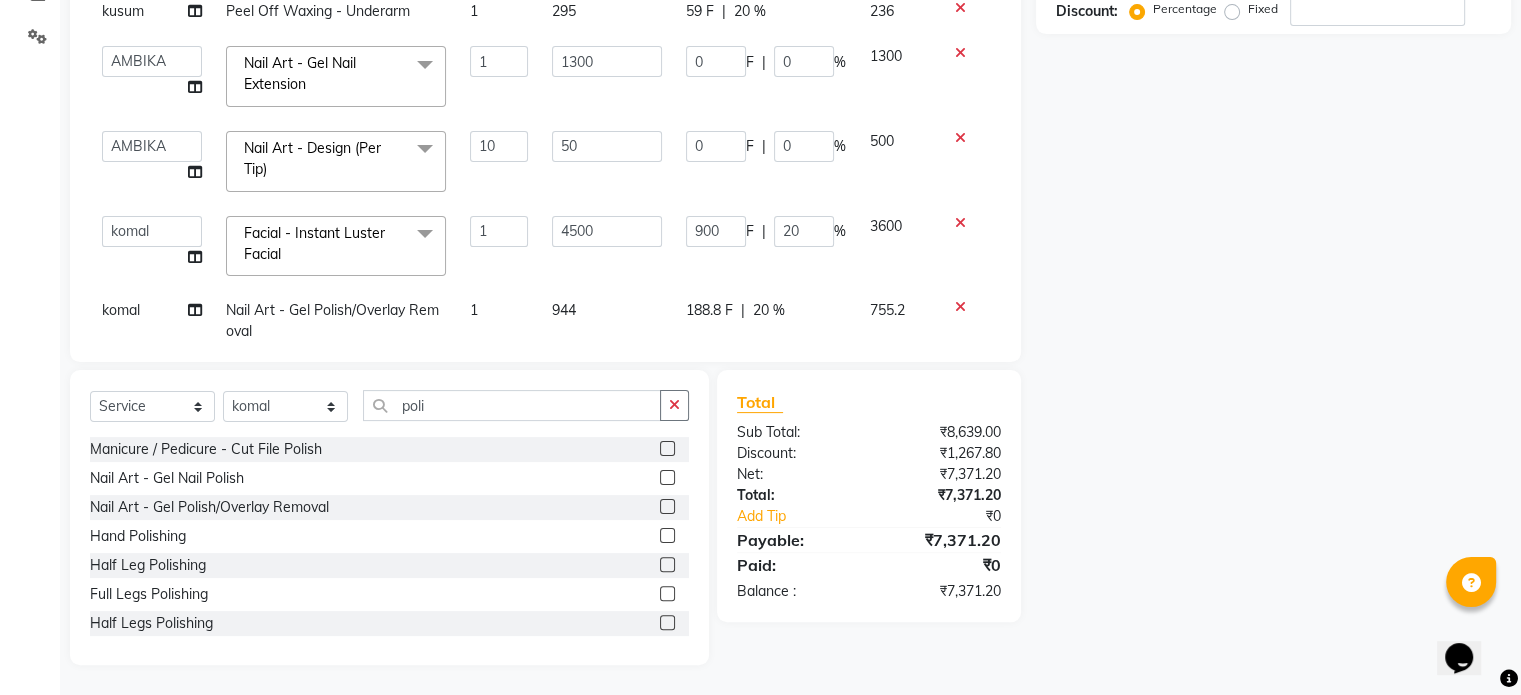 scroll, scrollTop: 0, scrollLeft: 0, axis: both 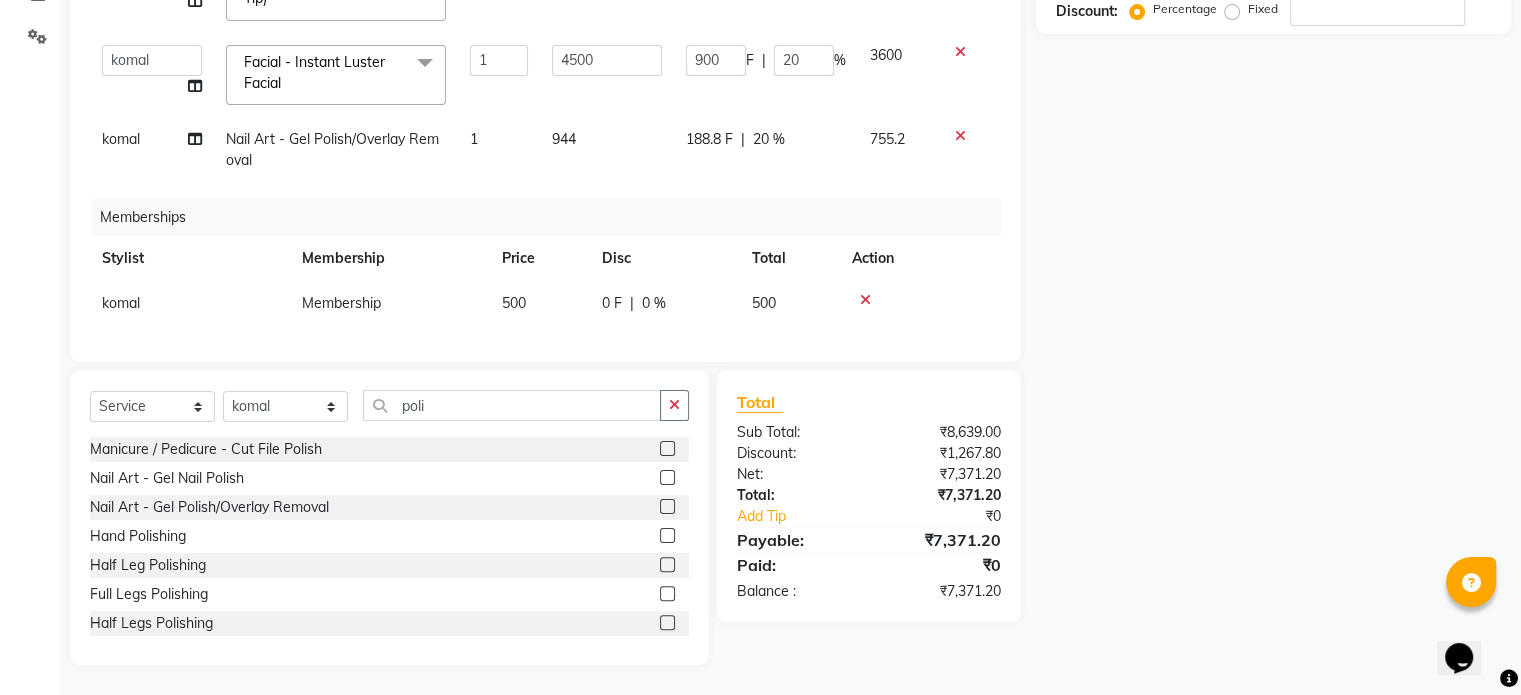 click on "500" 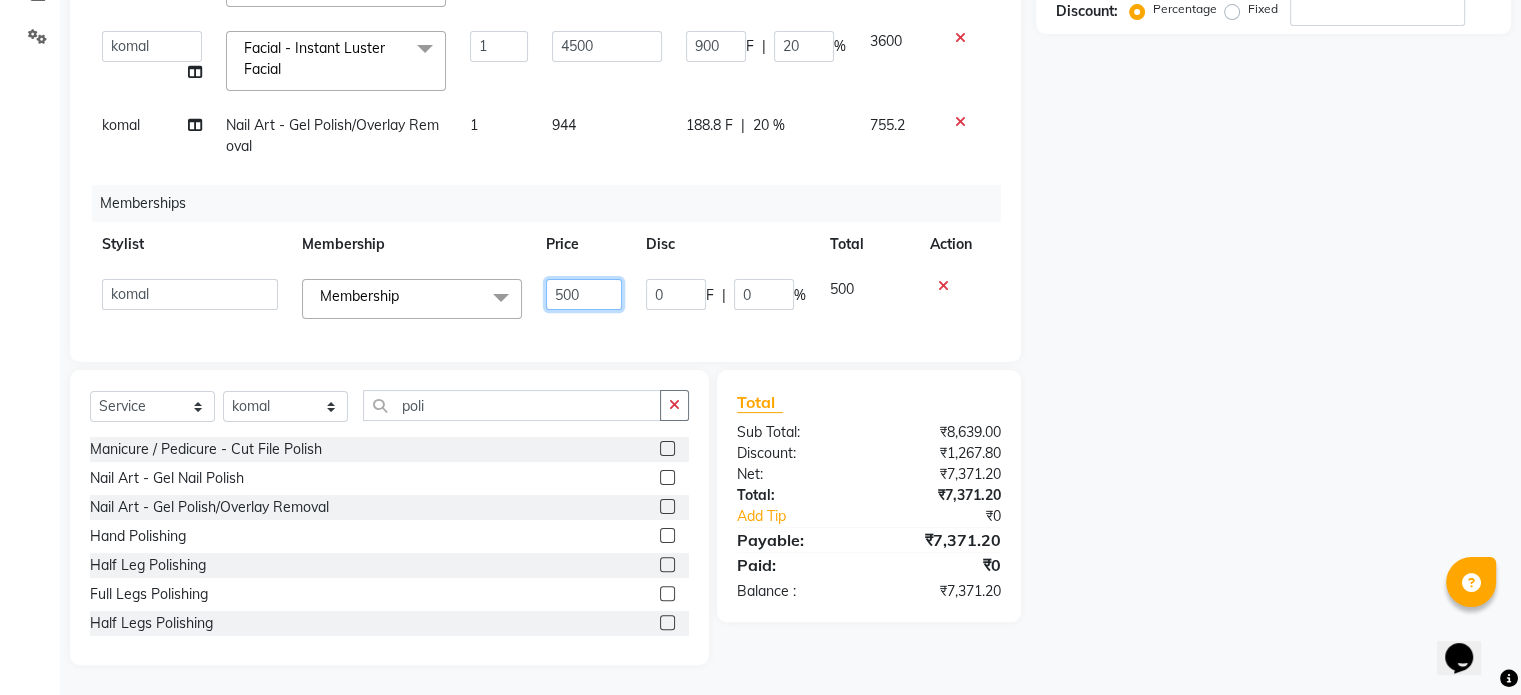 click on "500" 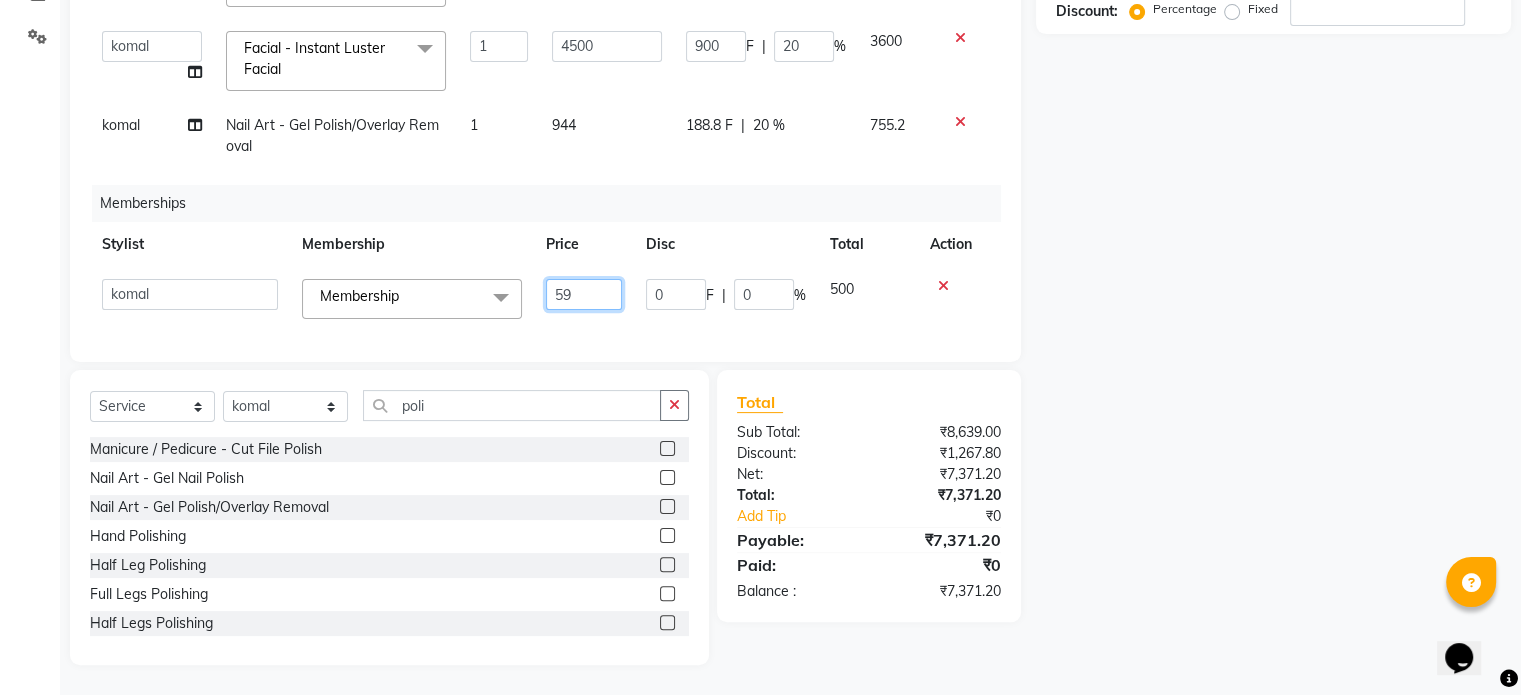 type on "590" 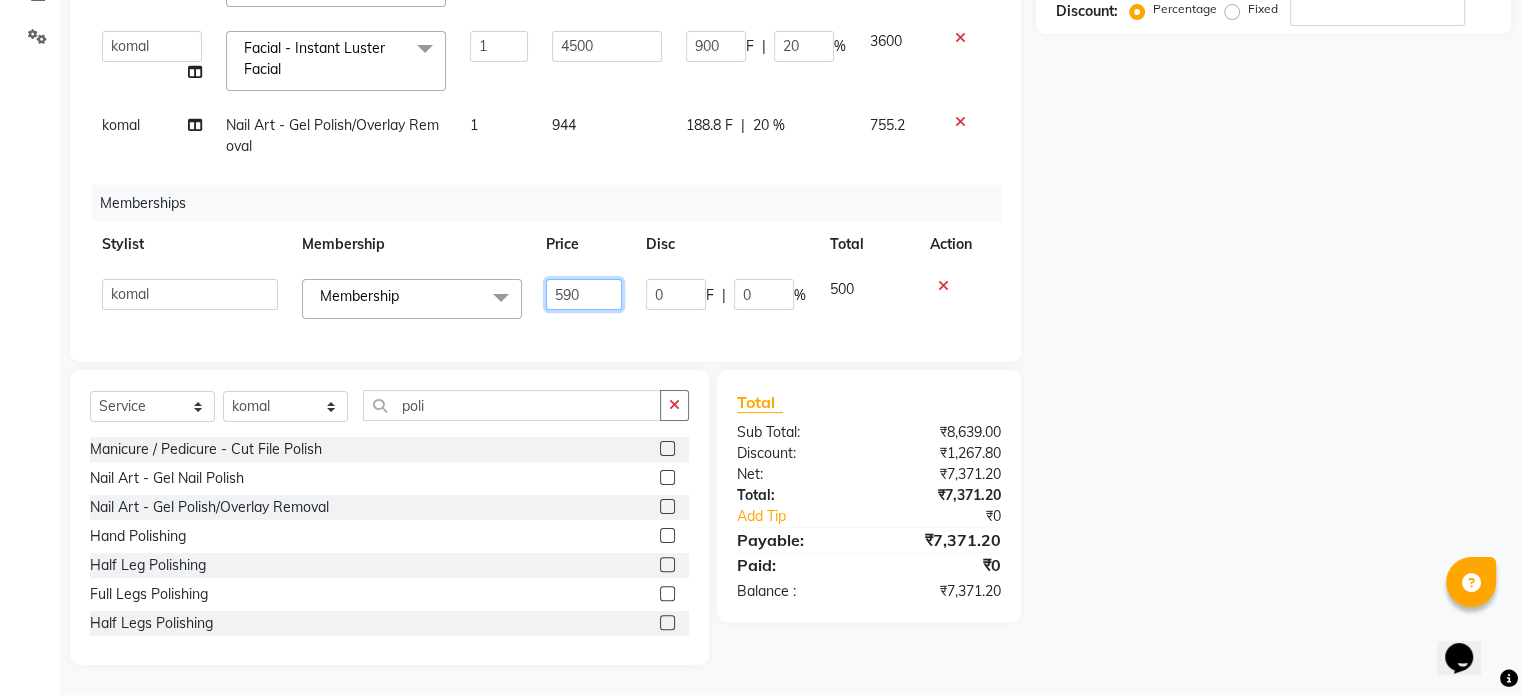 drag, startPoint x: 584, startPoint y: 284, endPoint x: 566, endPoint y: 343, distance: 61.68468 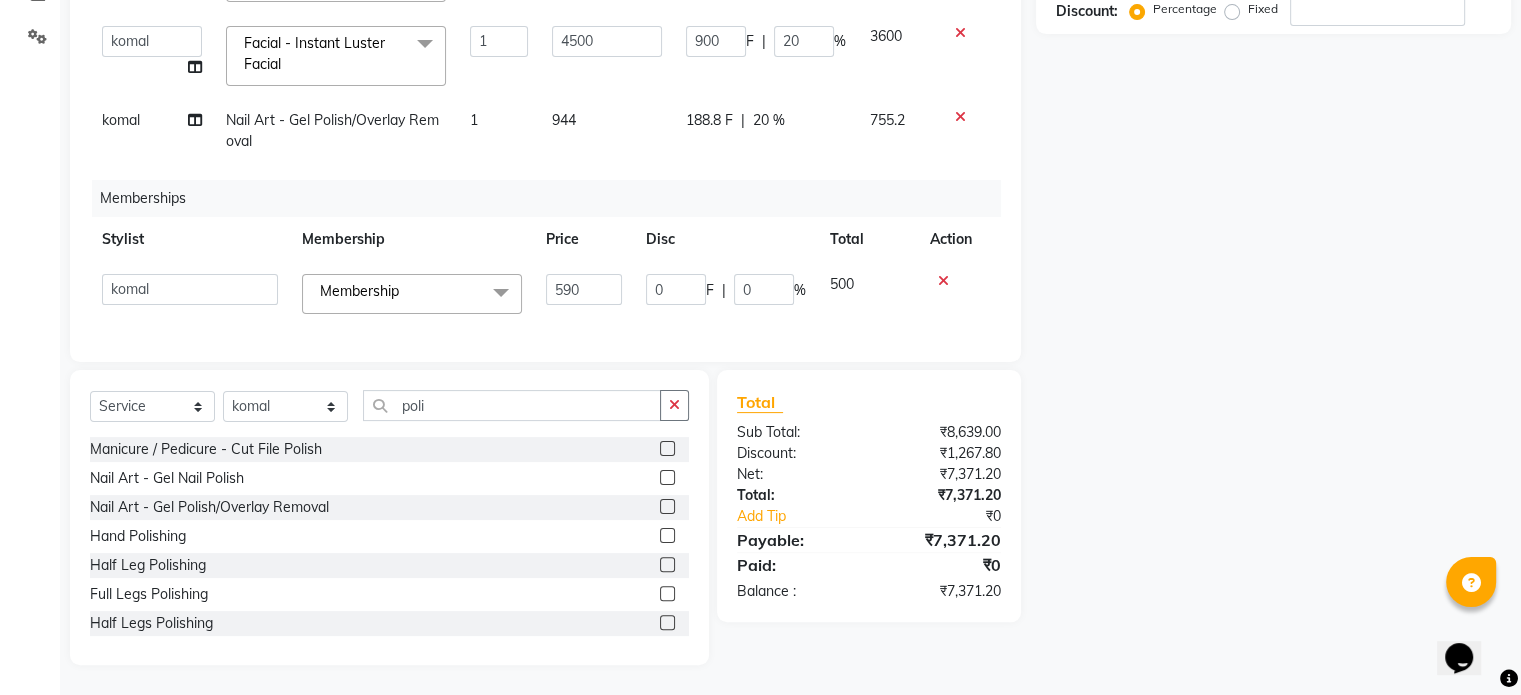 scroll, scrollTop: 186, scrollLeft: 0, axis: vertical 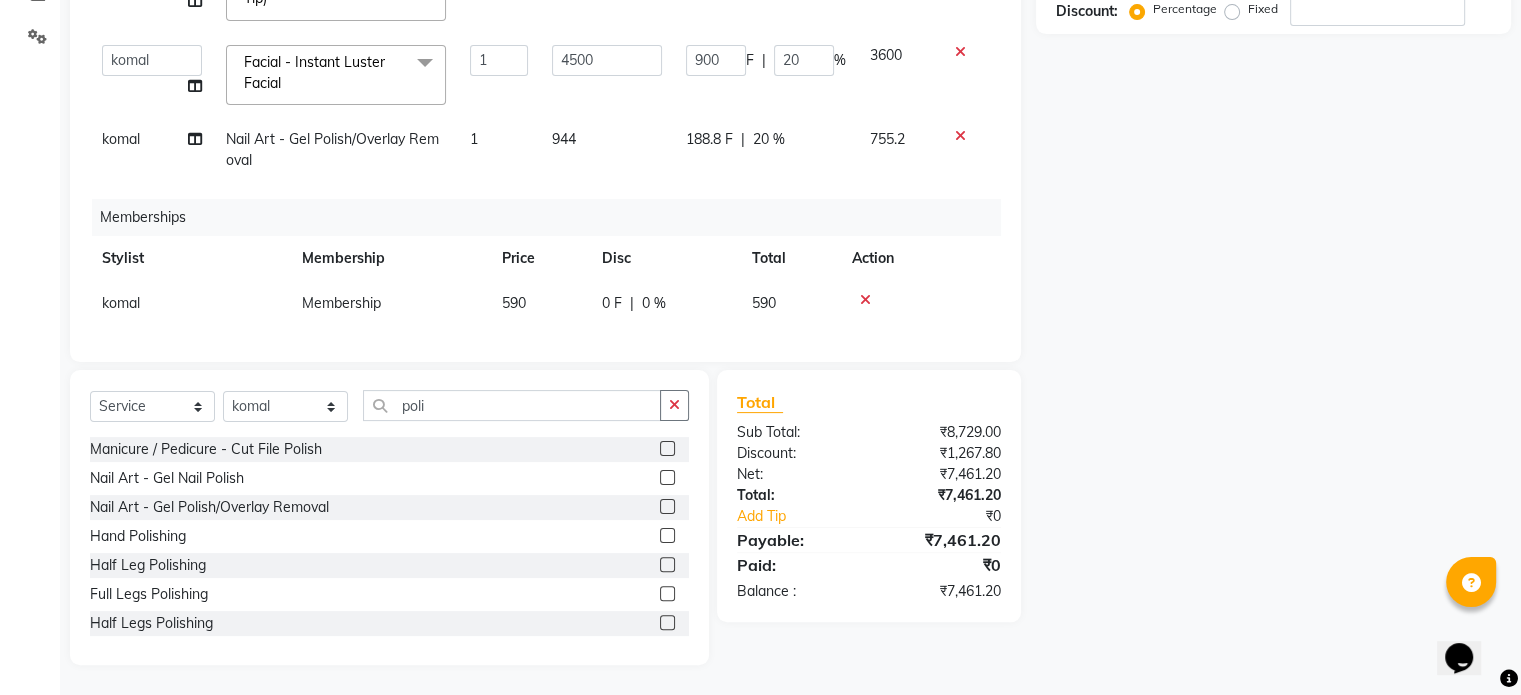 click on "Services Stylist Service Qty Price Disc Total Action kusum Waxing - Liposoluble Wax Full Arm 1 600 120 F | 20 % 480 kusum Peel Off Waxing - Underarm 1 295 59 F | 20 % 236 Aarti AMBIKA farheen Gernal komal kusum Manager navazish pranali Riya Shetye Saisha SHARIF Shubham Pawar siddhi sunil Vanshika Nail Art - Gel Nail Extension x Threading - Eyebrows Threading - Upperlip Threading - Lower Lip Threading - Chin Threading - Side Lock Threading - Forehead Threading - Full Face Threading - Jawline Threading - Neck Scieutific Combing green peel DERMA PEELING LHR YELLOW PEEL LE MARINE TREATMENT tatto removal D - Tan - Underarm D - Tan - Feet D - Tan - Face & Neck D - Tan - Full Arm/Half Arm D - Tan - Half Back/Front D - Tan - Midriff D - Tan - Face Neck & Blouse Line D - Tan - Full Back/Front D - Tan - Full Leg/Half Leg D - Tan - Full Body Waxing - Sugar Wax Full Arm Waxing - Sugar Wax Full Leg Waxing - Sugar Wax Half Arm Waxing - Sugar Wax Half Leg Waxing - Sugar Wax Under Arm 1" 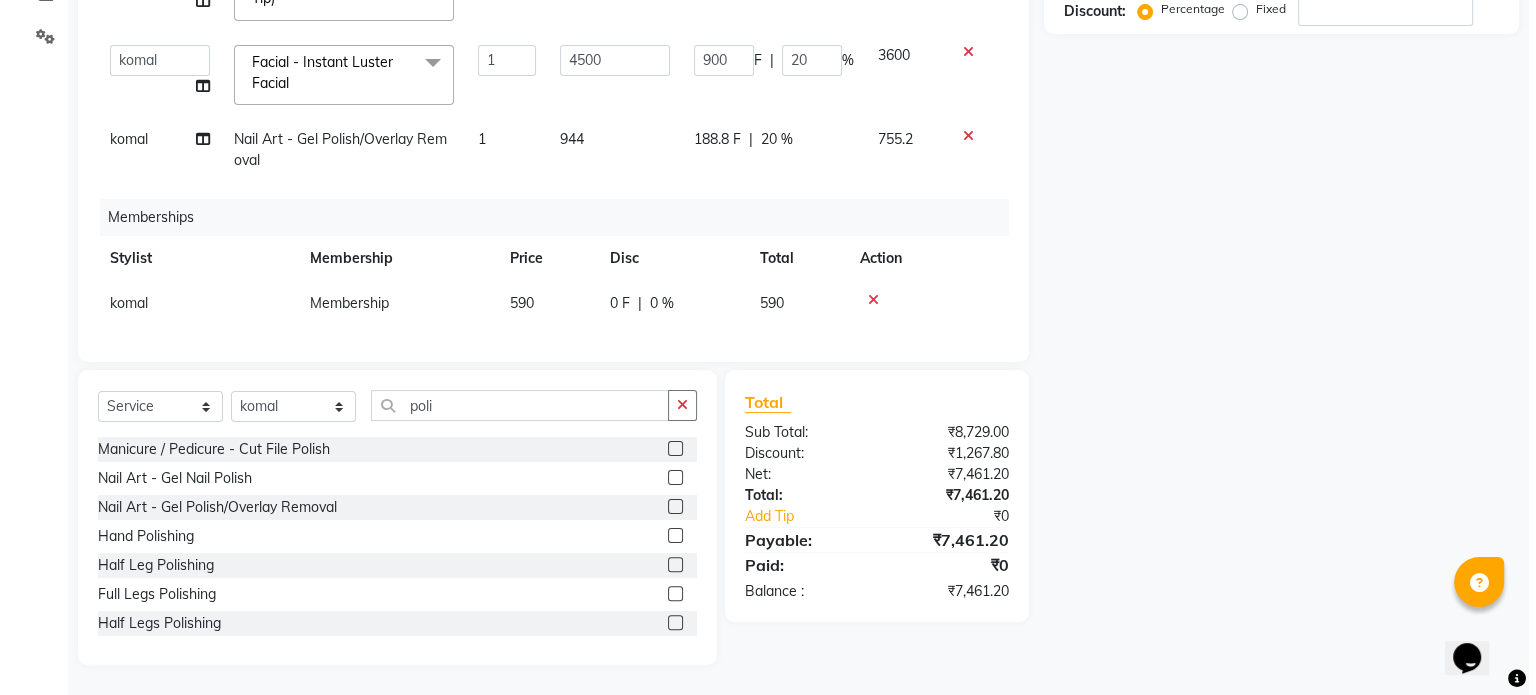scroll, scrollTop: 6, scrollLeft: 0, axis: vertical 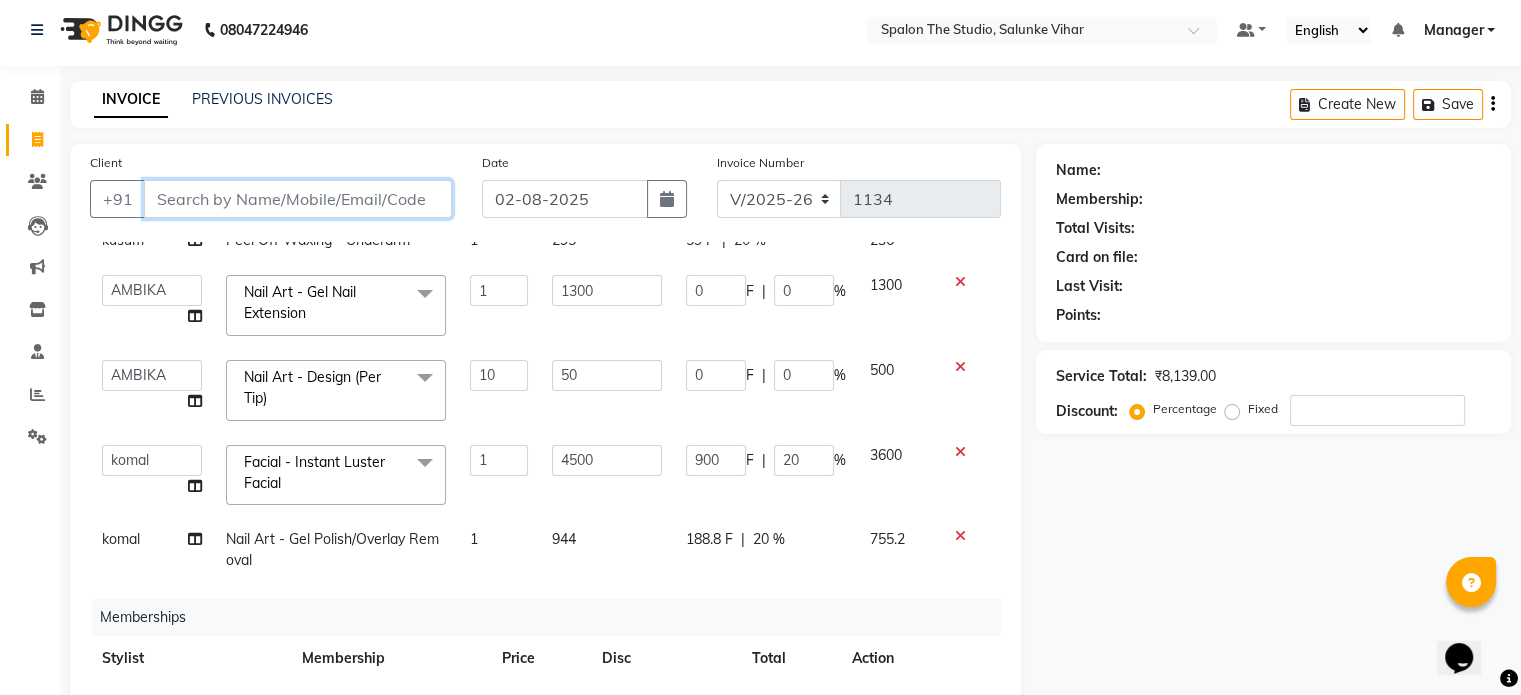 click on "Client" at bounding box center (298, 199) 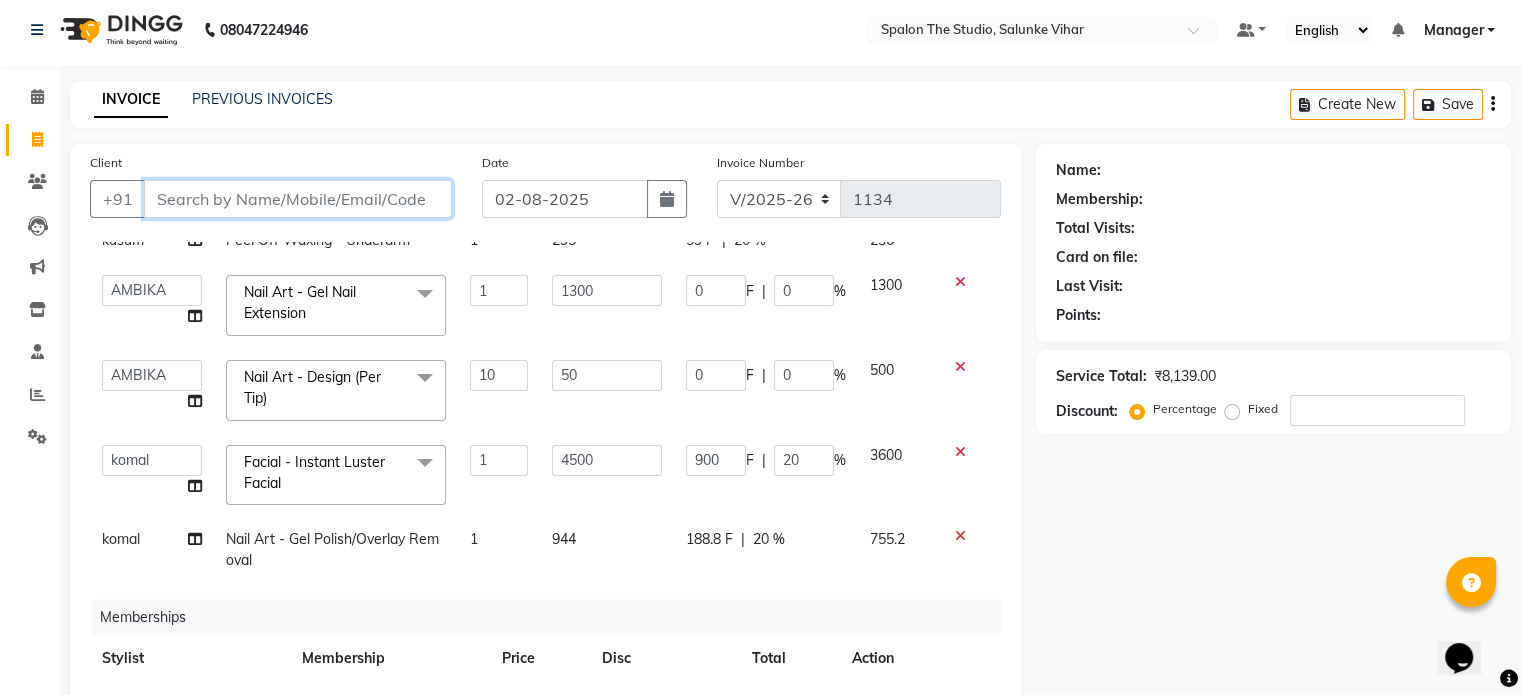 type on "n" 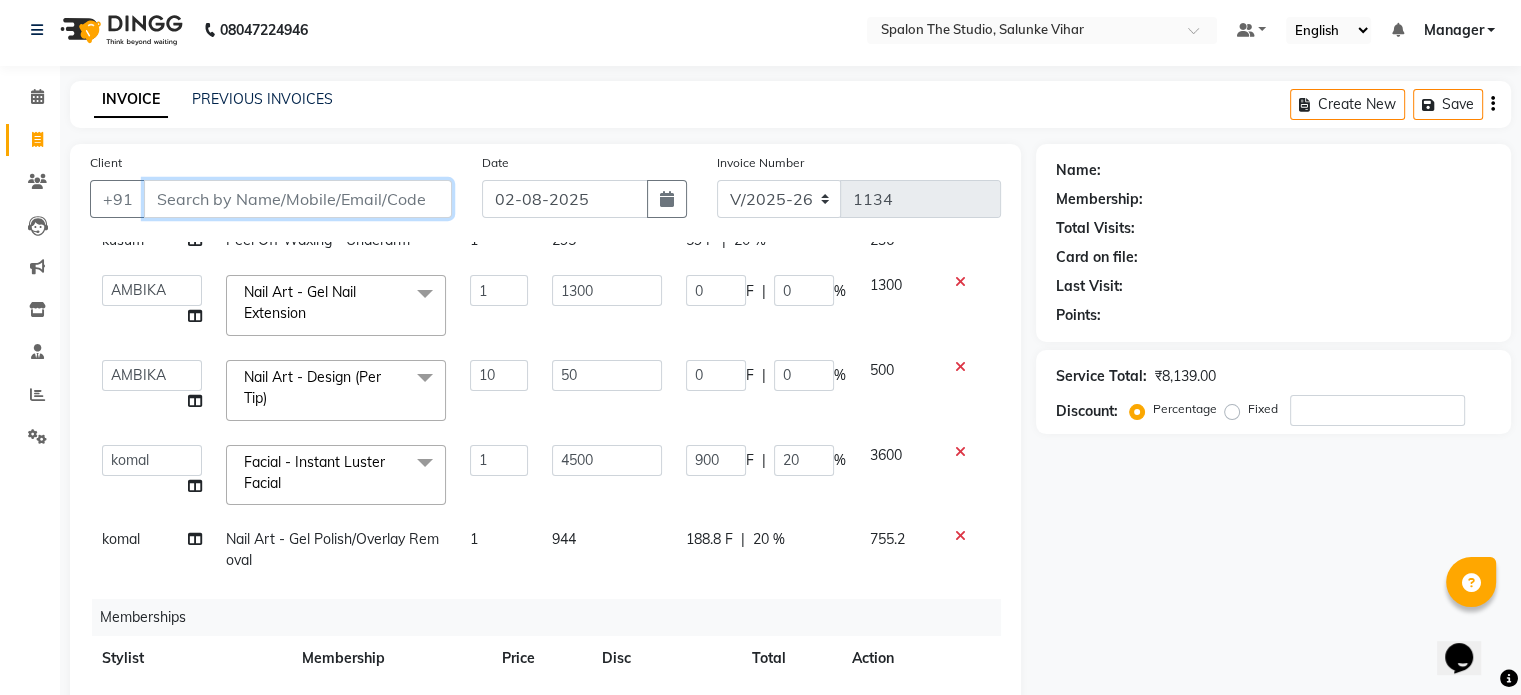 type on "0" 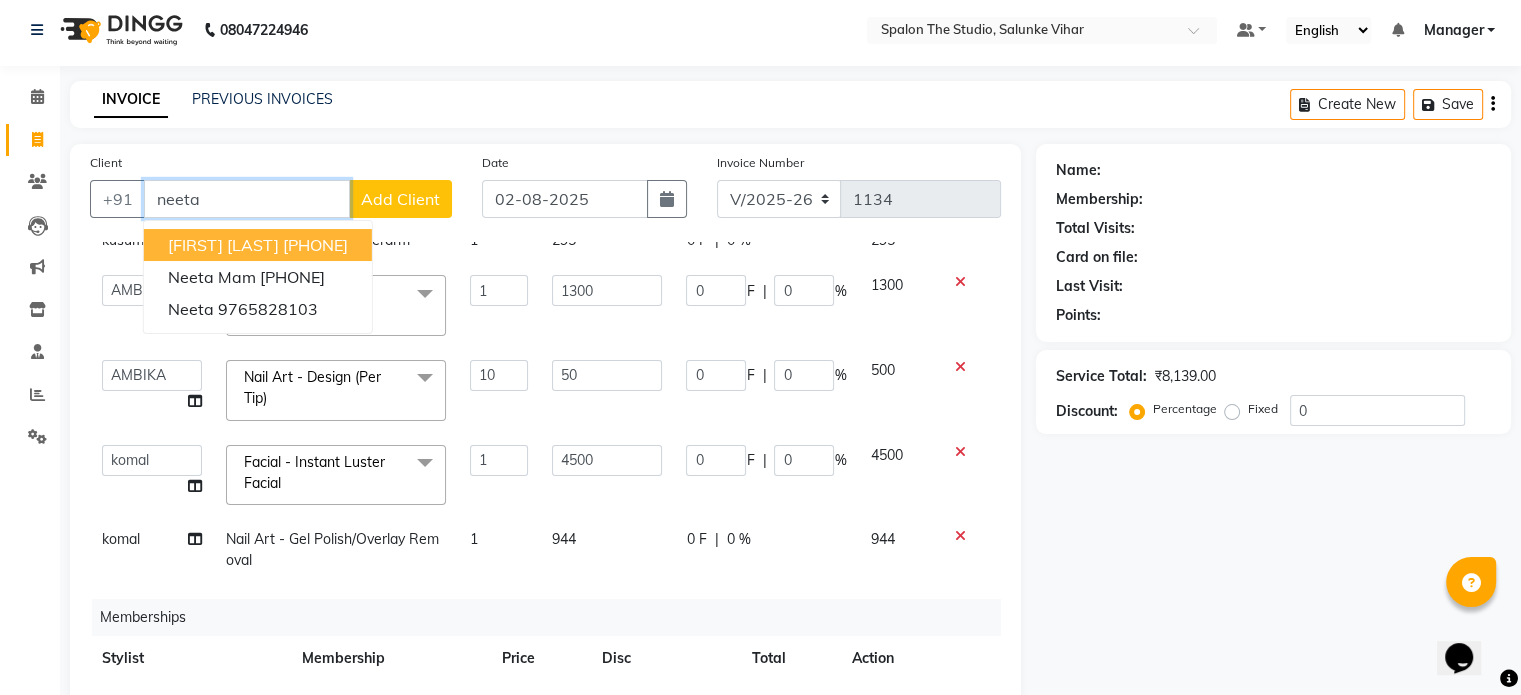 click on "neeta" at bounding box center (247, 199) 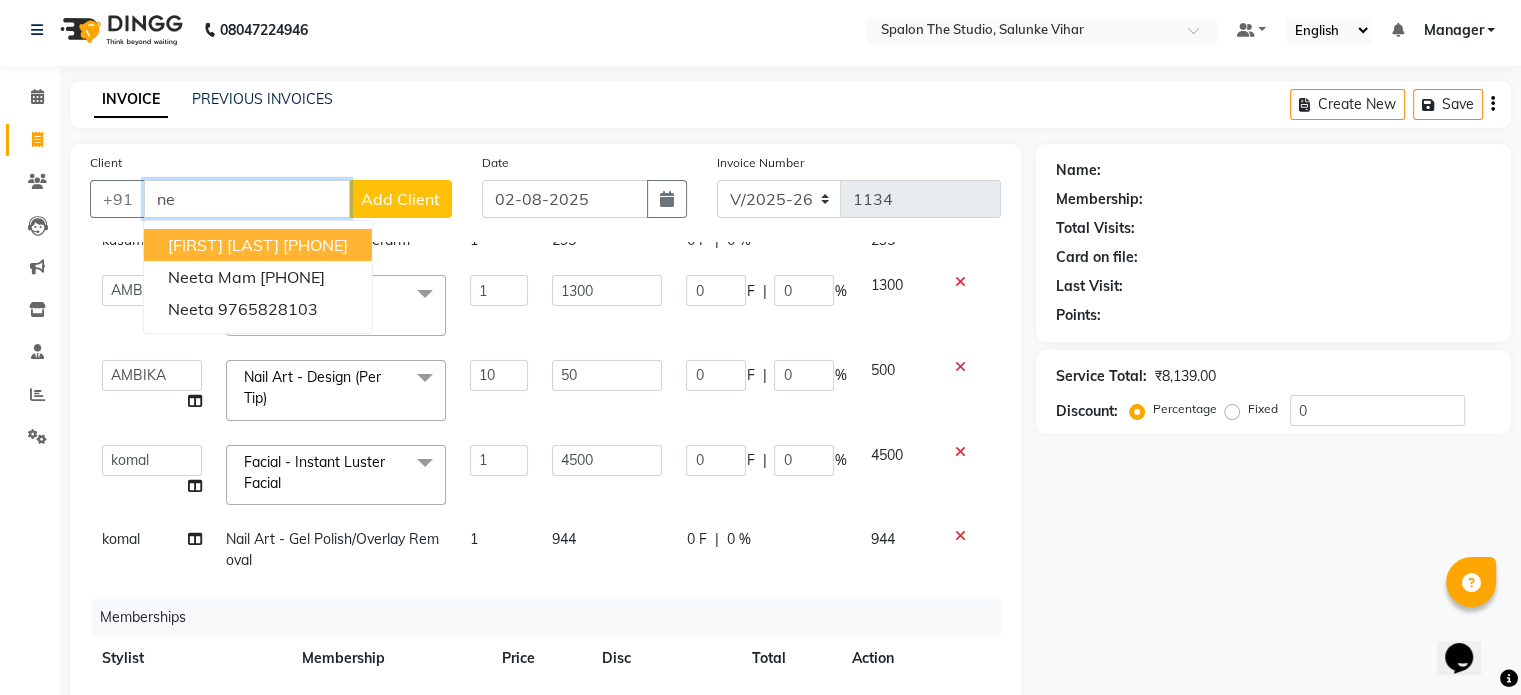 type on "n" 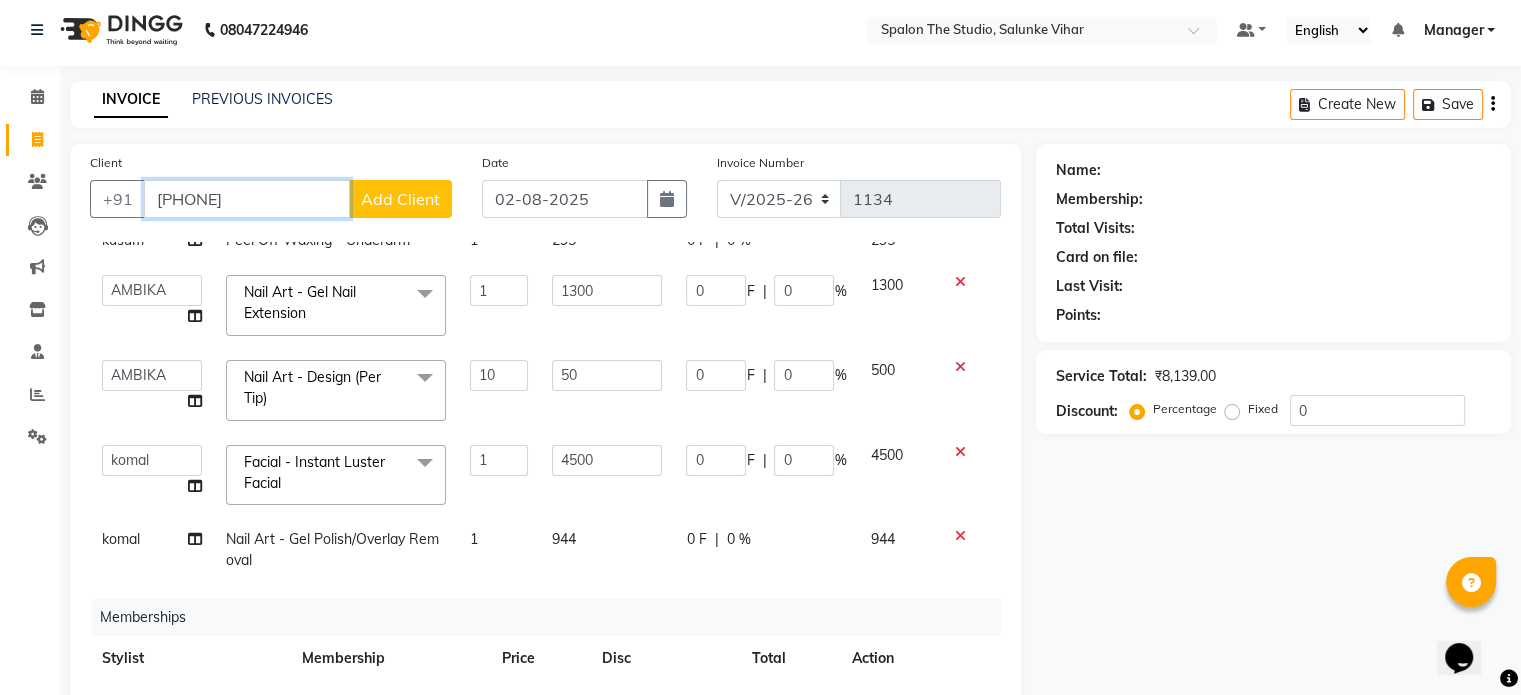 type on "[PHONE]" 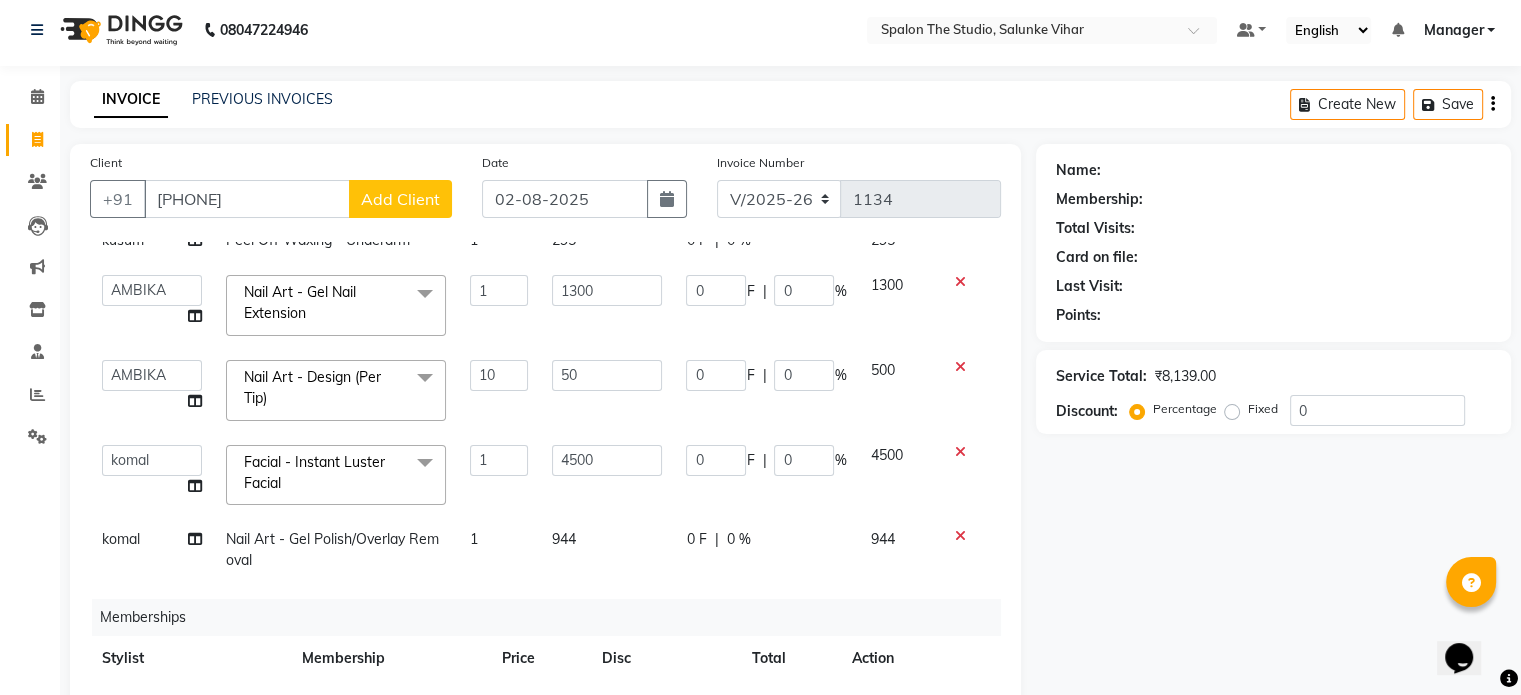 click on "Add Client" 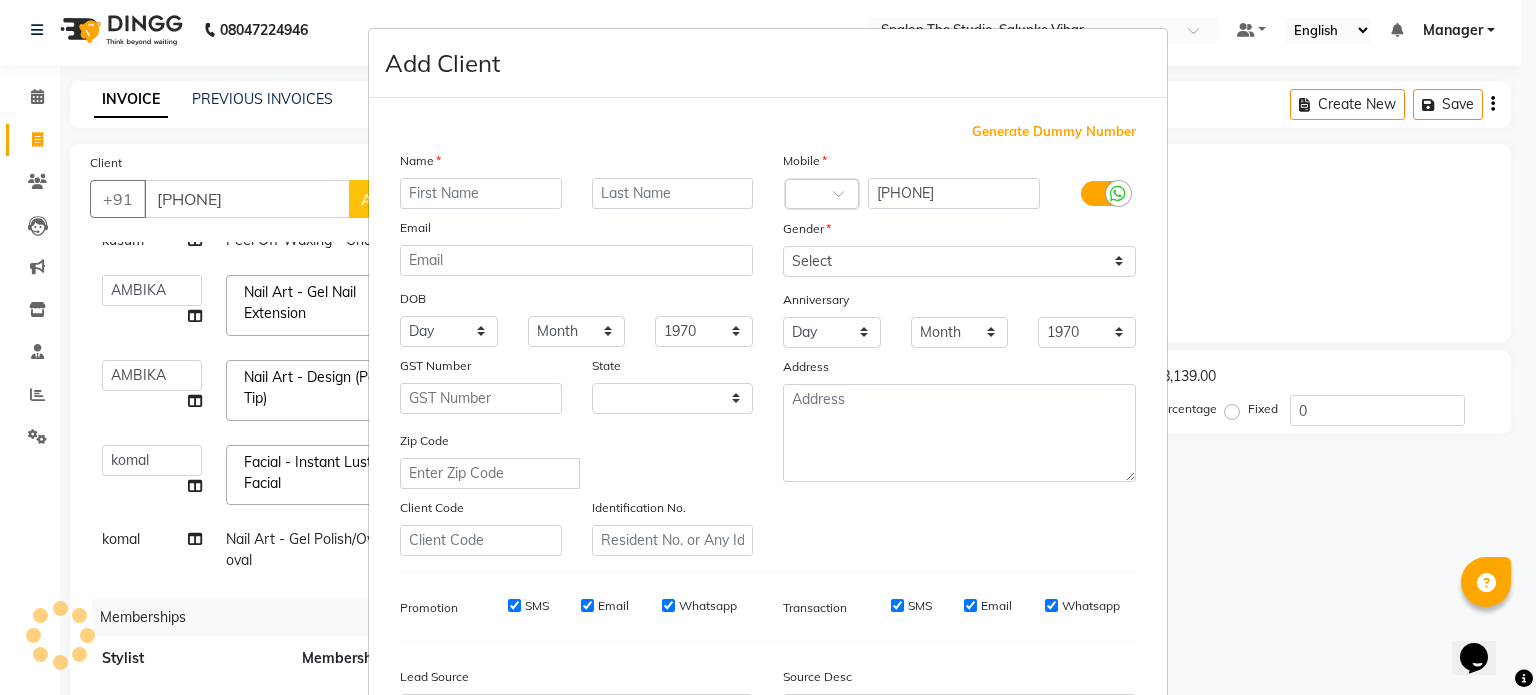select on "22" 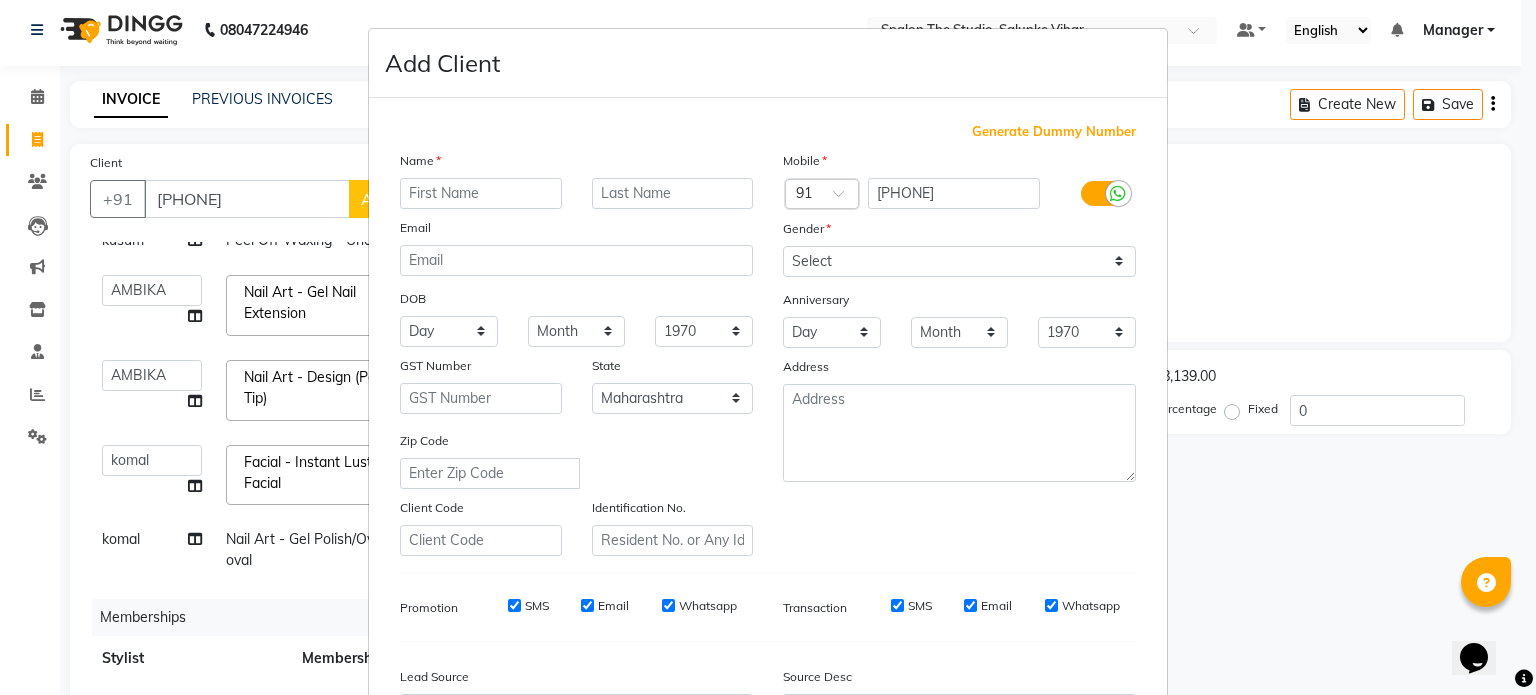click at bounding box center [481, 193] 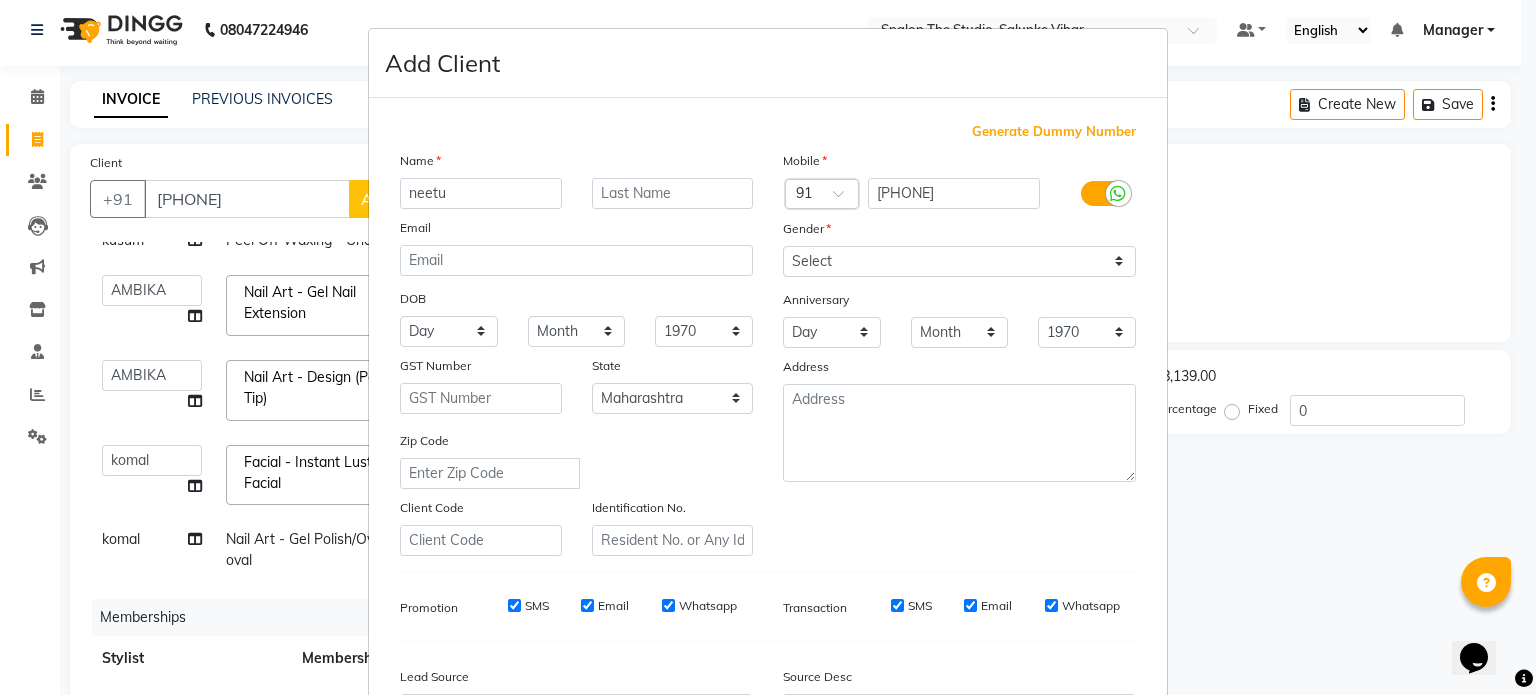 type on "neetu" 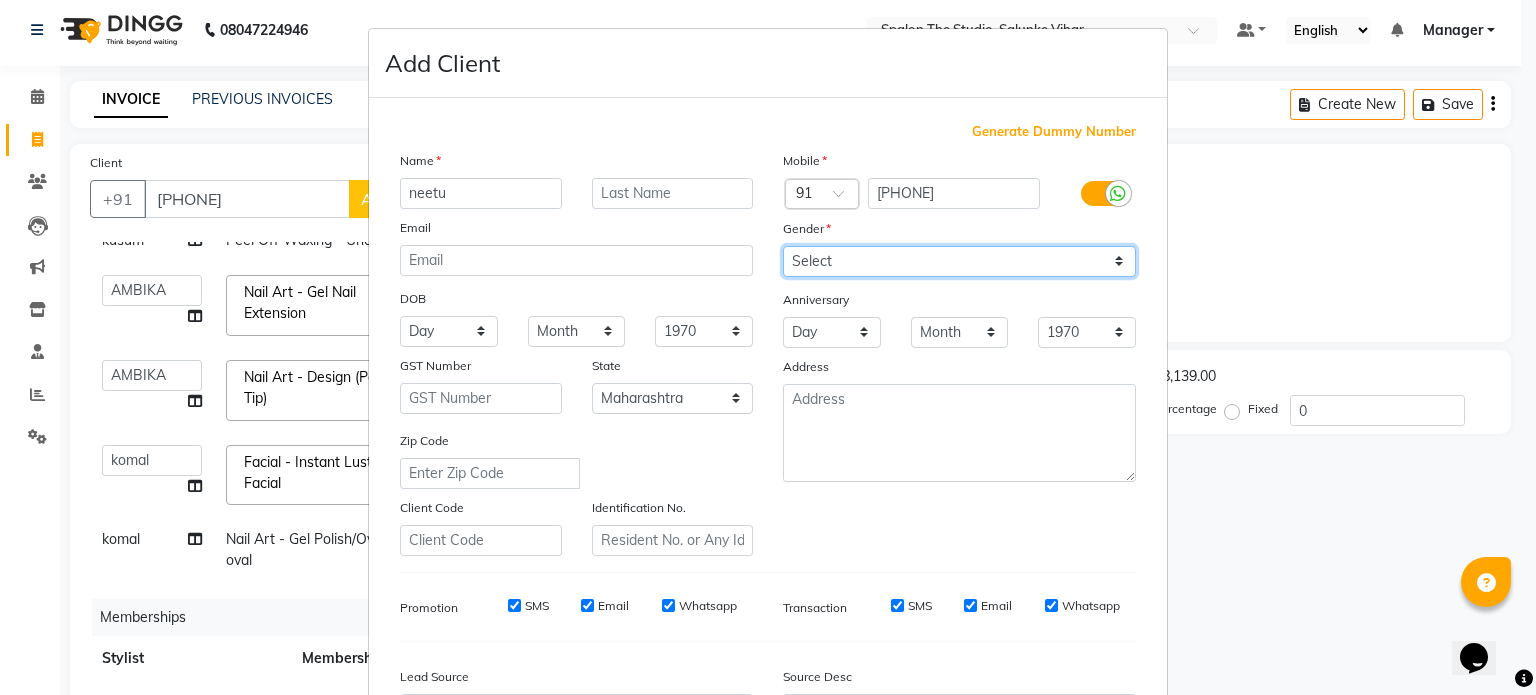 click on "Select Male Female Other Prefer Not To Say" at bounding box center [959, 261] 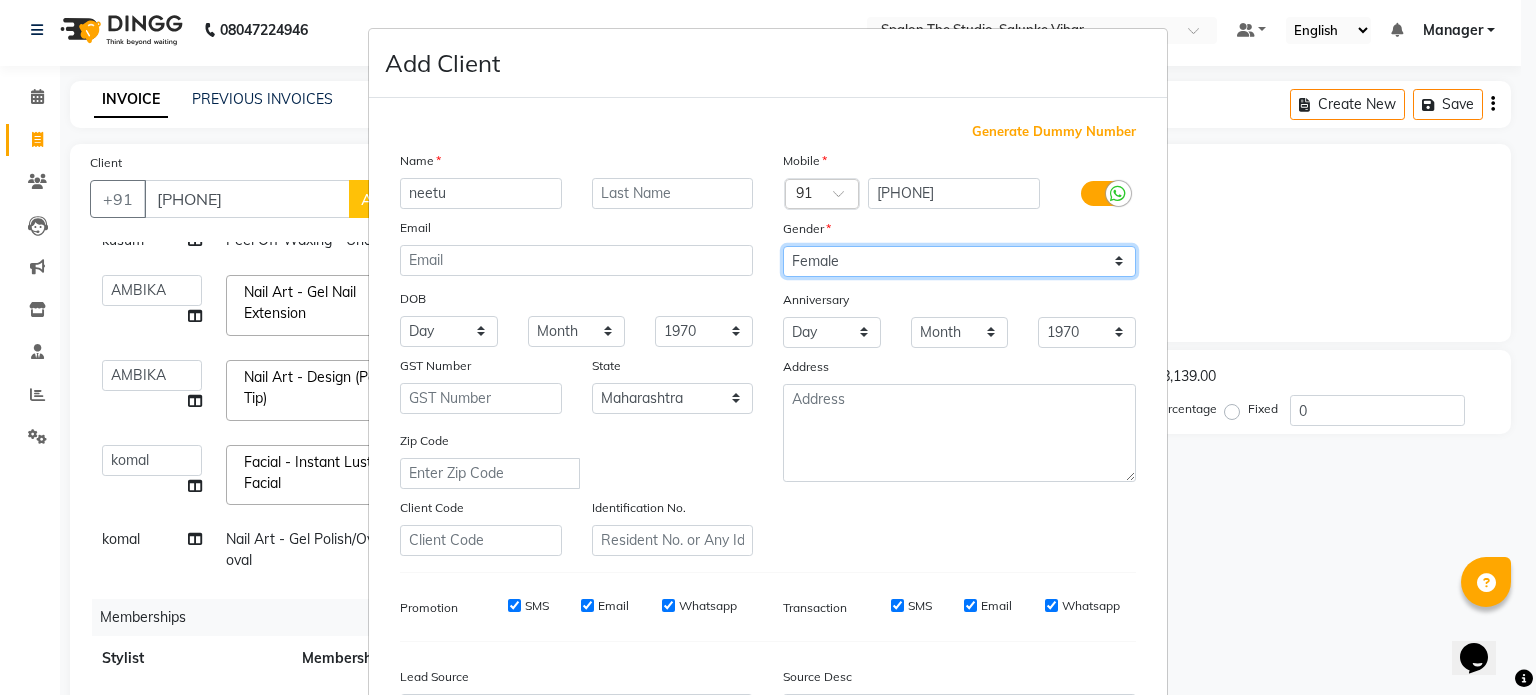 click on "Select Male Female Other Prefer Not To Say" at bounding box center [959, 261] 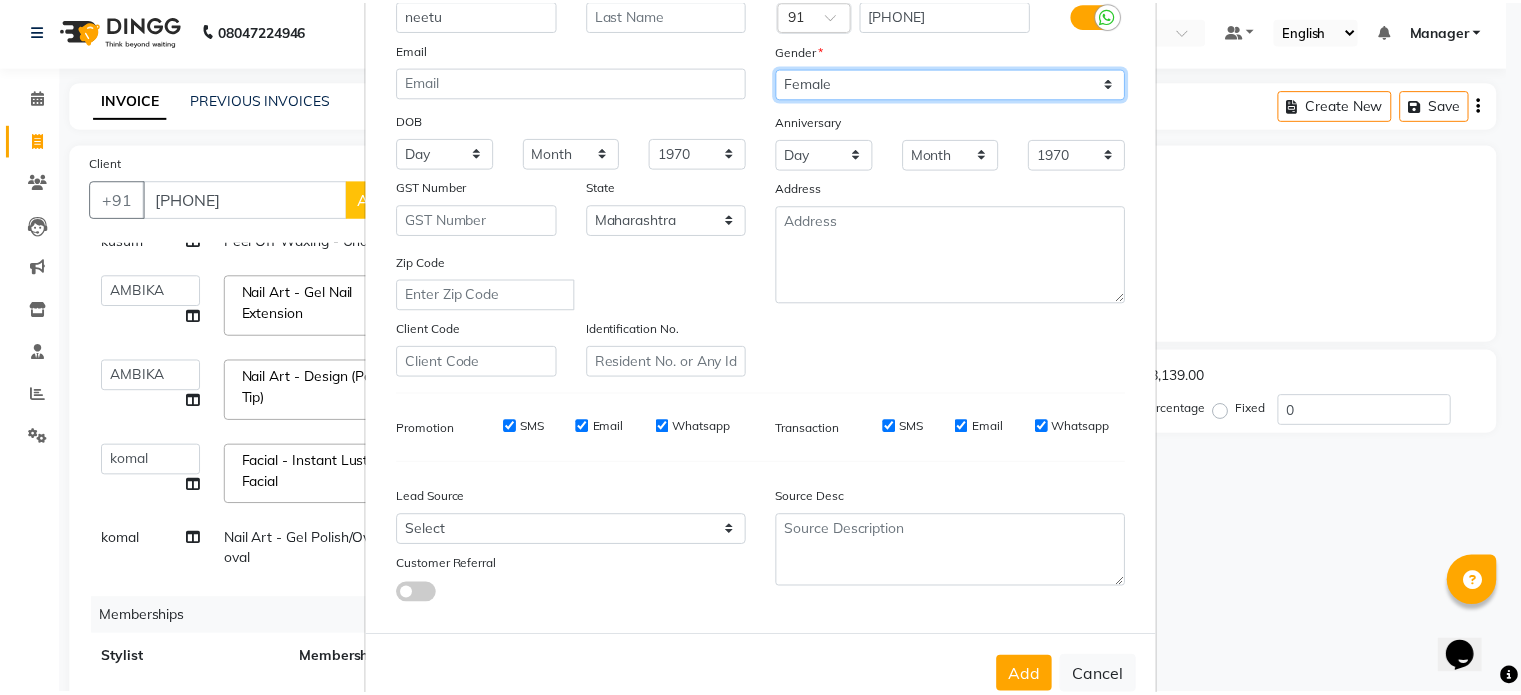 scroll, scrollTop: 200, scrollLeft: 0, axis: vertical 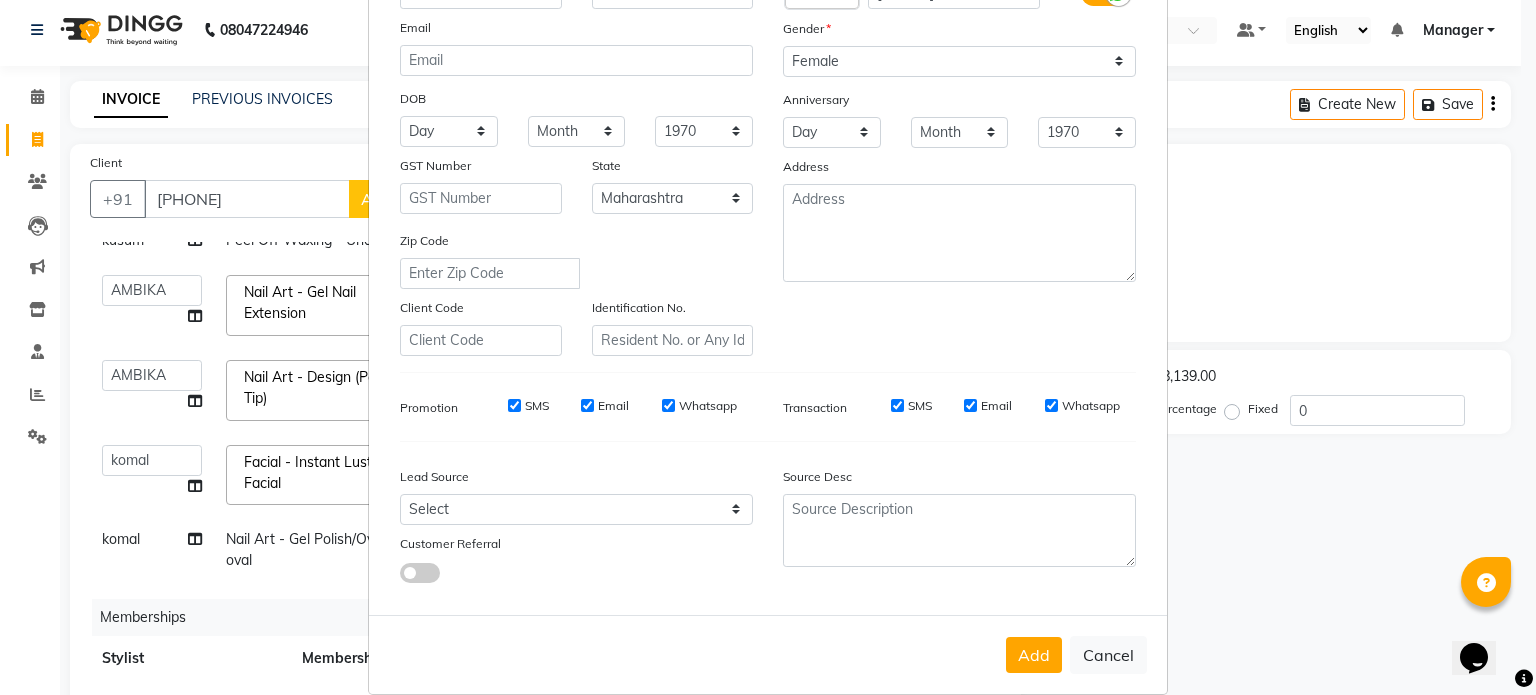 drag, startPoint x: 1034, startPoint y: 660, endPoint x: 1044, endPoint y: 657, distance: 10.440307 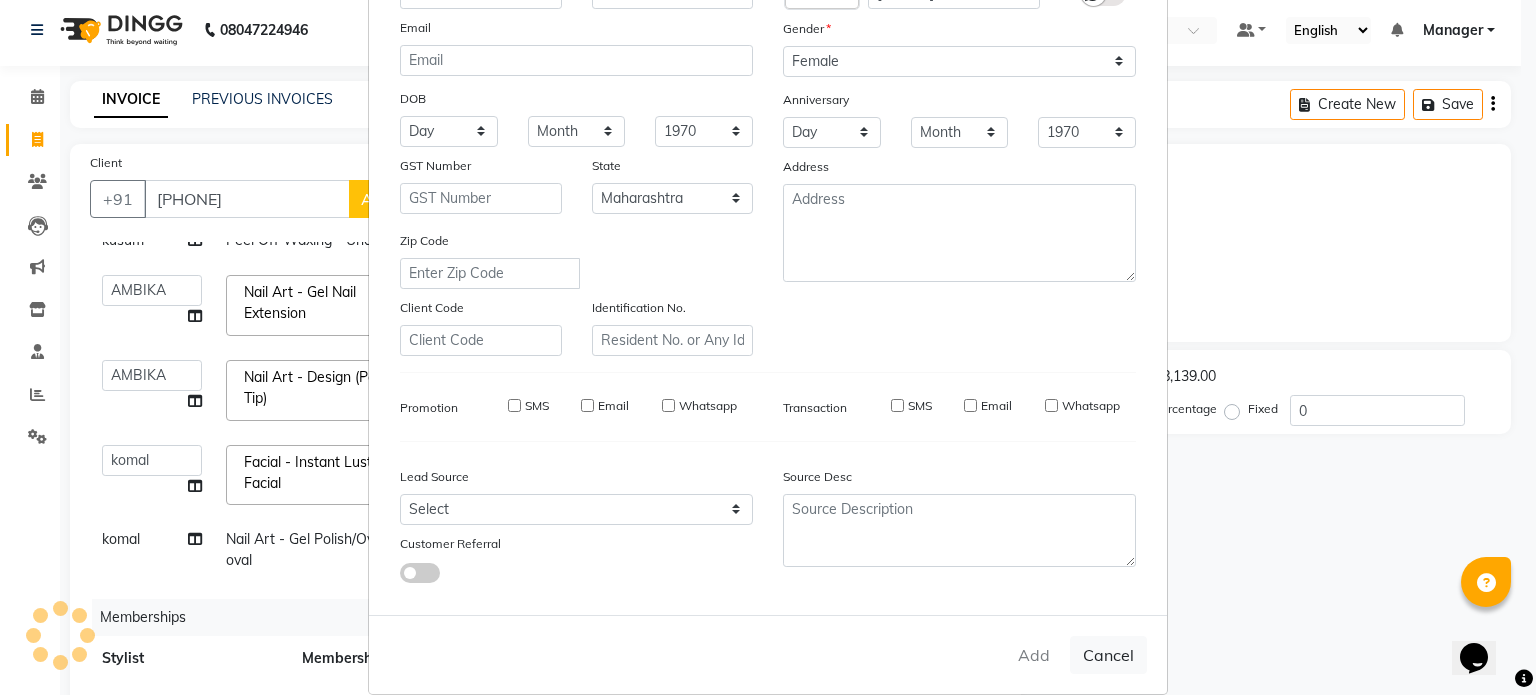 type 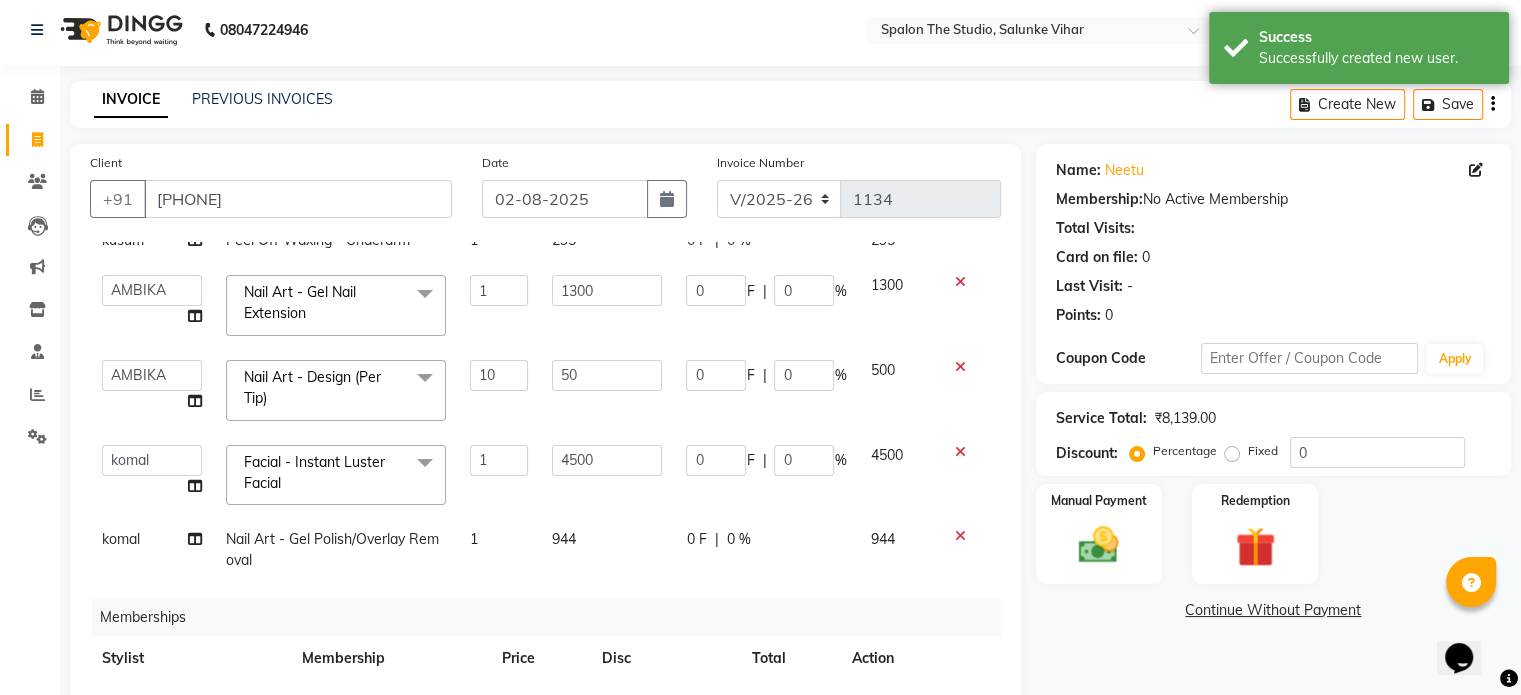 scroll, scrollTop: 406, scrollLeft: 0, axis: vertical 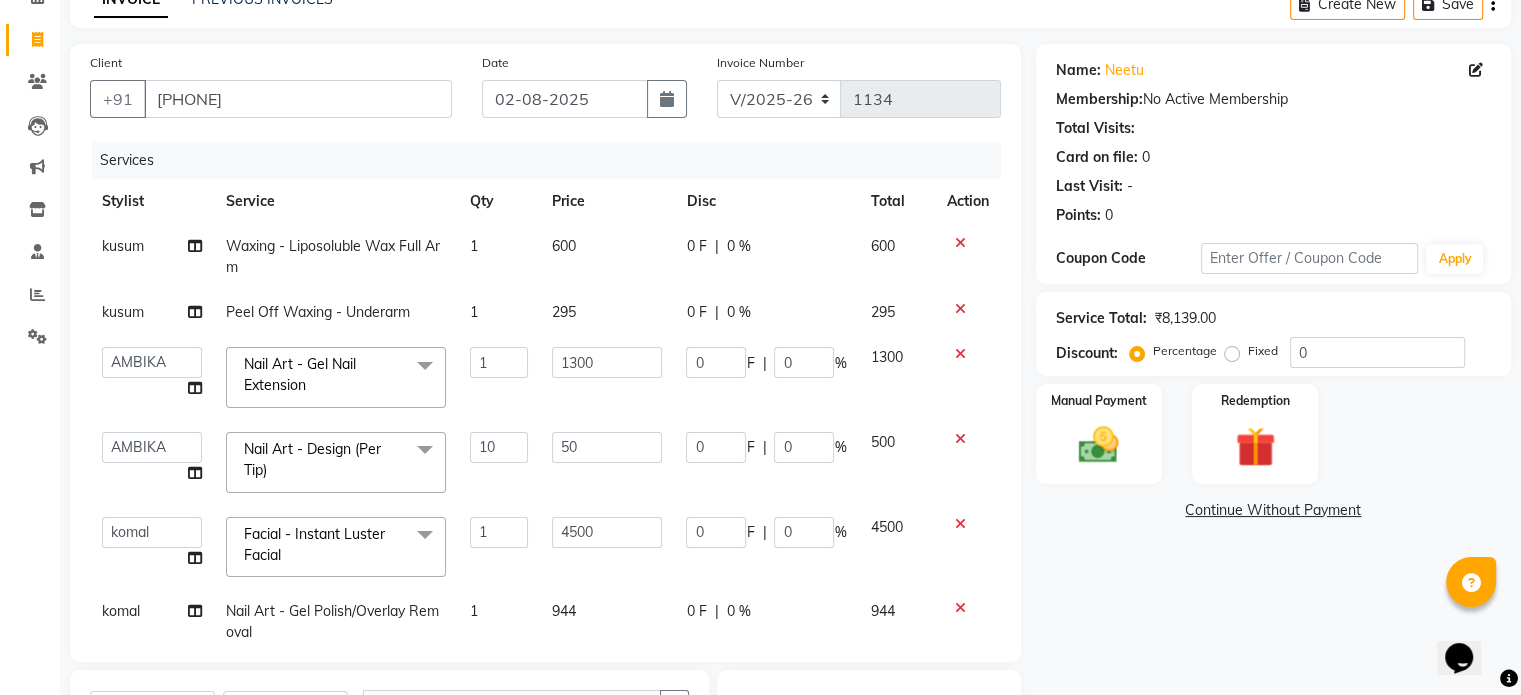 click on "0 F | 0 %" 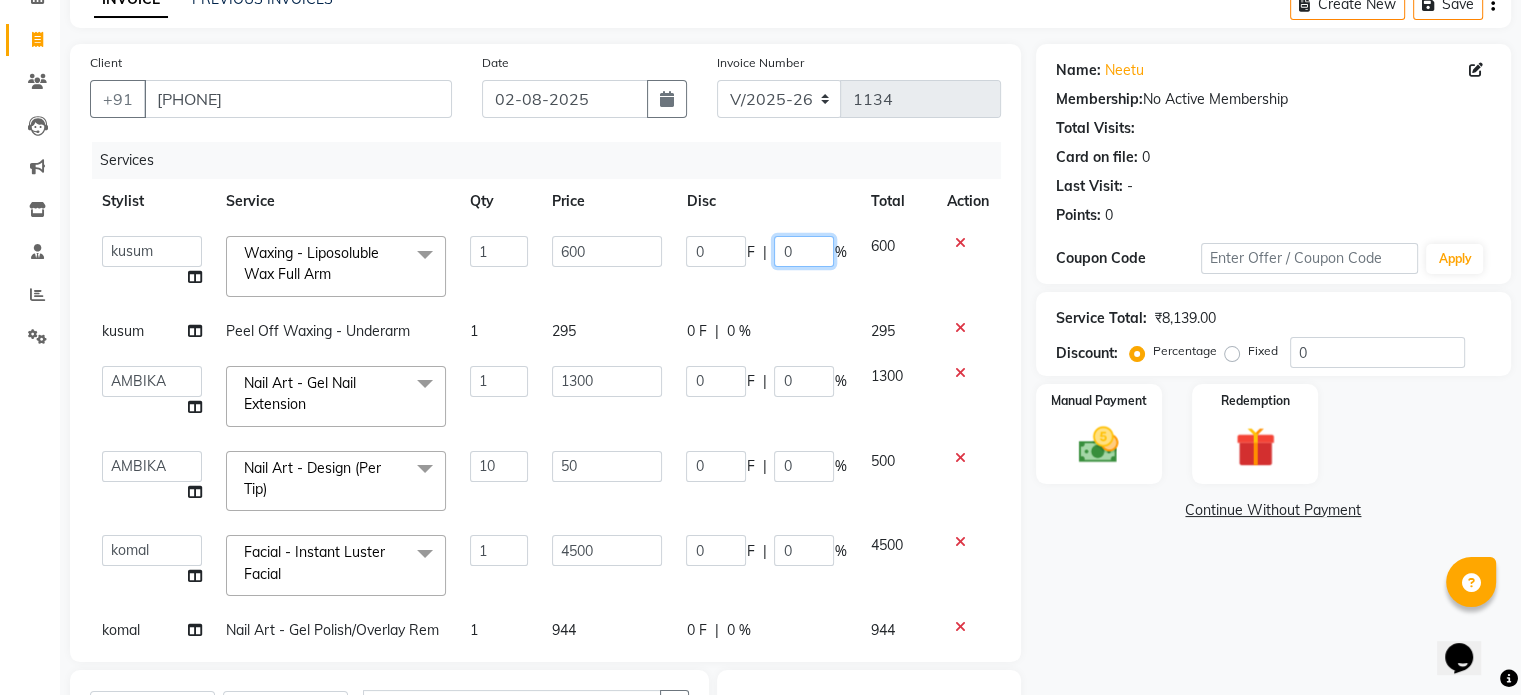 click on "0" 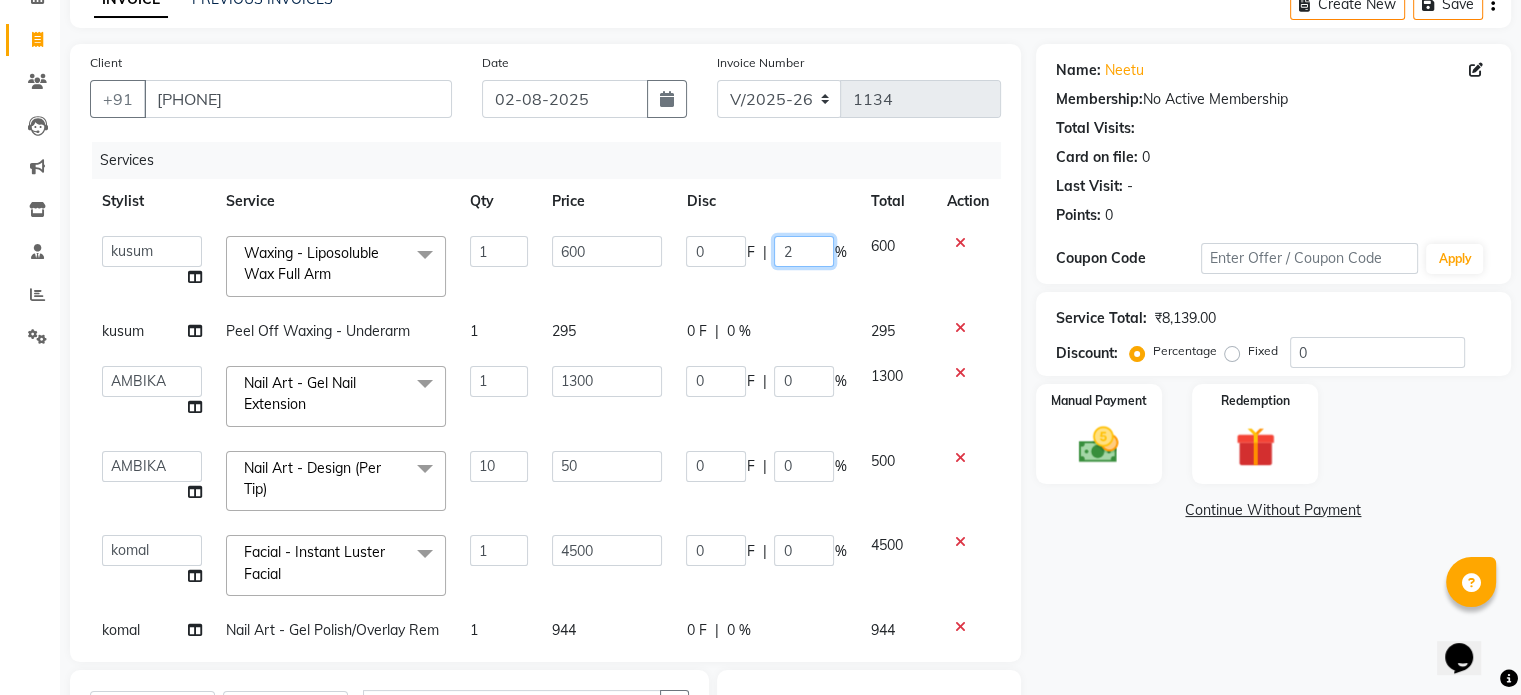 type on "20" 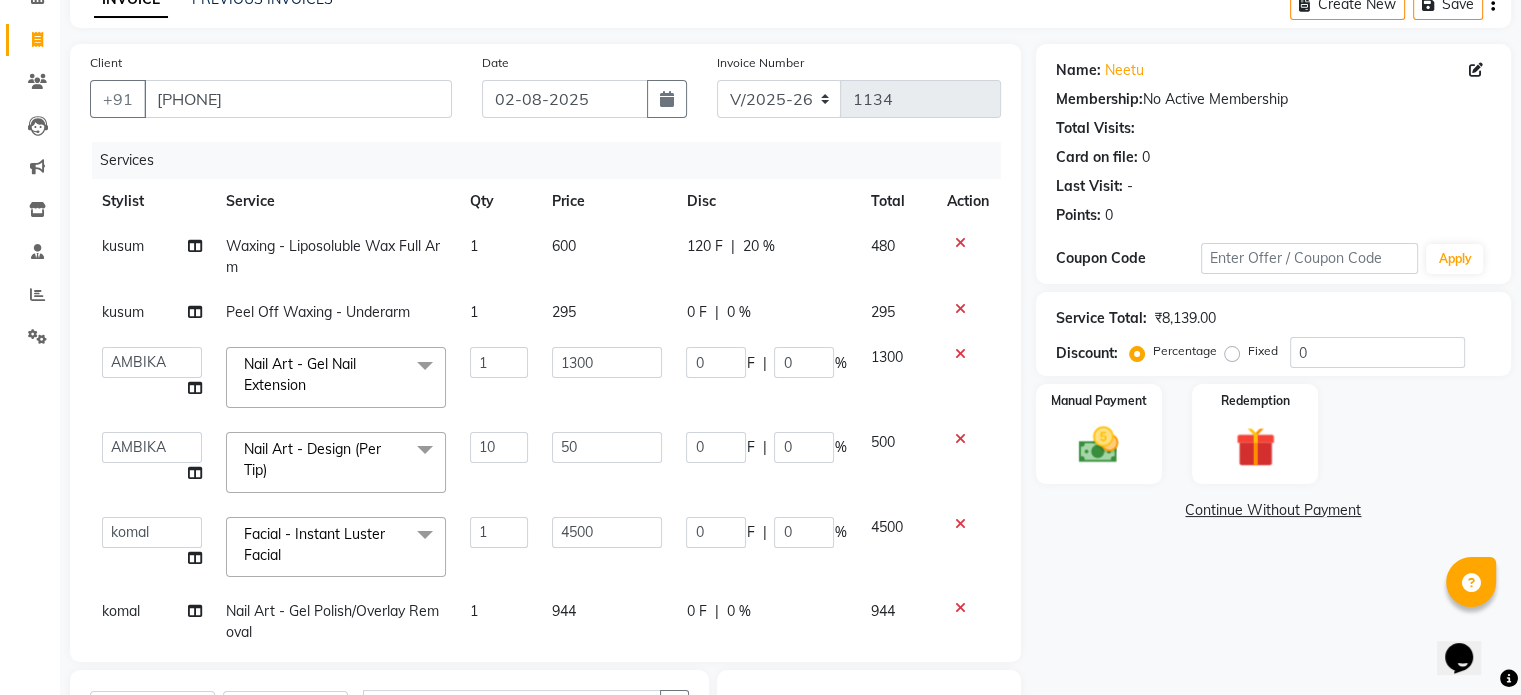 click on "[FIRST] [LAST] - Liposoluble Wax Full Arm 1 600 120 F | 20 % 480 [FIRST] Peel Off Waxing - Underarm 1 295 59 F | 20 % 278.48  [FIRST]   [FIRST]   [FIRST]    [FIRST]   [FIRST]    [FIRST]   Manager   [FIRST]   [FIRST]   [FIRST]  [FIRST]   [FIRST]   [FIRST]   [FIRST]  [FIRST]   [FIRST]   [FIRST]  [FIRST]  Nail Art - Gel Nail Extension  x Threading - Eyebrows Threading - Upperlip Threading - Lower Lip Threading - Chin Threading - Side Lock Threading - Forehead Threading - Full Face Threading - Jawline Threading - Neck Scieutific Combing green peel DERMA PEELING  LHR YELLOW PEEL LE MARINE TREATMENT tatto removal D - Tan - Underarm D - Tan - Feet D - Tan - Face & Neck D - Tan - Full Arm/Half Arm D - Tan - Half Back/Front D - Tan - Midriff D - Tan - Face Neck & Blouse Line D - Tan - Full Back/Front D - Tan - Full Leg/Half Leg D - Tan - Full Body Waxing - Sugar Wax Full Arm Waxing - Sugar Wax Full Leg Waxing - Sugar Wax Chin" 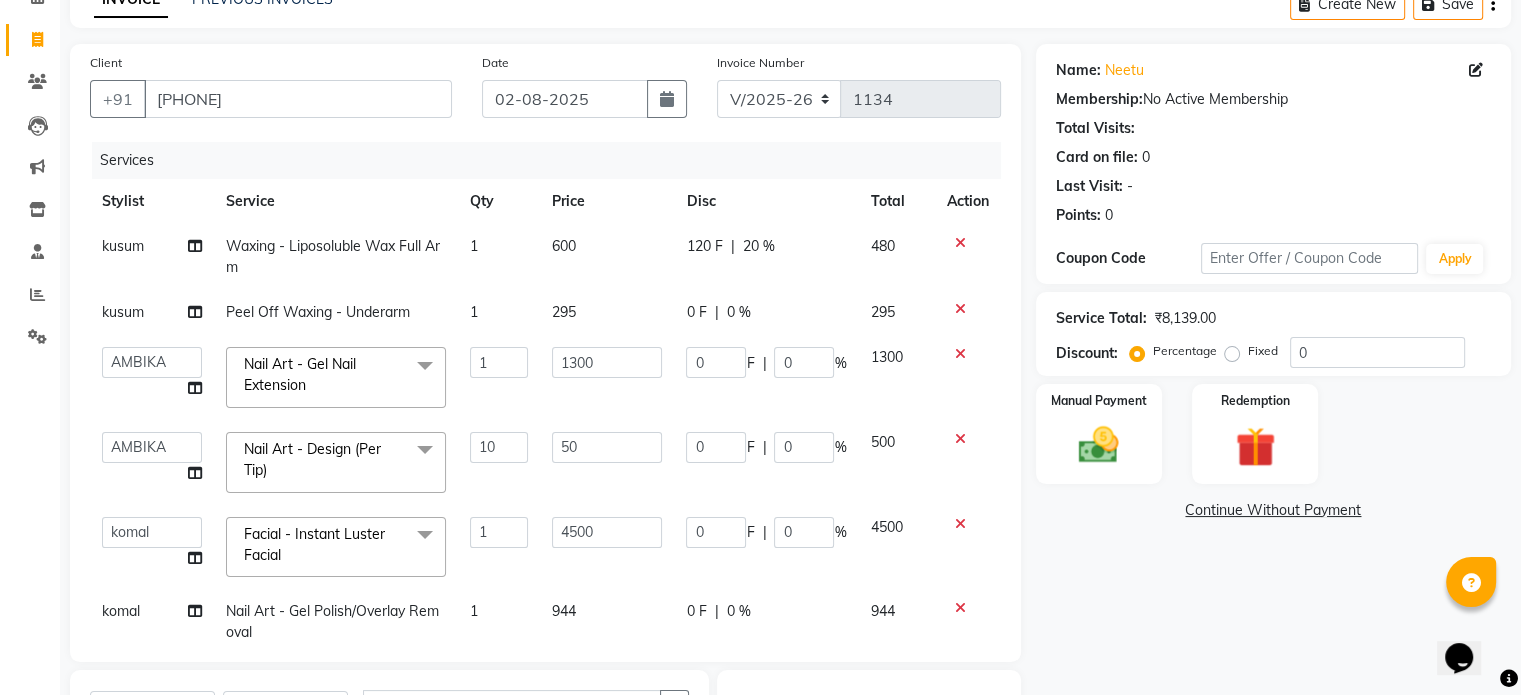 click on "0 F | 0 %" 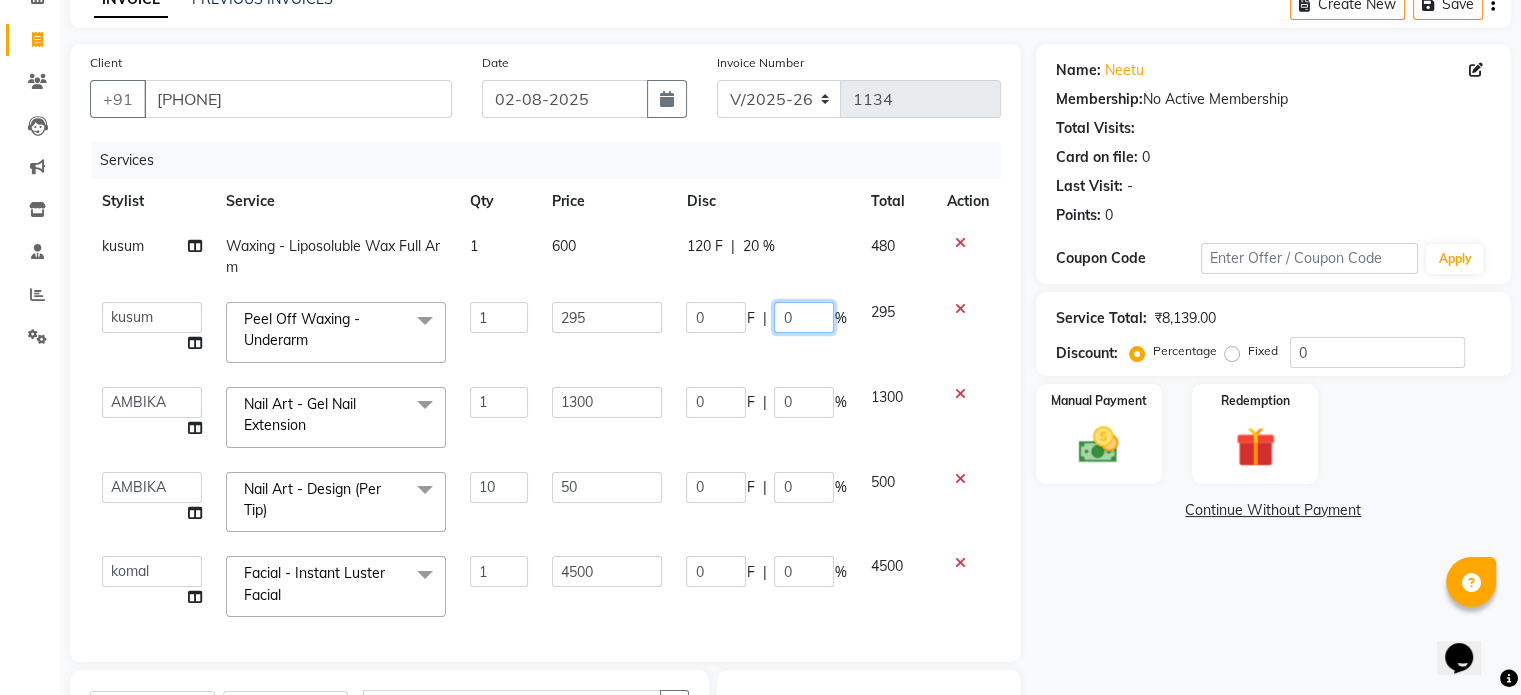 click on "0" 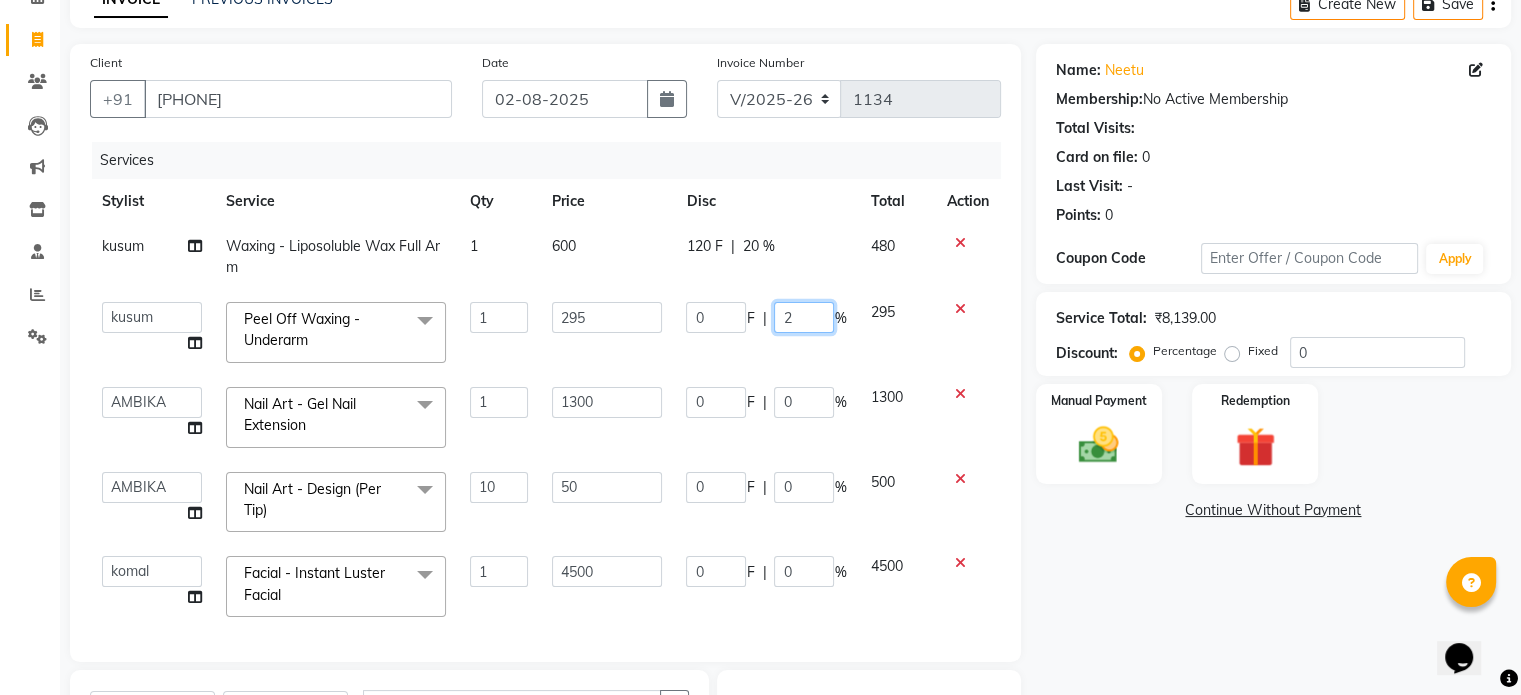 type on "20" 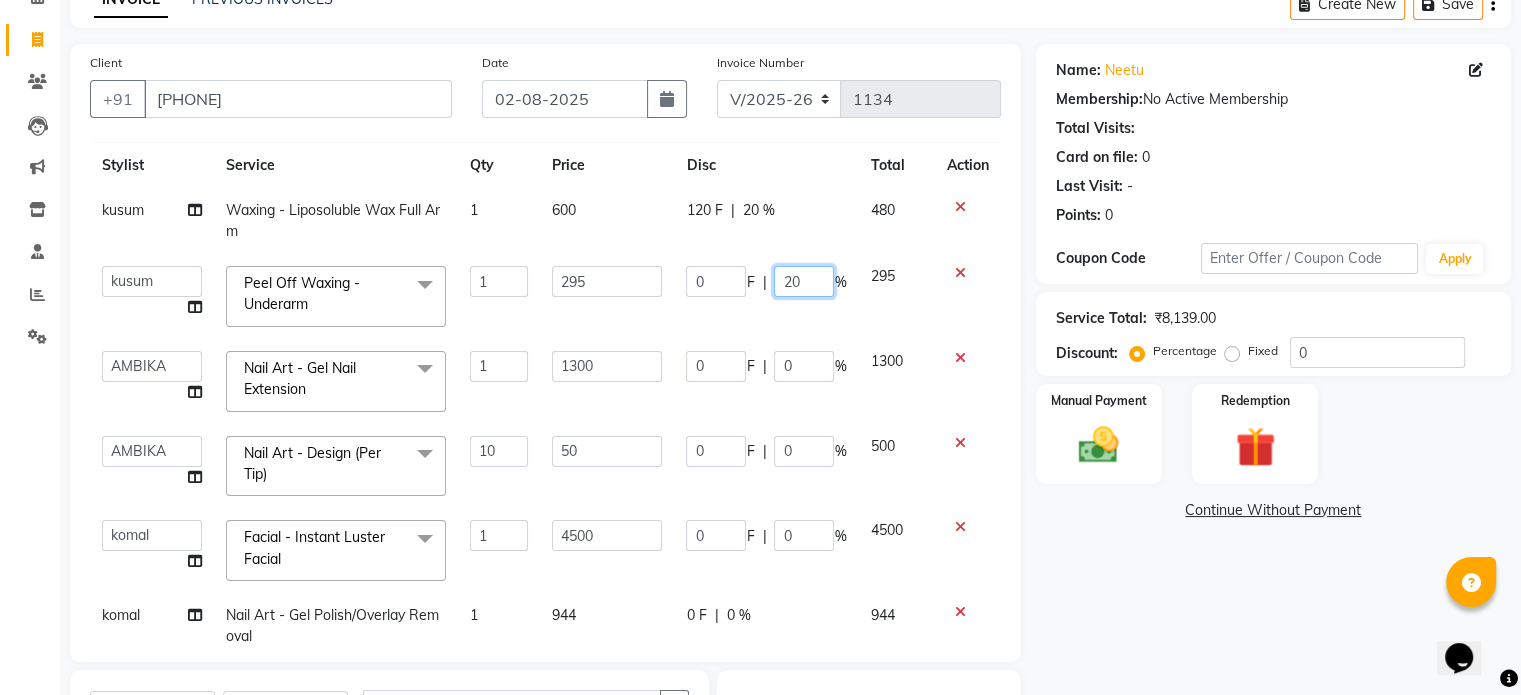 scroll, scrollTop: 100, scrollLeft: 0, axis: vertical 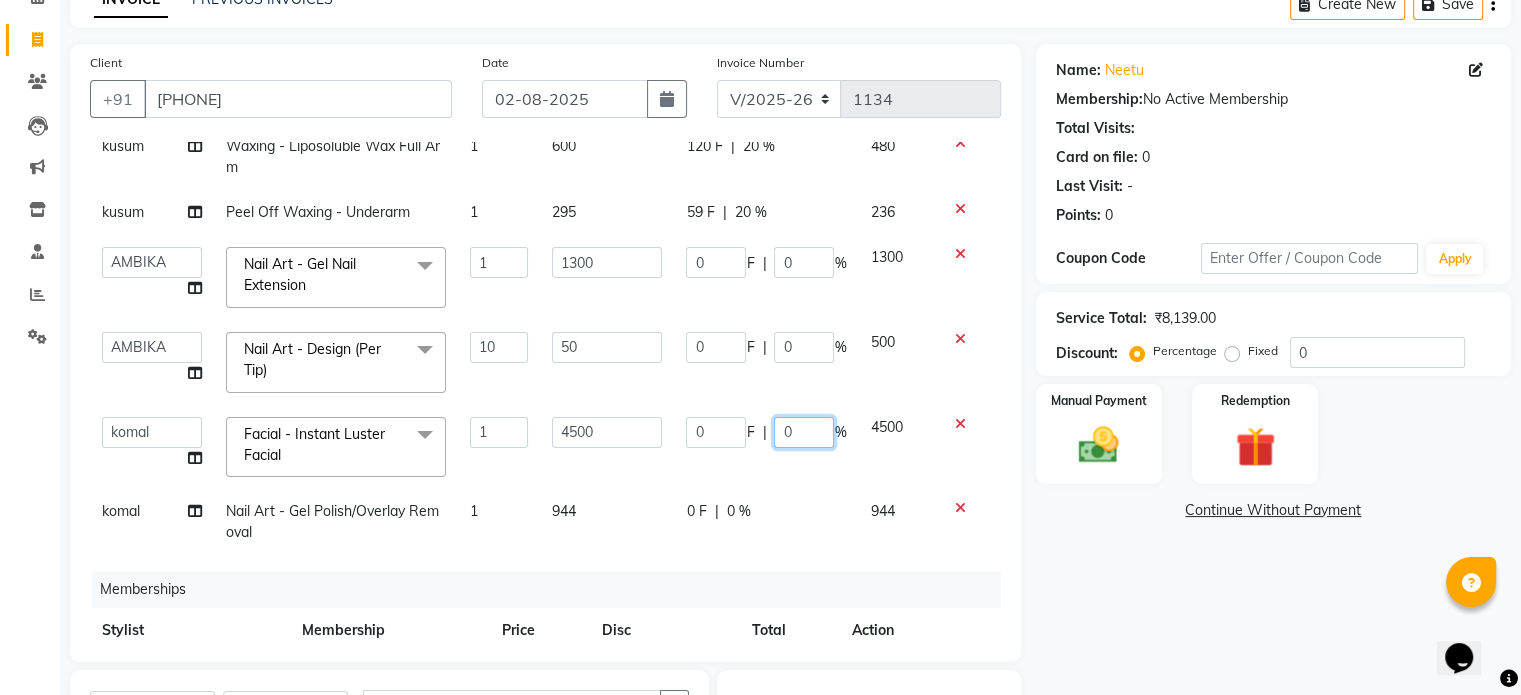 click on "0 F | 0 %" 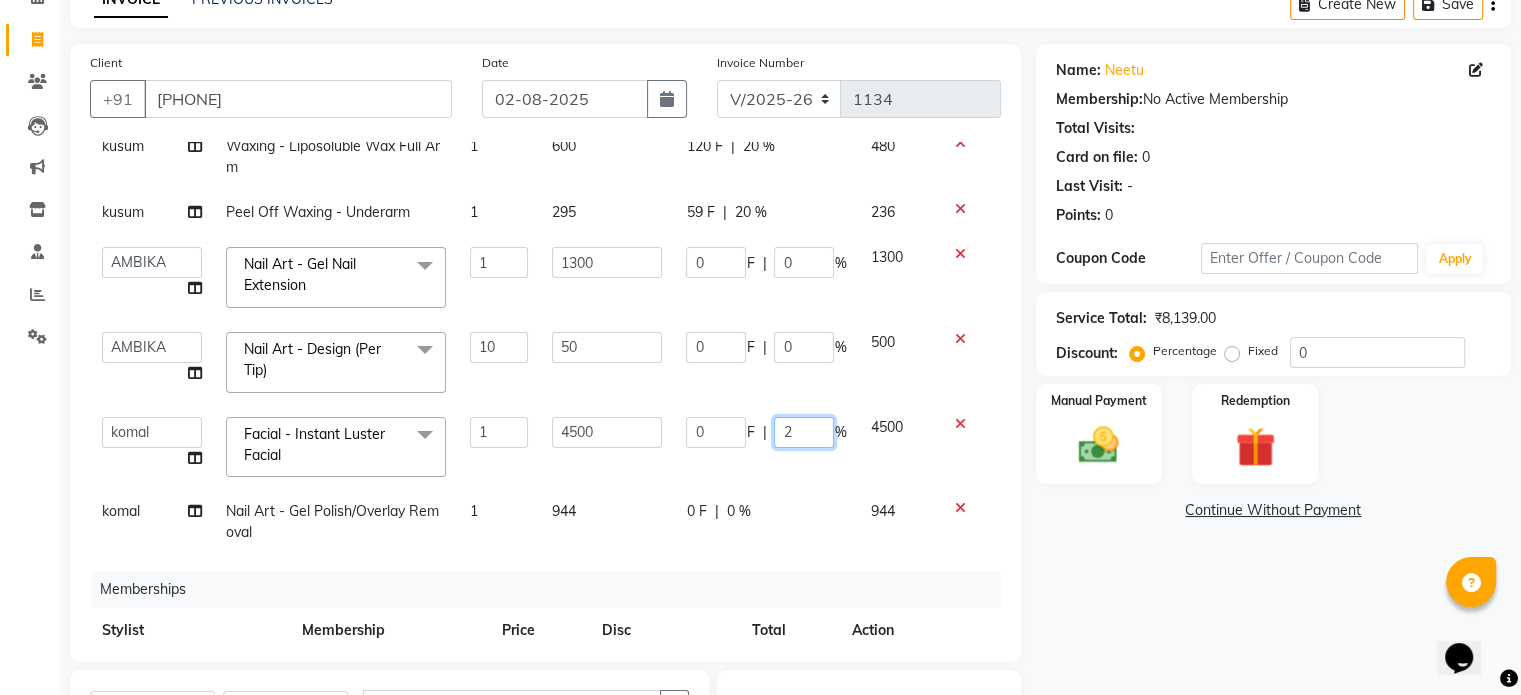 type on "20" 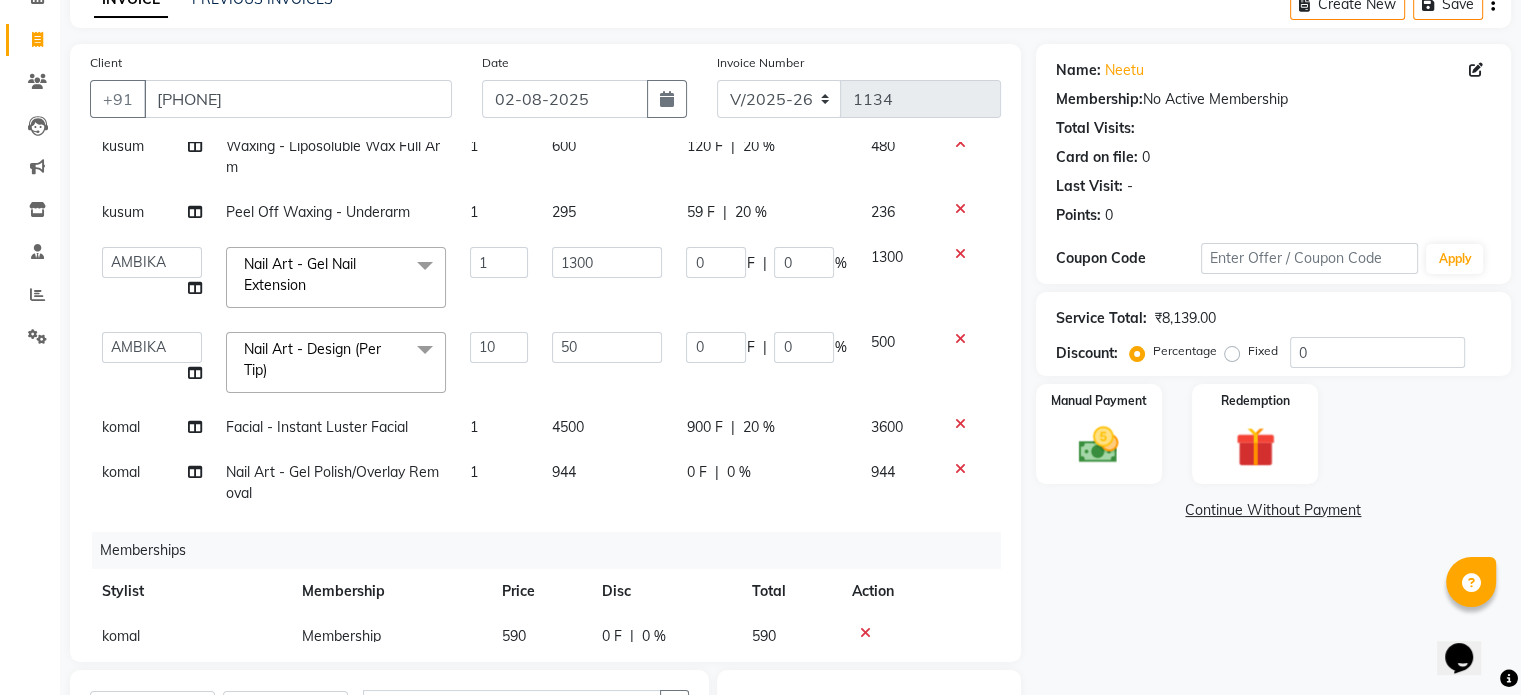 click on "0 F | 0 %" 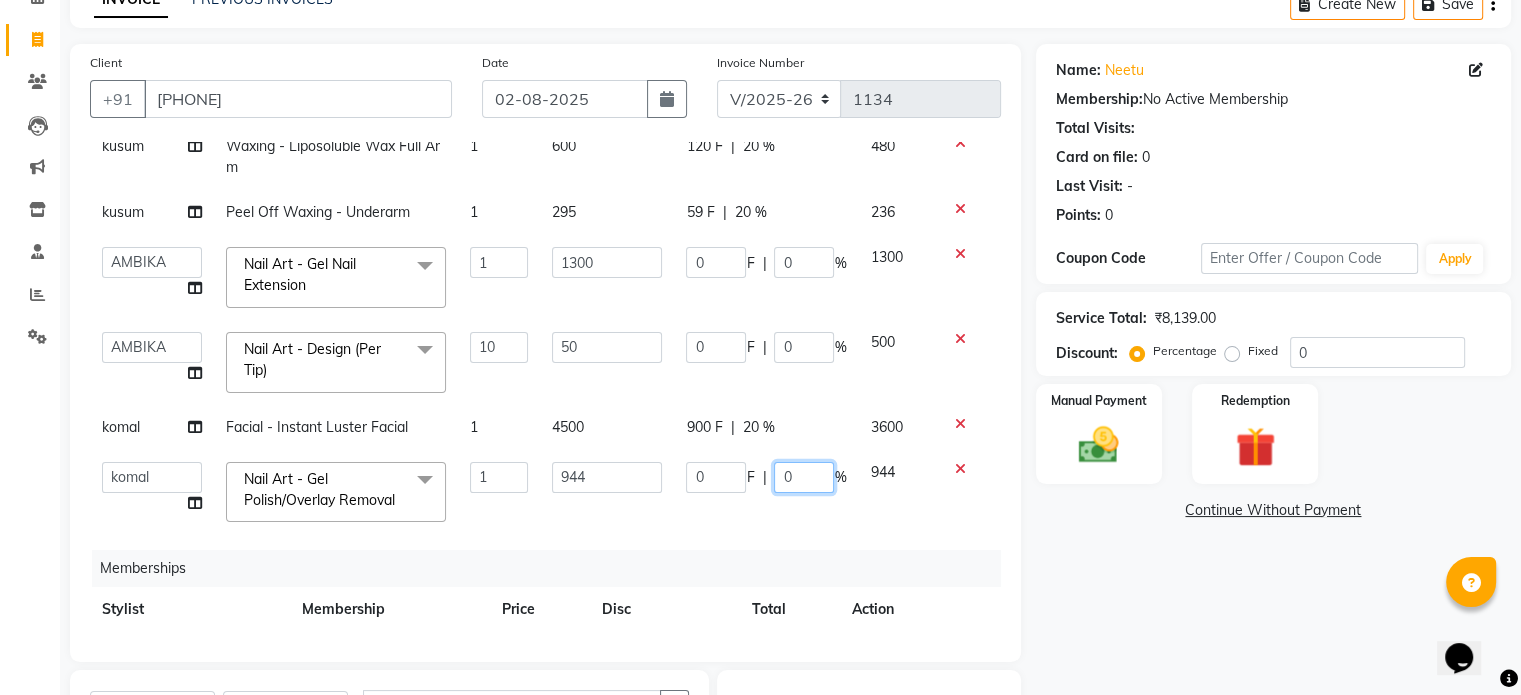 click on "0" 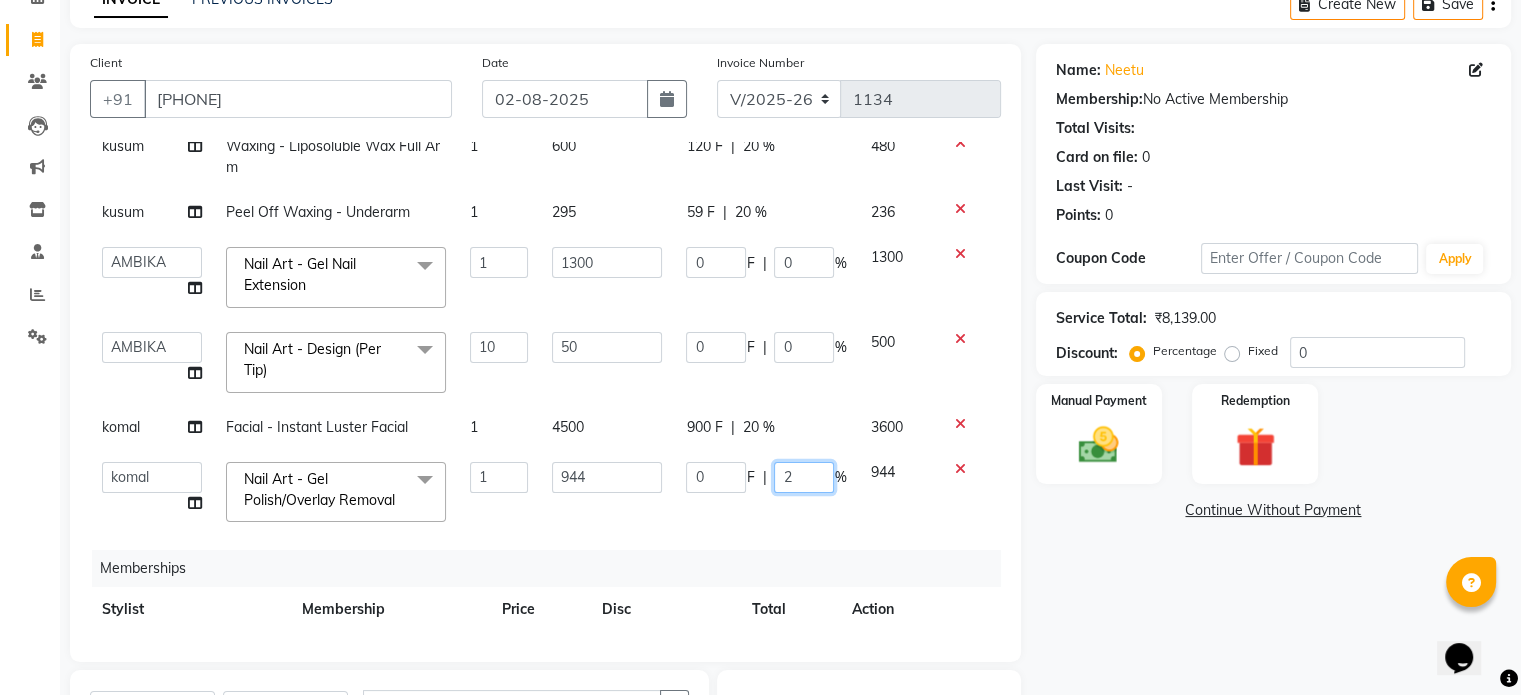 type on "20" 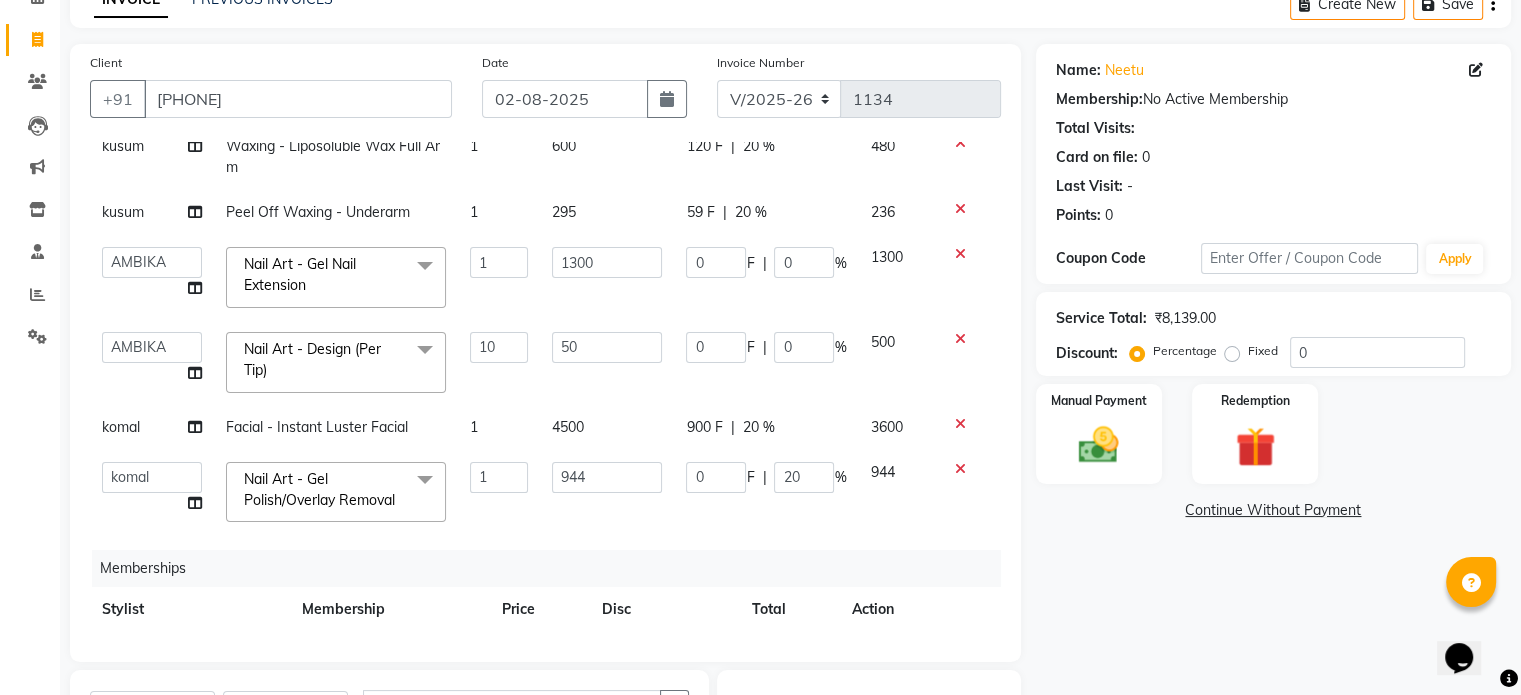 click on "0 F | 20 %" 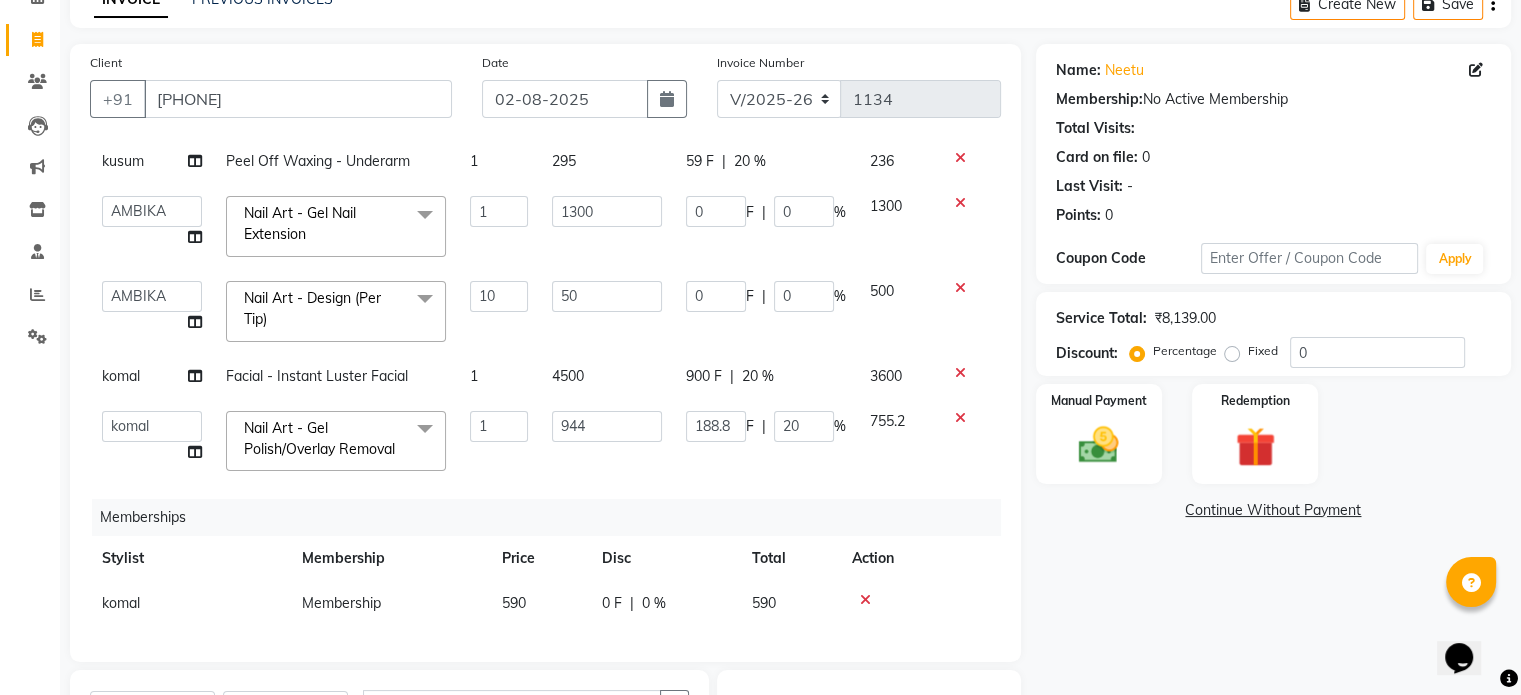 scroll, scrollTop: 165, scrollLeft: 0, axis: vertical 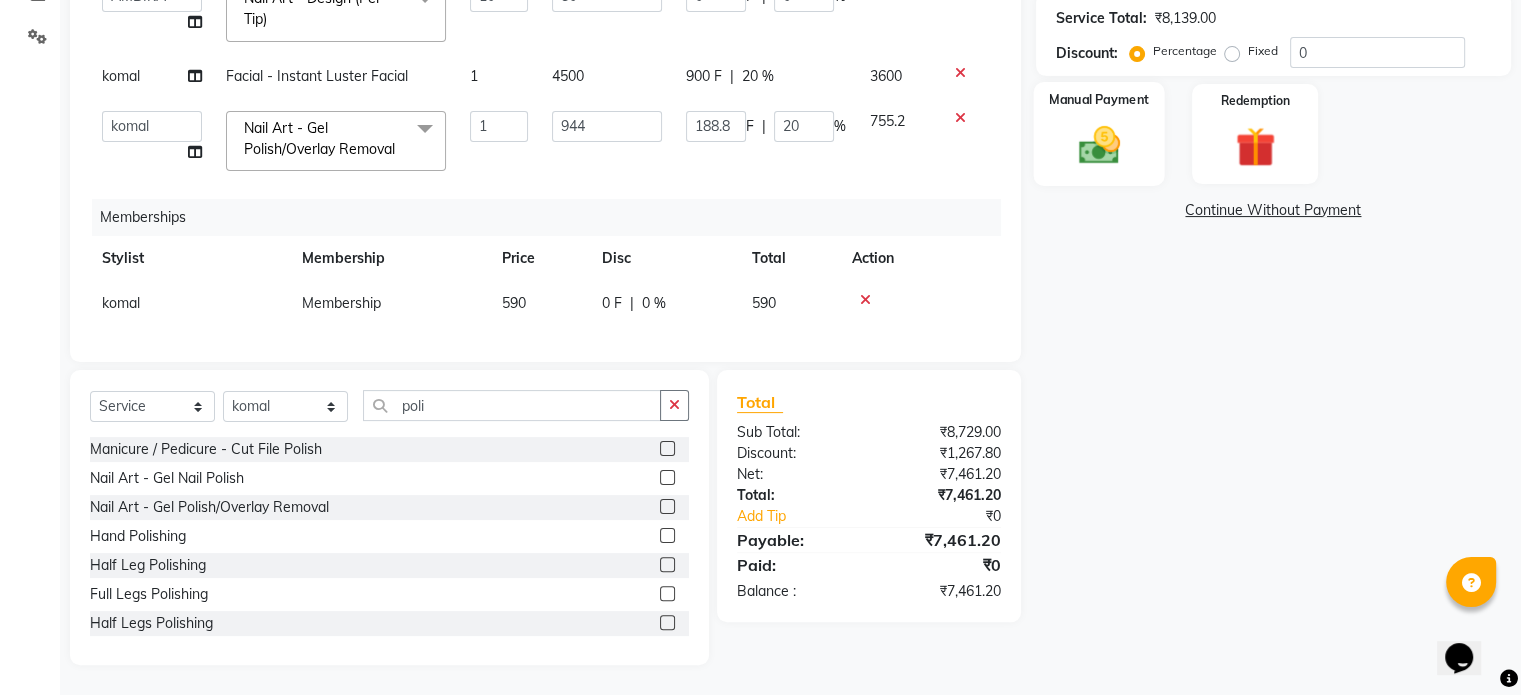 click on "Manual Payment" 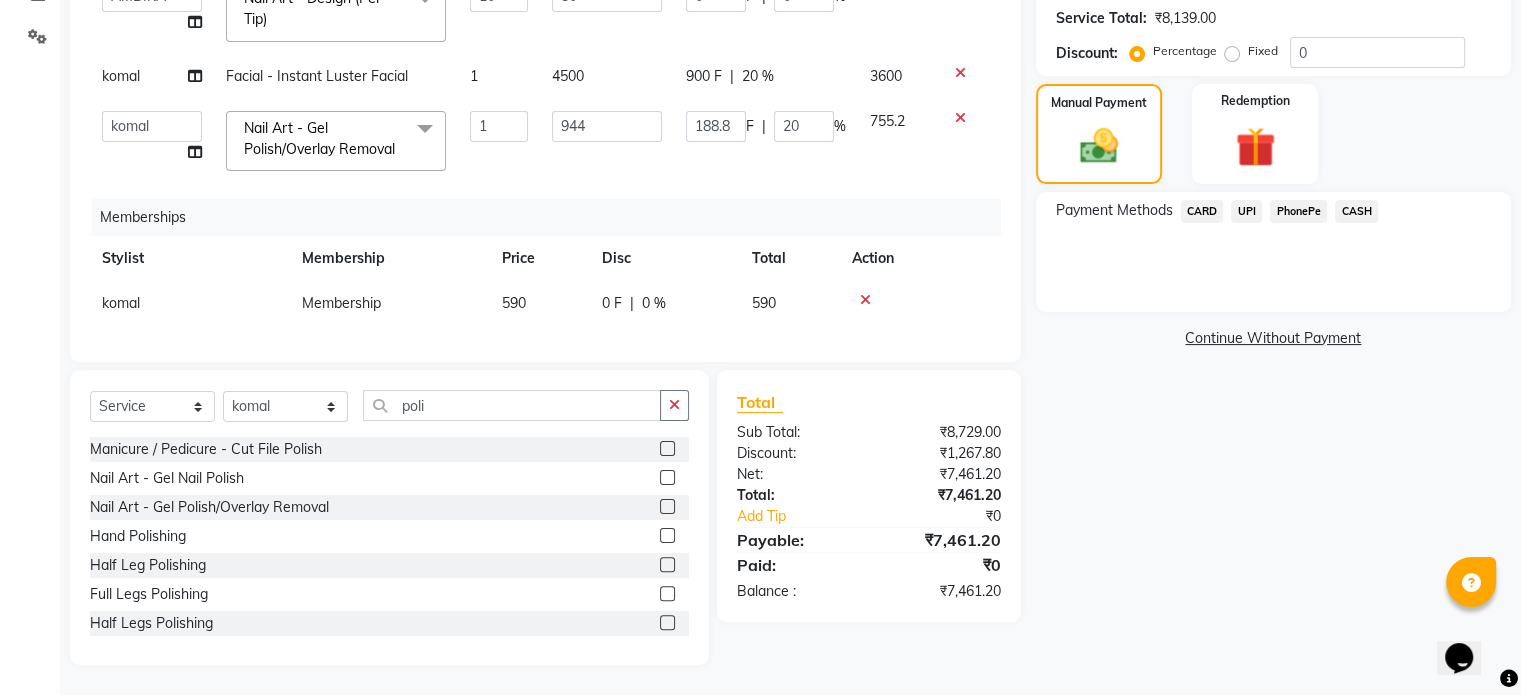 click on "UPI" 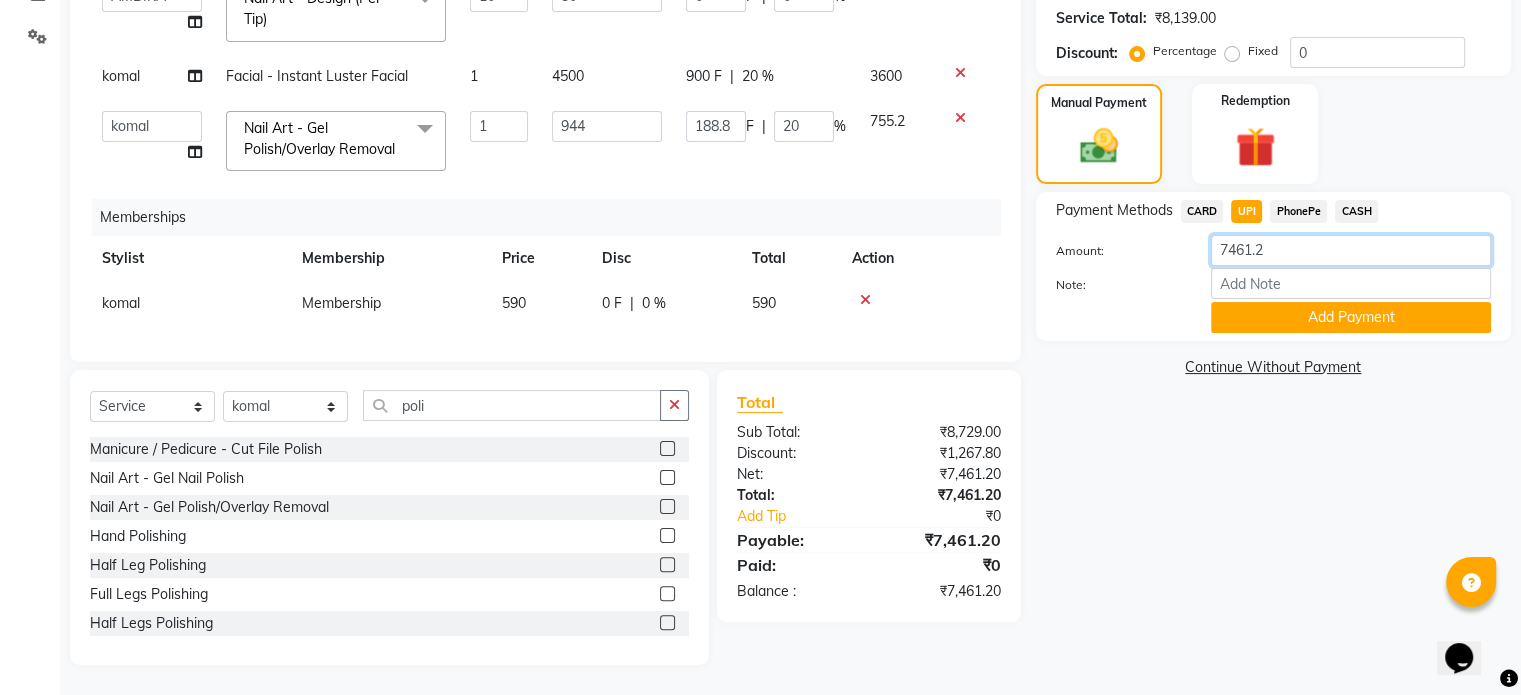 click on "7461.2" 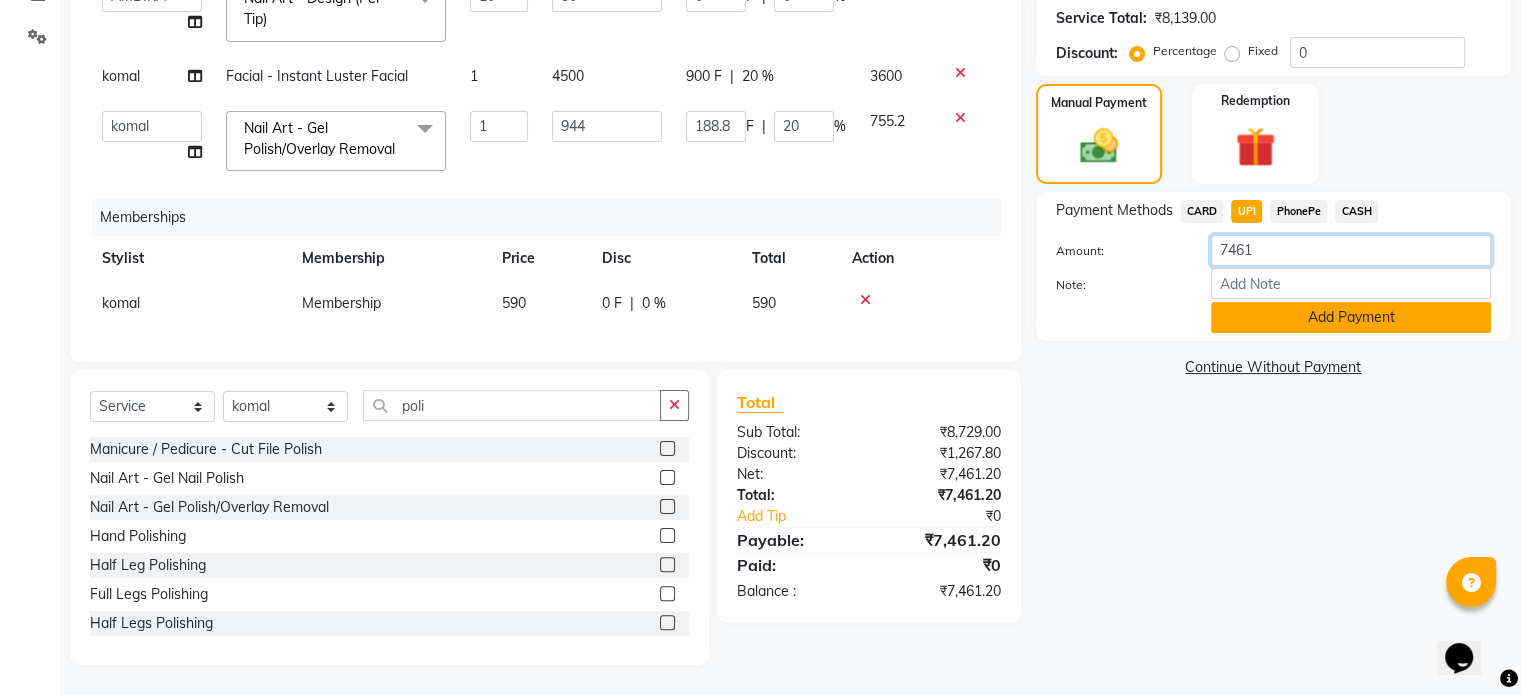 type on "7461" 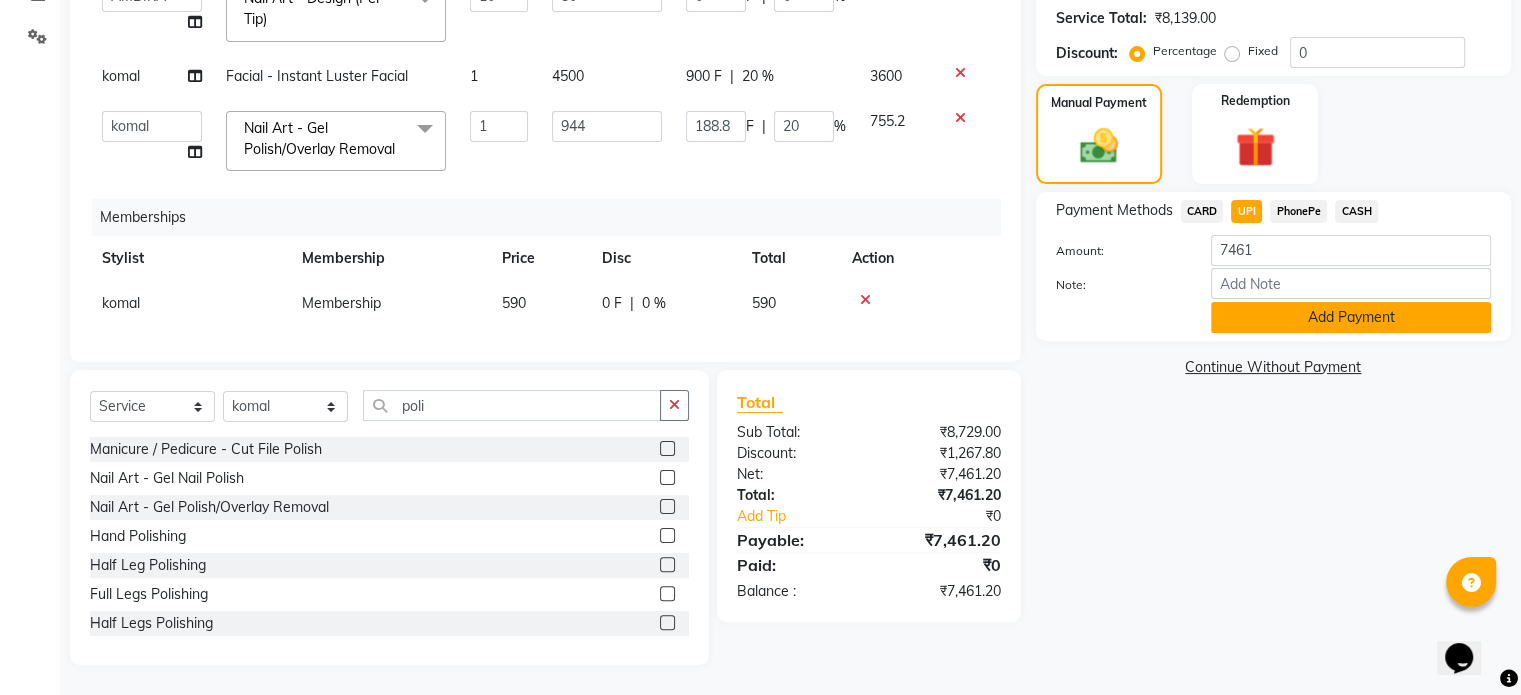 click on "Add Payment" 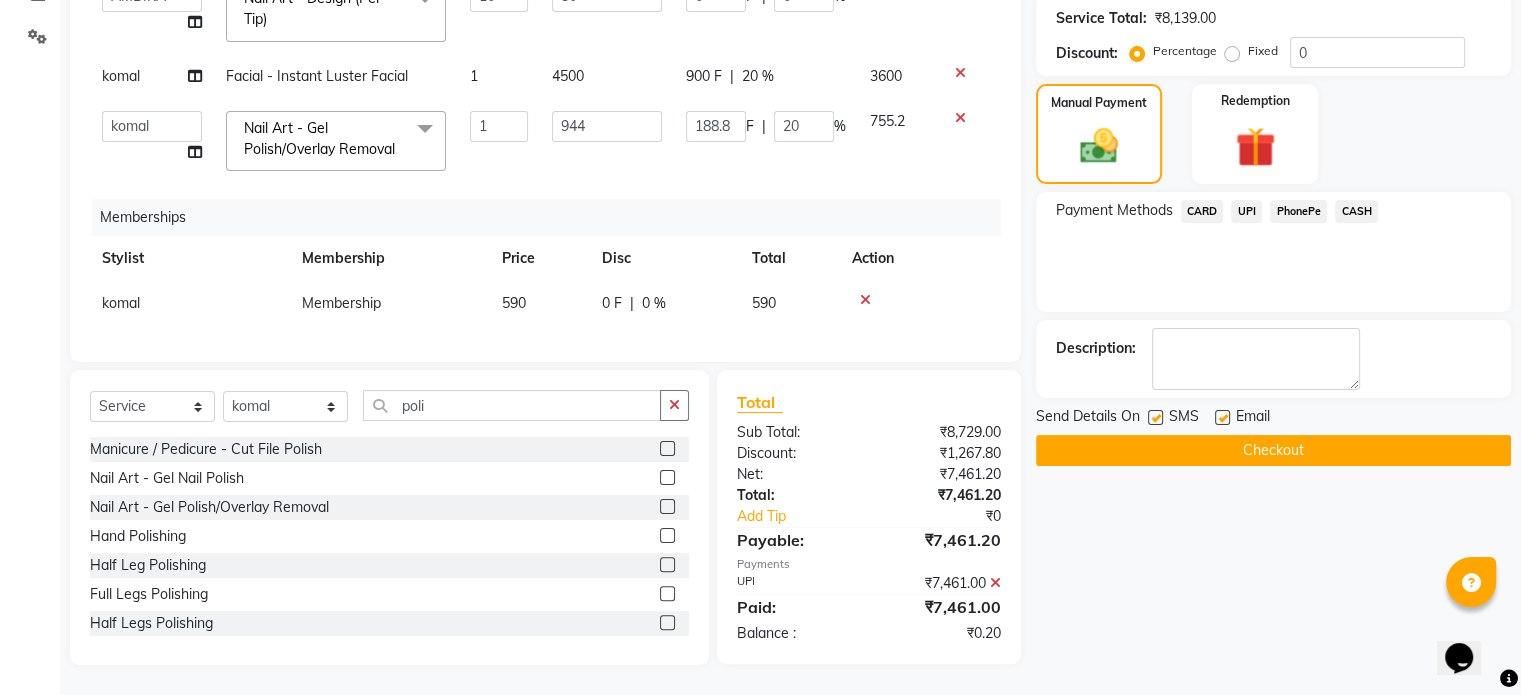 click on "Checkout" 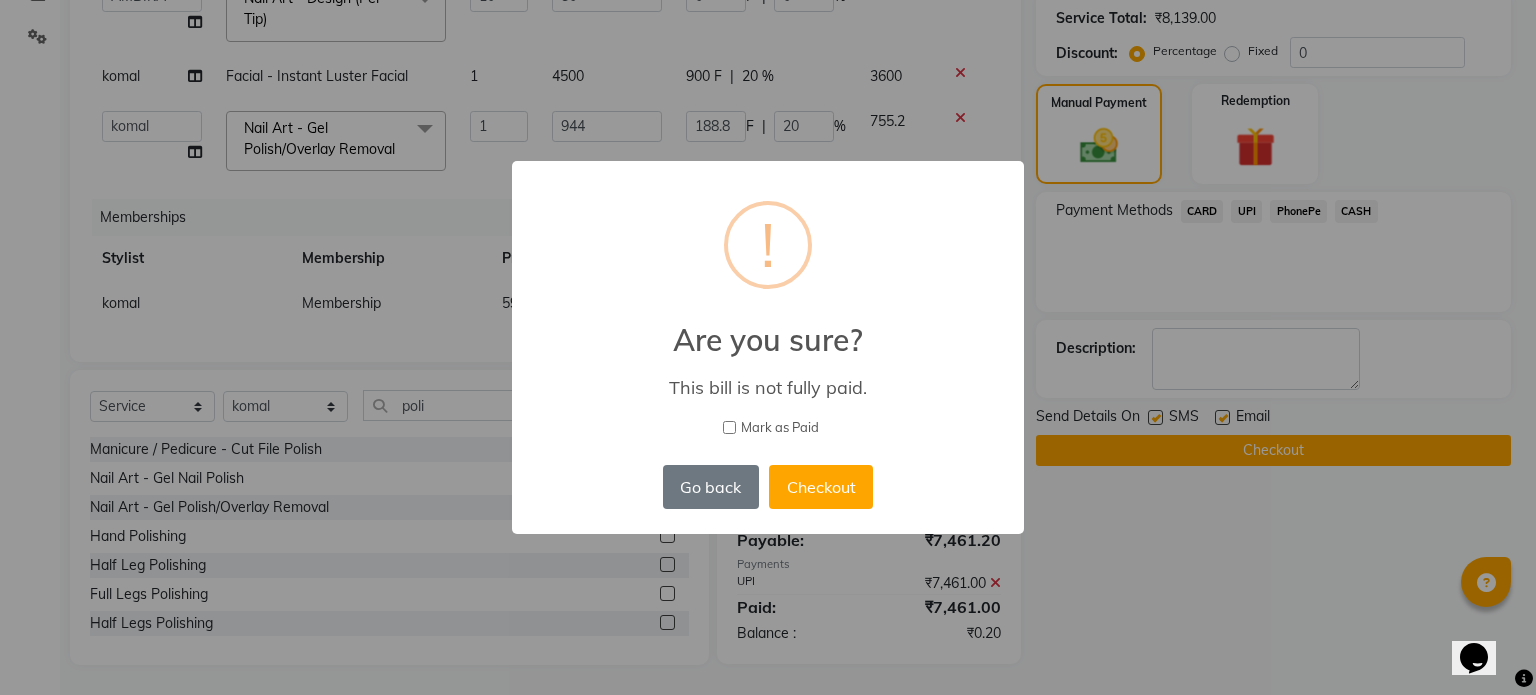 click on "Mark as Paid" at bounding box center (729, 427) 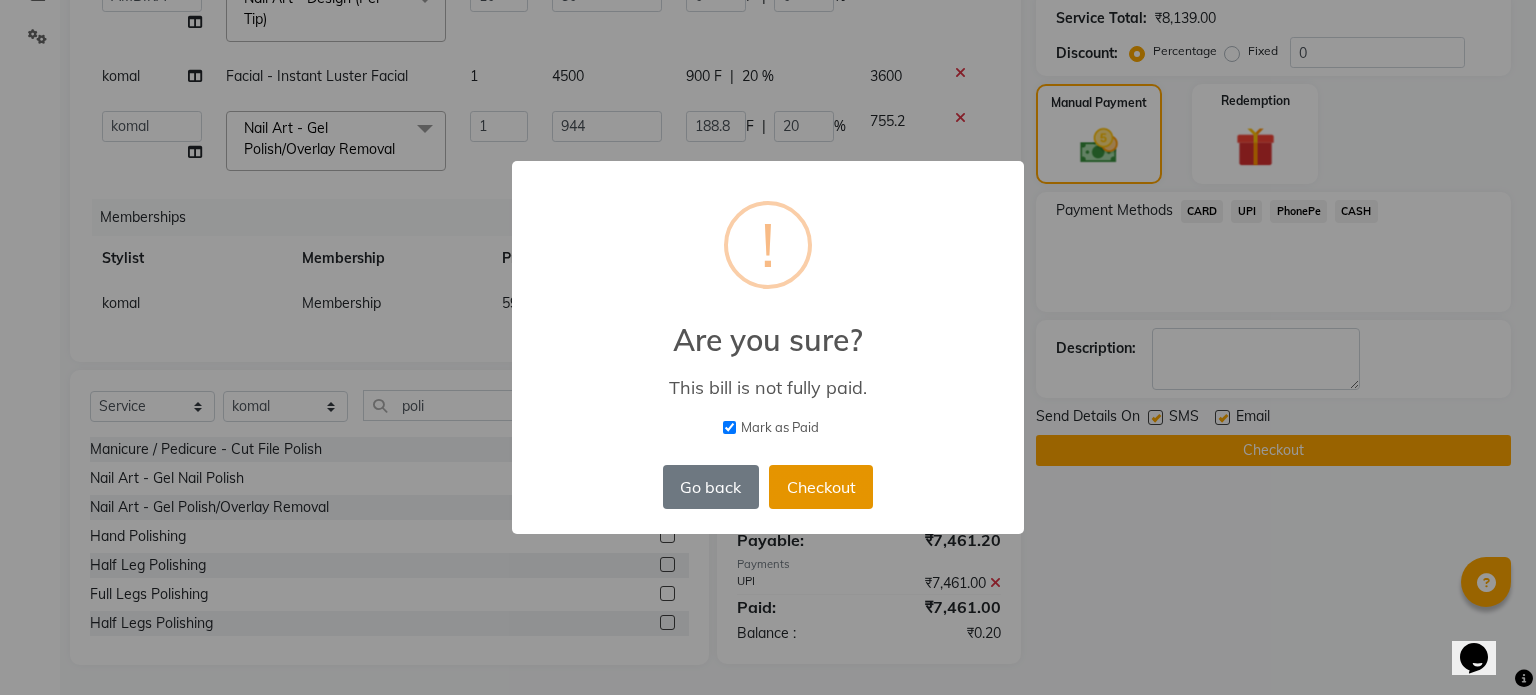 click on "Checkout" at bounding box center (821, 487) 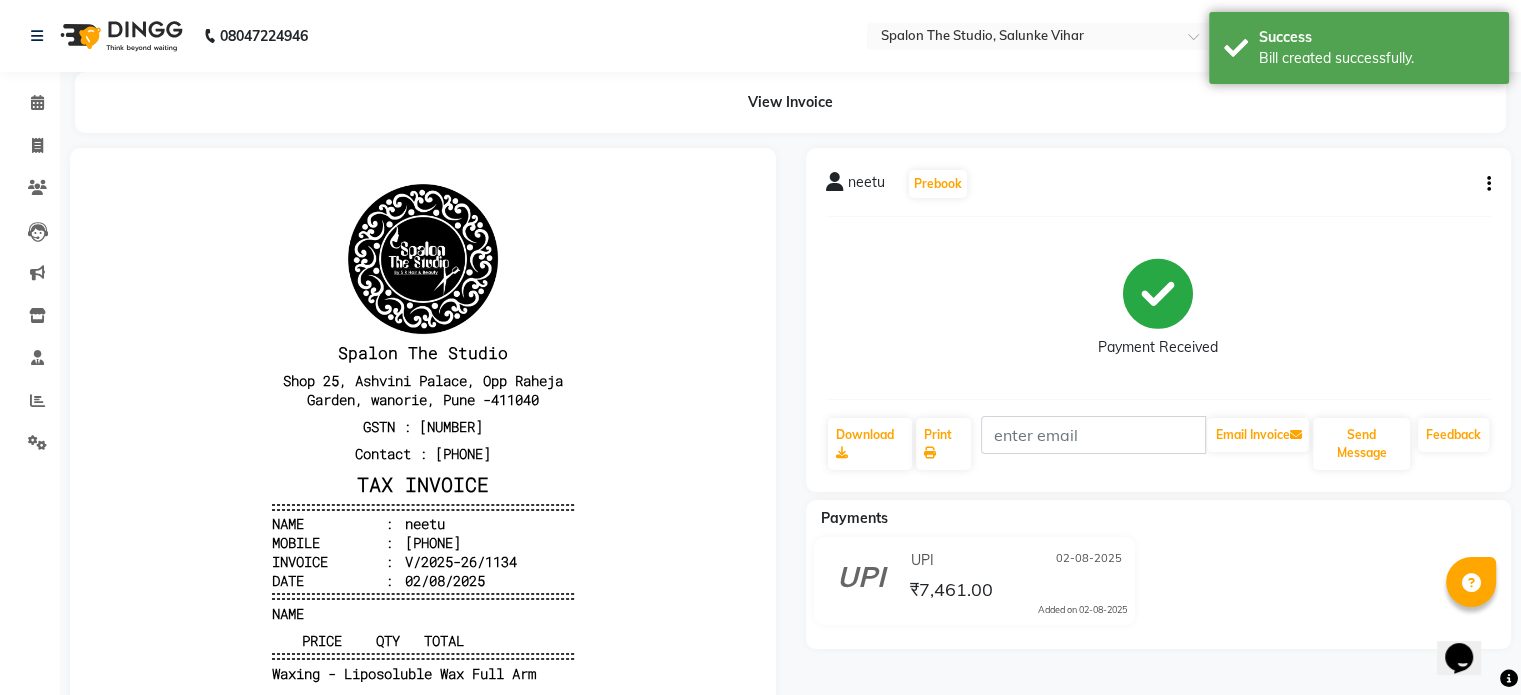 scroll, scrollTop: 0, scrollLeft: 0, axis: both 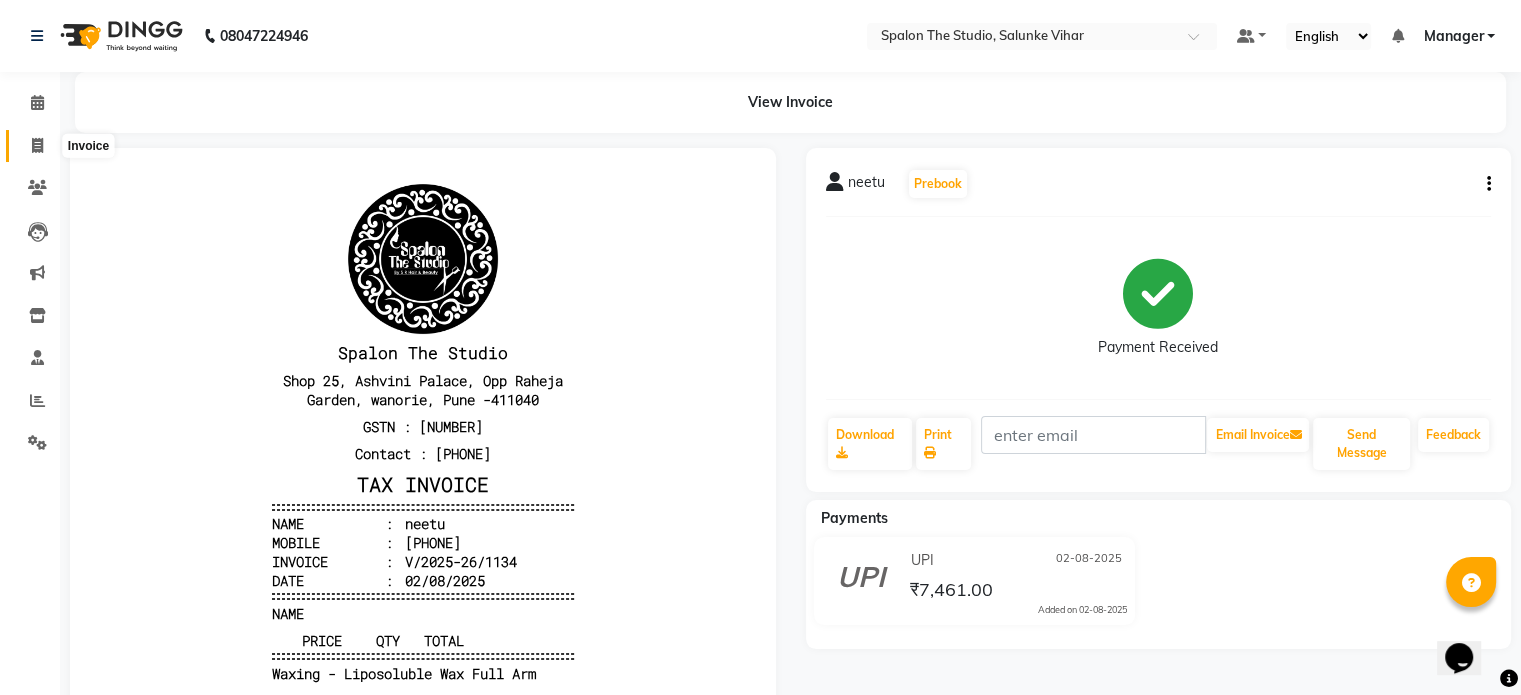 click 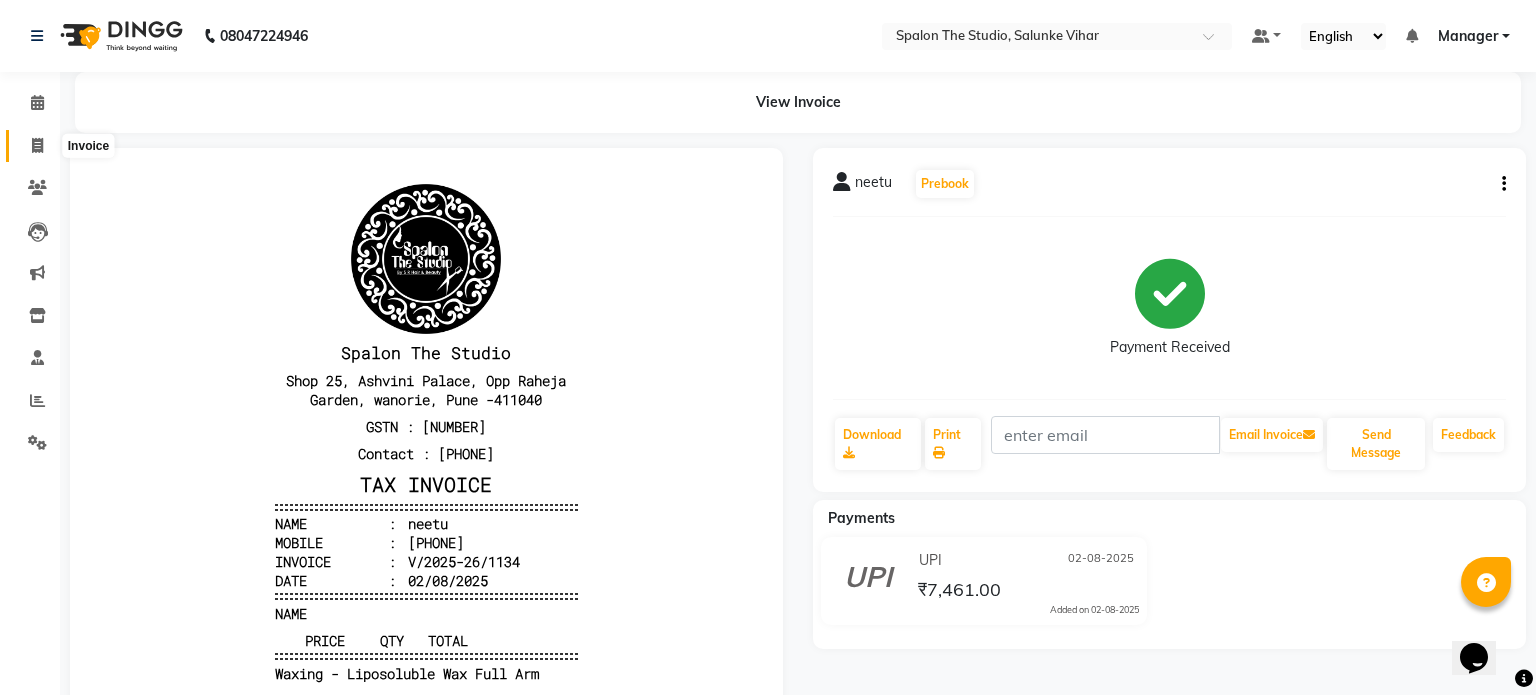select on "service" 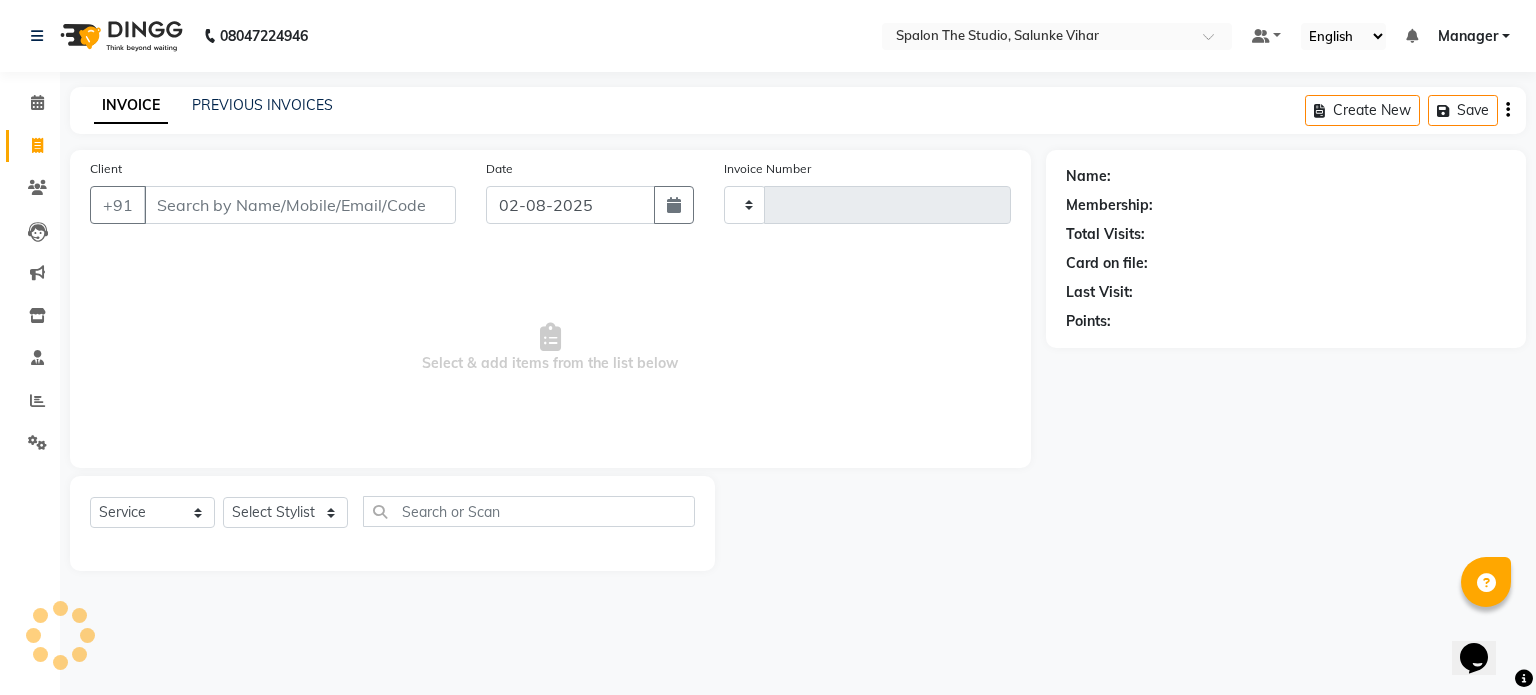 type on "1135" 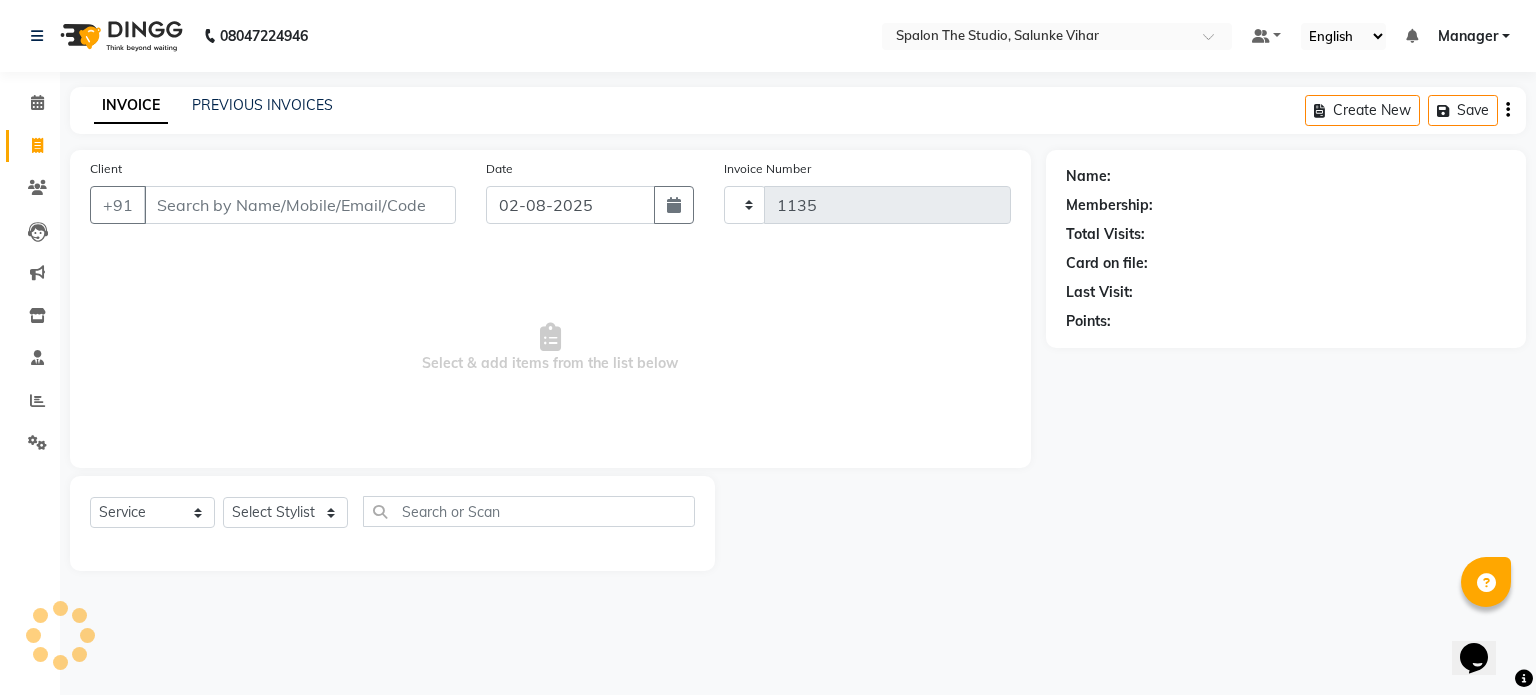 select on "903" 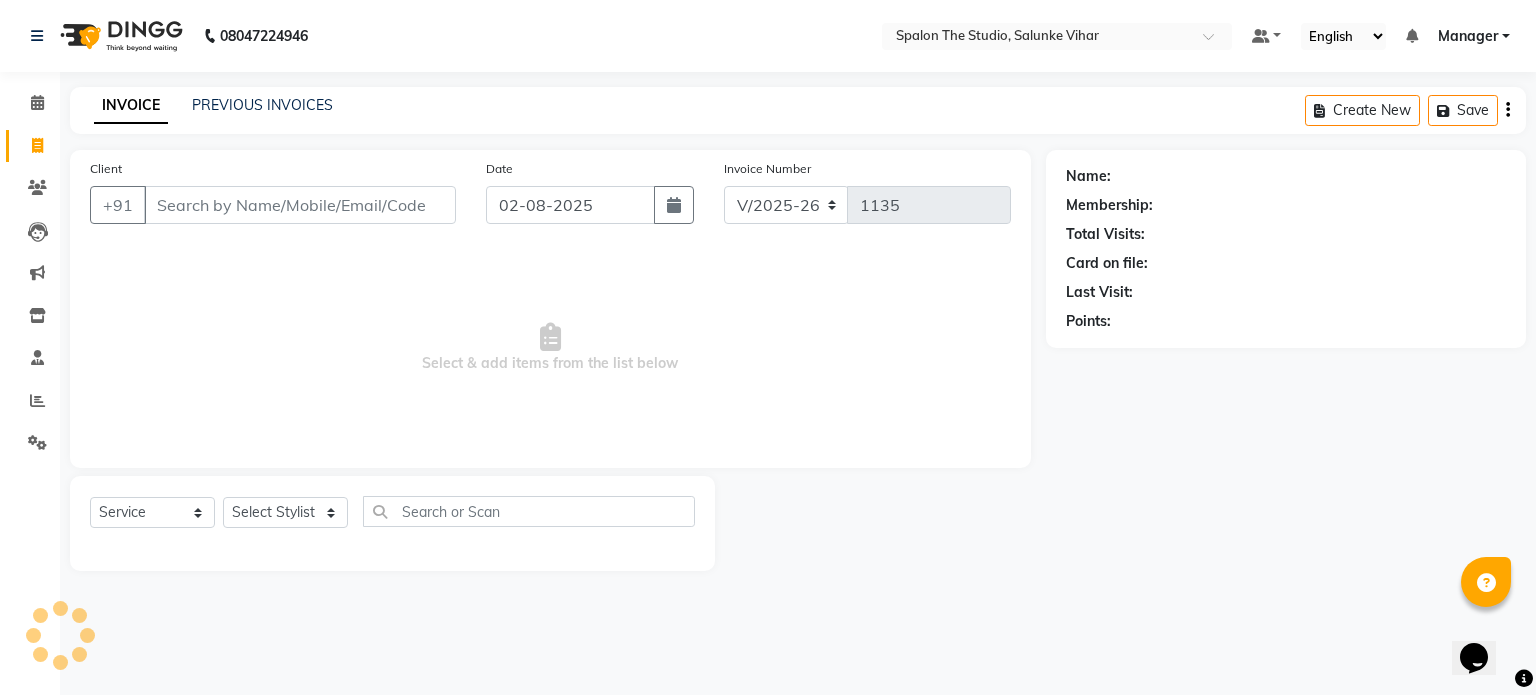 click on "INVOICE PREVIOUS INVOICES Create New   Save" 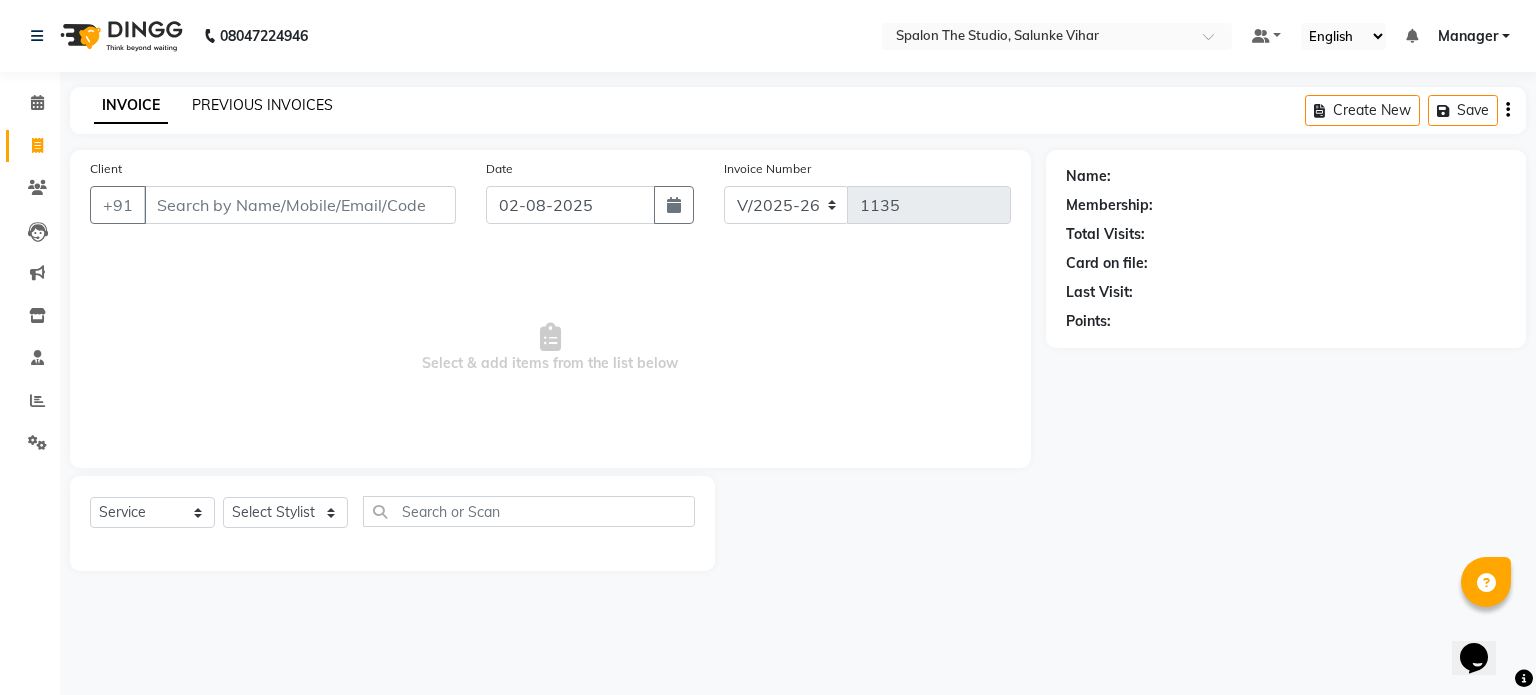 click on "PREVIOUS INVOICES" 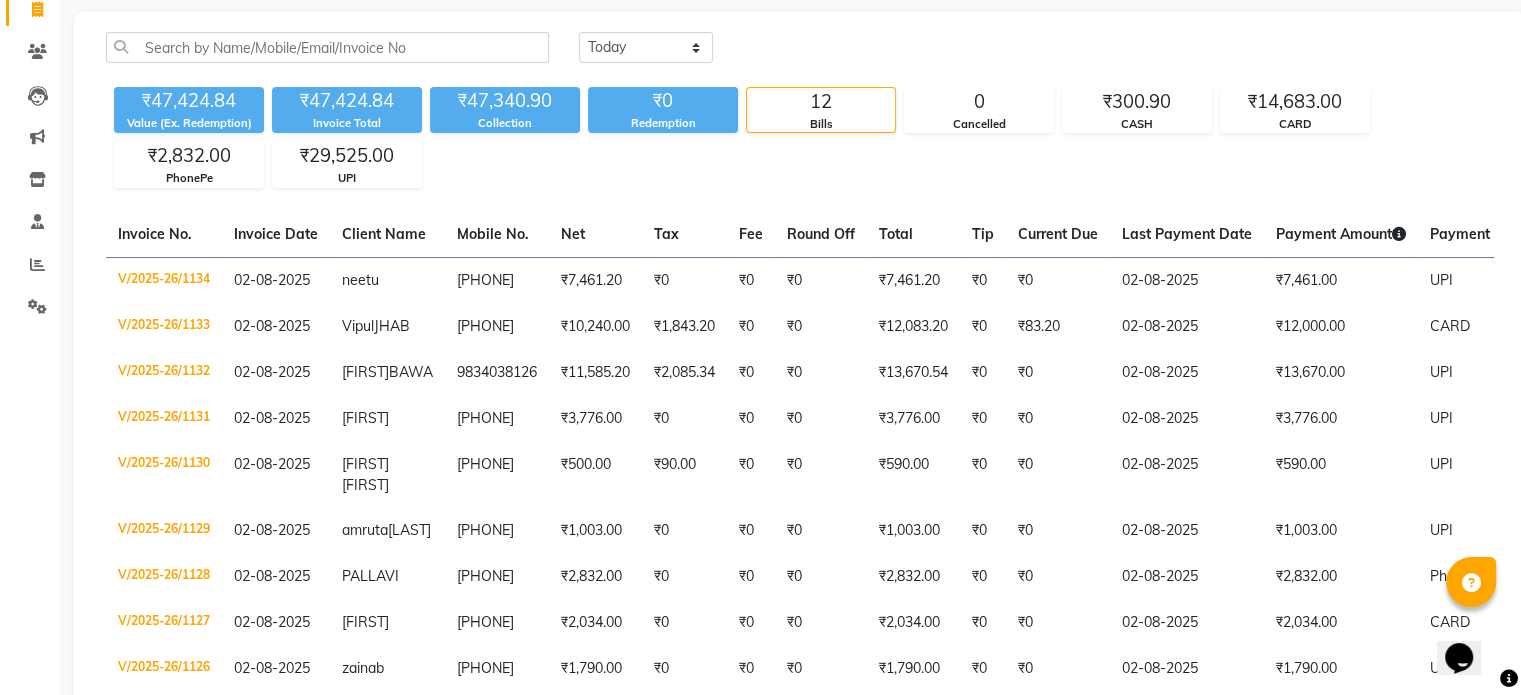 scroll, scrollTop: 0, scrollLeft: 0, axis: both 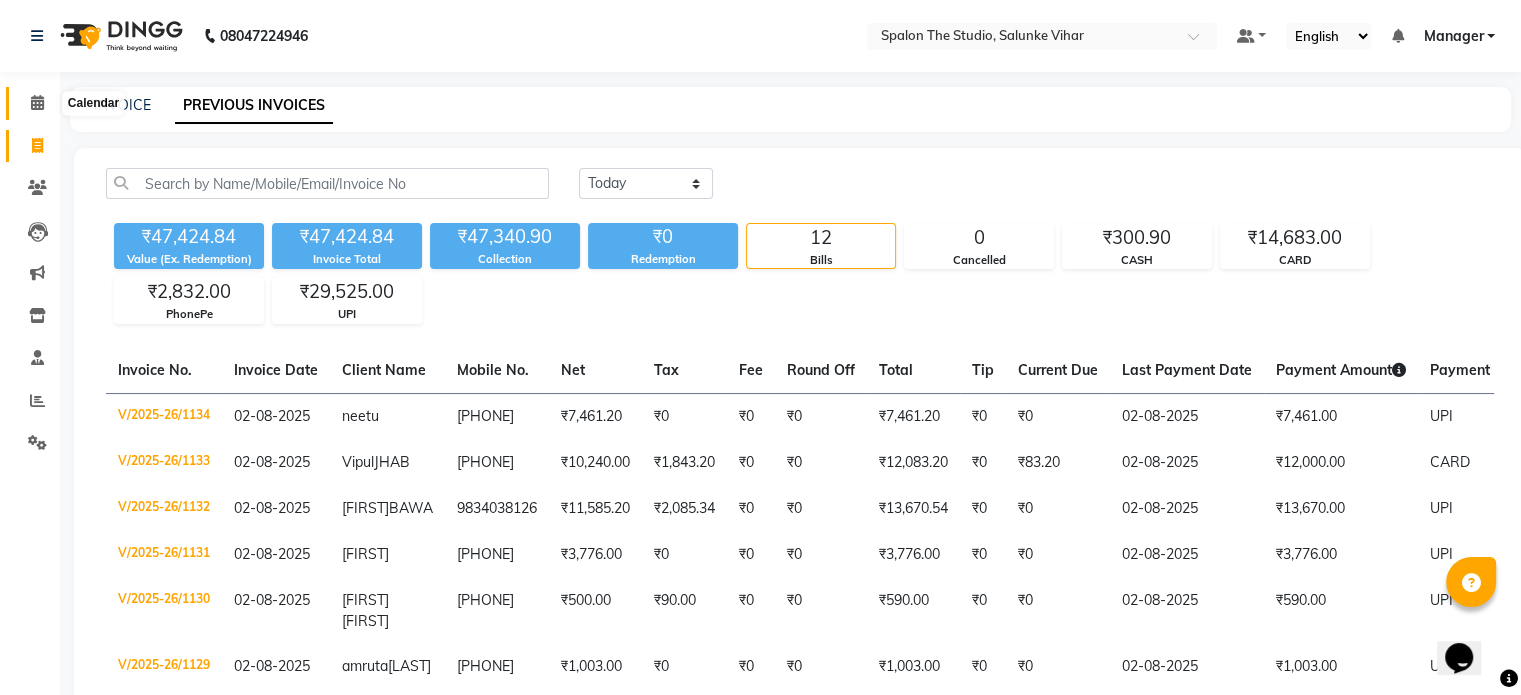 click 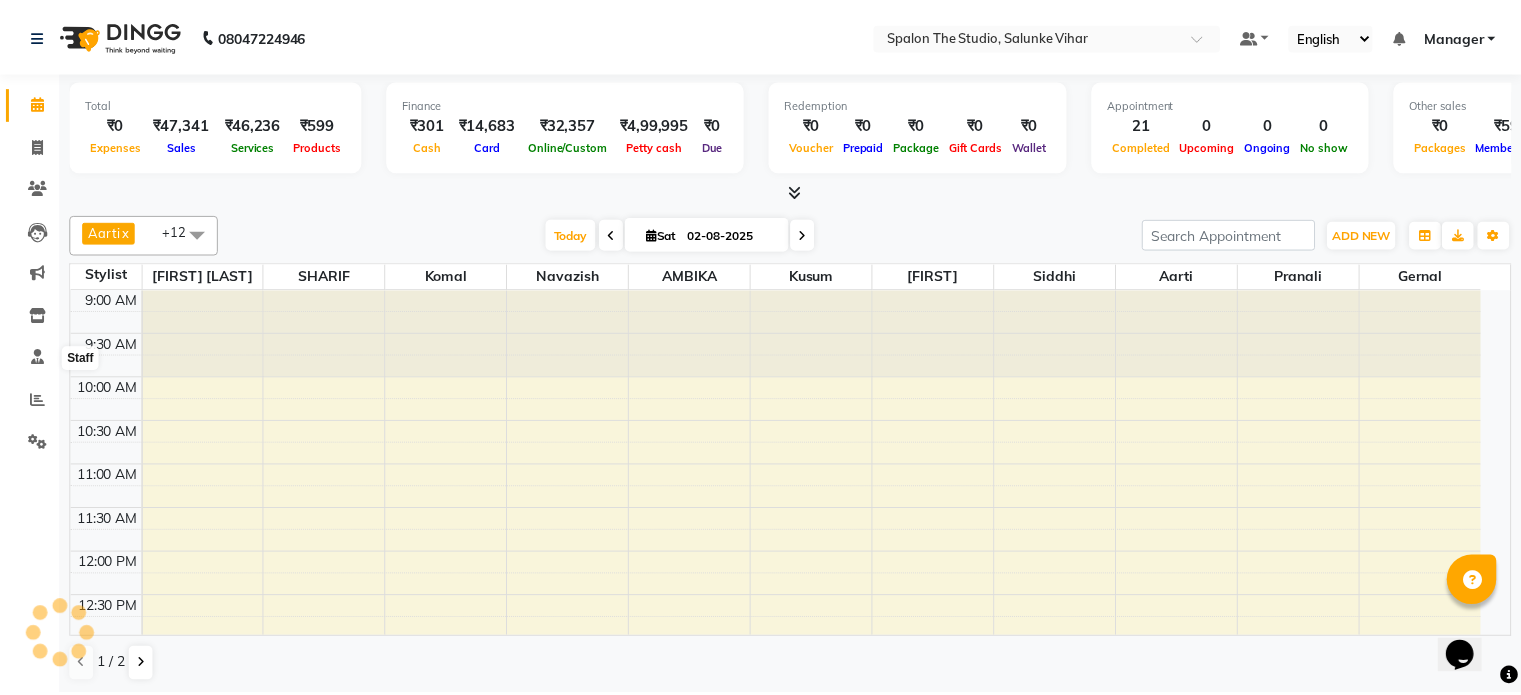 scroll, scrollTop: 0, scrollLeft: 0, axis: both 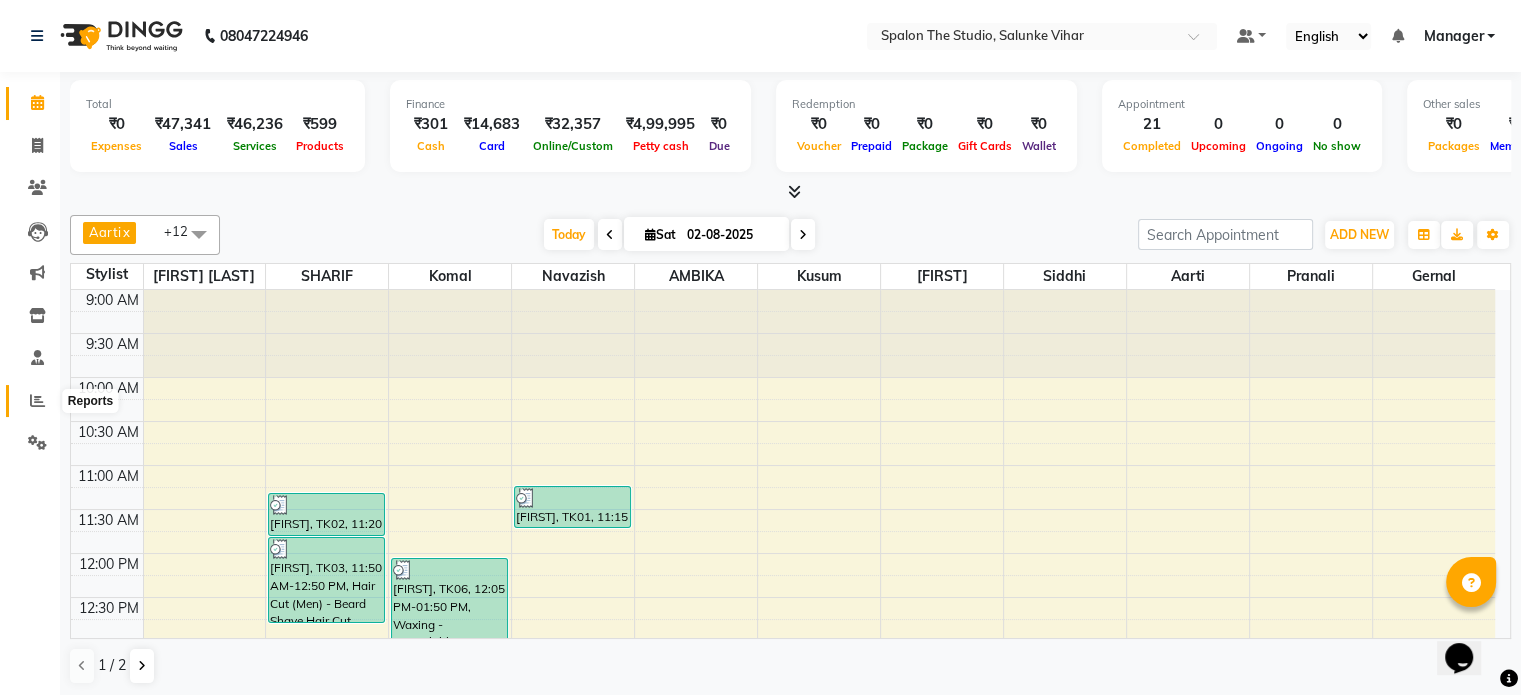 click 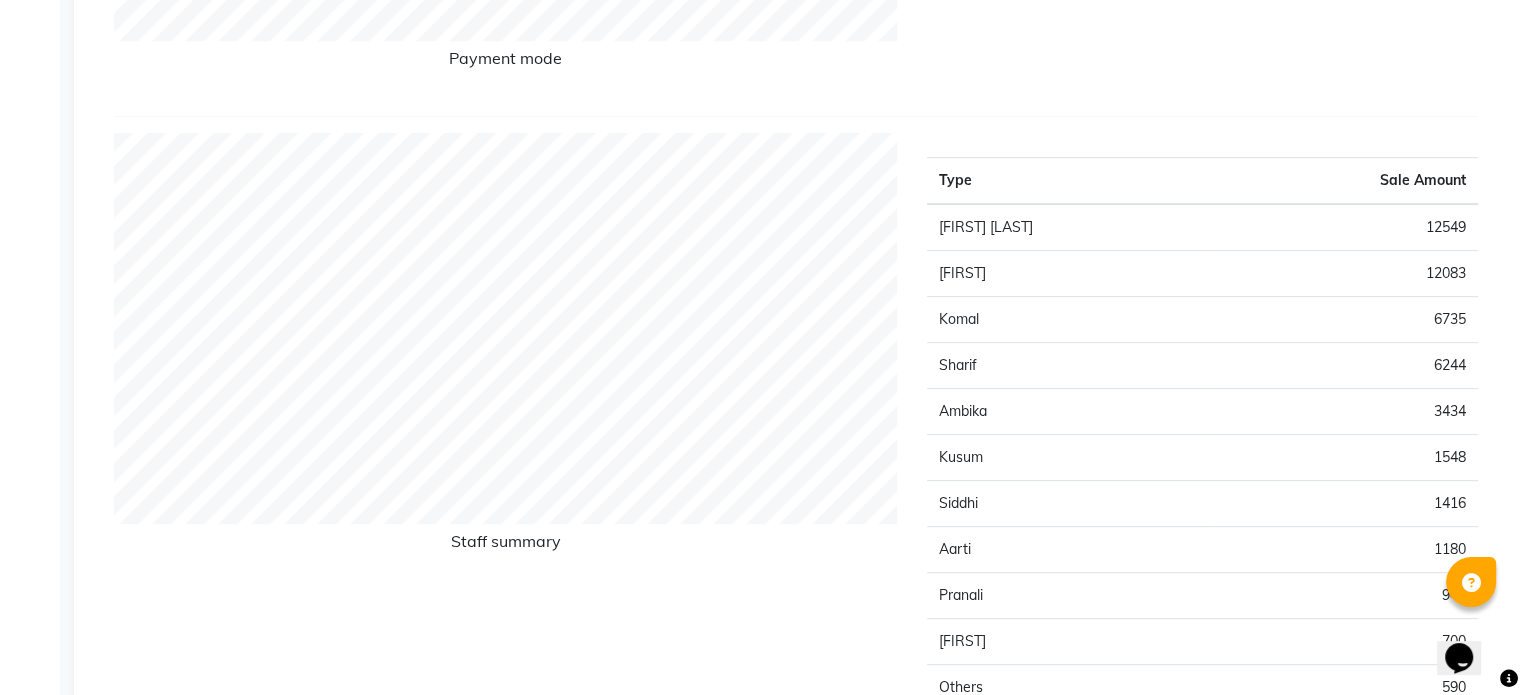 scroll, scrollTop: 800, scrollLeft: 0, axis: vertical 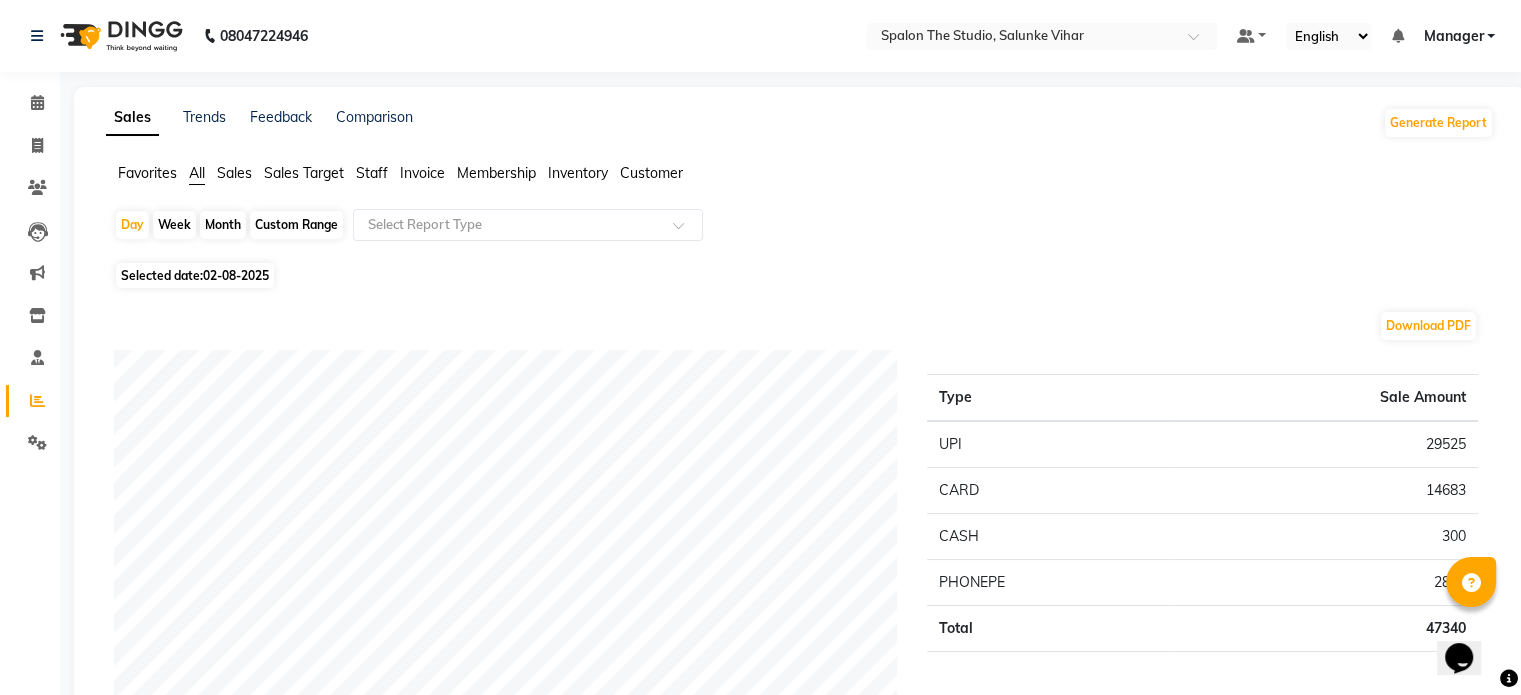 click on "Month" 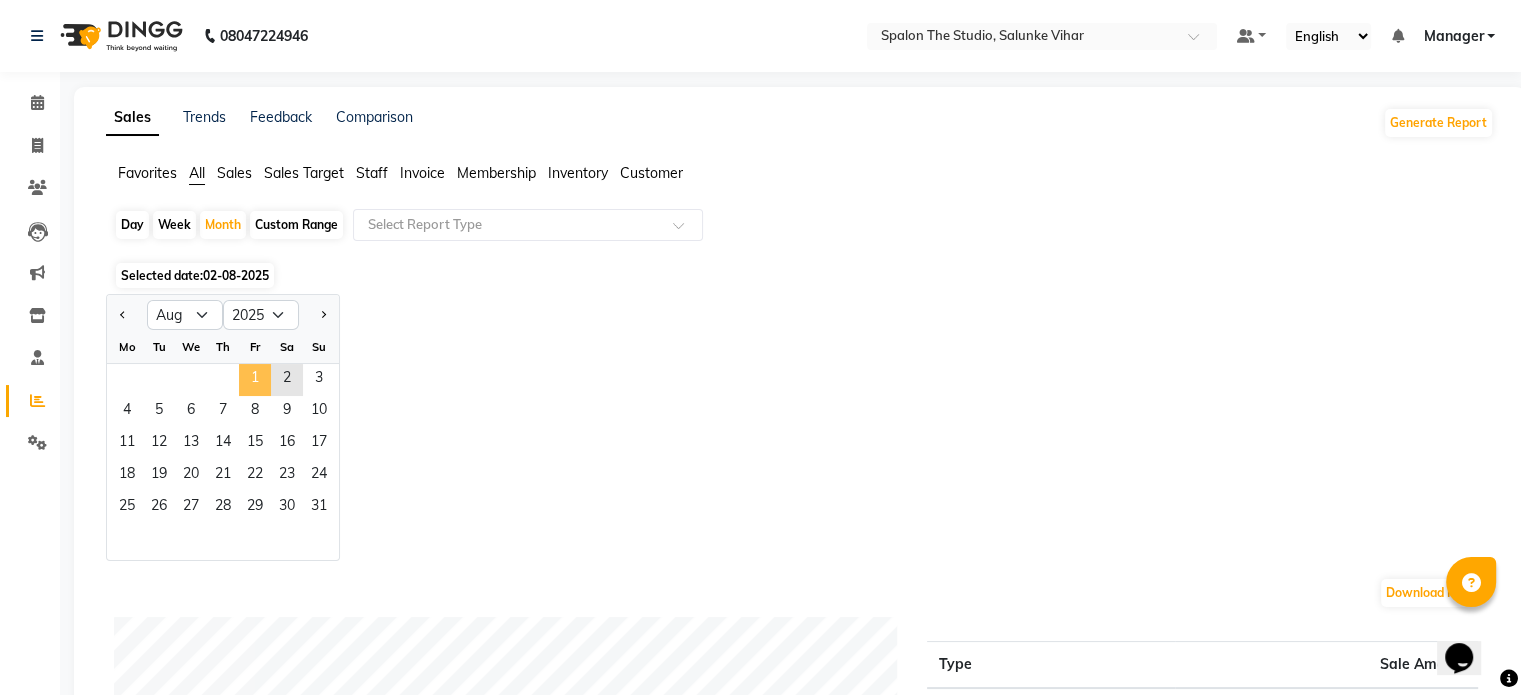 click on "1" 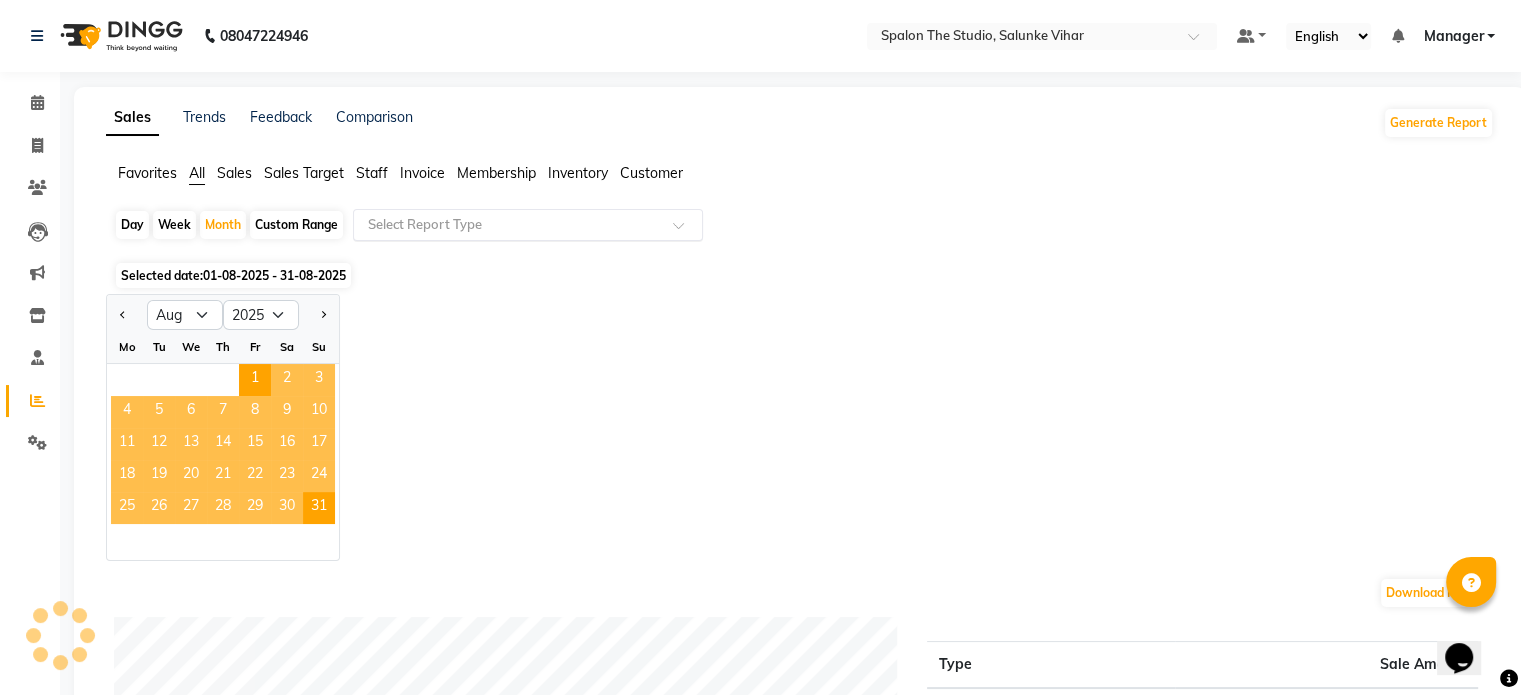 click on "Select Report Type" 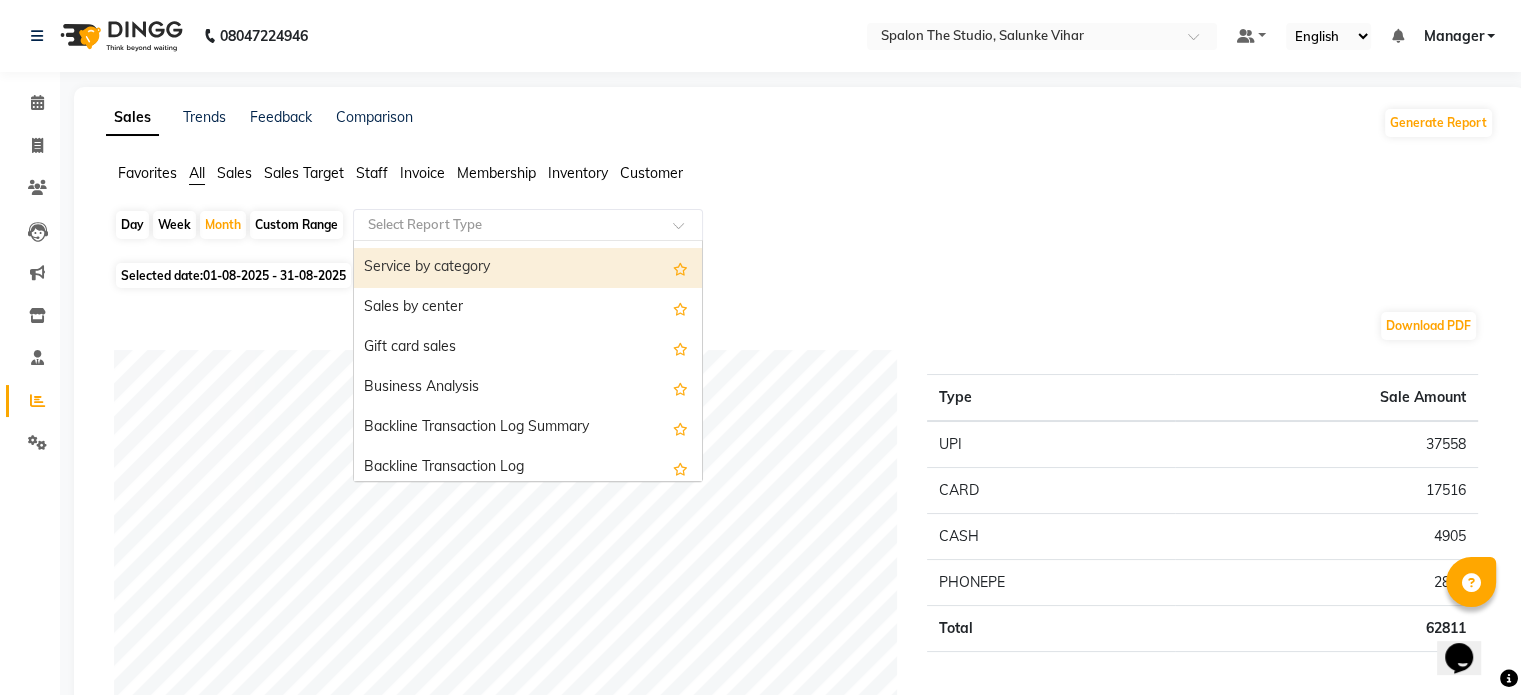 scroll, scrollTop: 400, scrollLeft: 0, axis: vertical 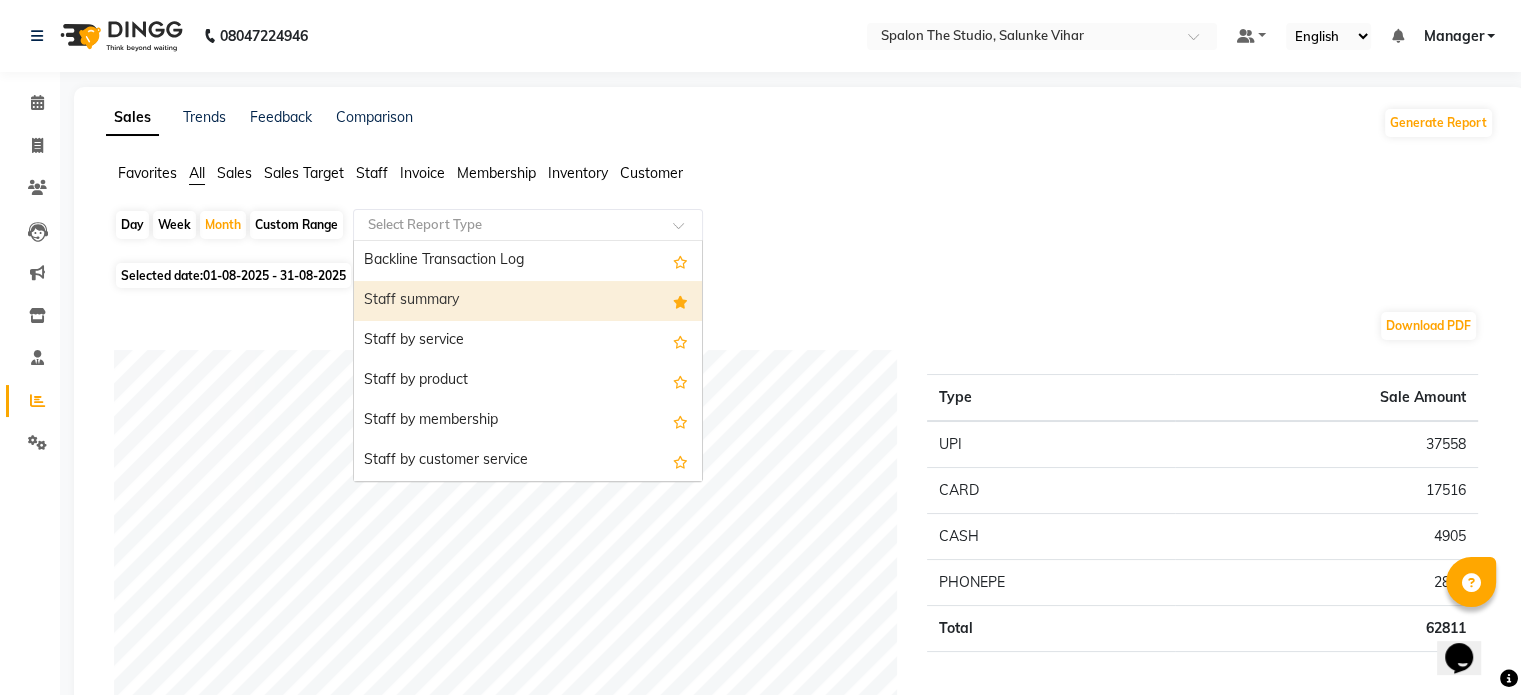 click on "Staff summary" at bounding box center [528, 301] 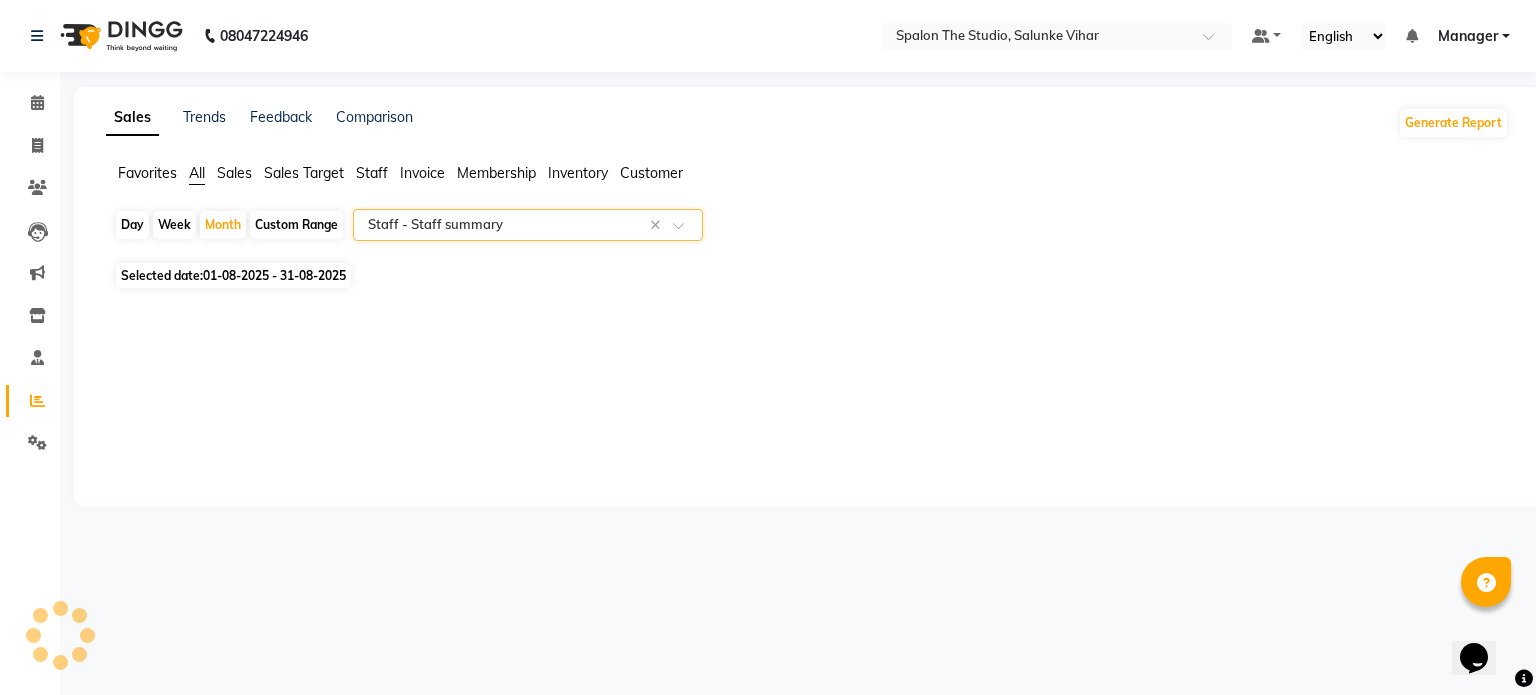 select on "full_report" 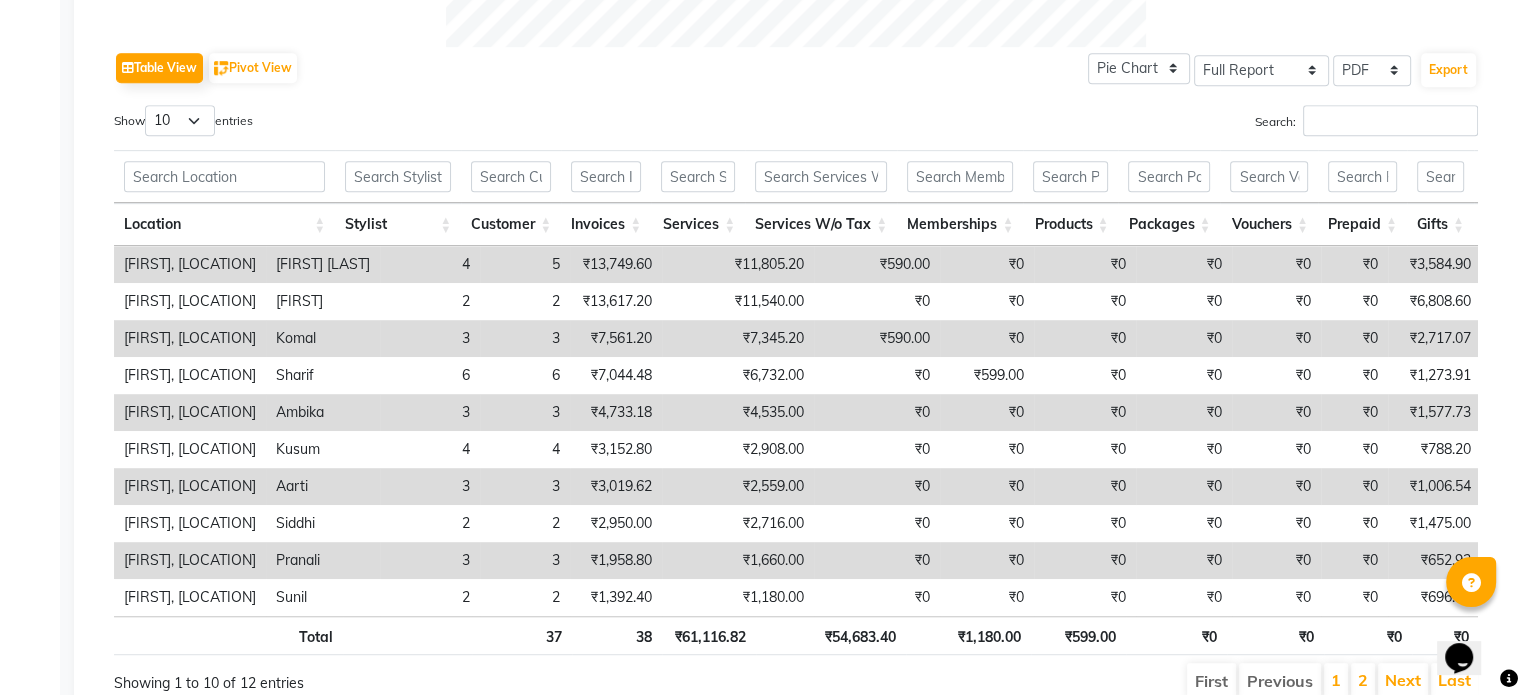 scroll, scrollTop: 0, scrollLeft: 0, axis: both 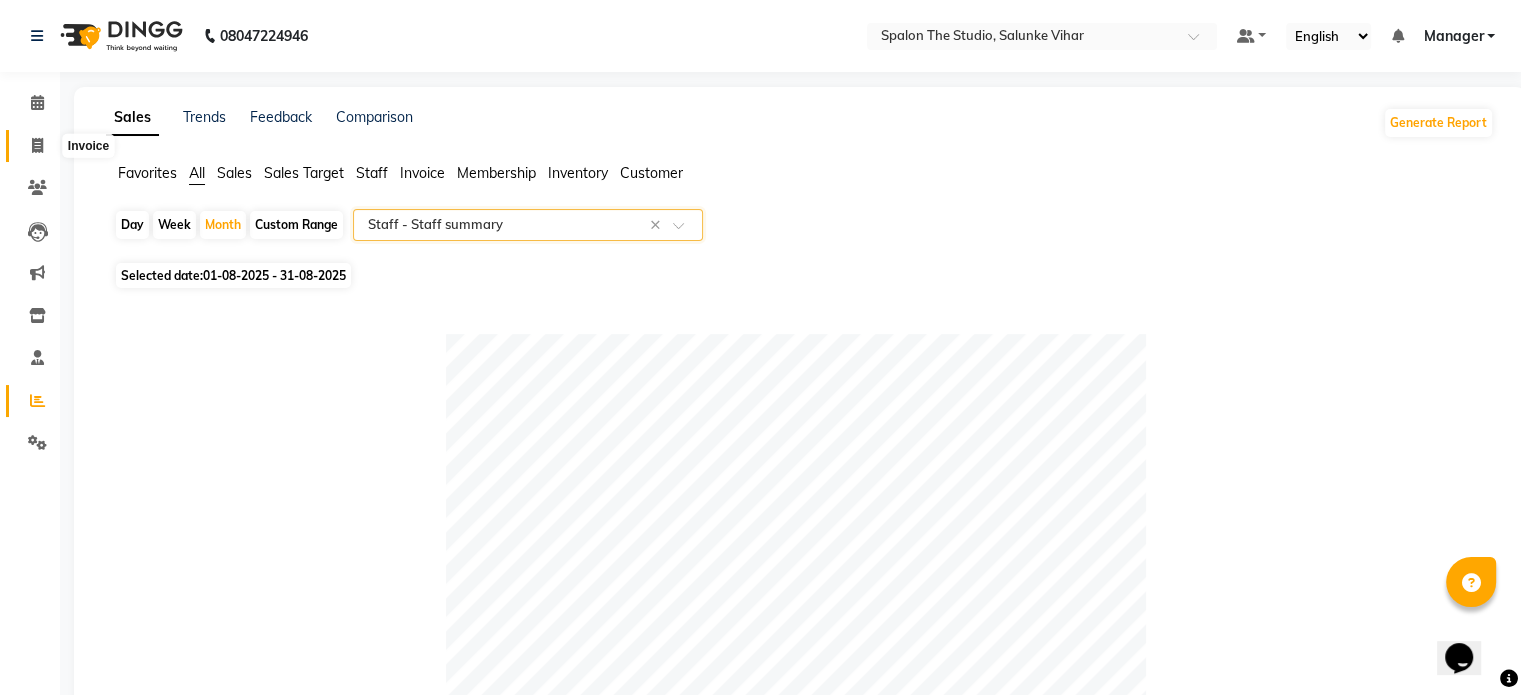 click 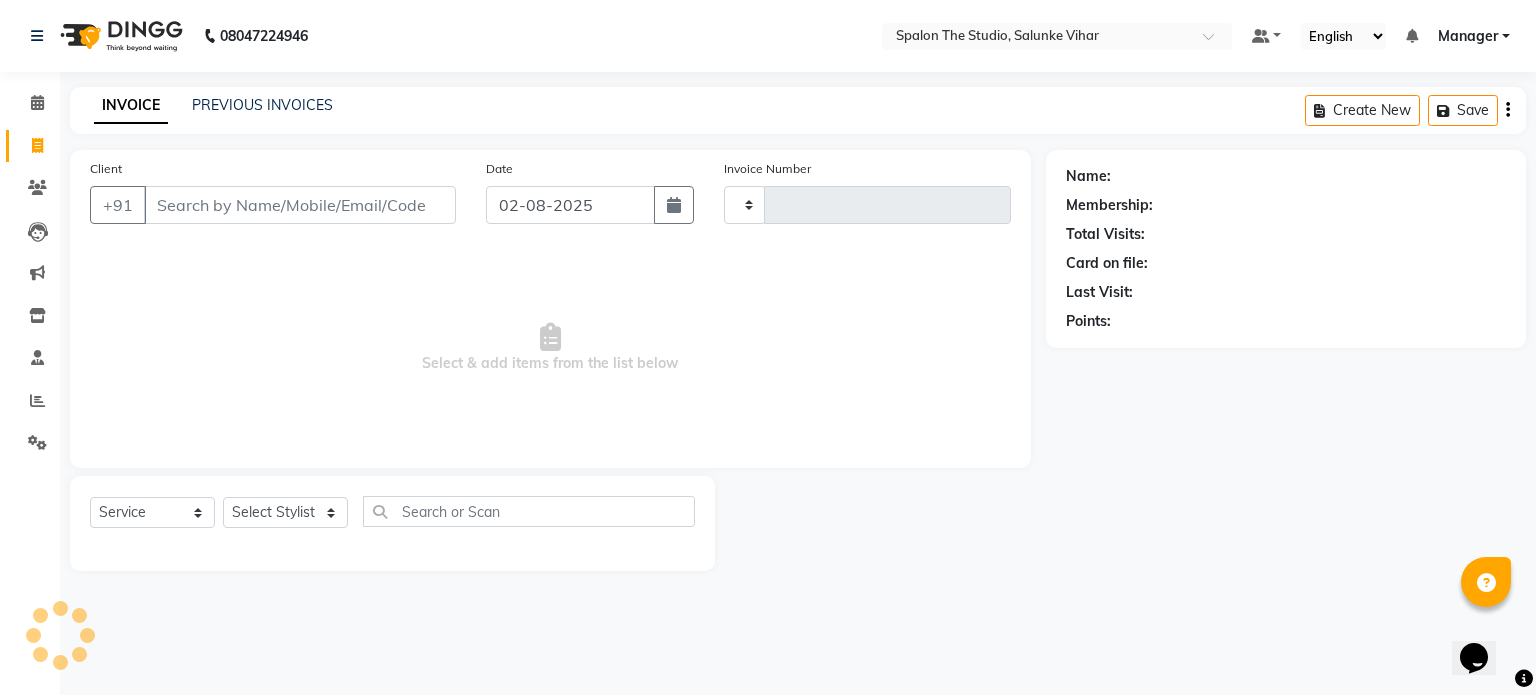 type on "1135" 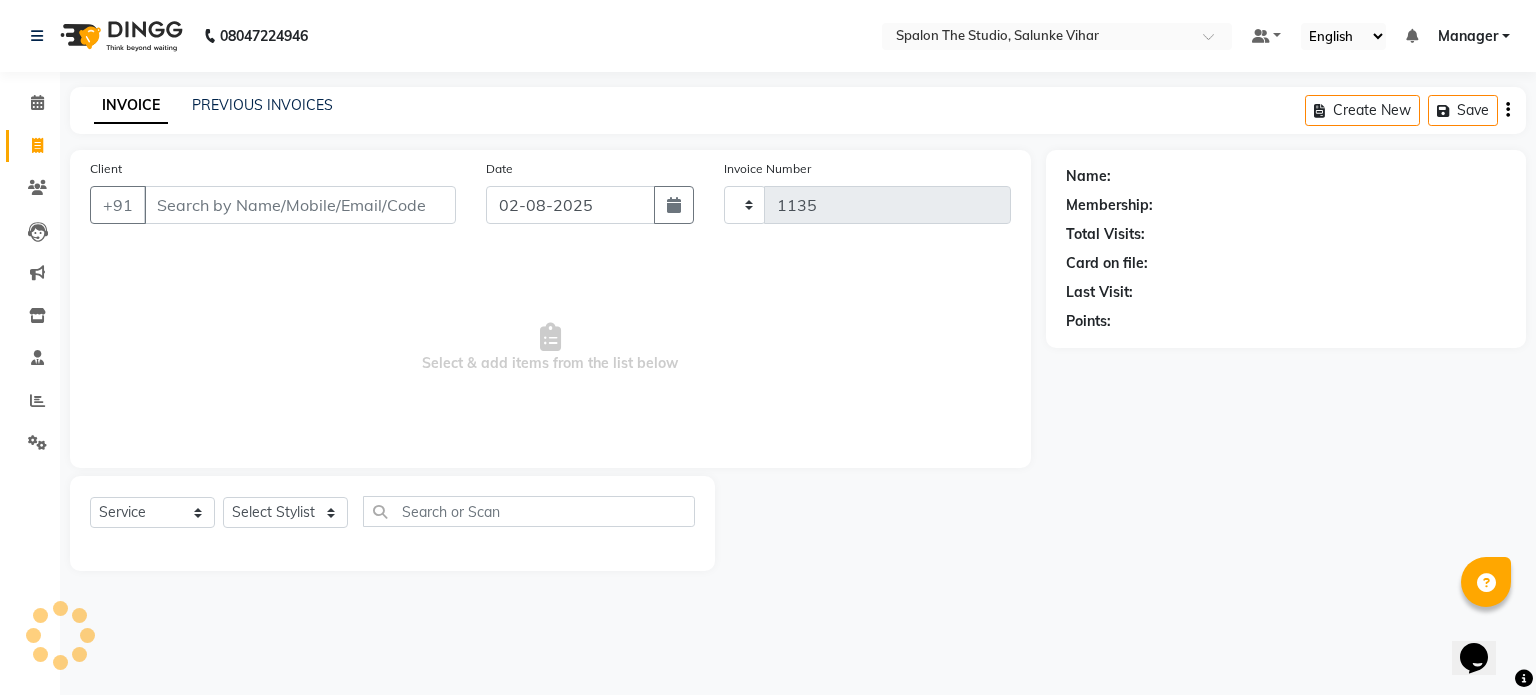 select on "903" 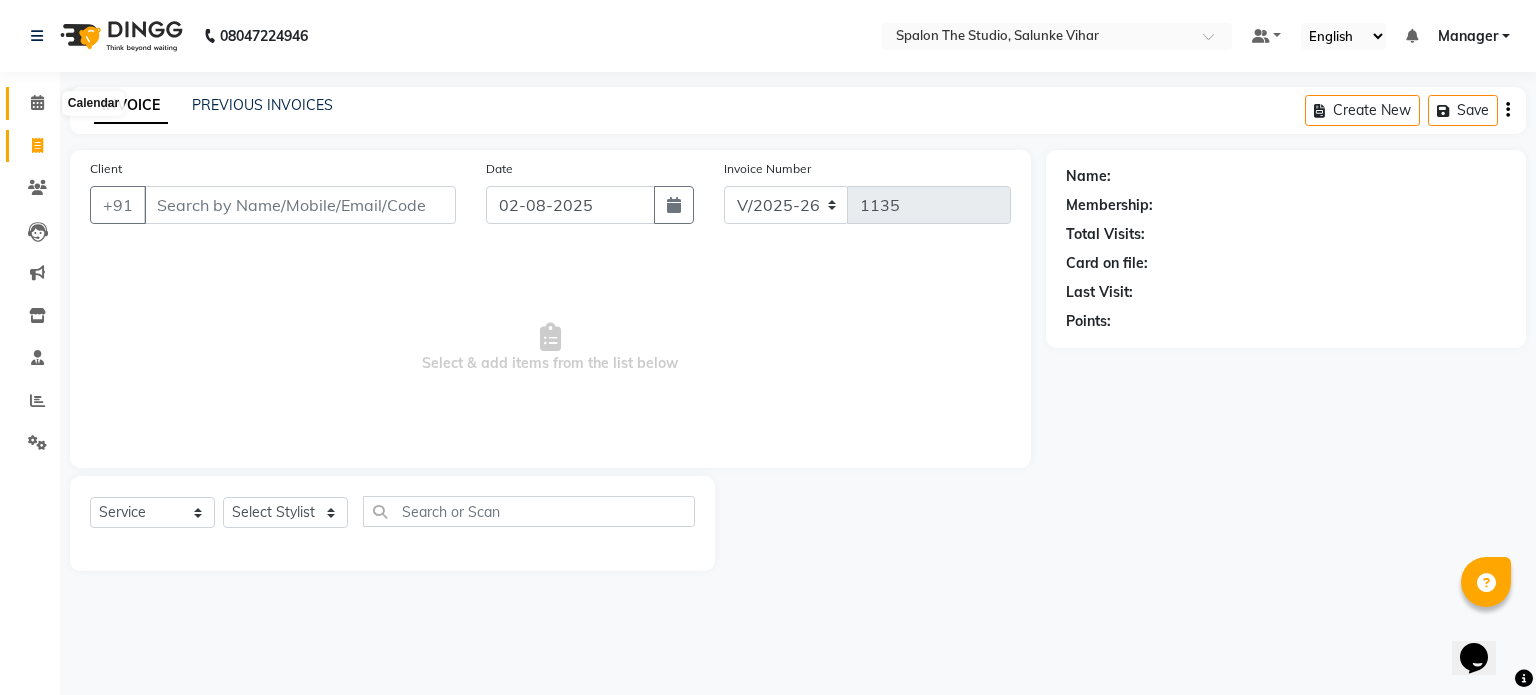 click 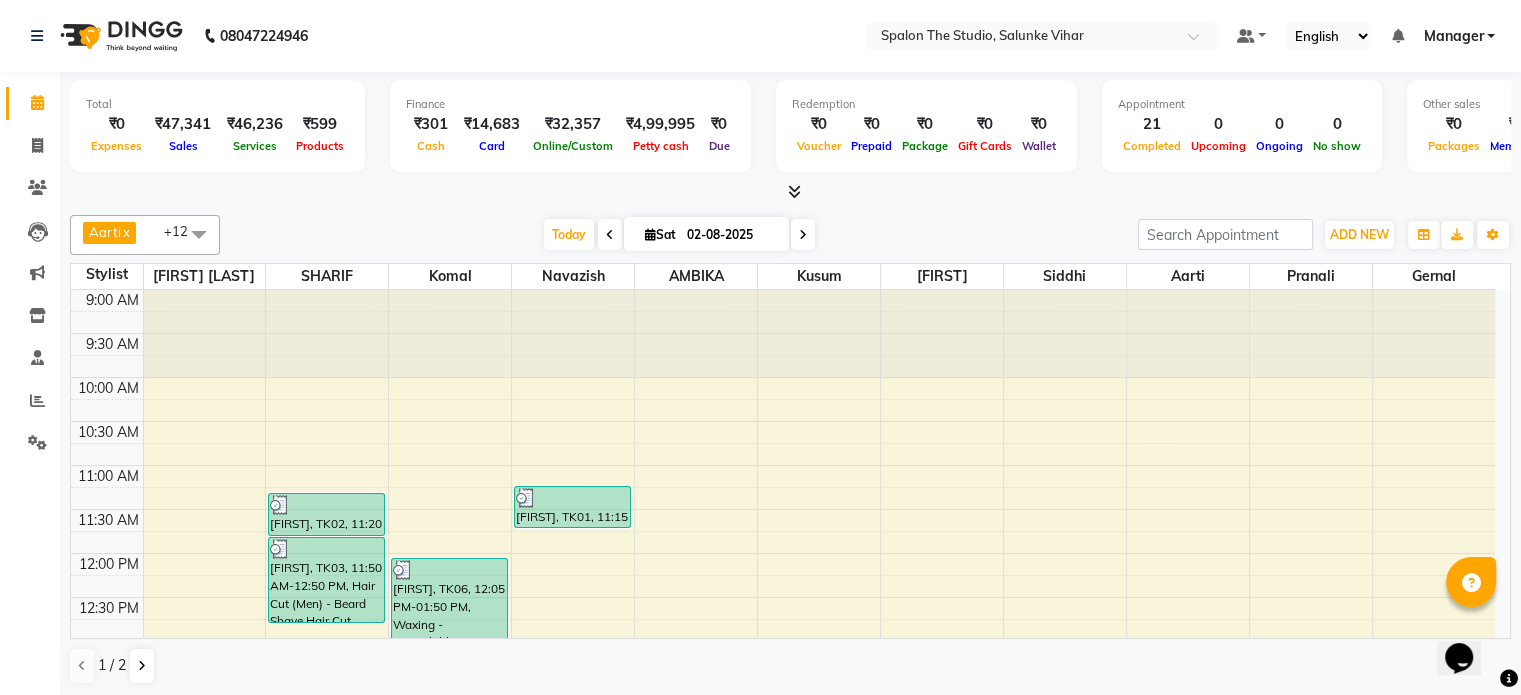 scroll, scrollTop: 0, scrollLeft: 0, axis: both 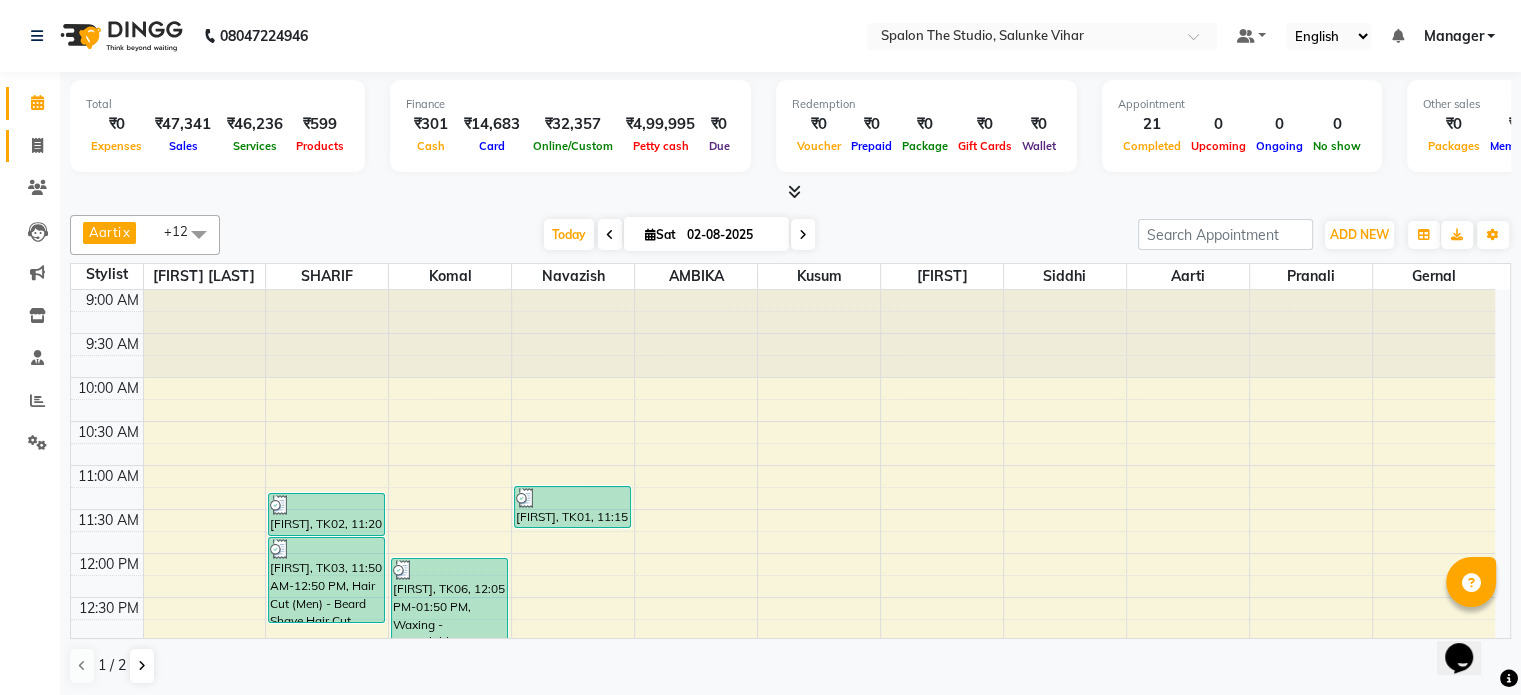 click on "Invoice" 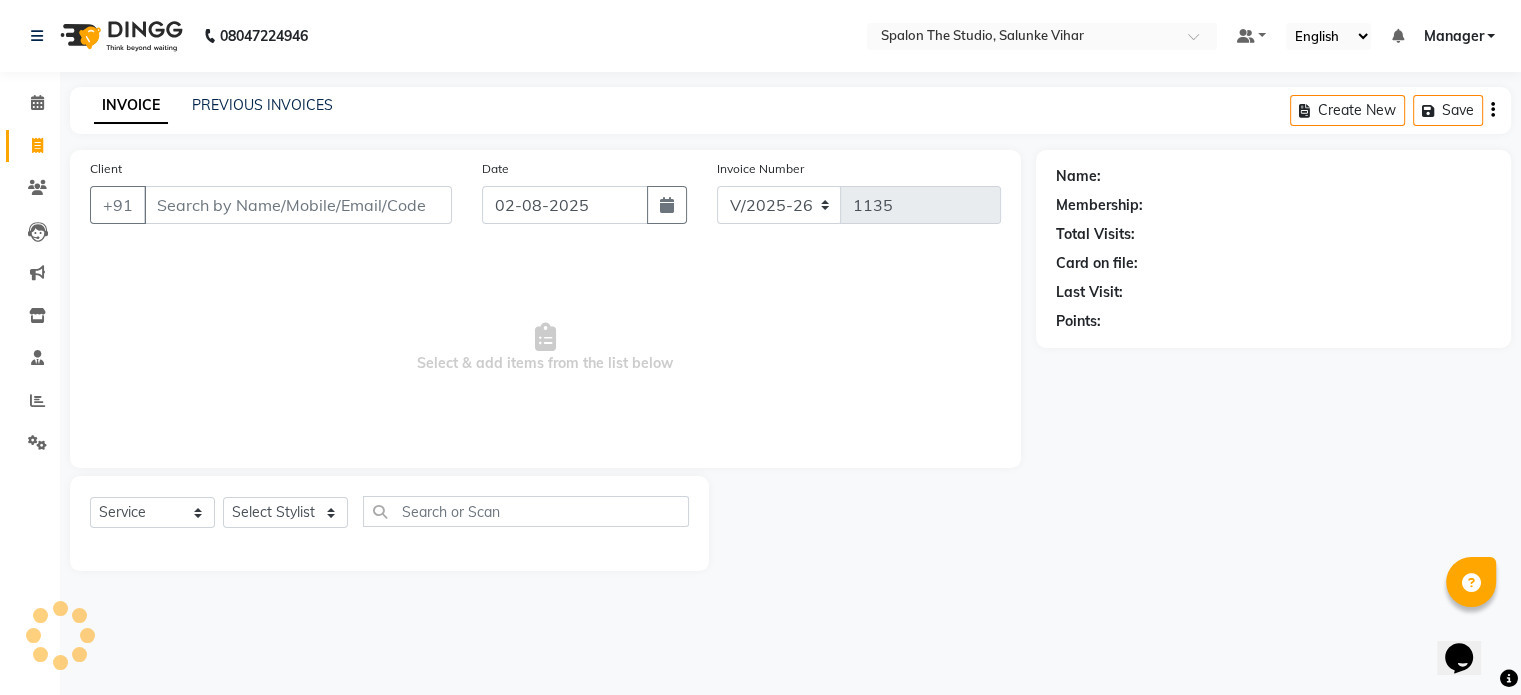 scroll, scrollTop: 0, scrollLeft: 0, axis: both 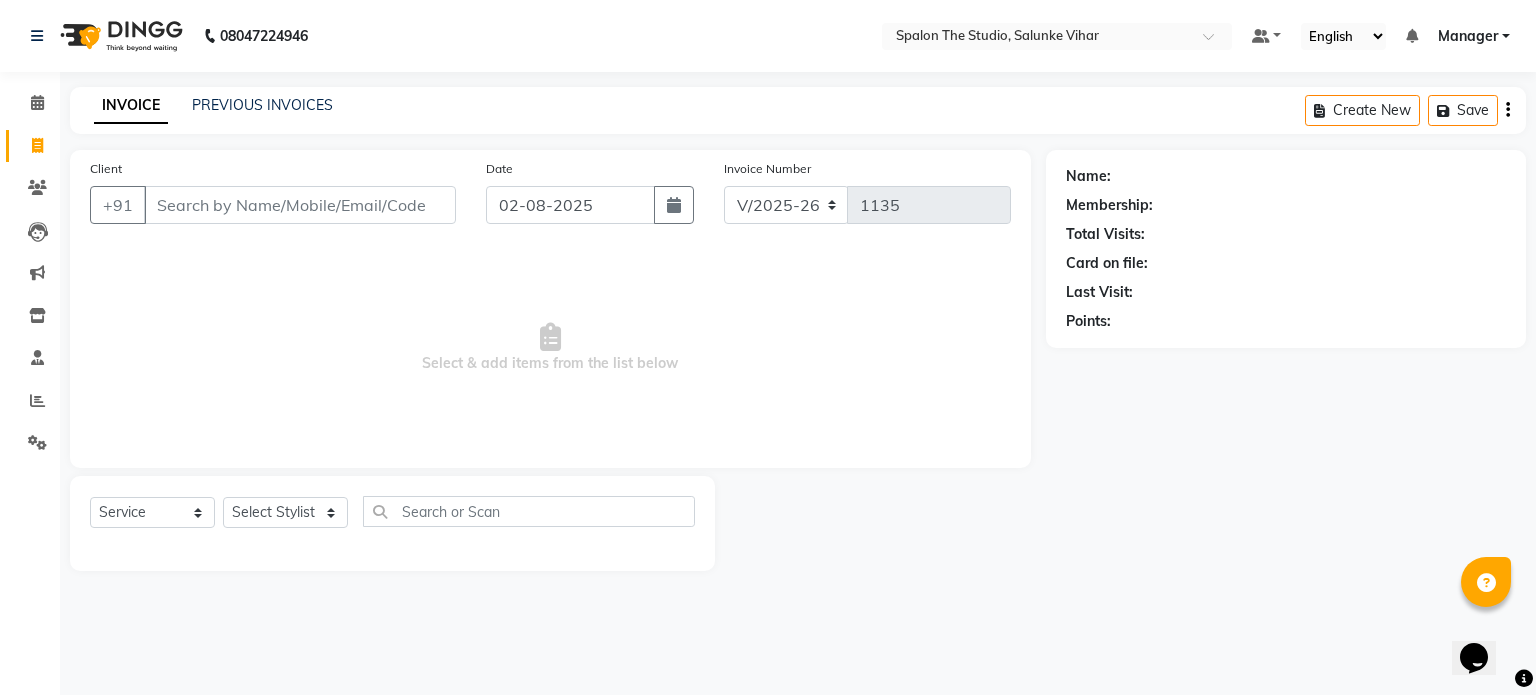 click on "INVOICE PREVIOUS INVOICES Create New   Save" 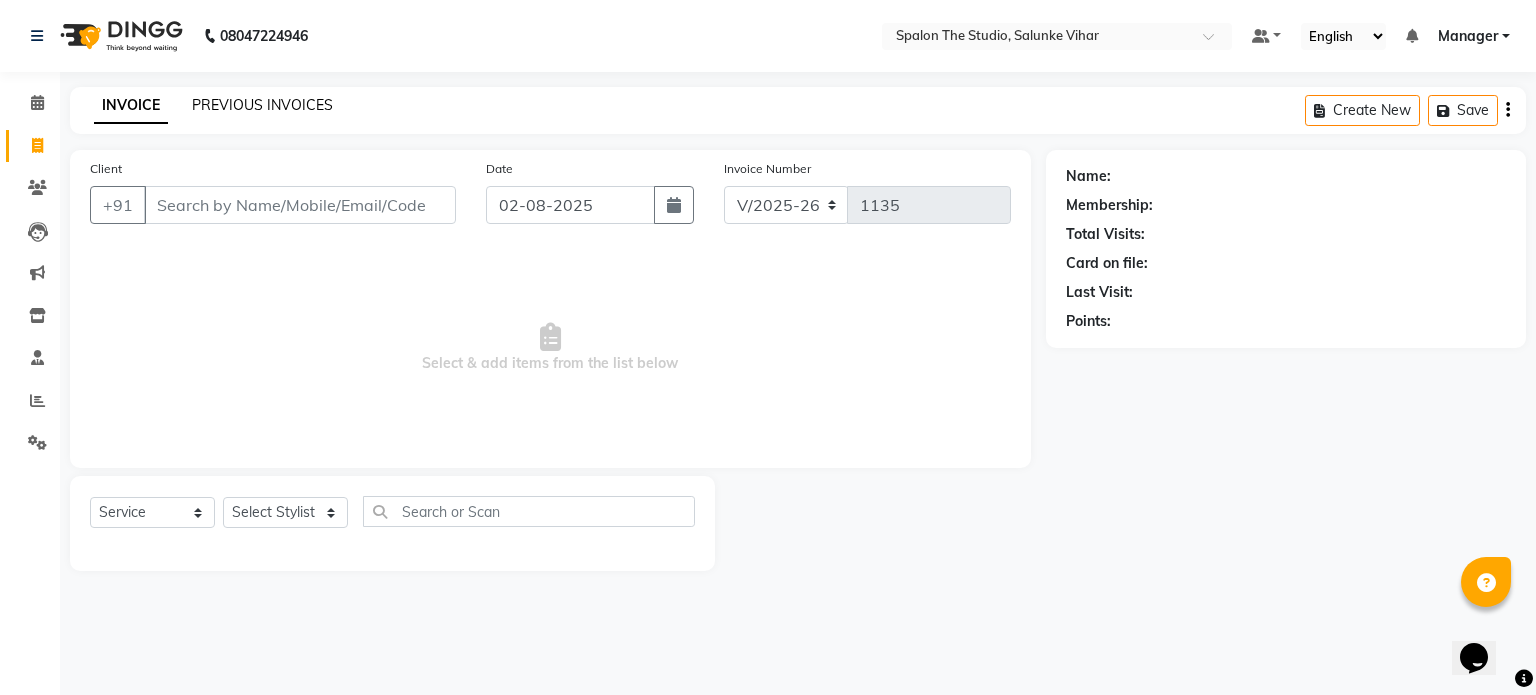 click on "PREVIOUS INVOICES" 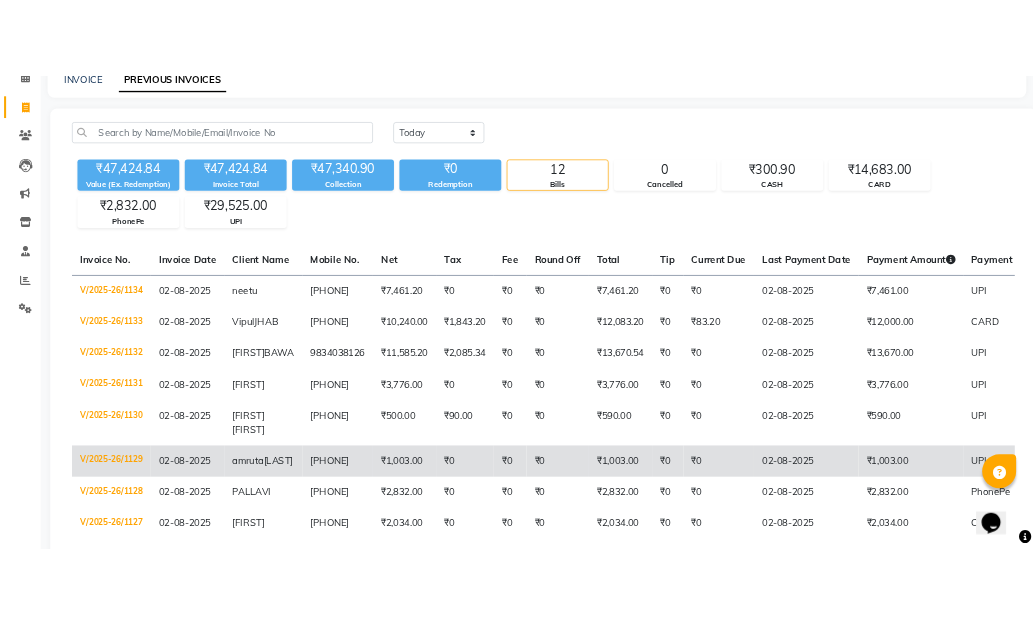 scroll, scrollTop: 200, scrollLeft: 0, axis: vertical 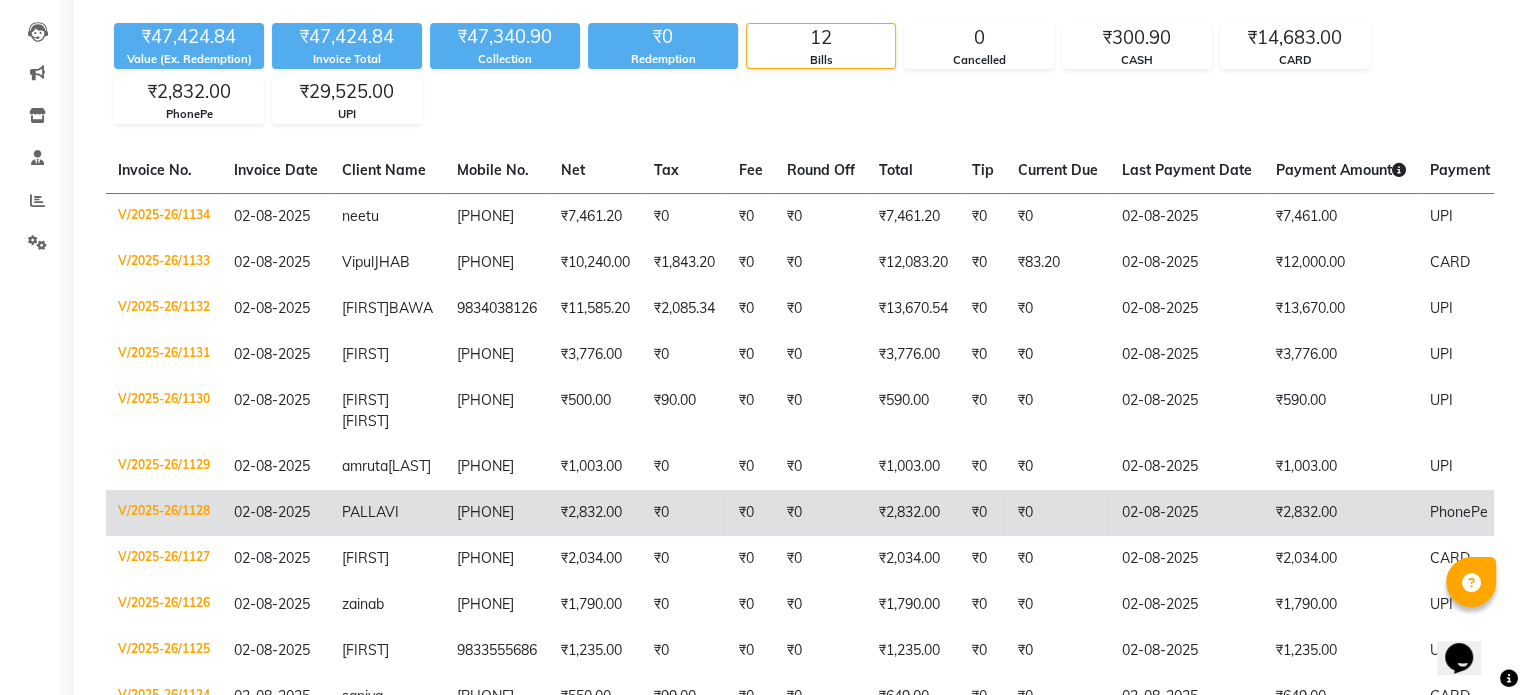 click on "PALLAVI" 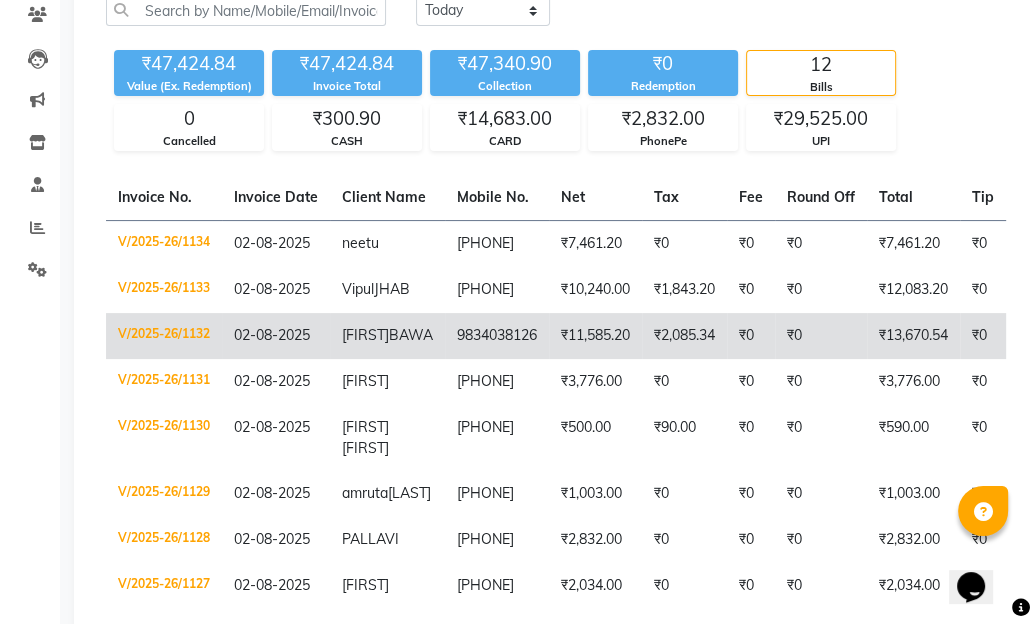 scroll, scrollTop: 533, scrollLeft: 0, axis: vertical 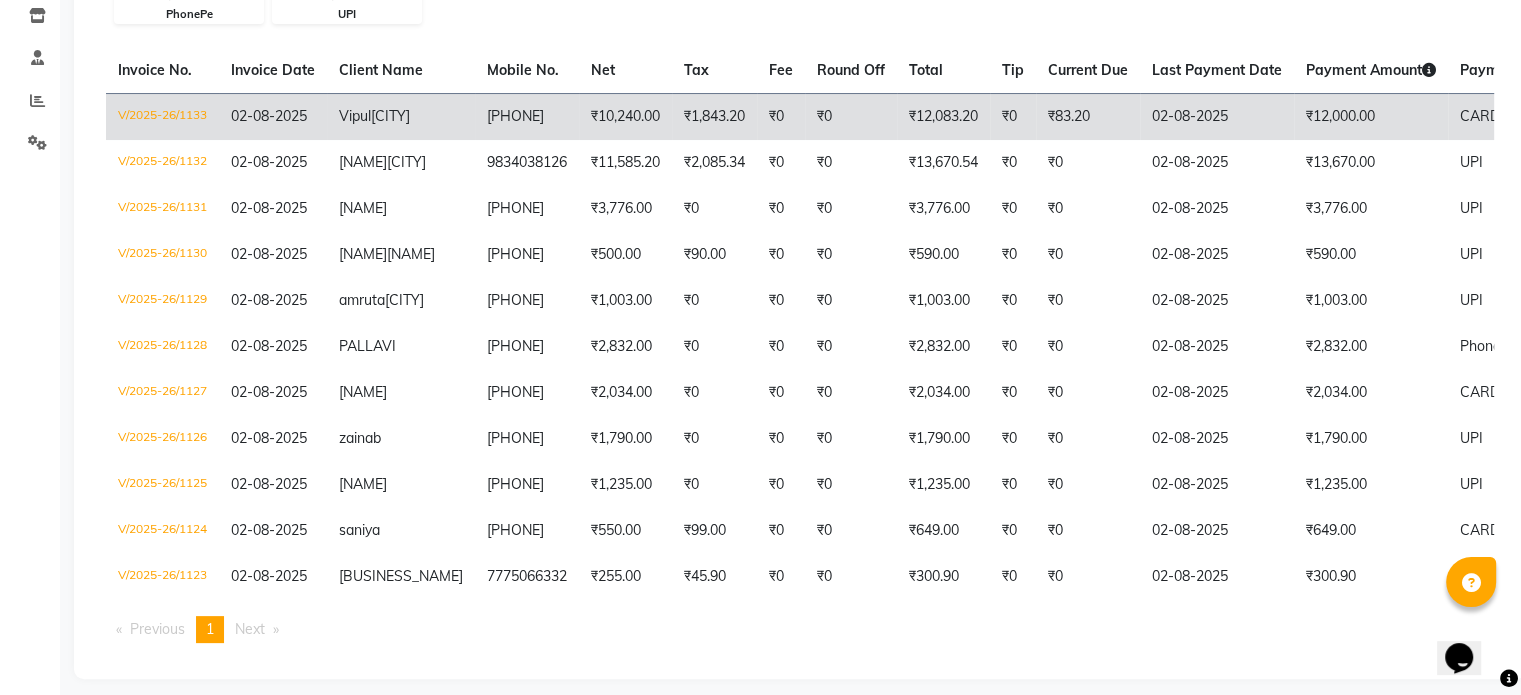 click on "₹83.20" 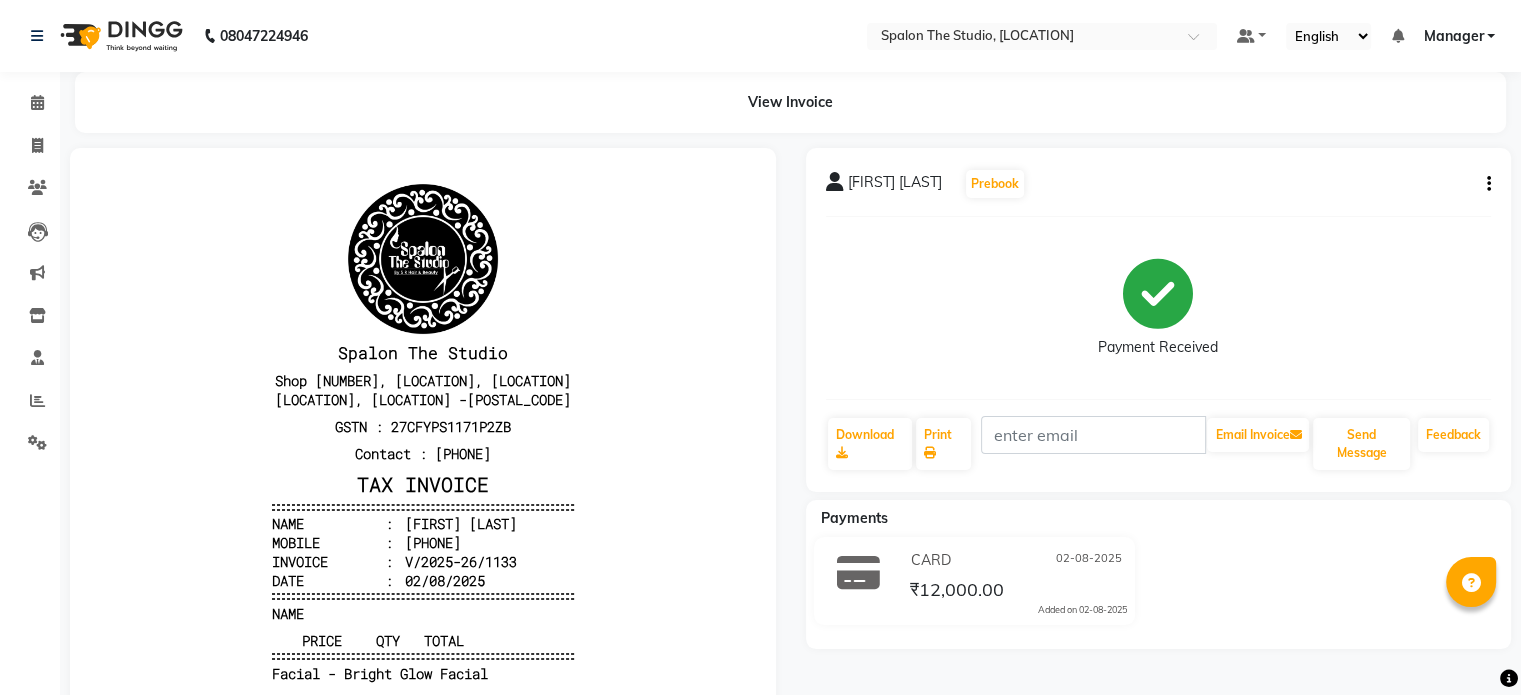 scroll, scrollTop: 0, scrollLeft: 0, axis: both 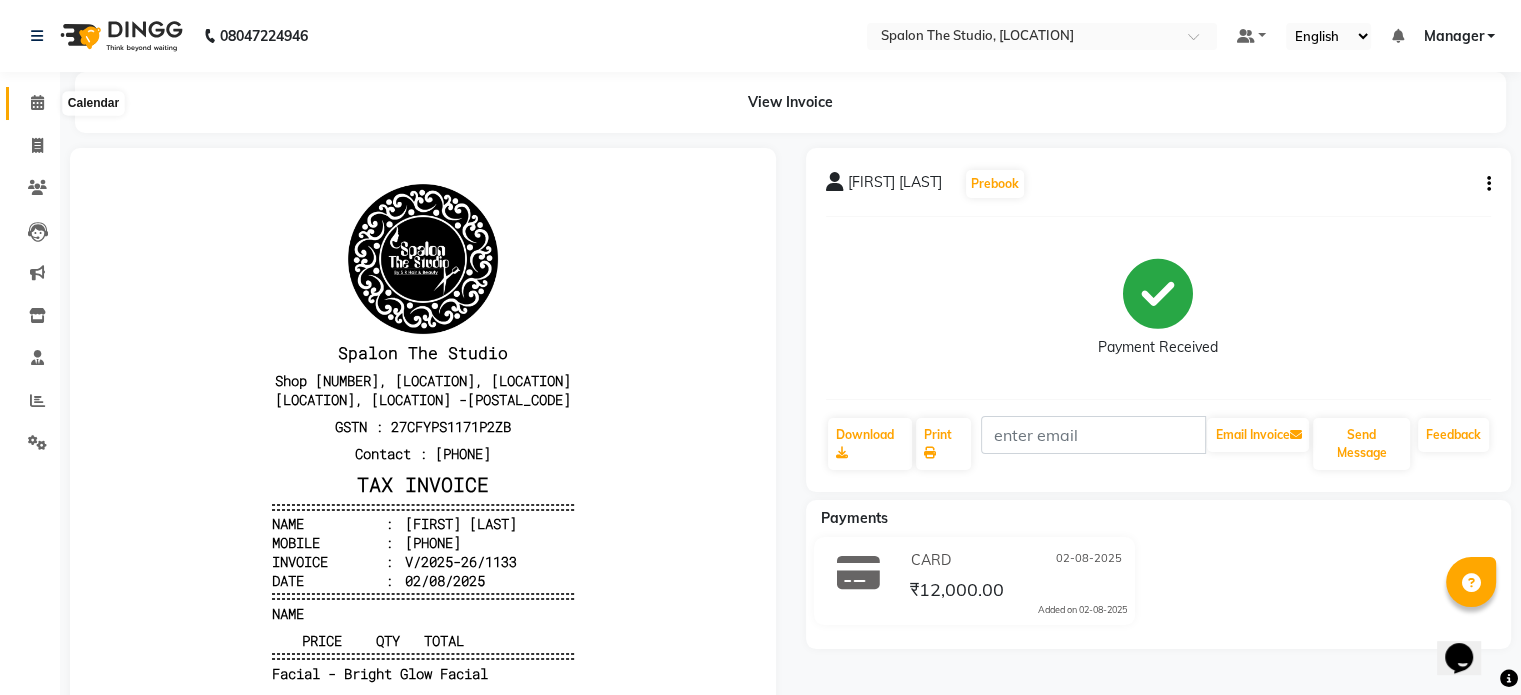 click 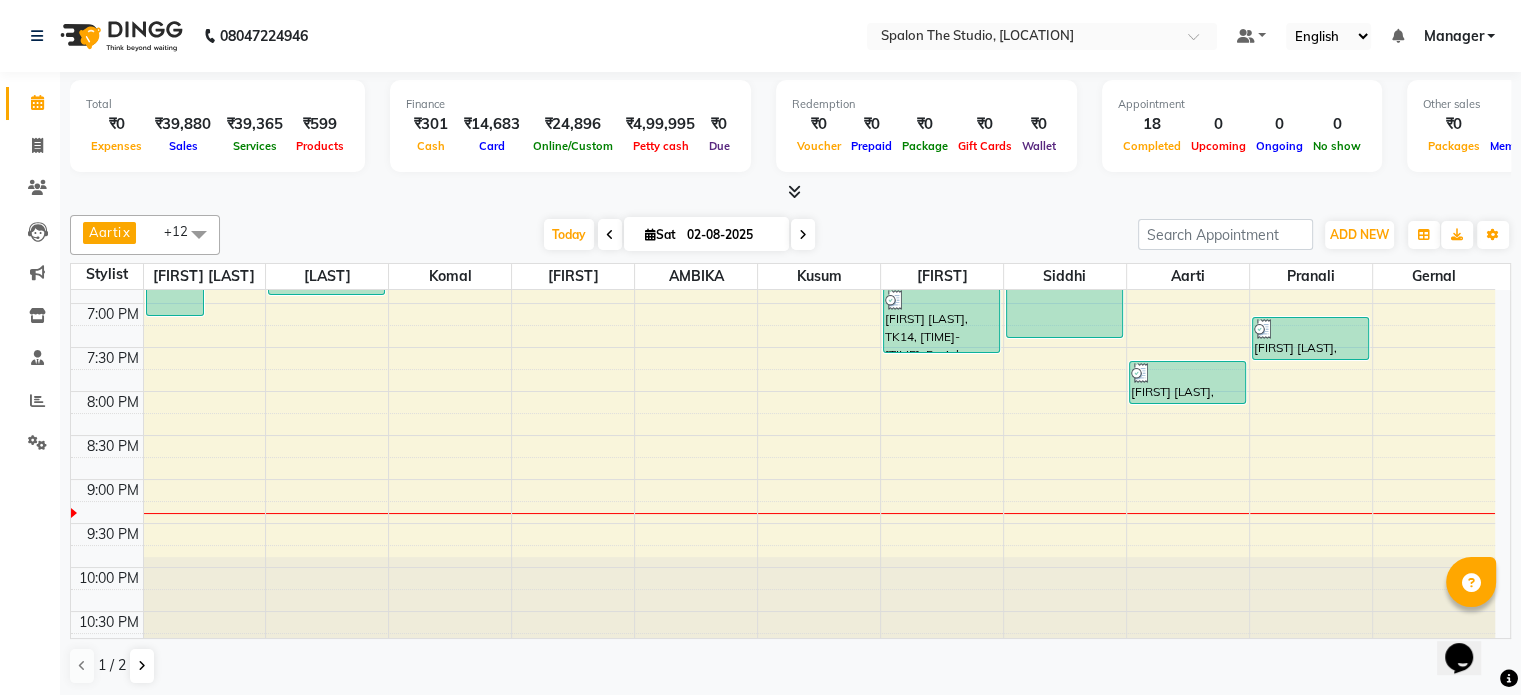 scroll, scrollTop: 871, scrollLeft: 0, axis: vertical 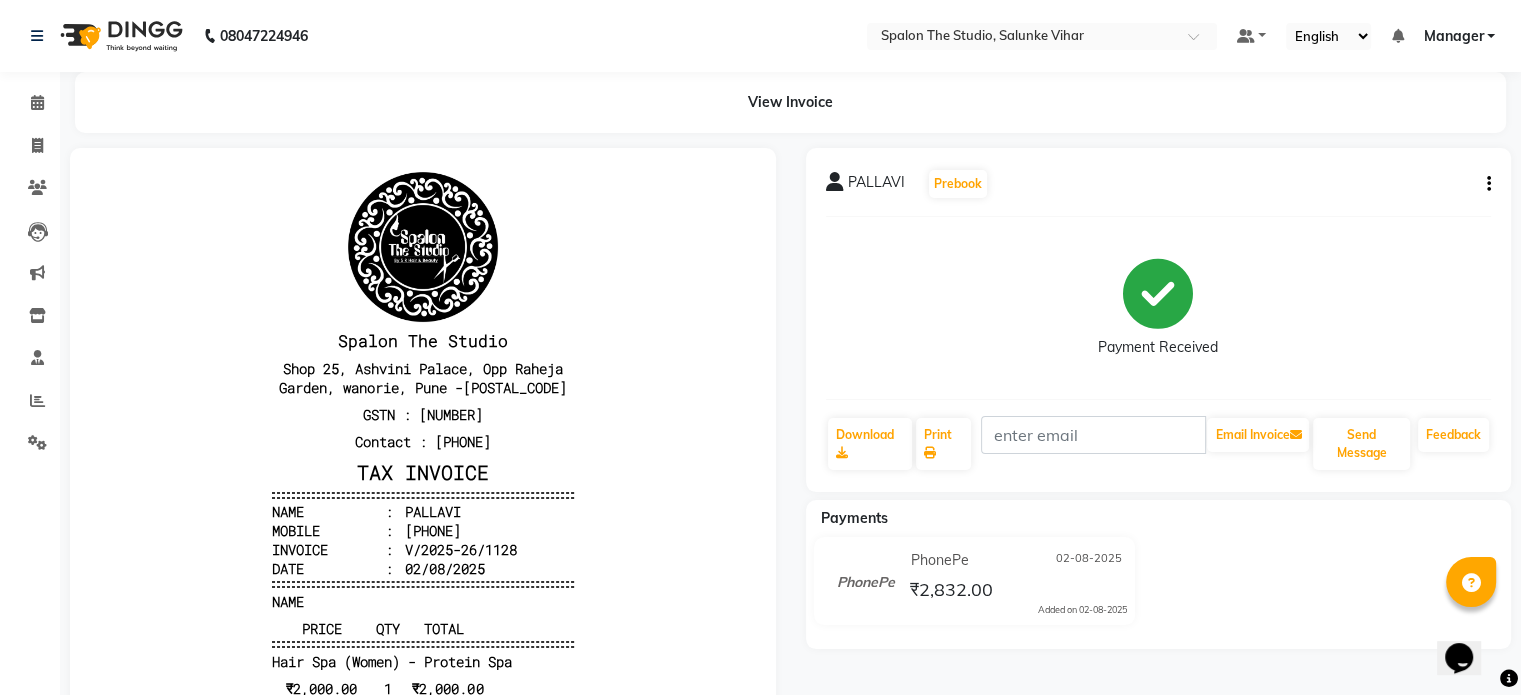 click 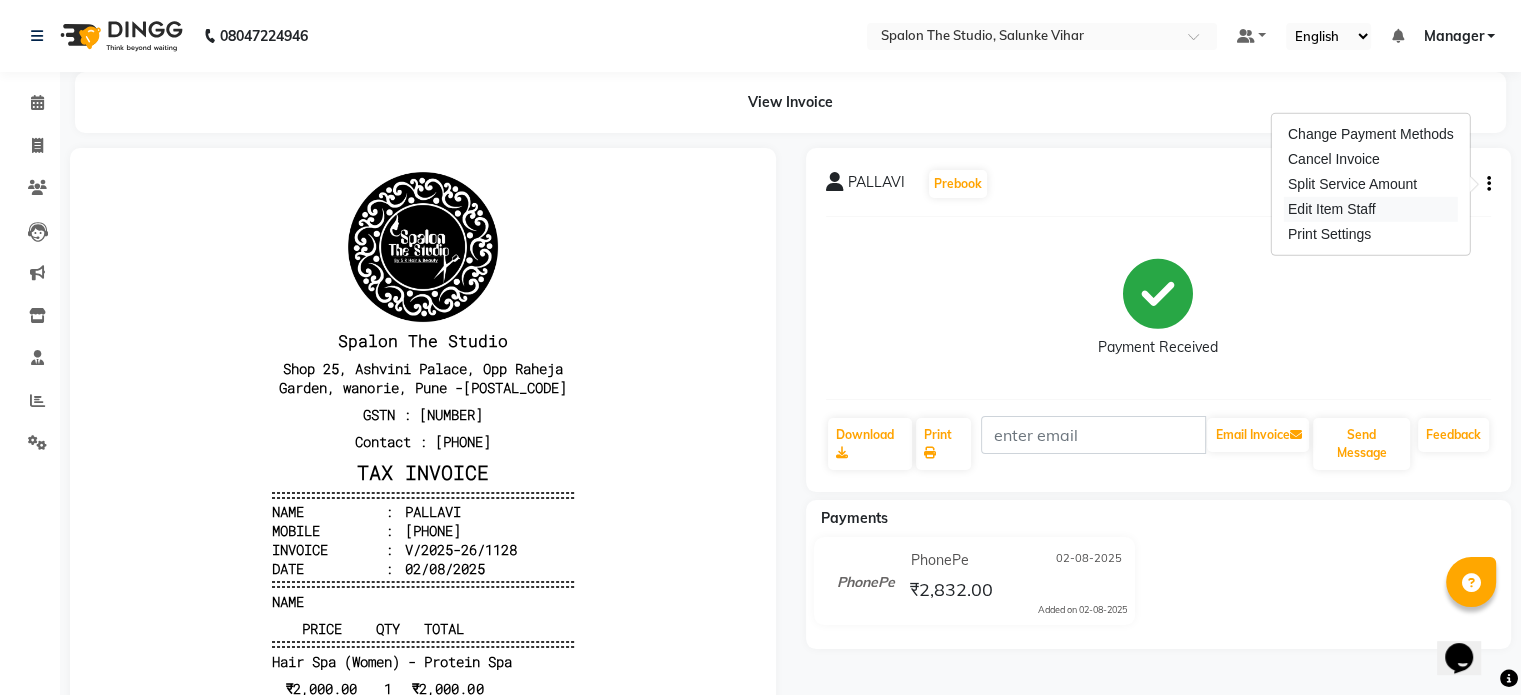 click on "Edit Item Staff" at bounding box center [1371, 209] 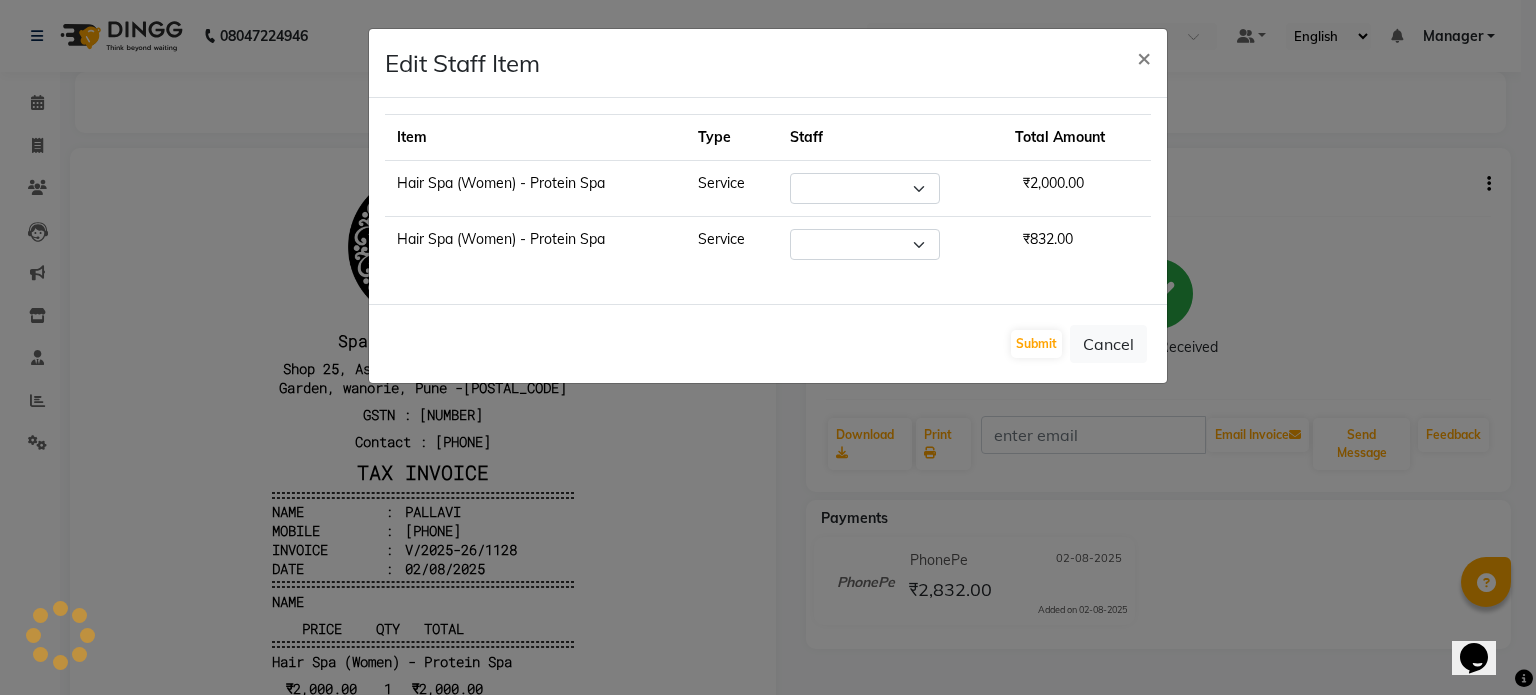 select on "47767" 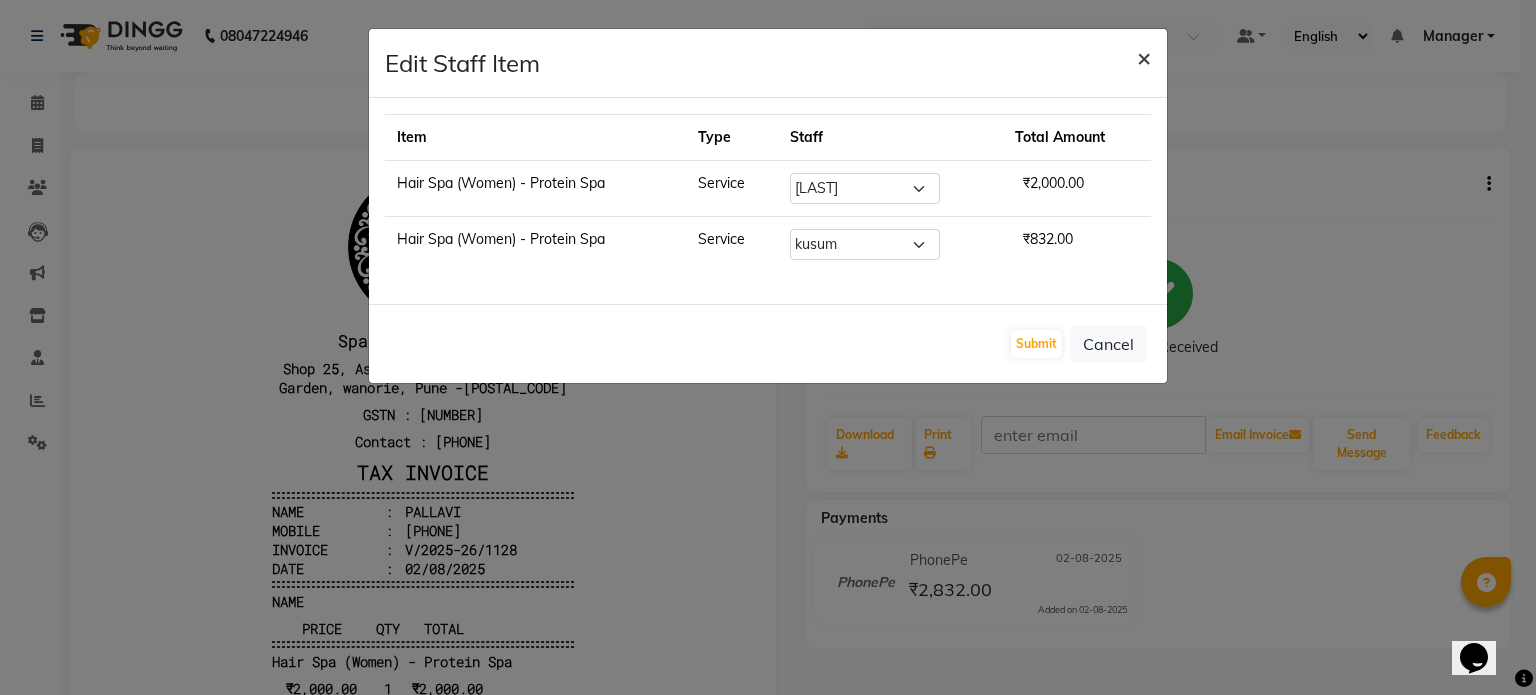 click on "×" 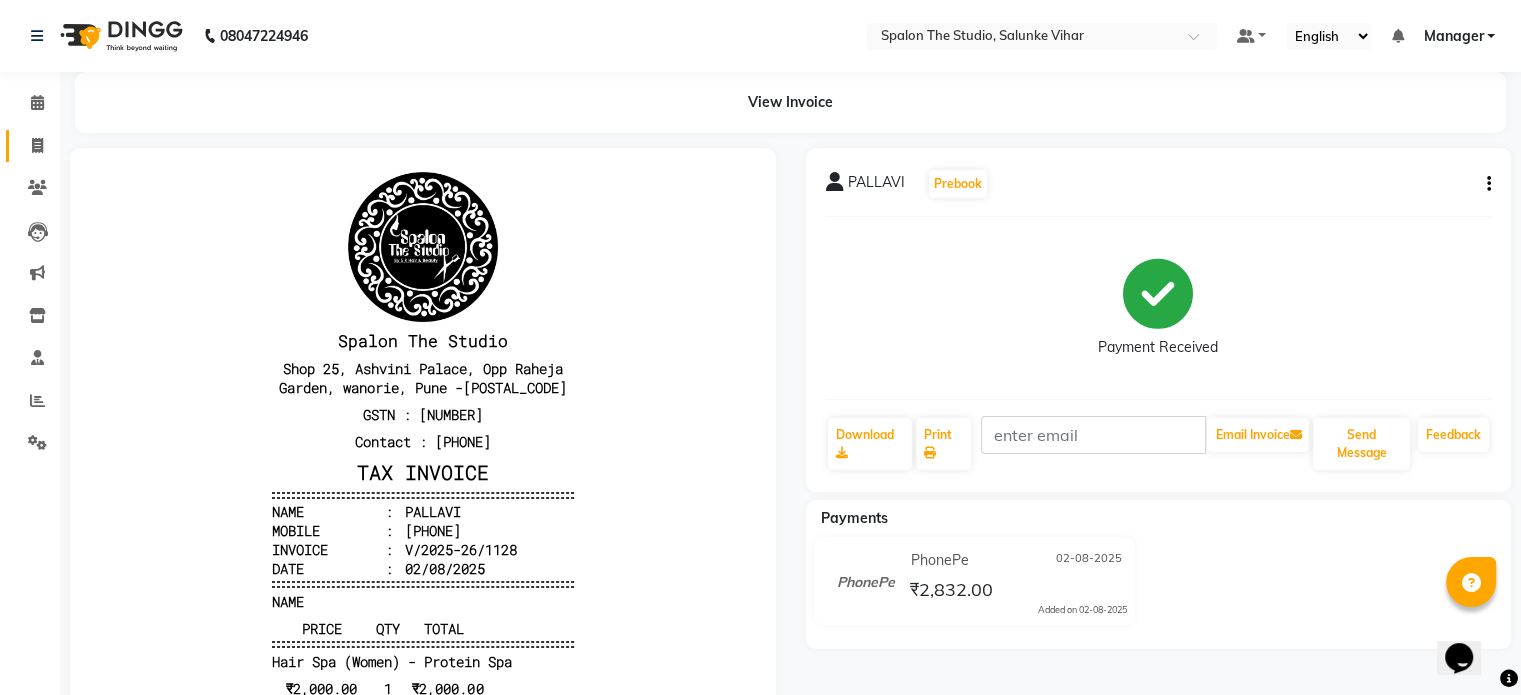 click on "Invoice" 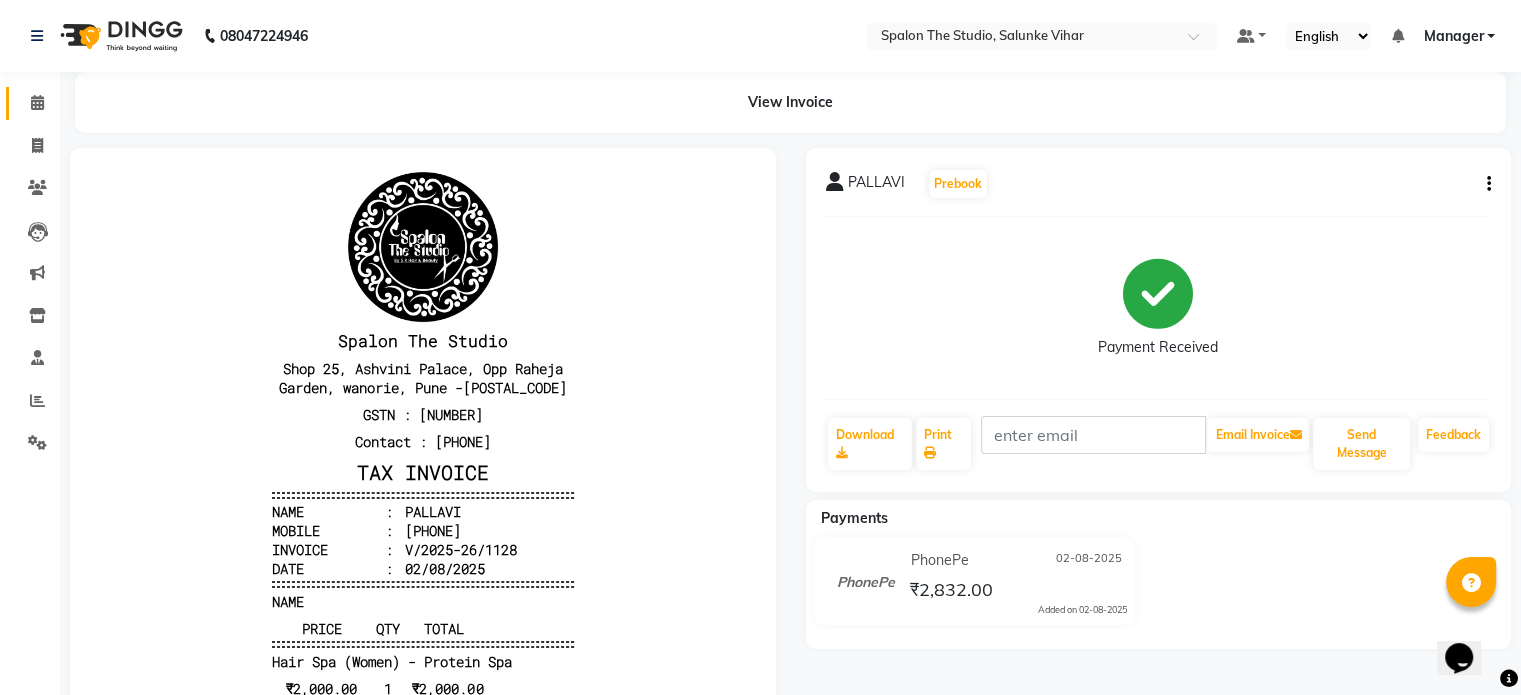 select on "903" 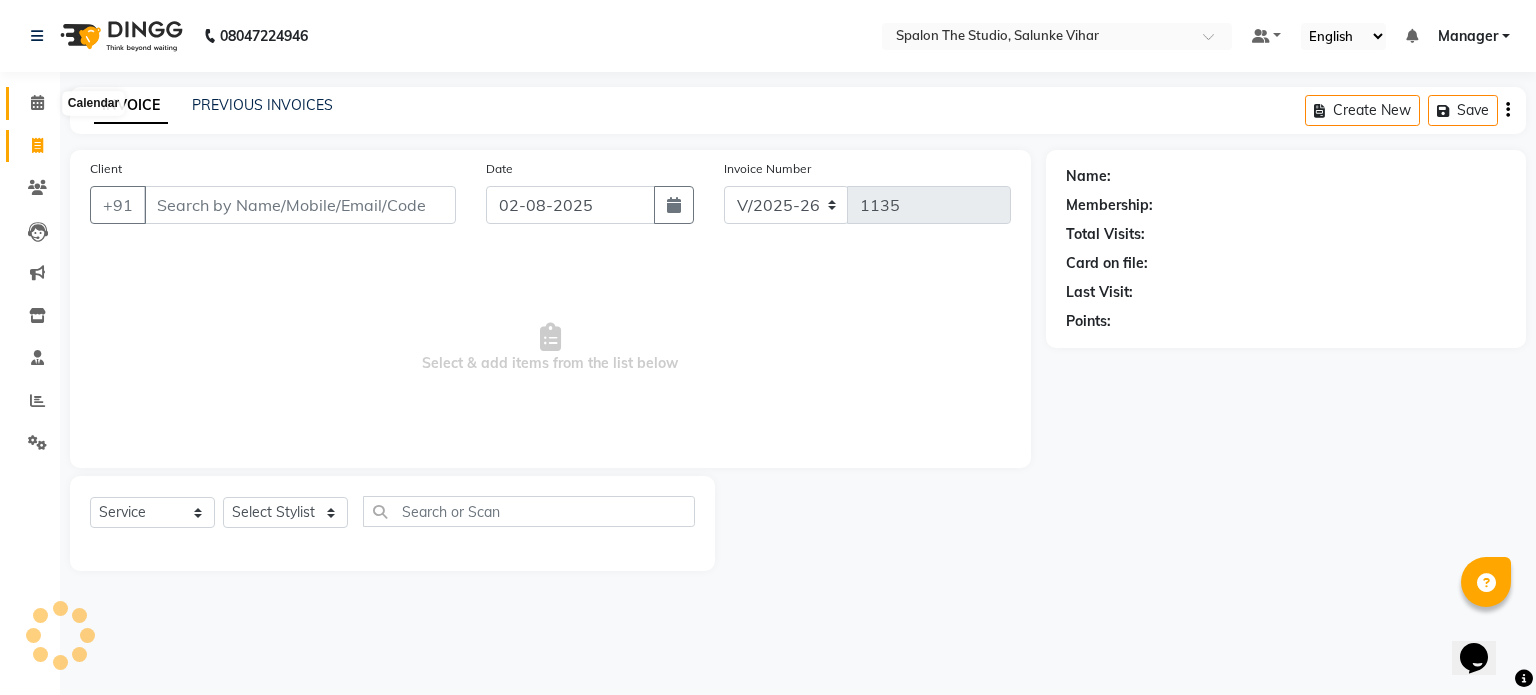 click 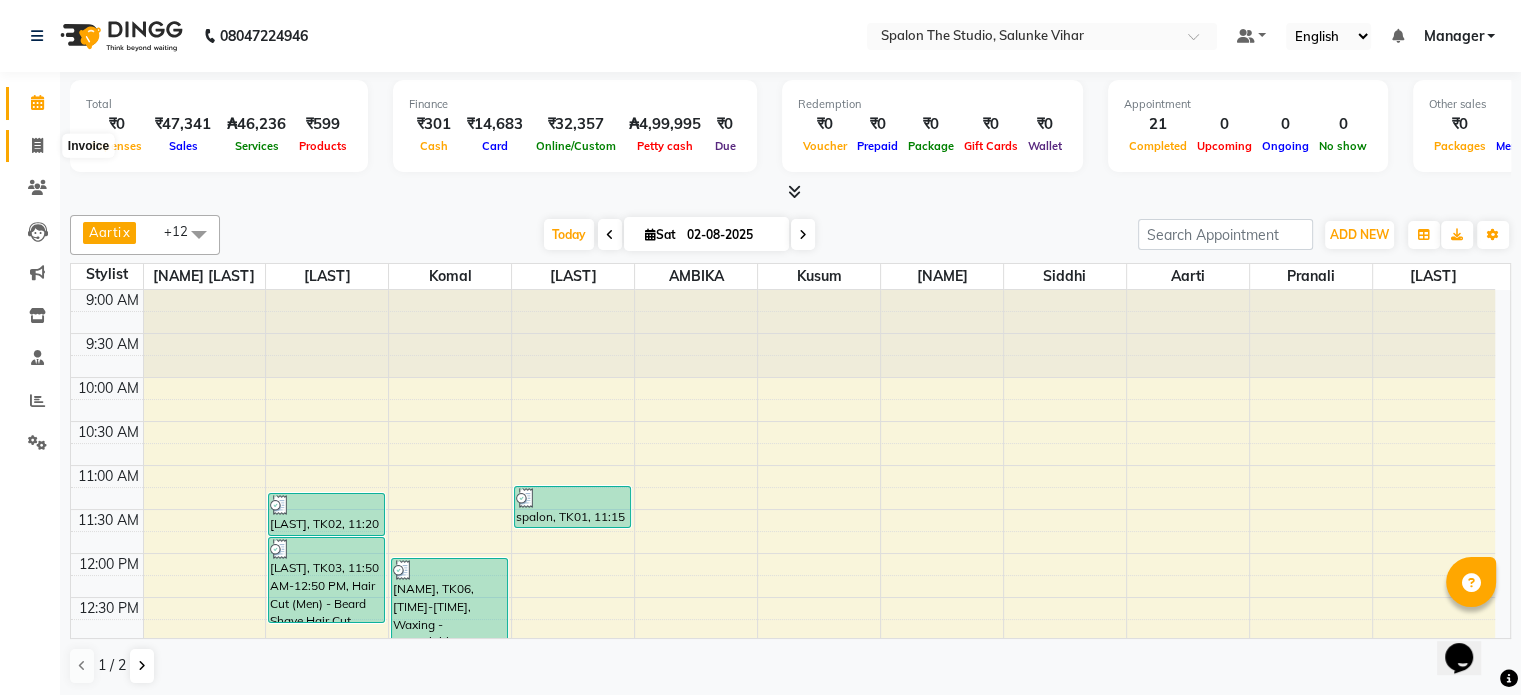 click 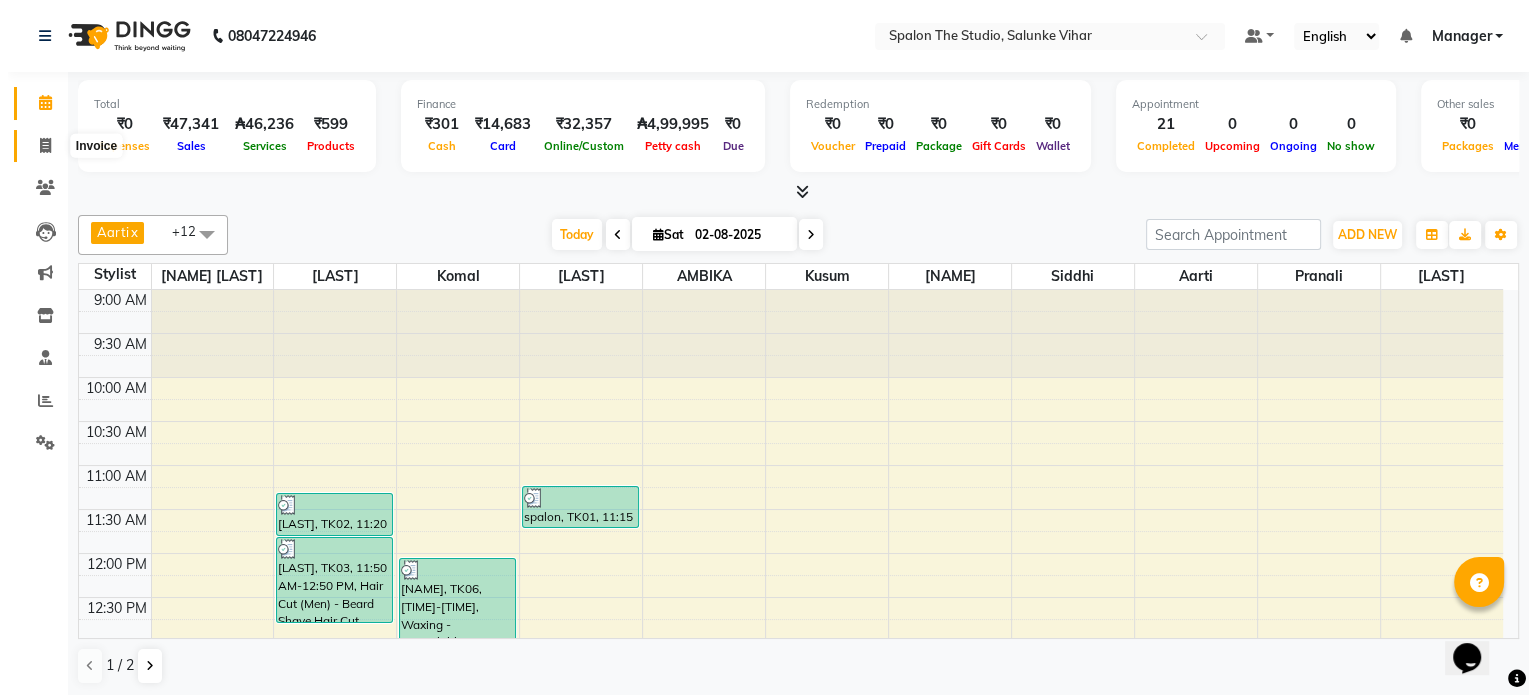 select on "903" 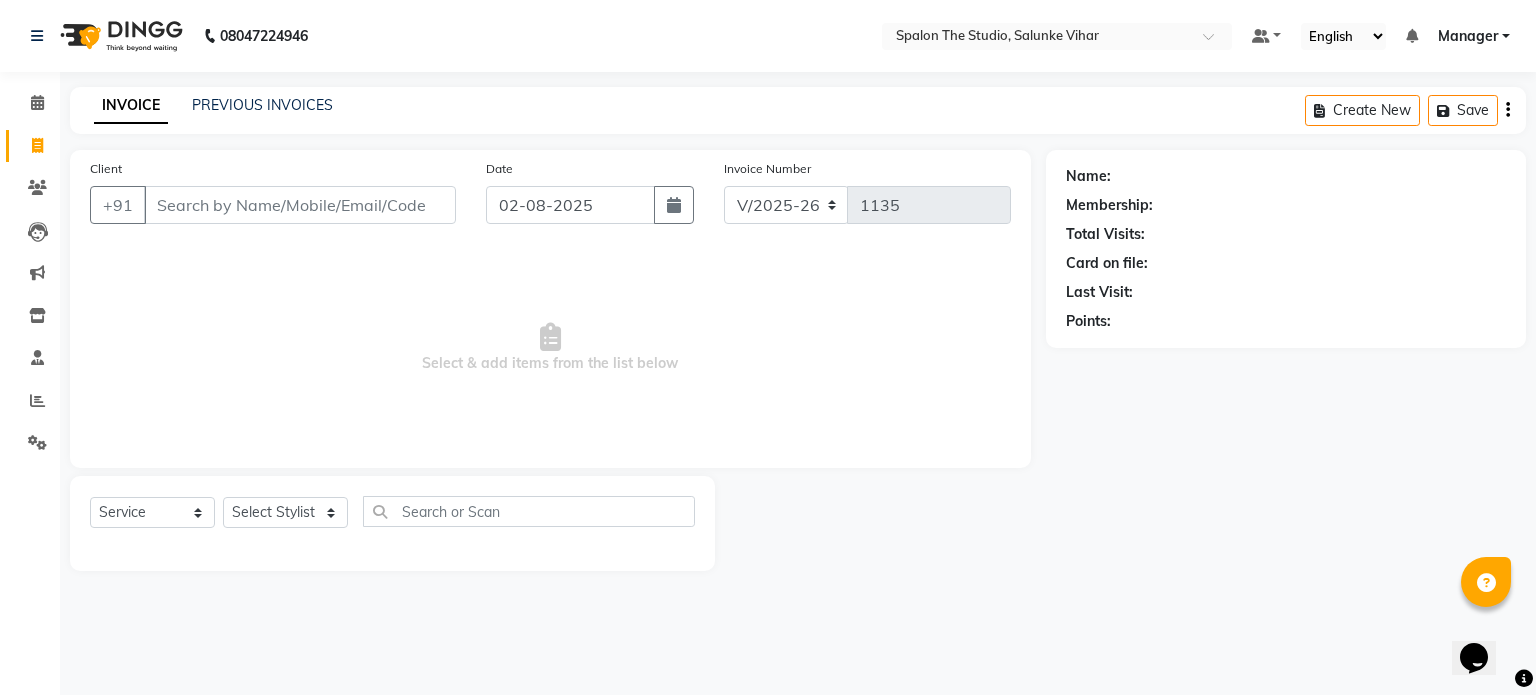 click on "Client +91" 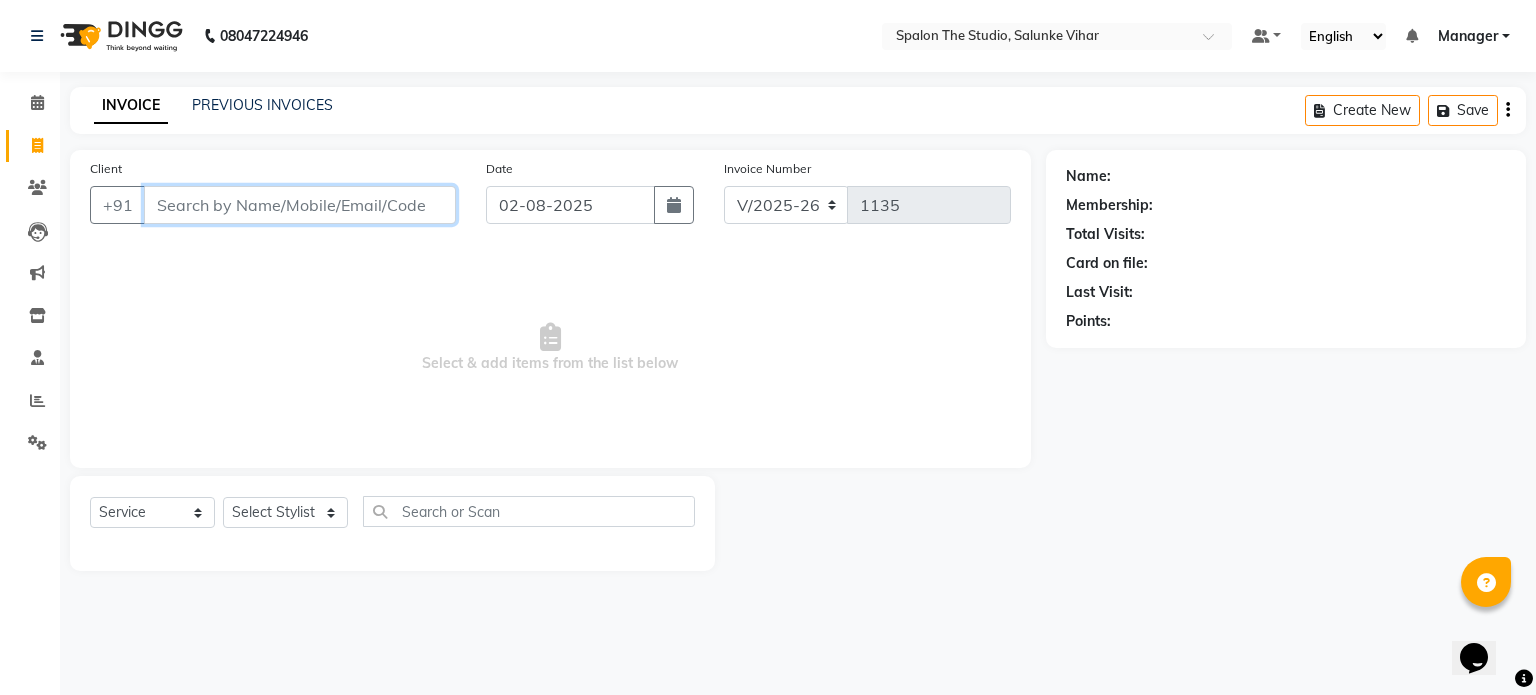 click on "Client" at bounding box center [300, 205] 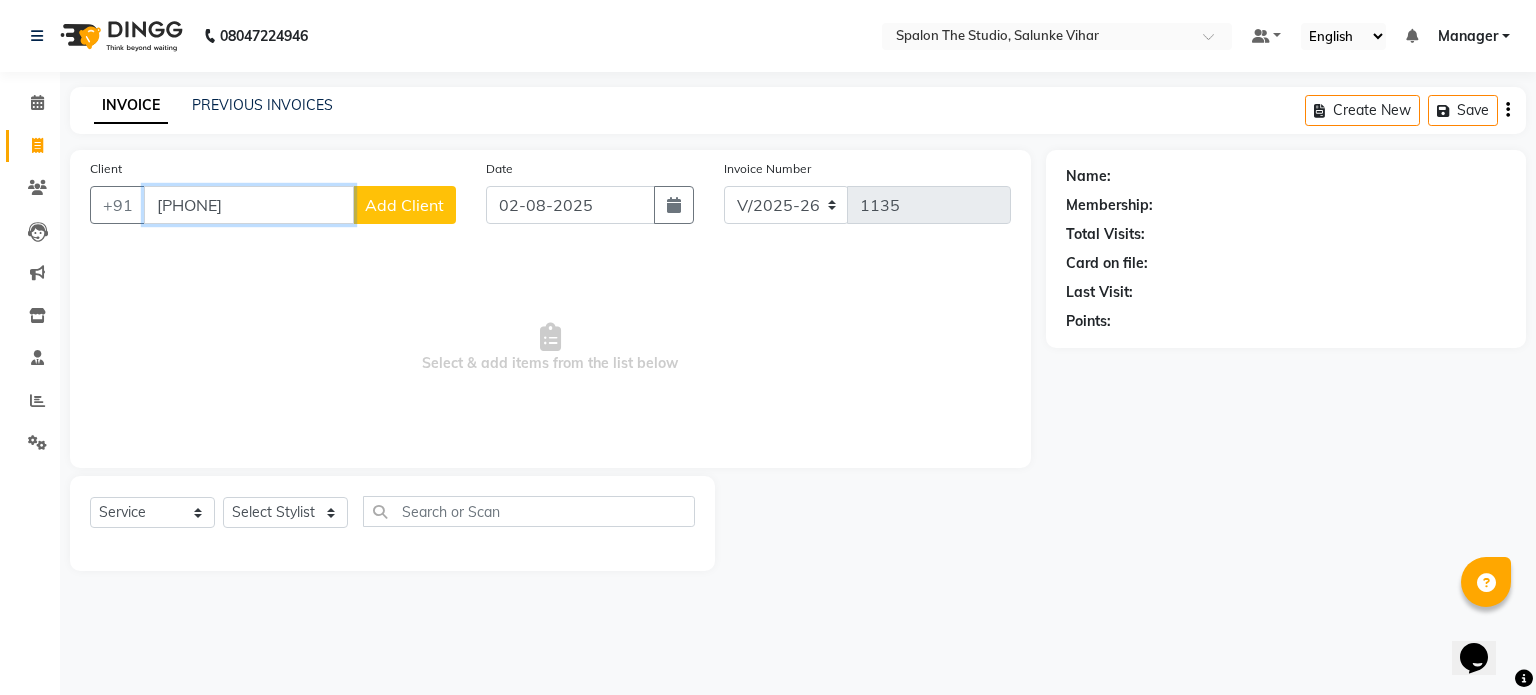 type on "8888501894" 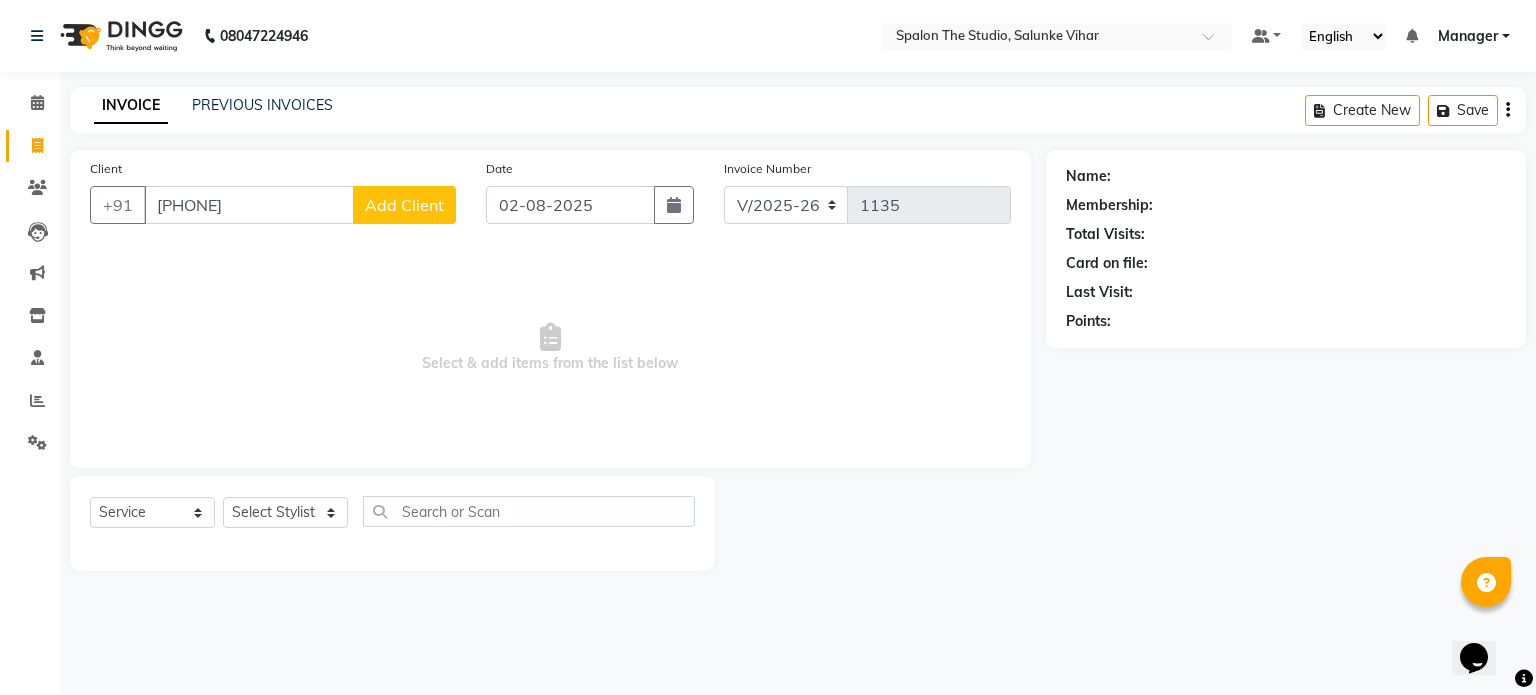 click on "Add Client" 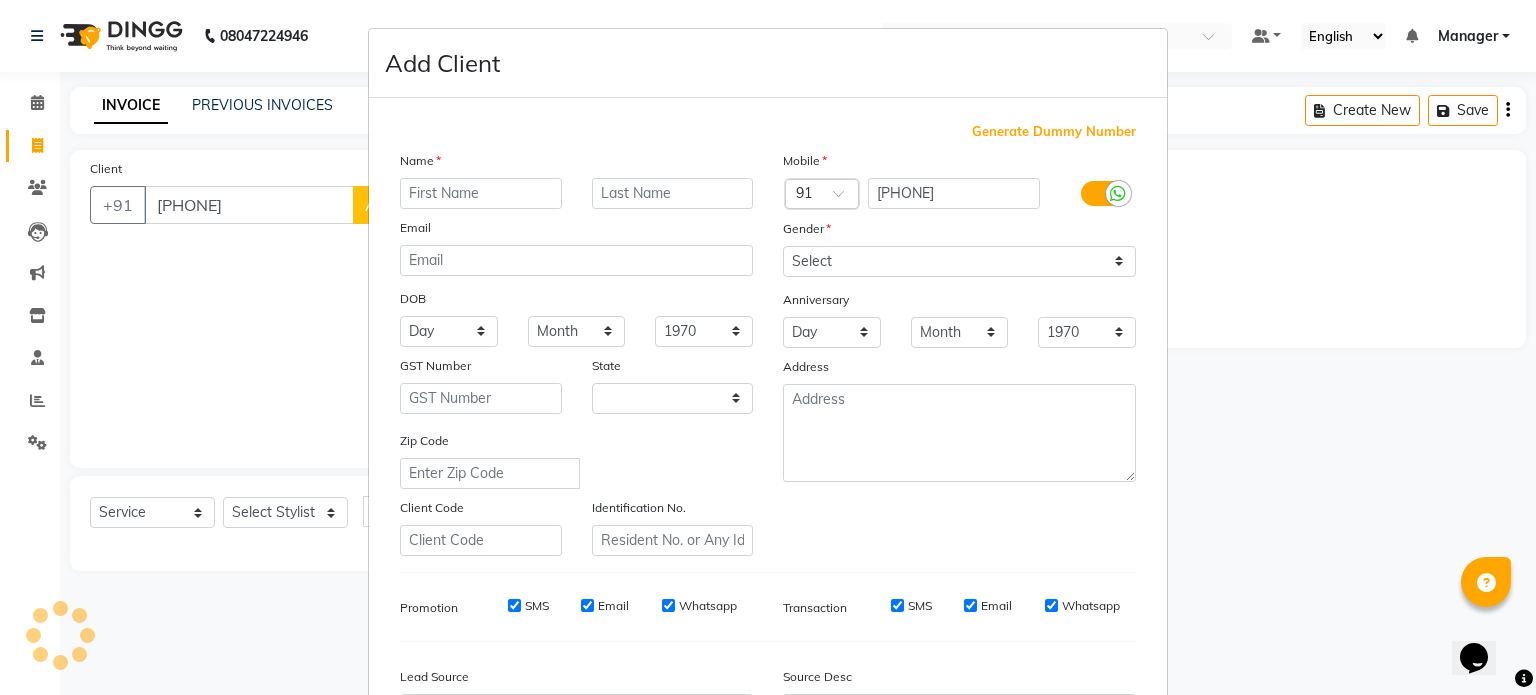select on "22" 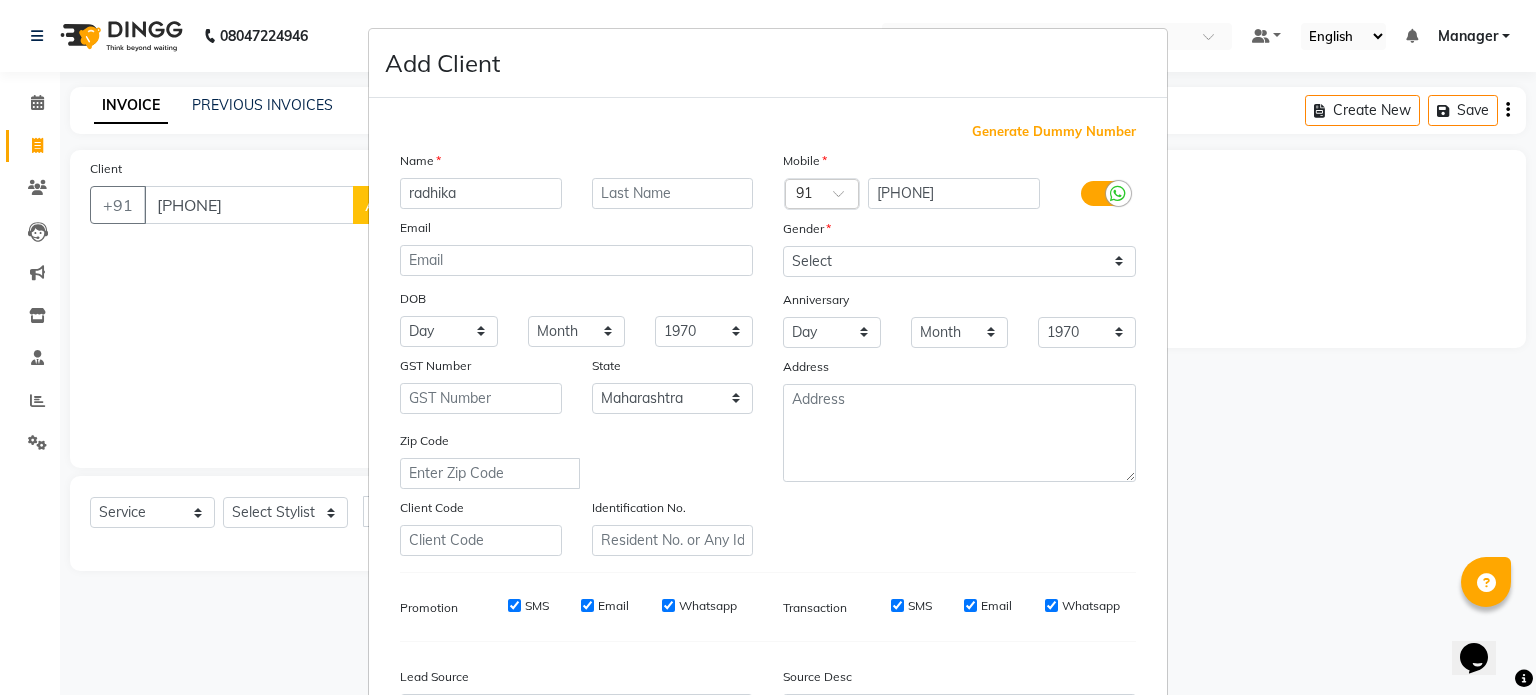 type on "radhika" 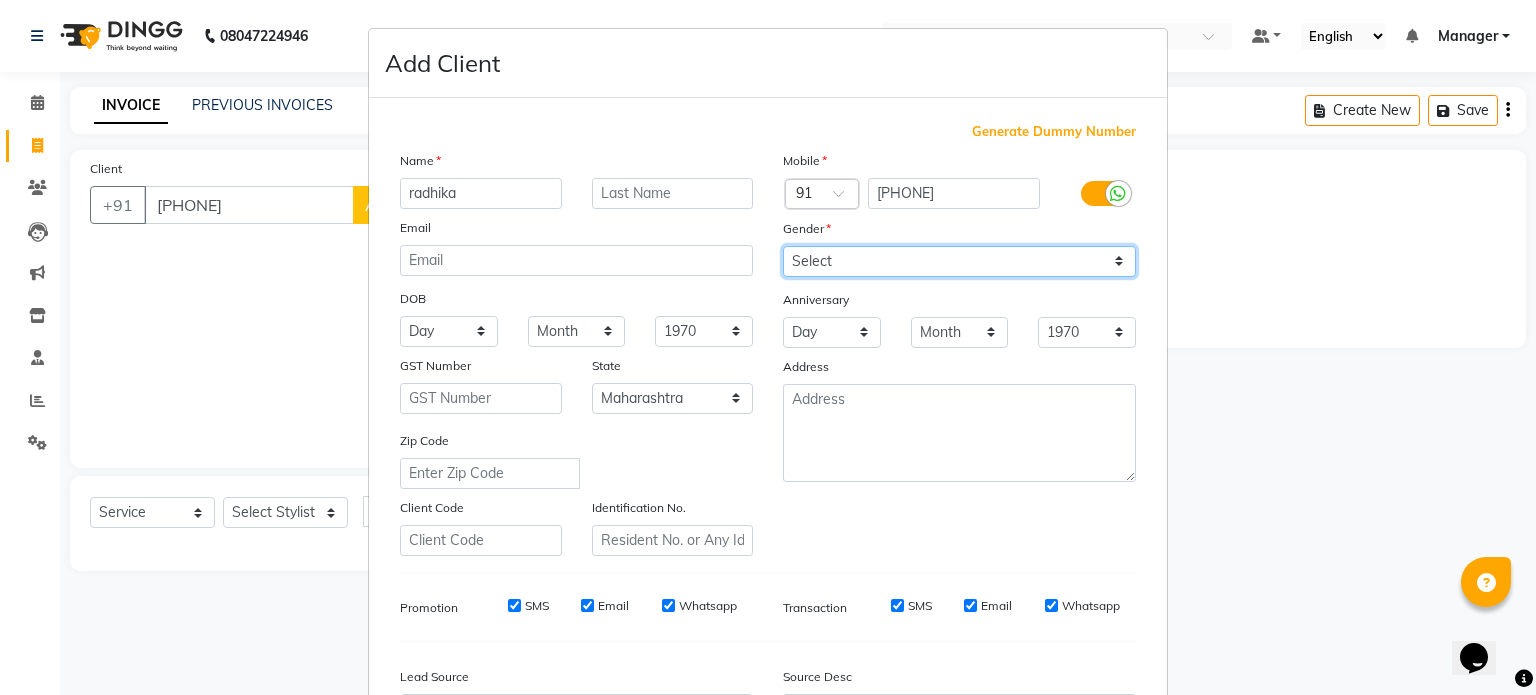 click on "Select Male Female Other Prefer Not To Say" at bounding box center (959, 261) 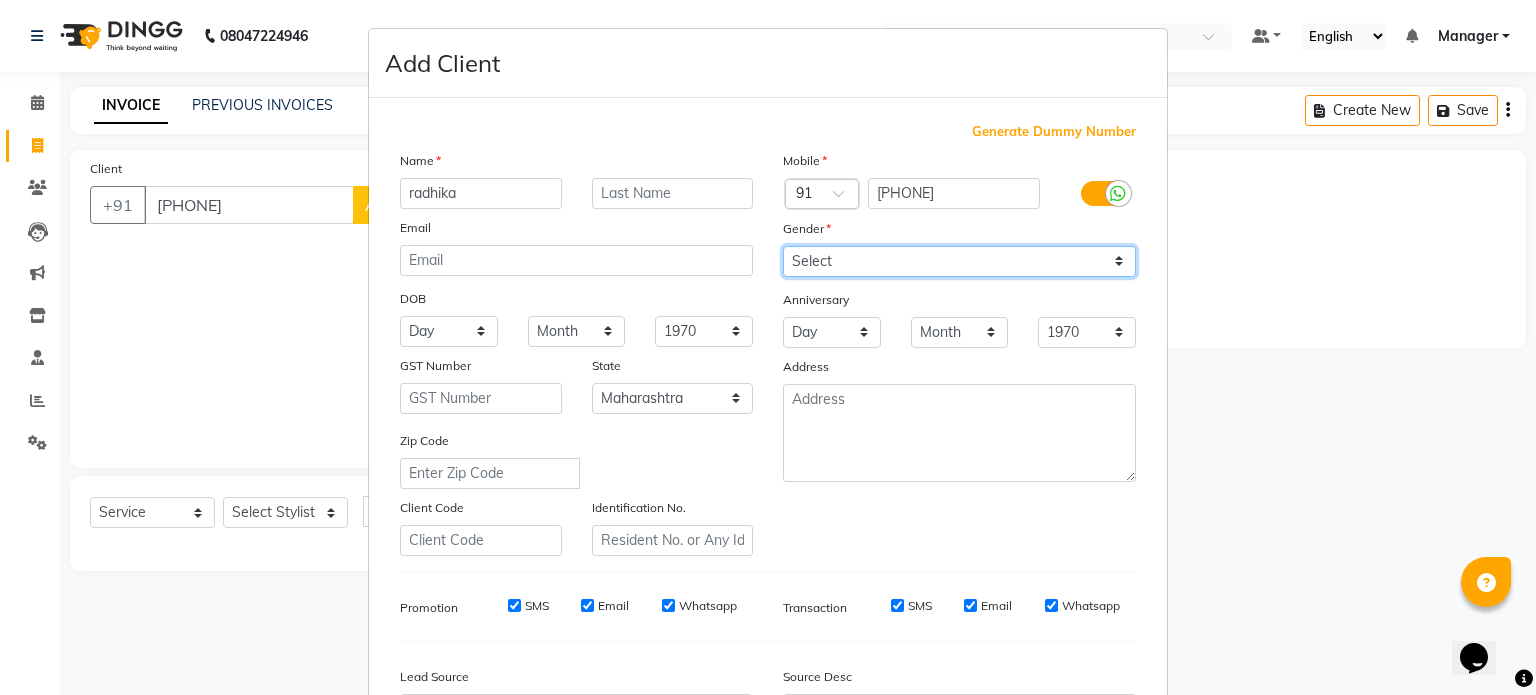 select on "female" 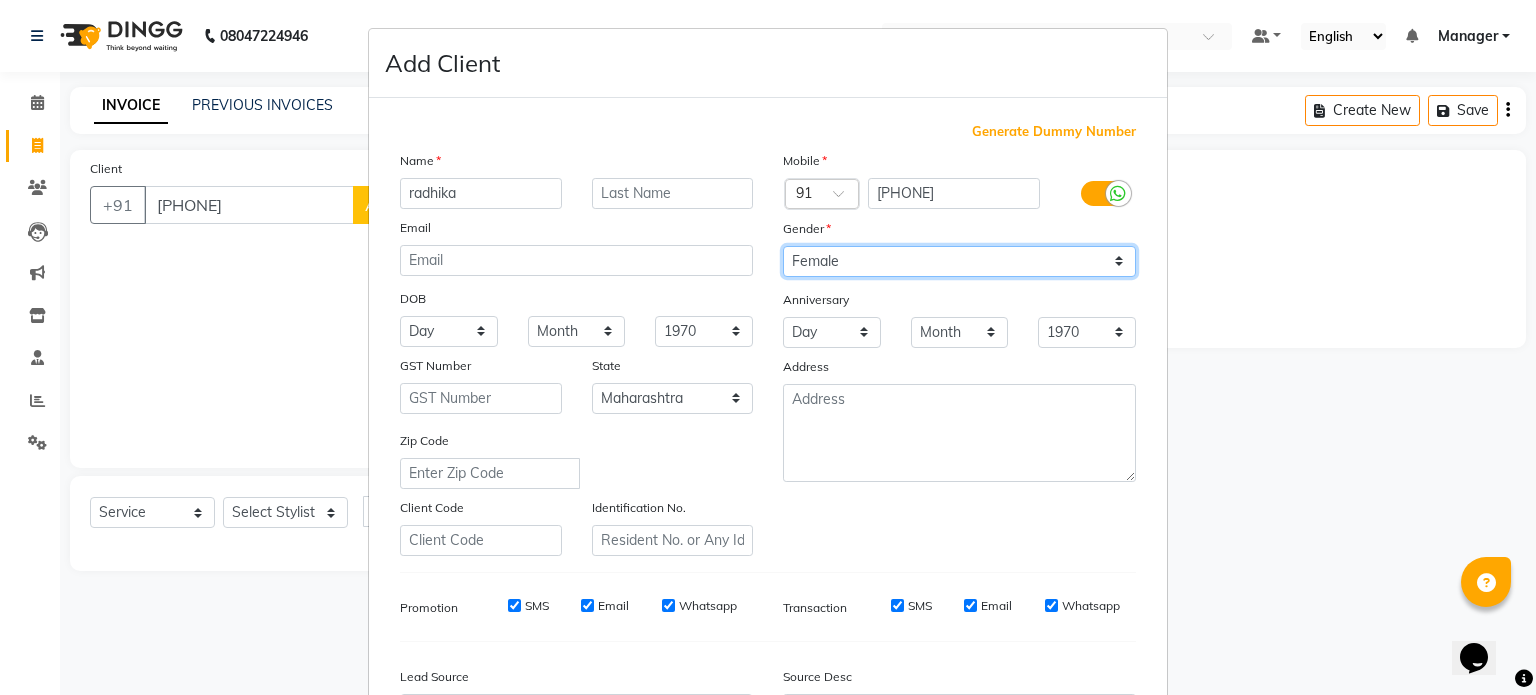 click on "Select Male Female Other Prefer Not To Say" at bounding box center [959, 261] 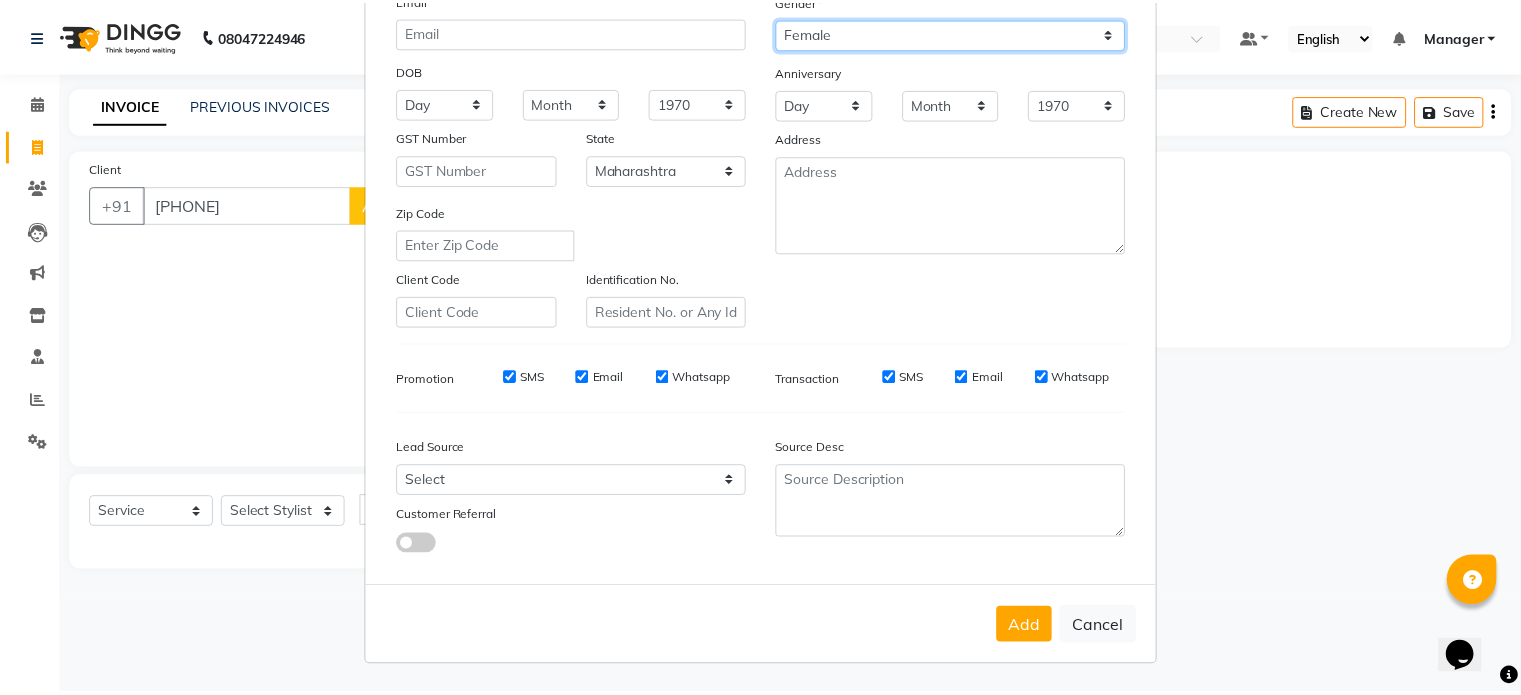 scroll, scrollTop: 237, scrollLeft: 0, axis: vertical 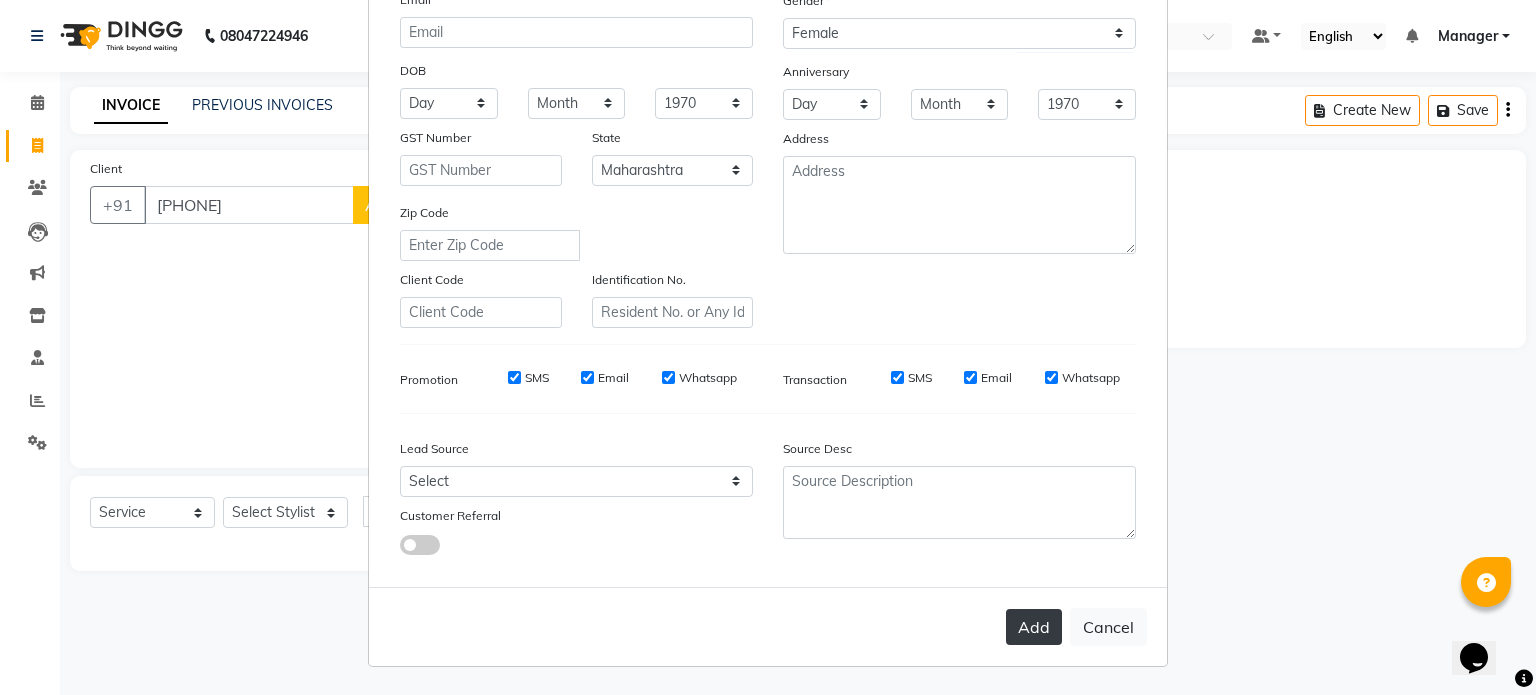click on "Add" at bounding box center (1034, 627) 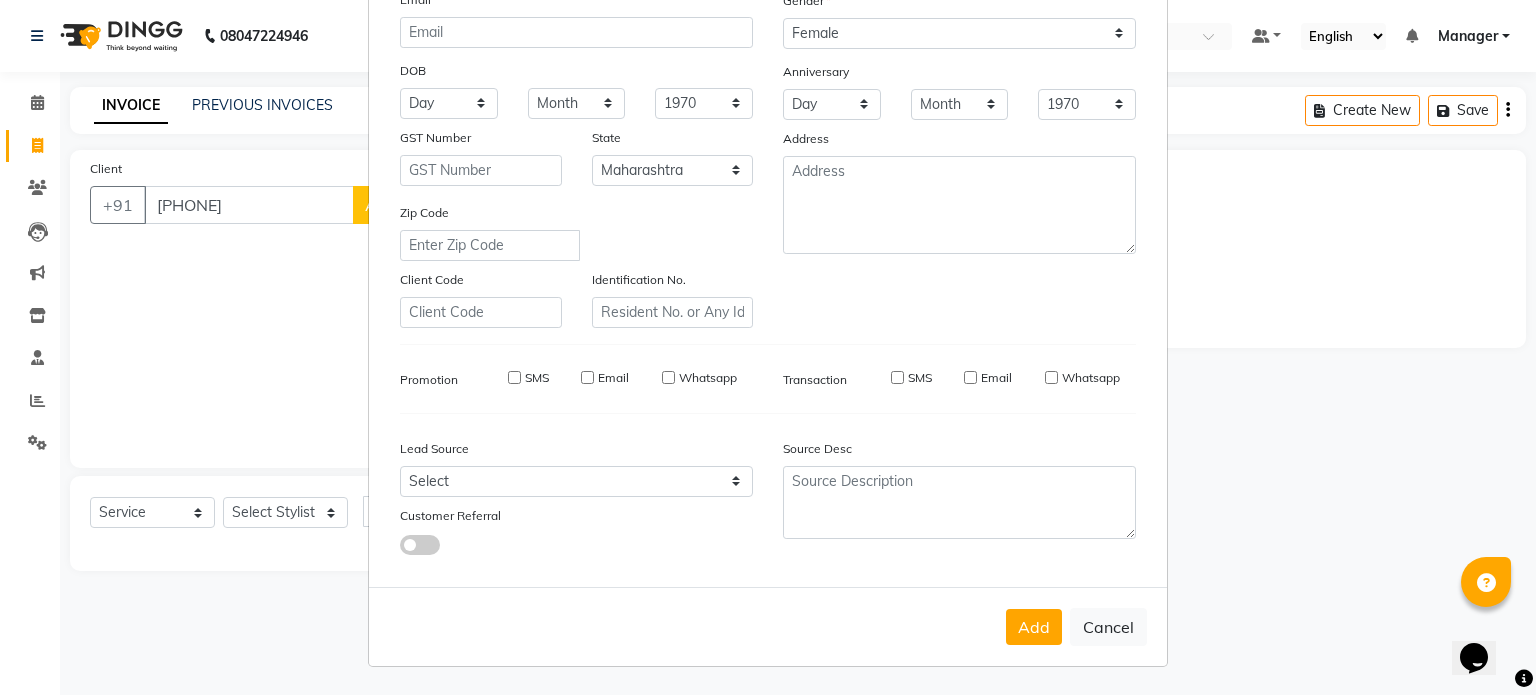 type 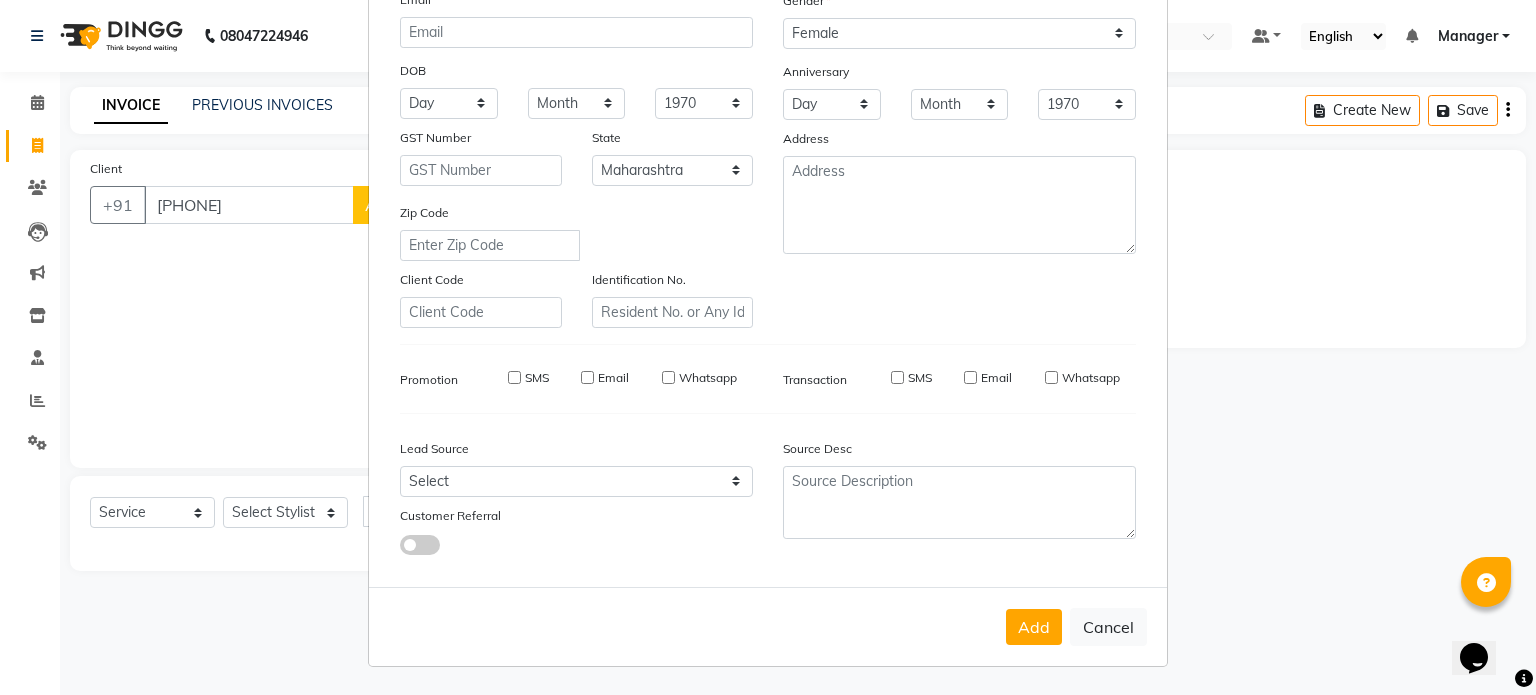 select 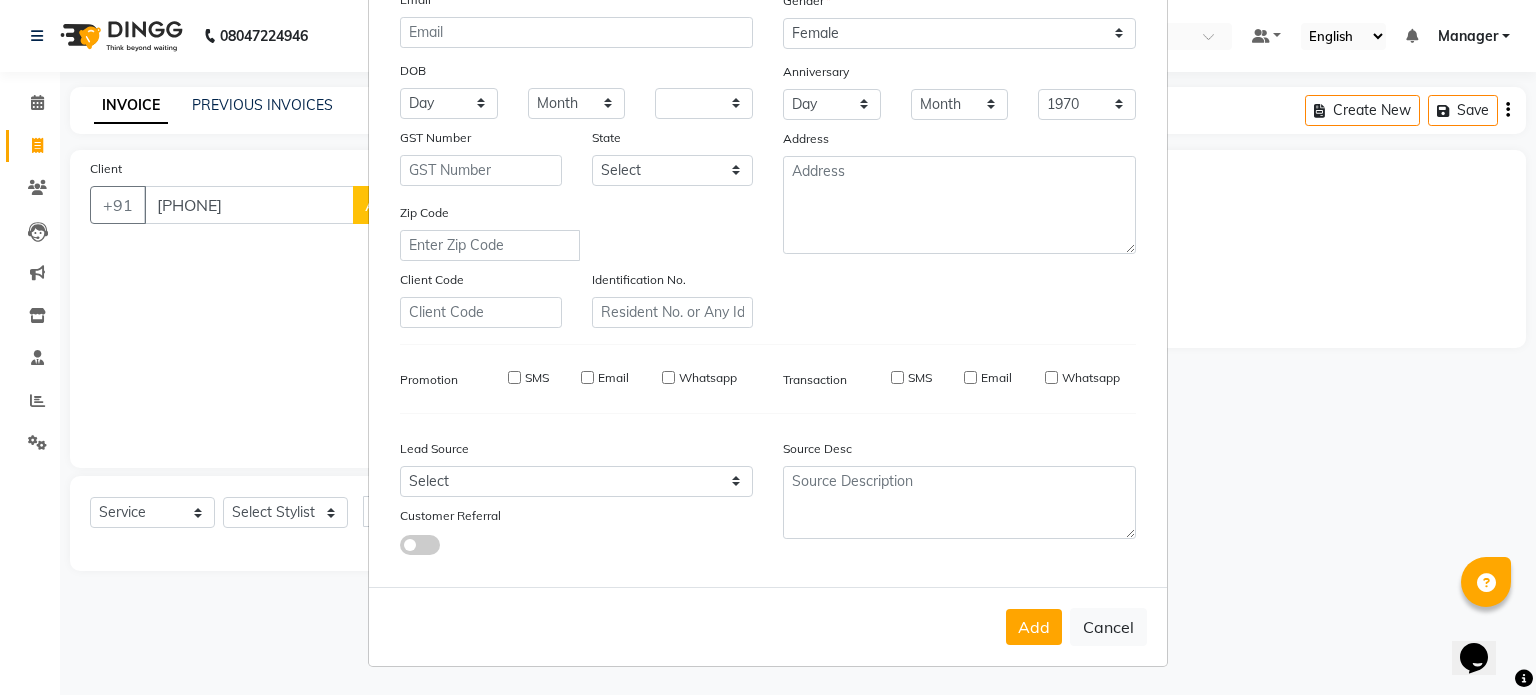 select 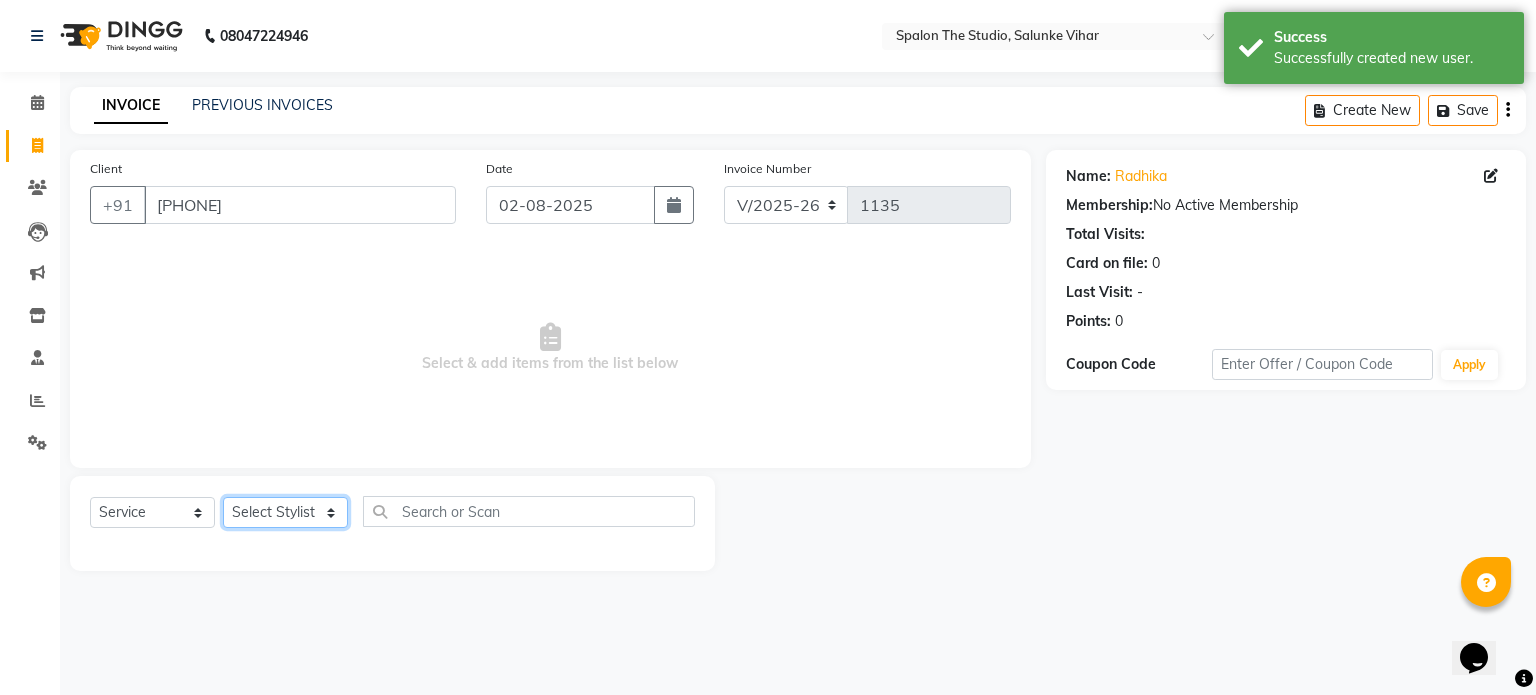 drag, startPoint x: 309, startPoint y: 521, endPoint x: 309, endPoint y: 508, distance: 13 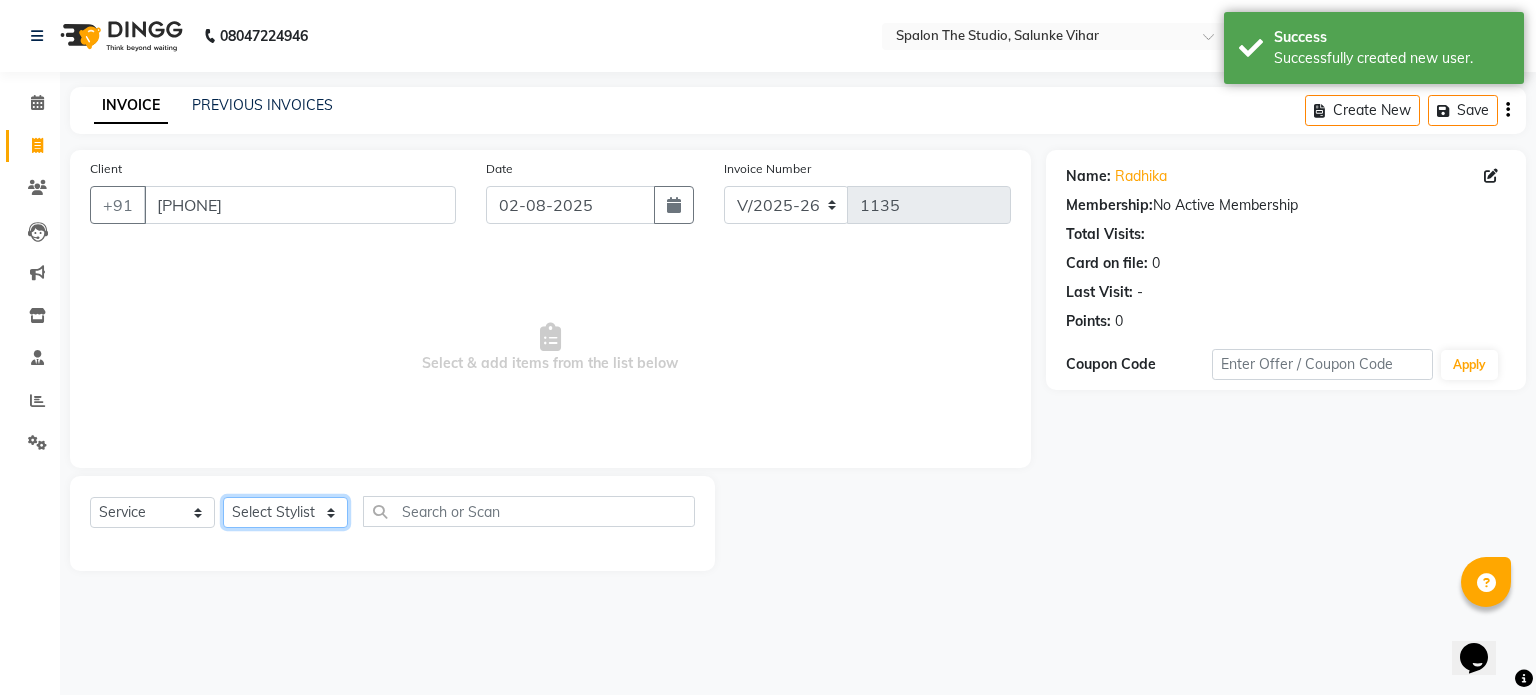 click on "Select Stylist Aarti AMBIKA farheen Gernal komal kusum Manager navazish pranali Riya Shetye Saisha SHARIF Shubham Pawar siddhi sunil Vanshika" 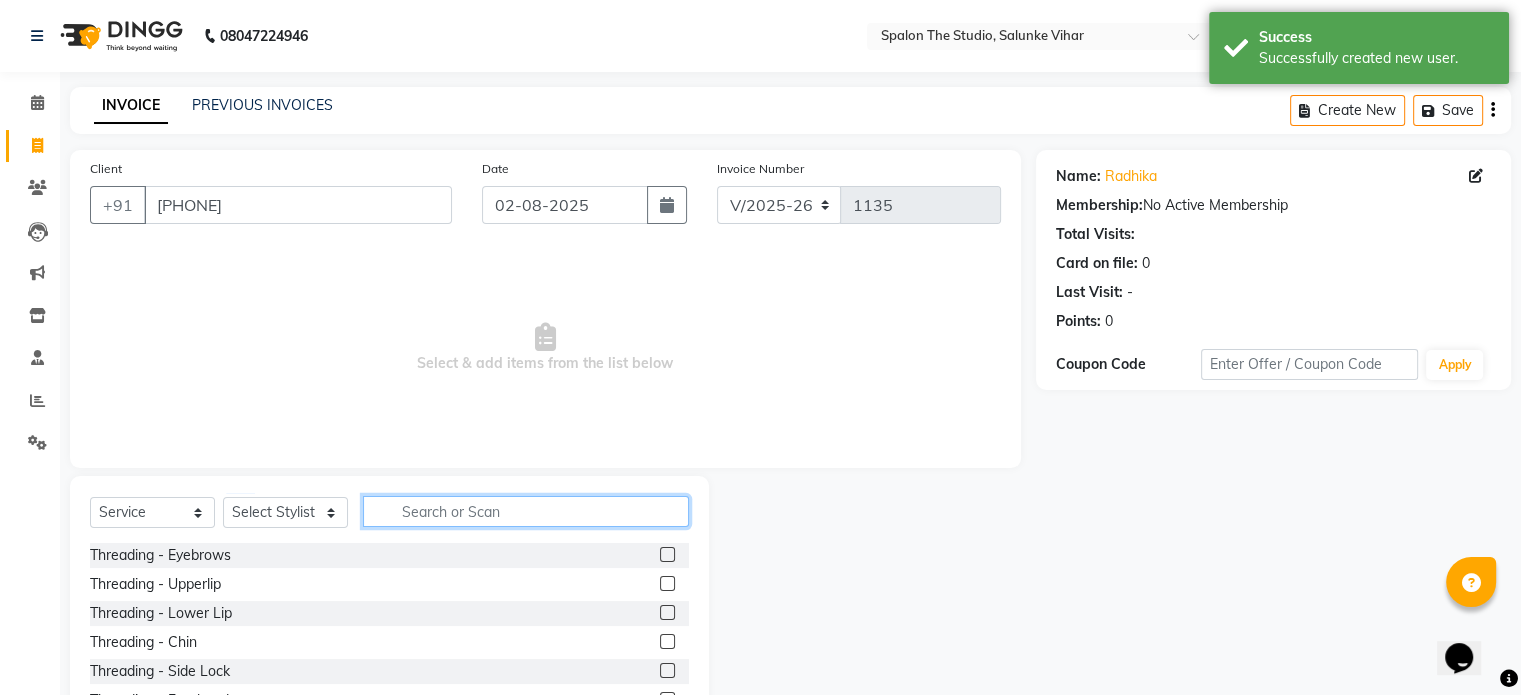 click 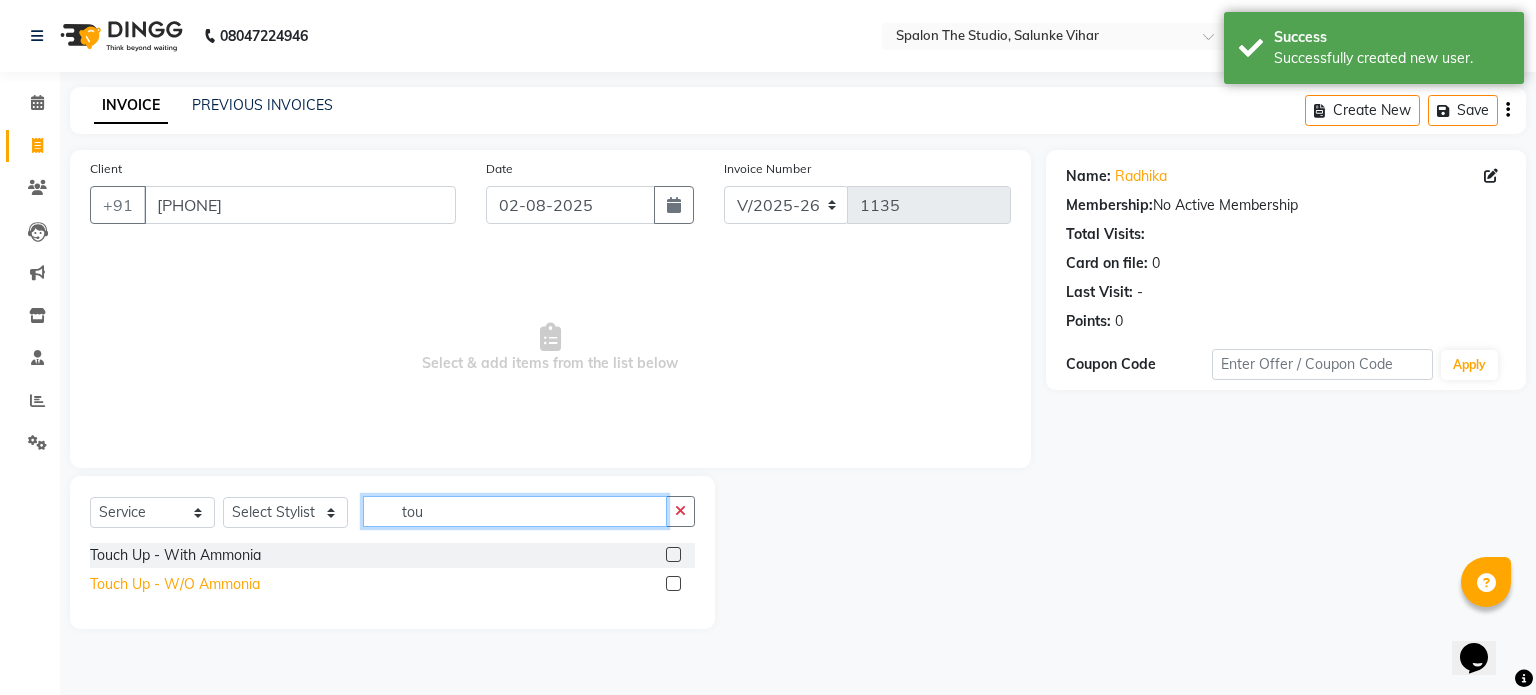 type on "tou" 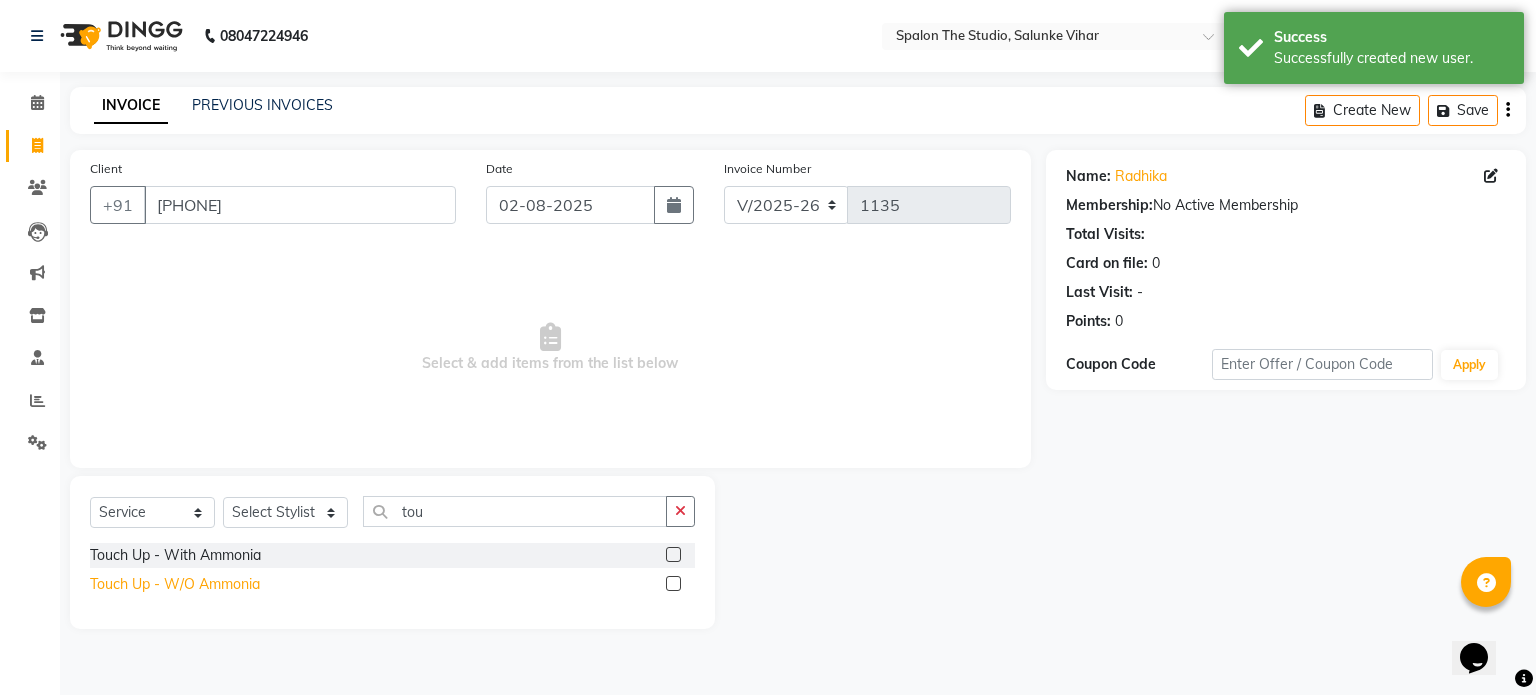 click on "Touch Up - W/O Ammonia" 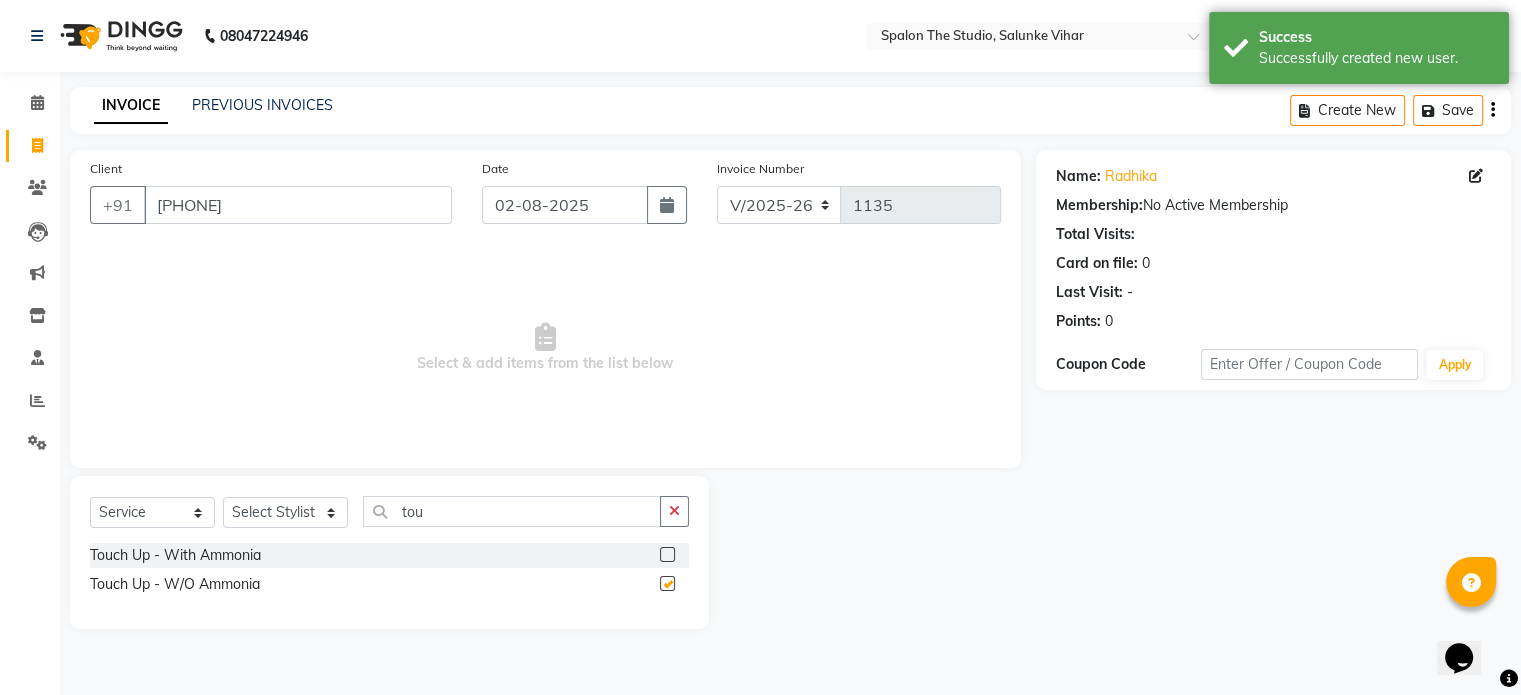 checkbox on "false" 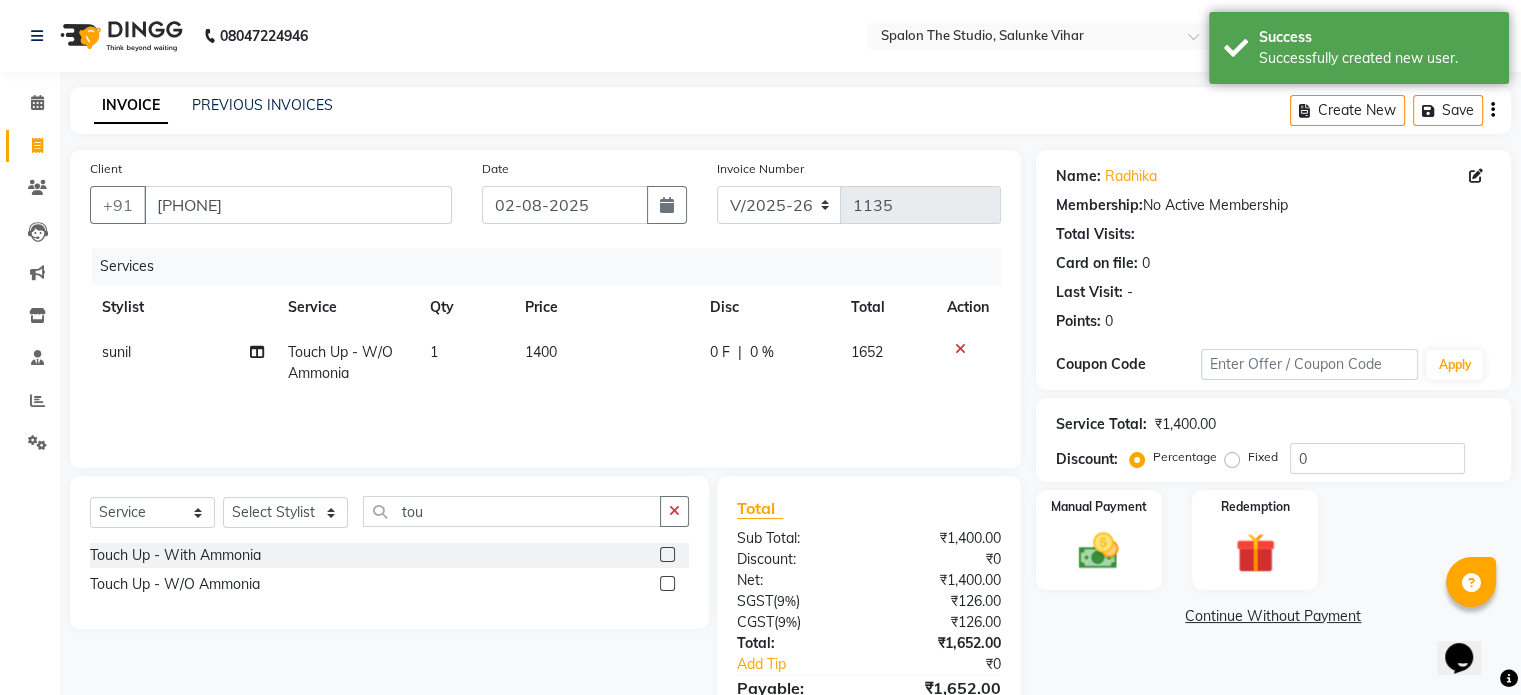 scroll, scrollTop: 105, scrollLeft: 0, axis: vertical 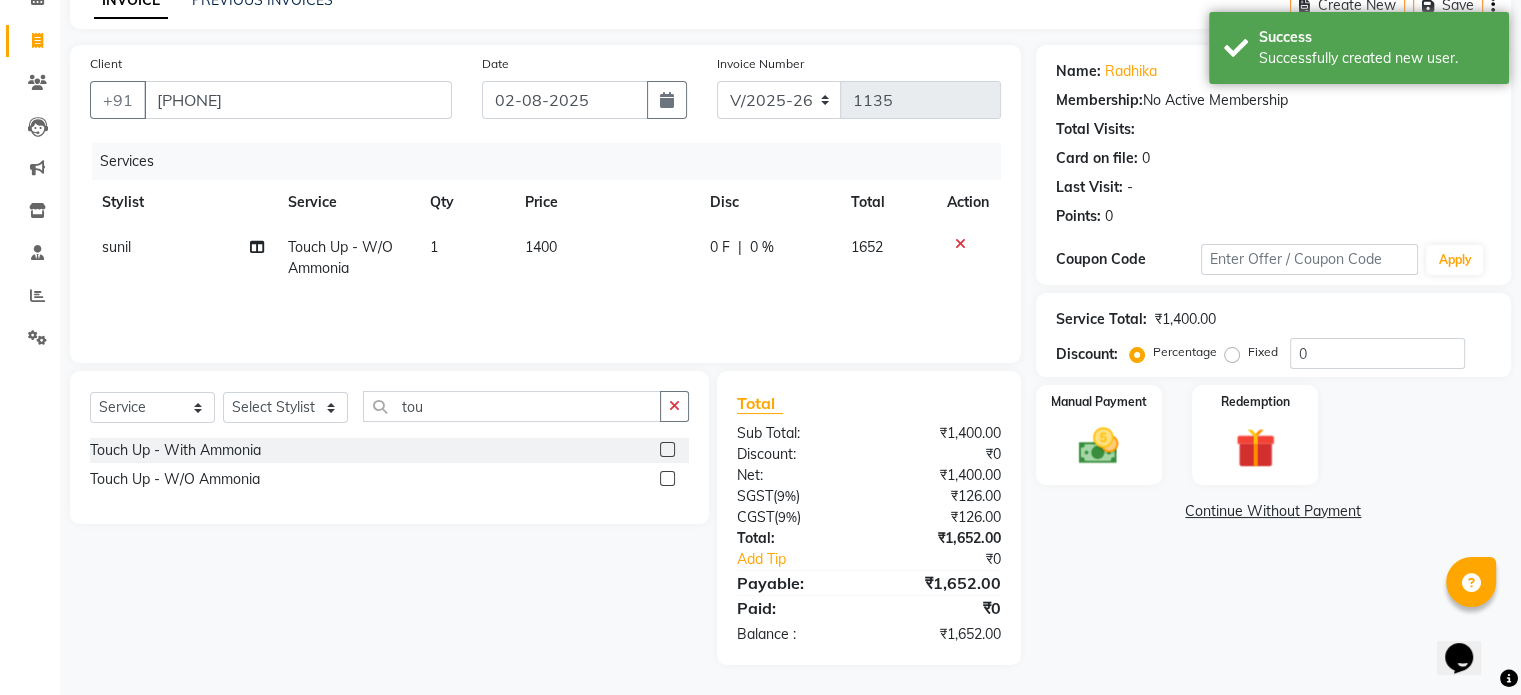 click on "Continue Without Payment" 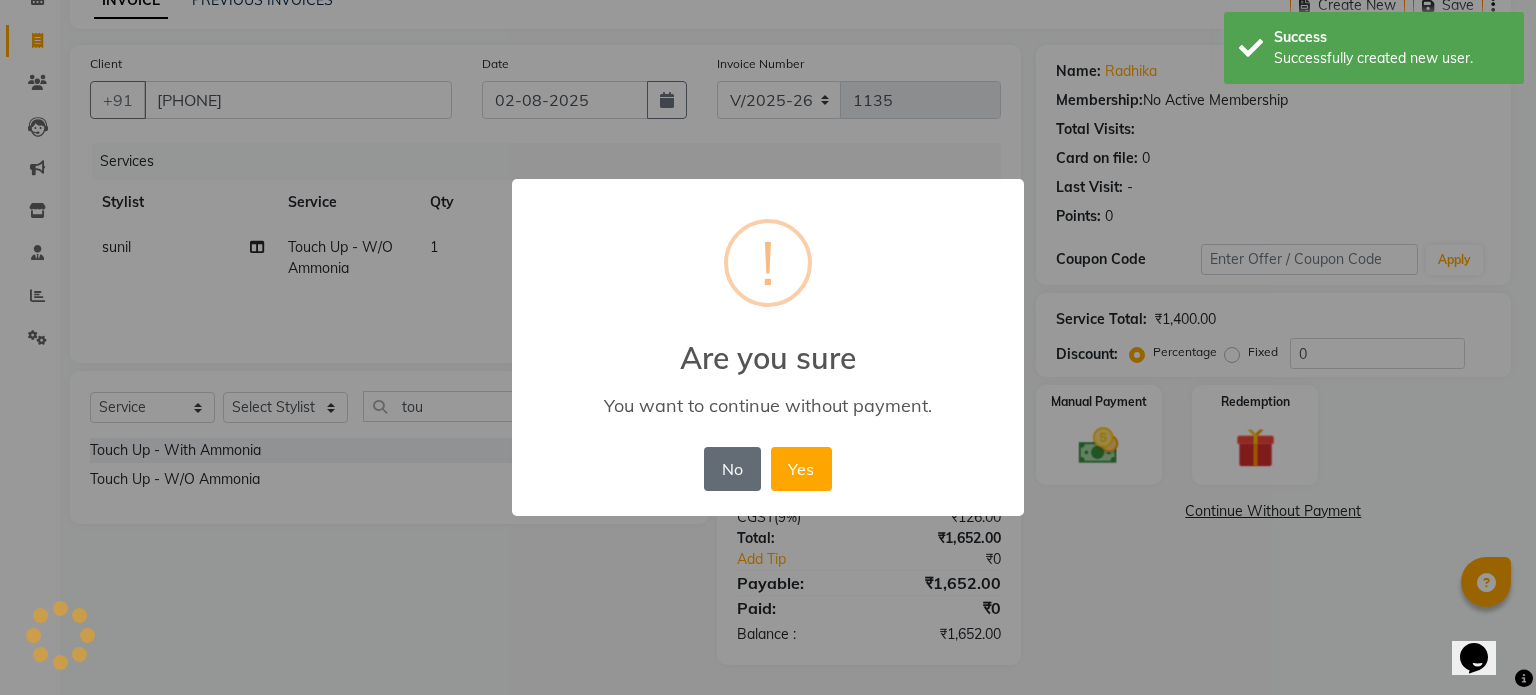 click on "No" at bounding box center [732, 469] 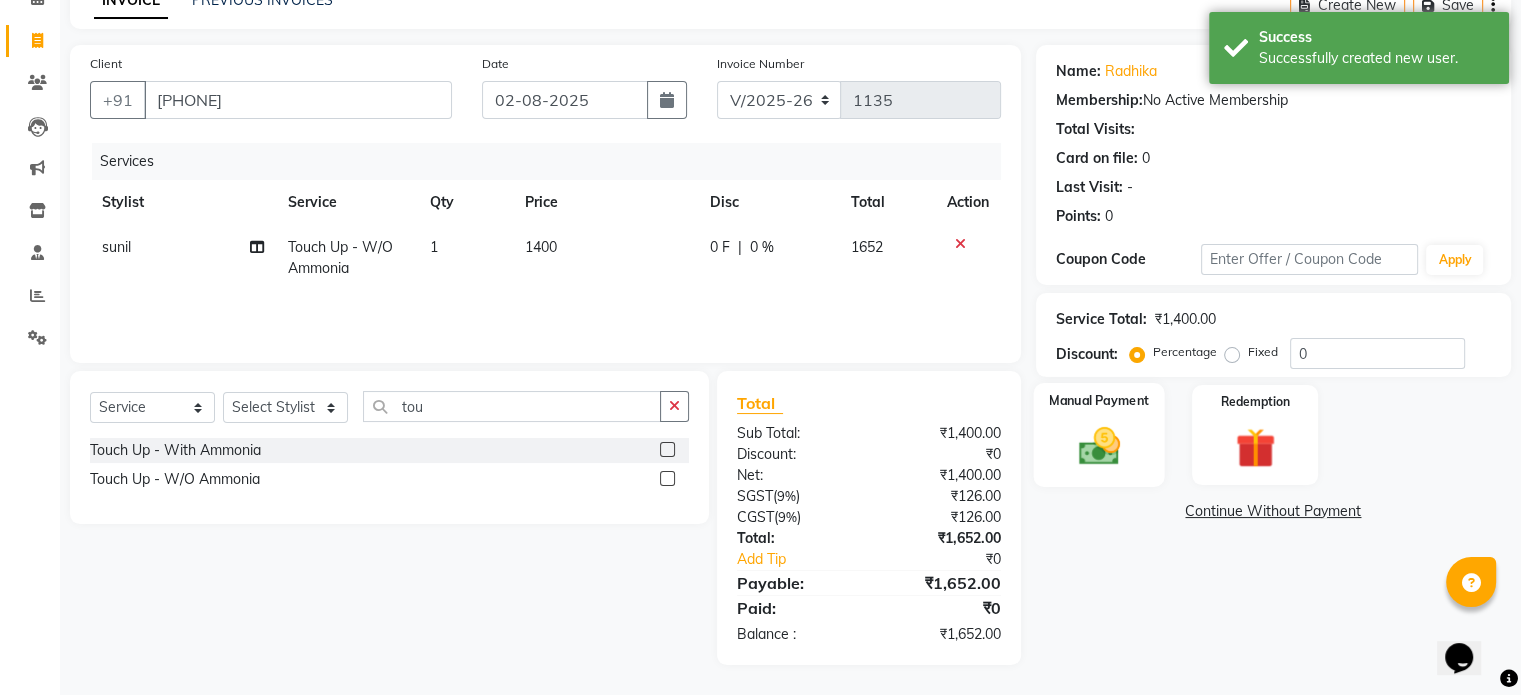 click on "Manual Payment" 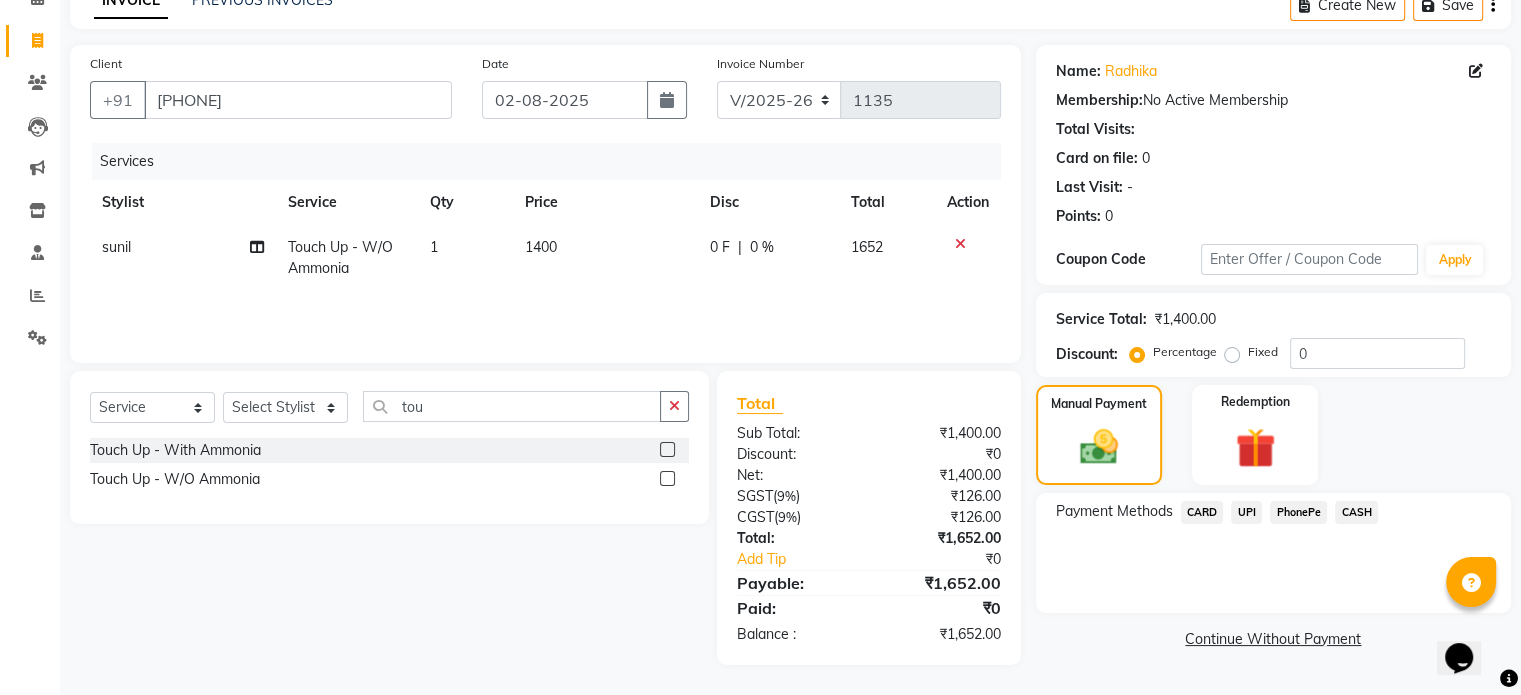 click on "CARD" 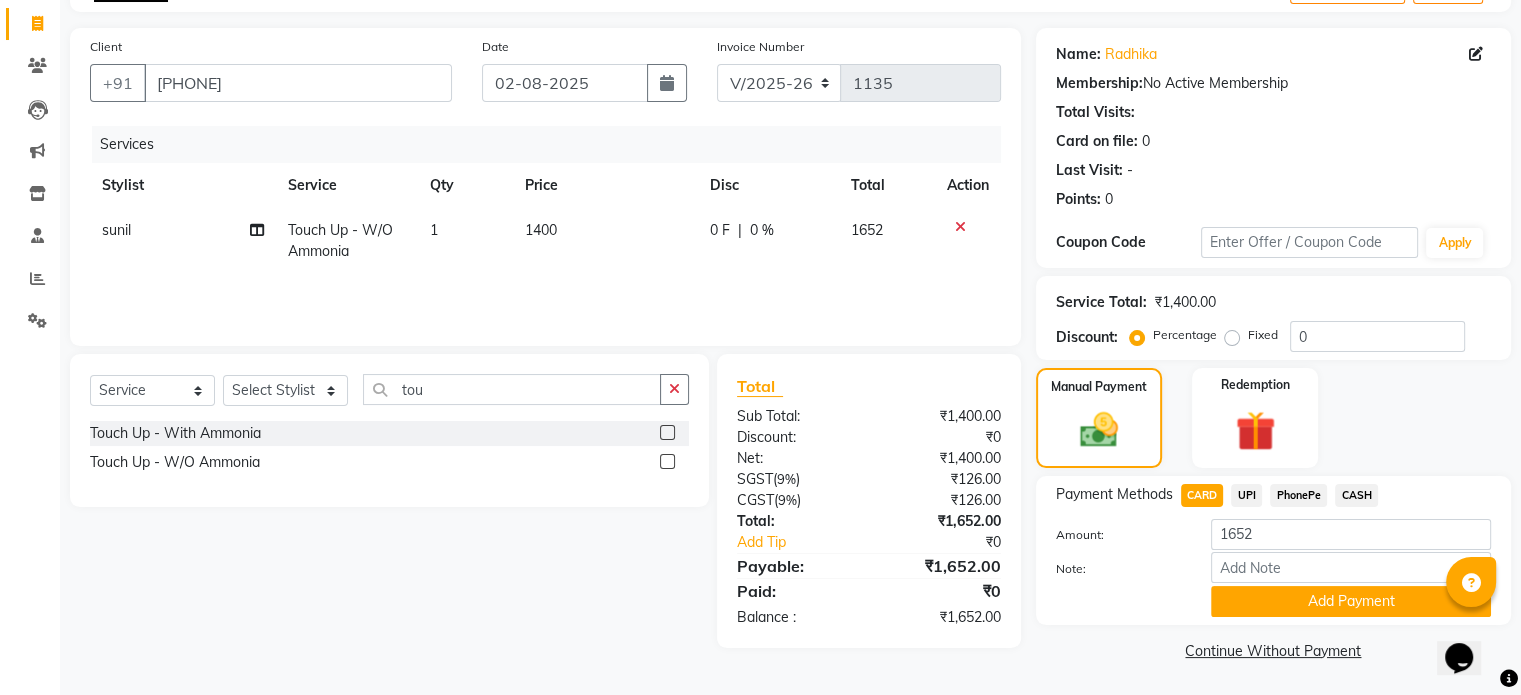 scroll, scrollTop: 124, scrollLeft: 0, axis: vertical 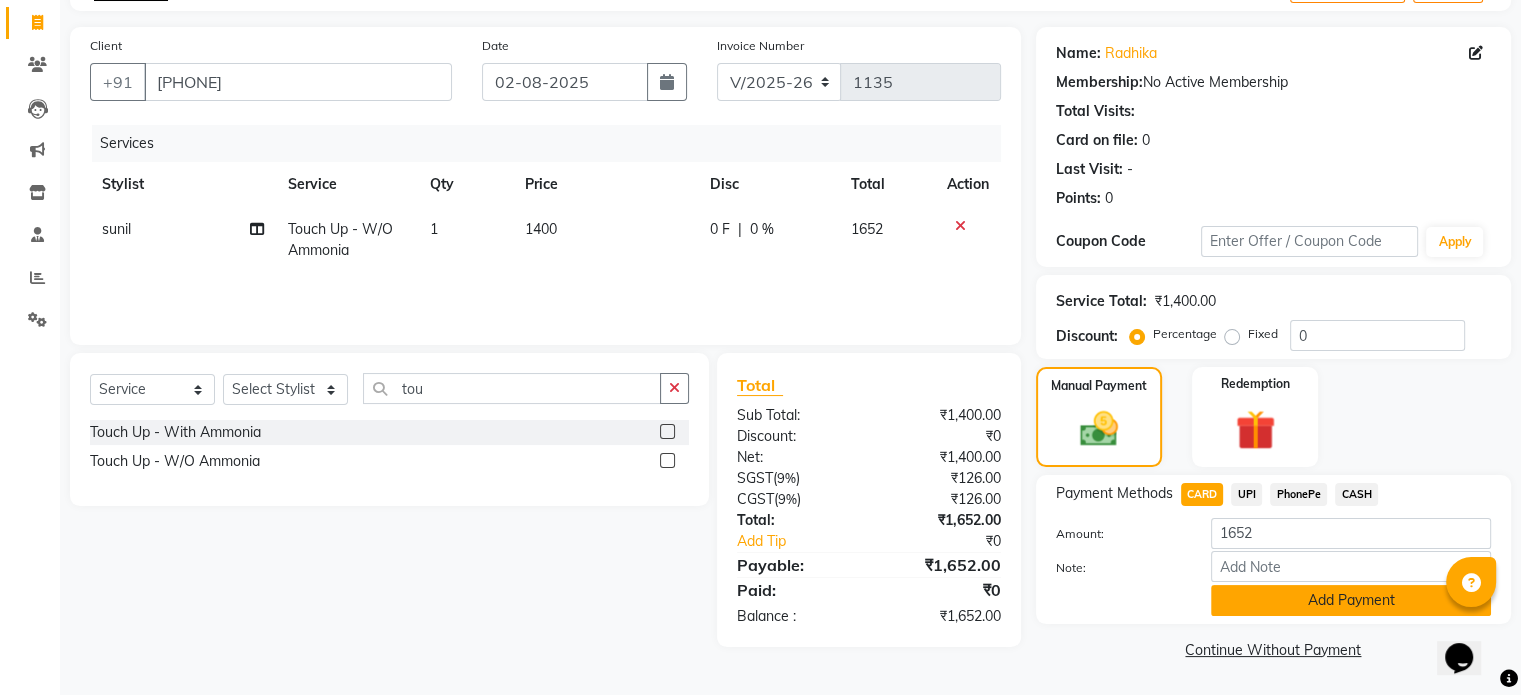 click on "Add Payment" 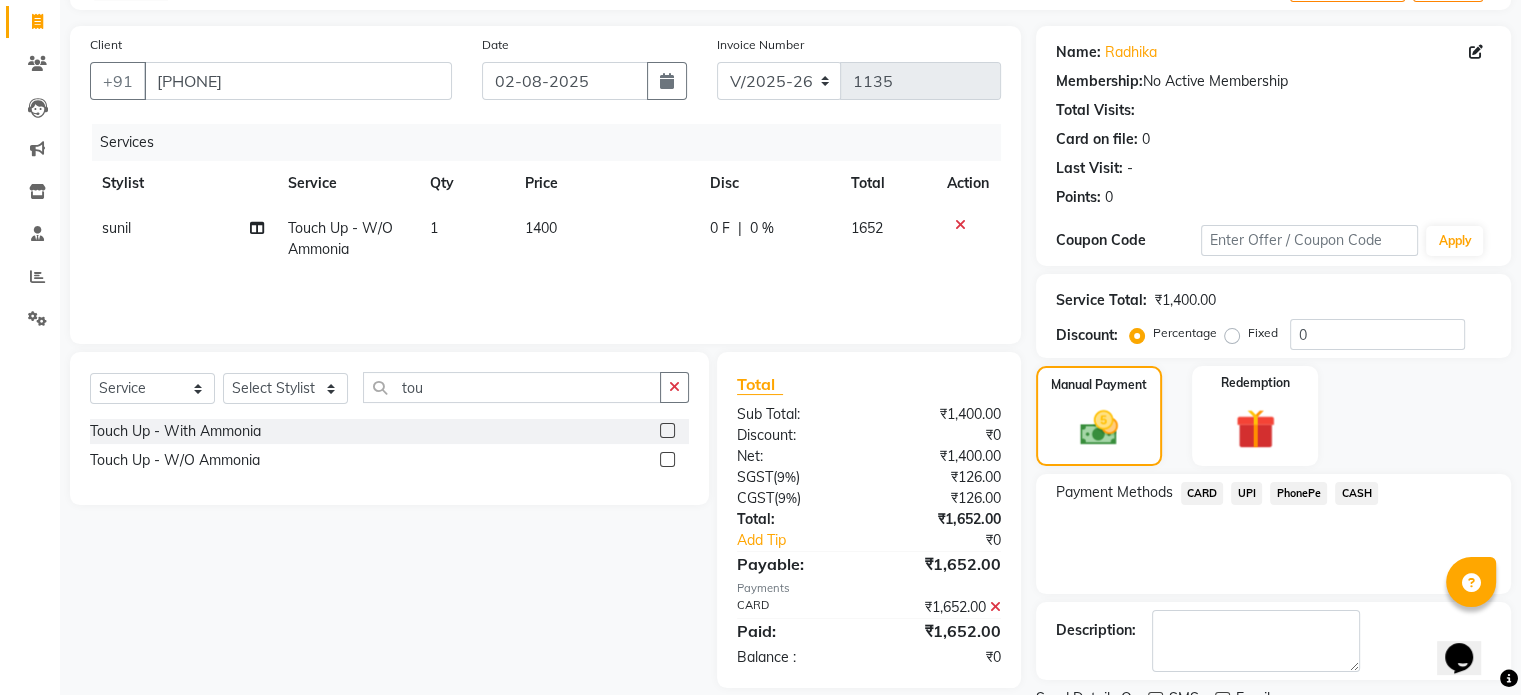 scroll, scrollTop: 205, scrollLeft: 0, axis: vertical 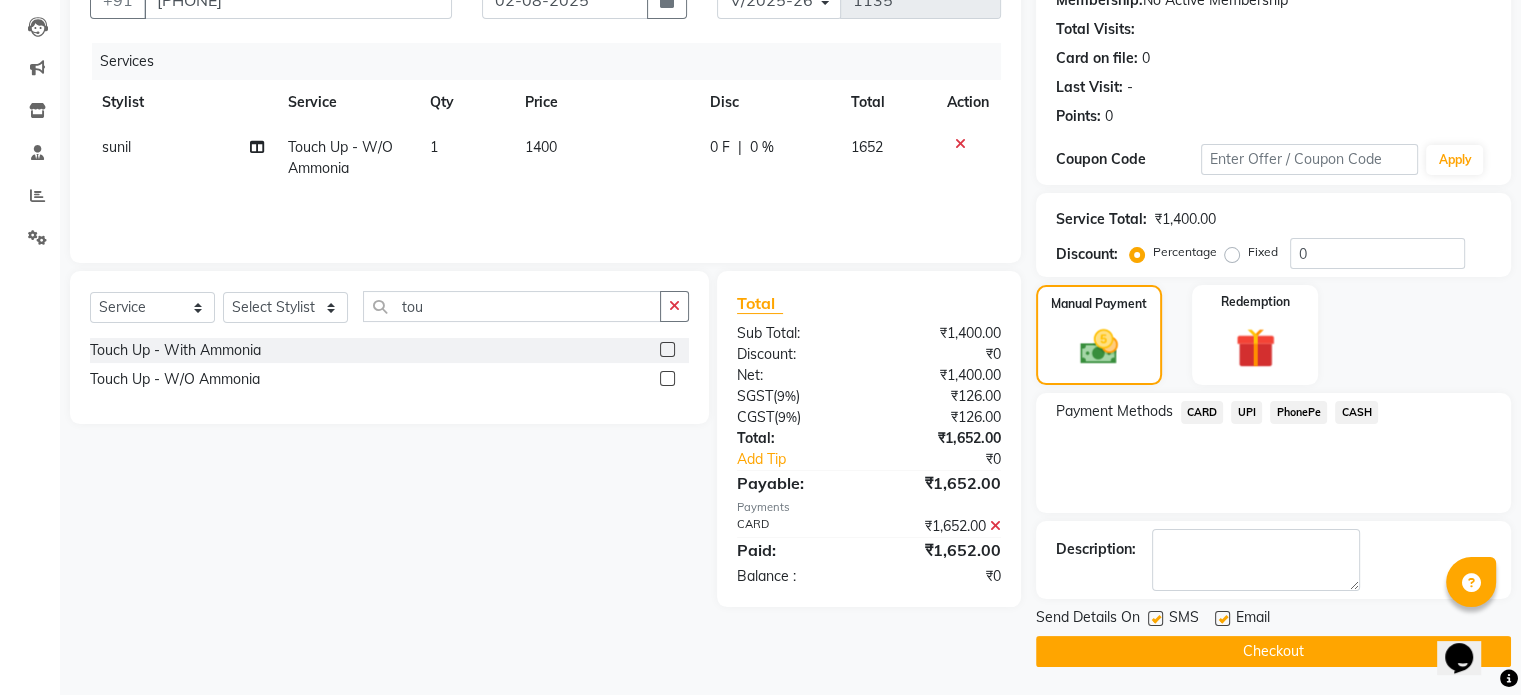 click on "Checkout" 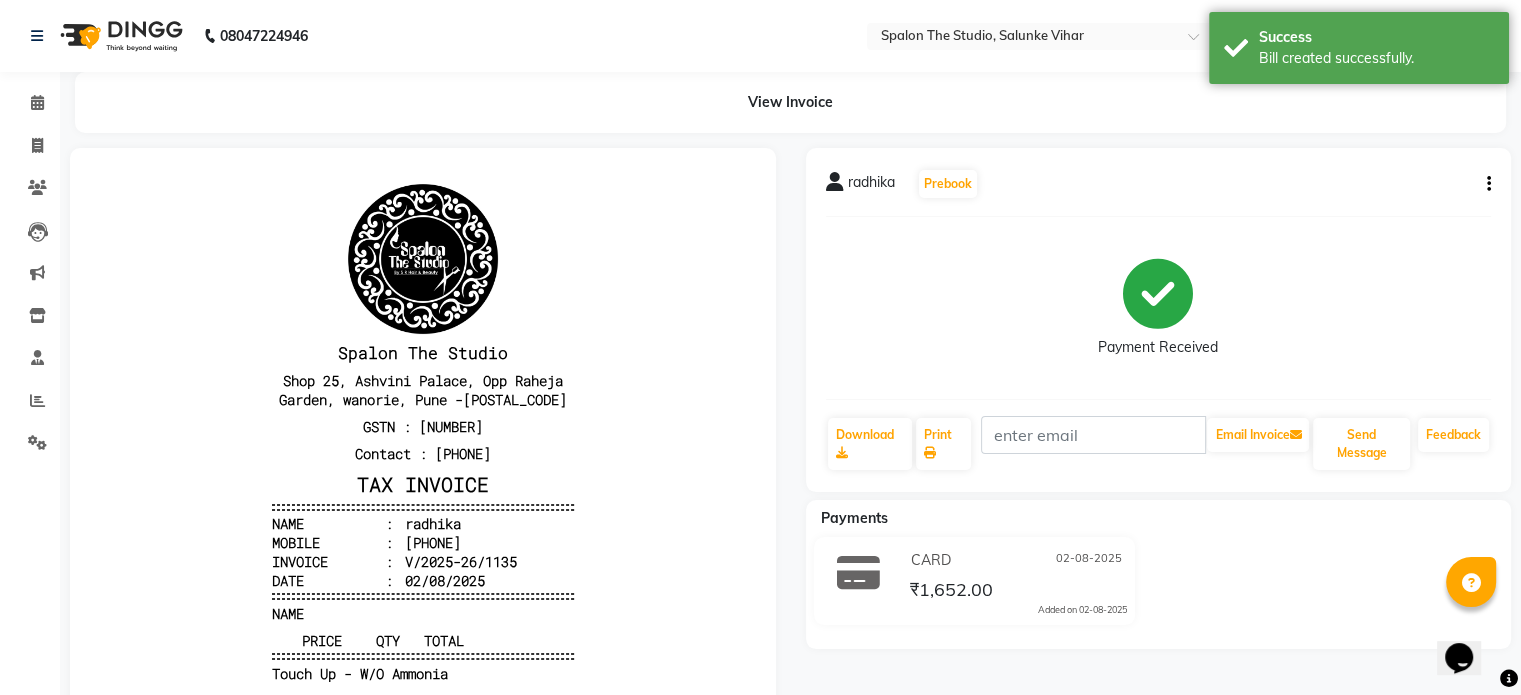 scroll, scrollTop: 0, scrollLeft: 0, axis: both 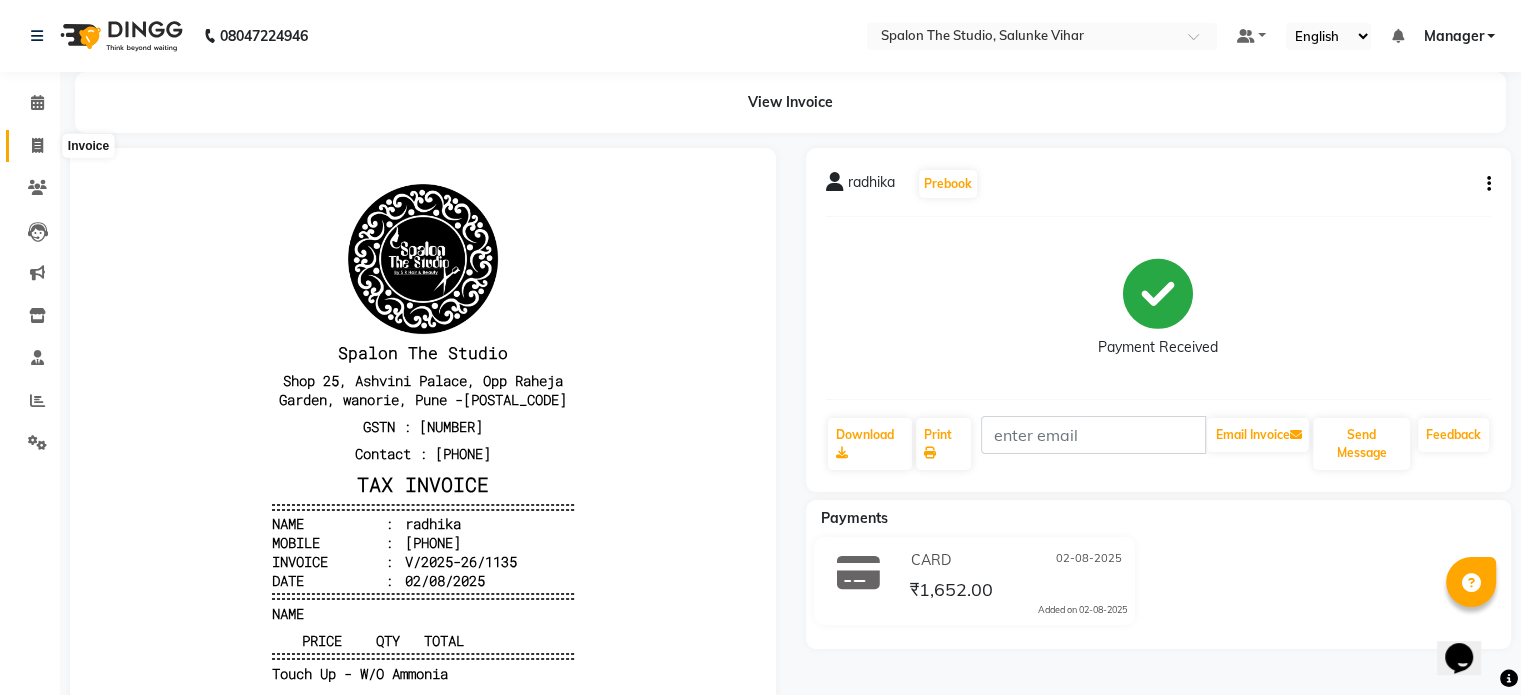click 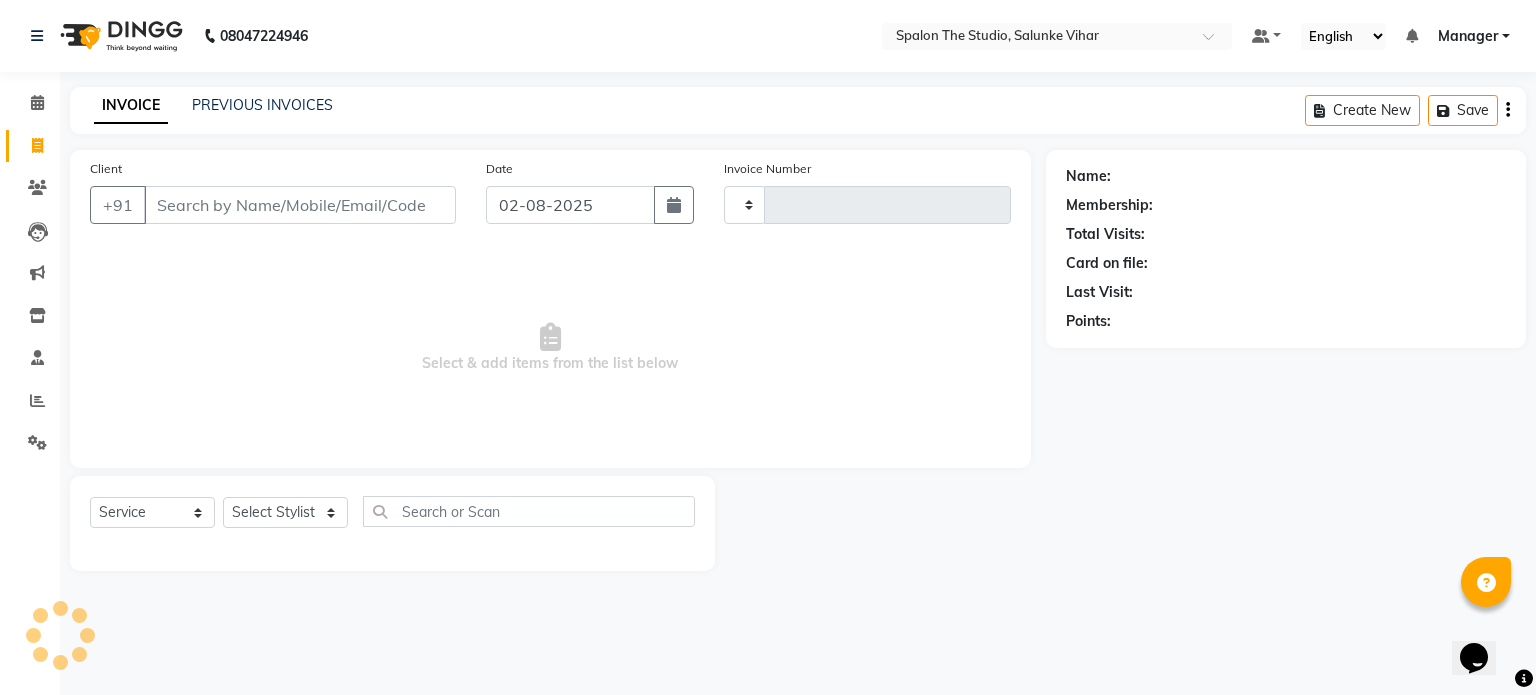 type on "1136" 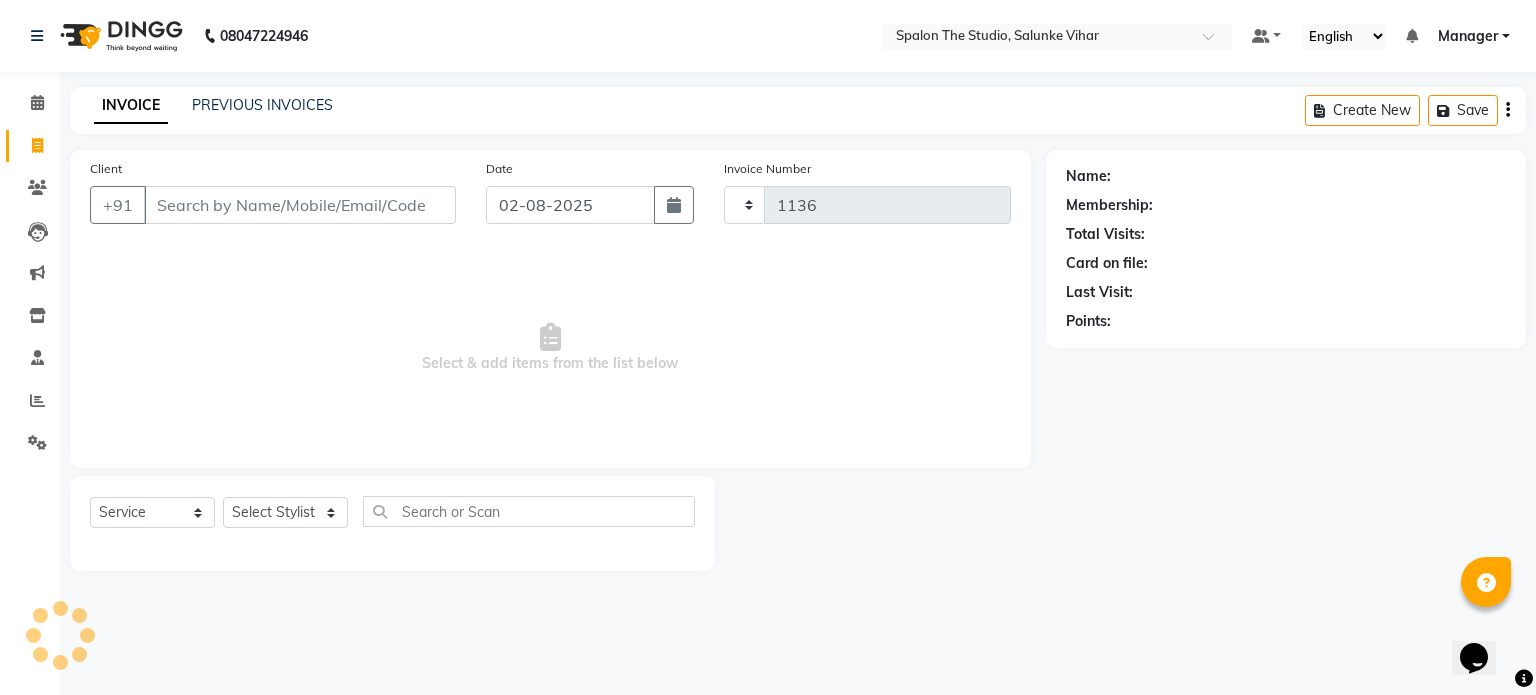select on "903" 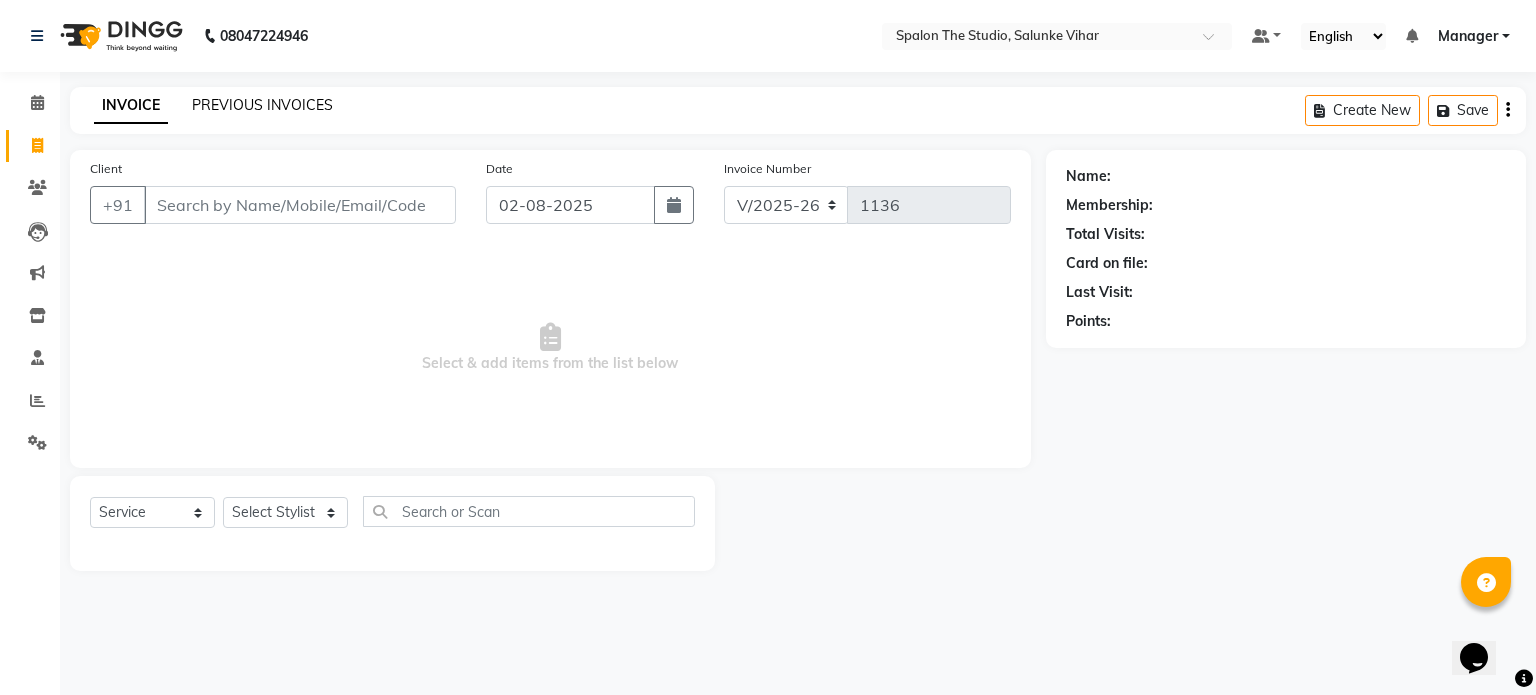 click on "PREVIOUS INVOICES" 